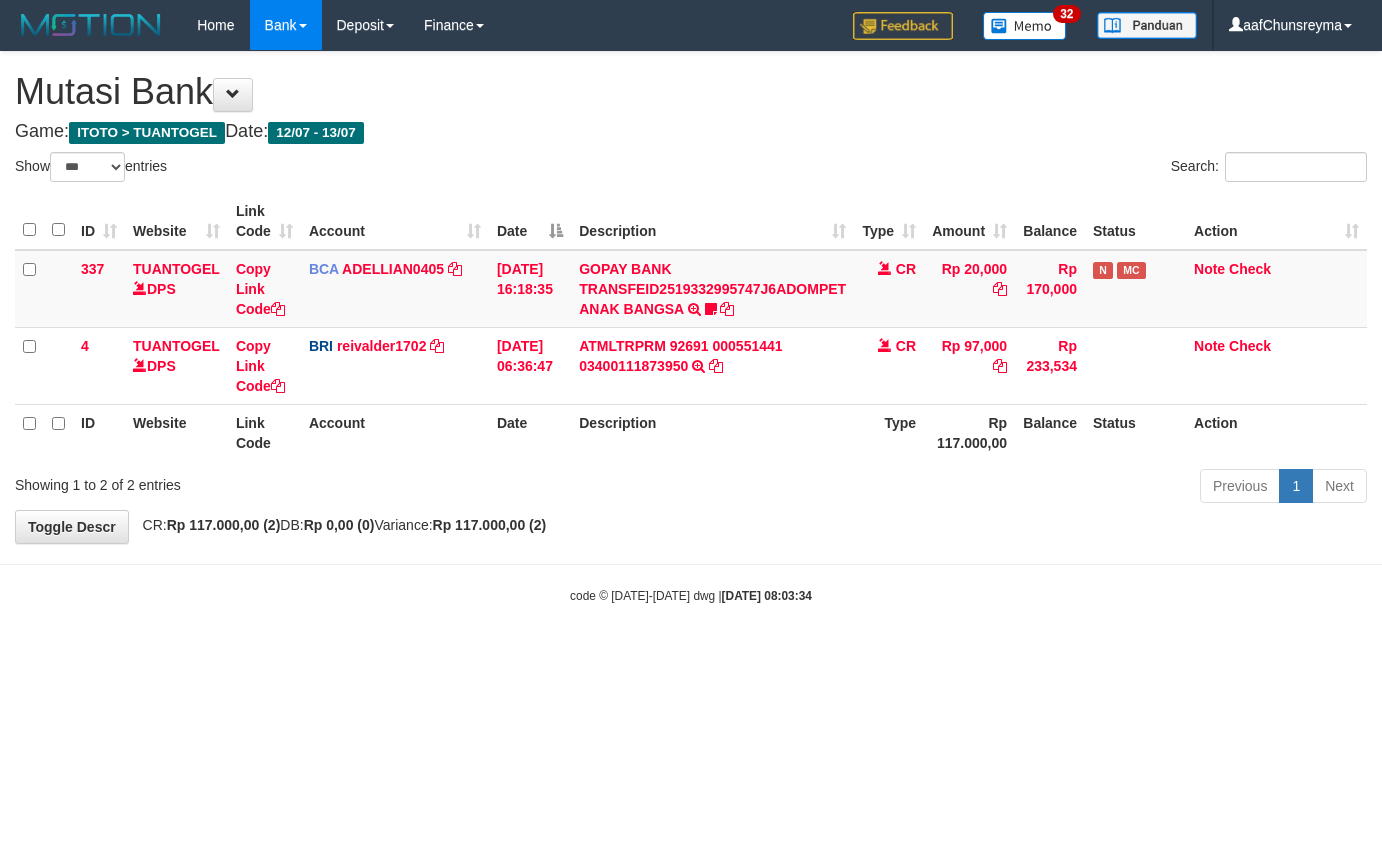 select on "***" 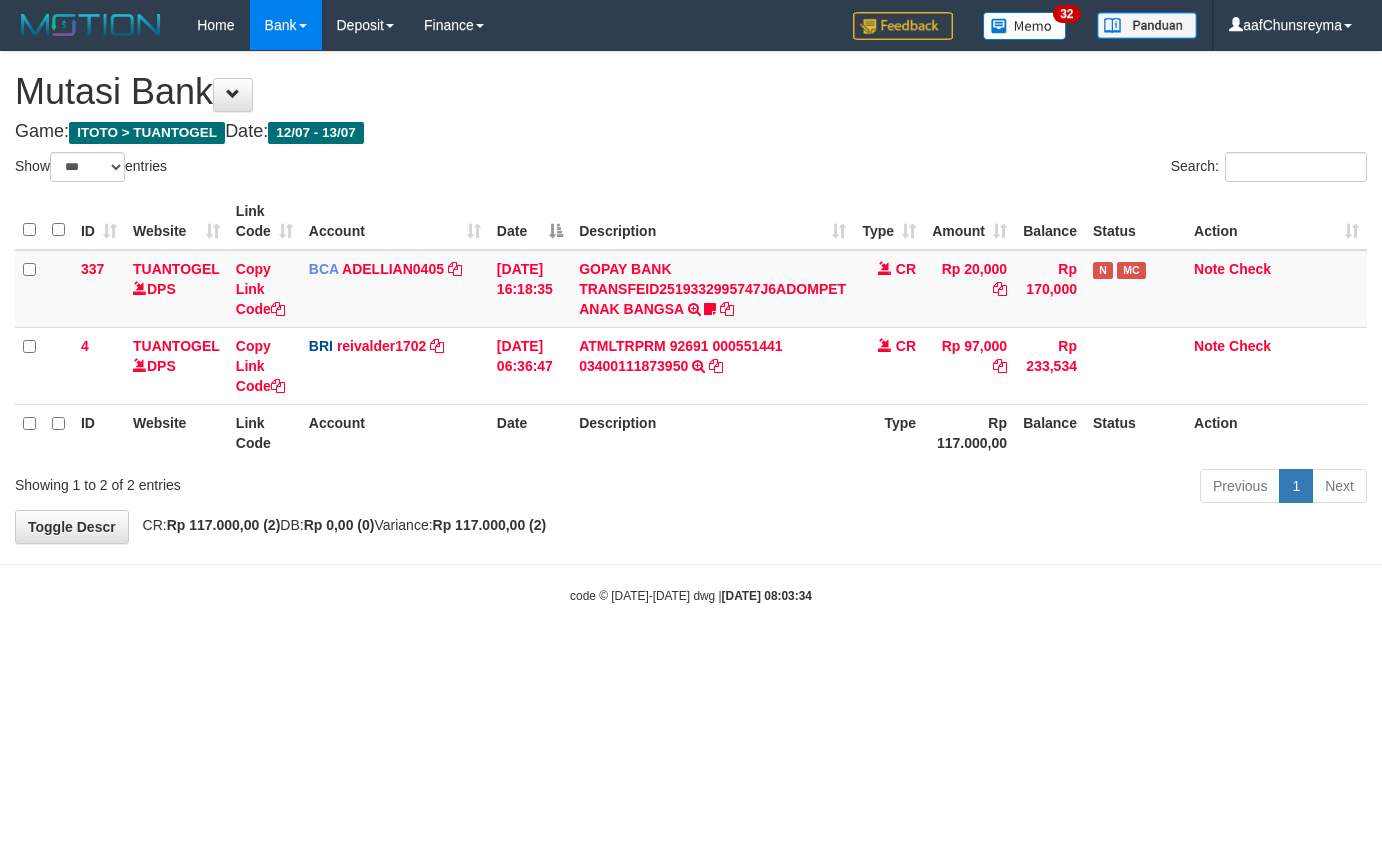 scroll, scrollTop: 0, scrollLeft: 0, axis: both 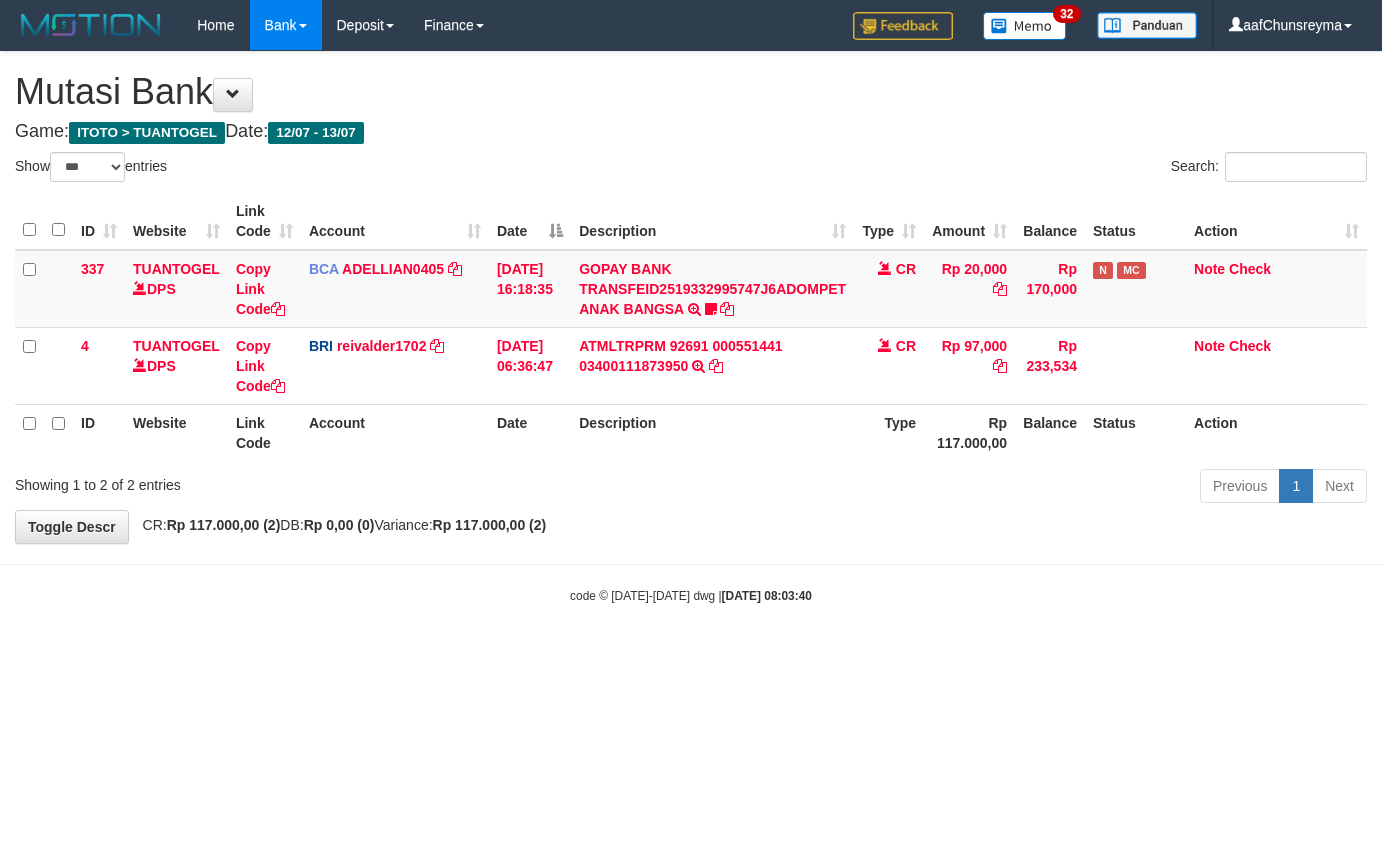 select on "***" 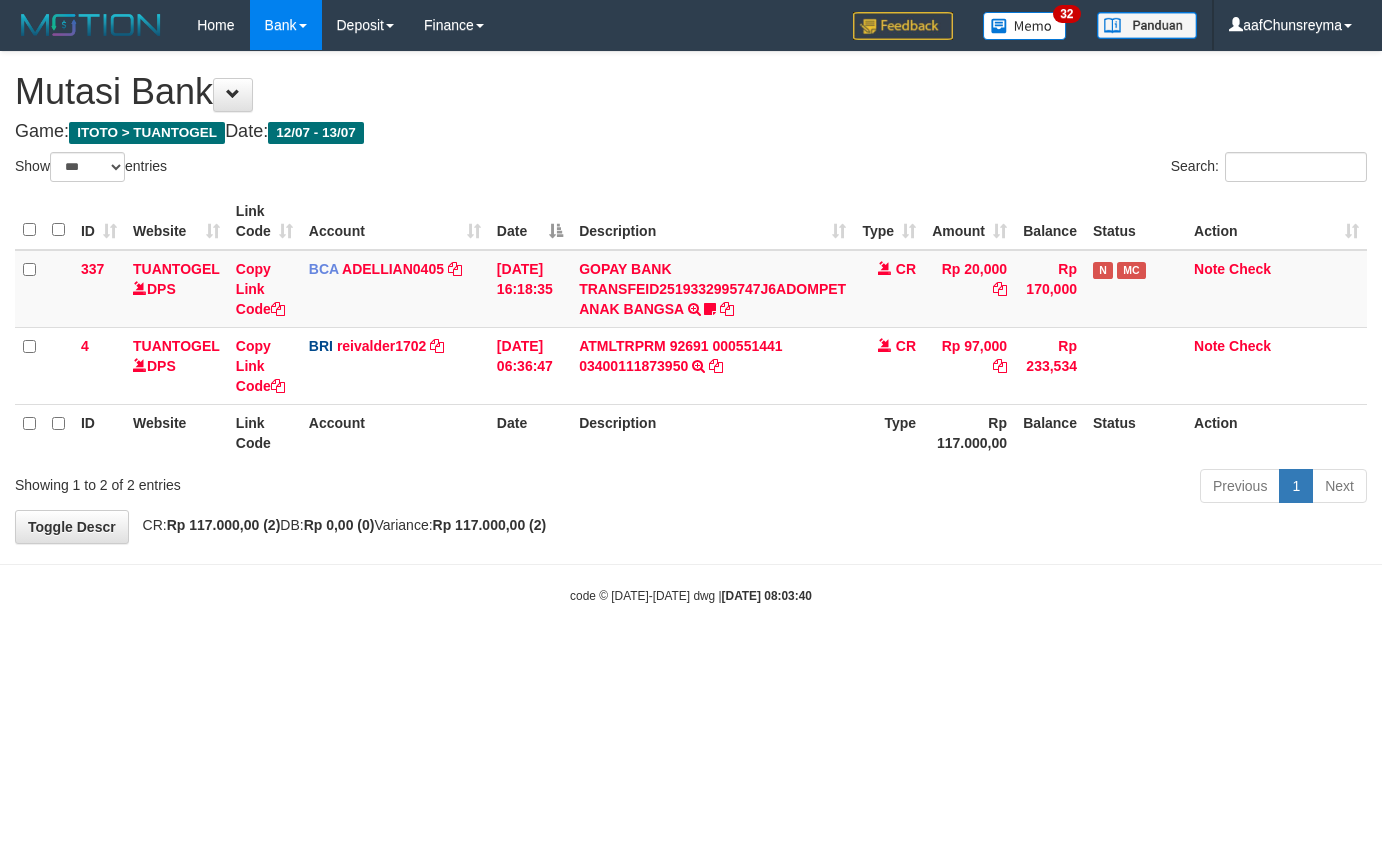 scroll, scrollTop: 0, scrollLeft: 0, axis: both 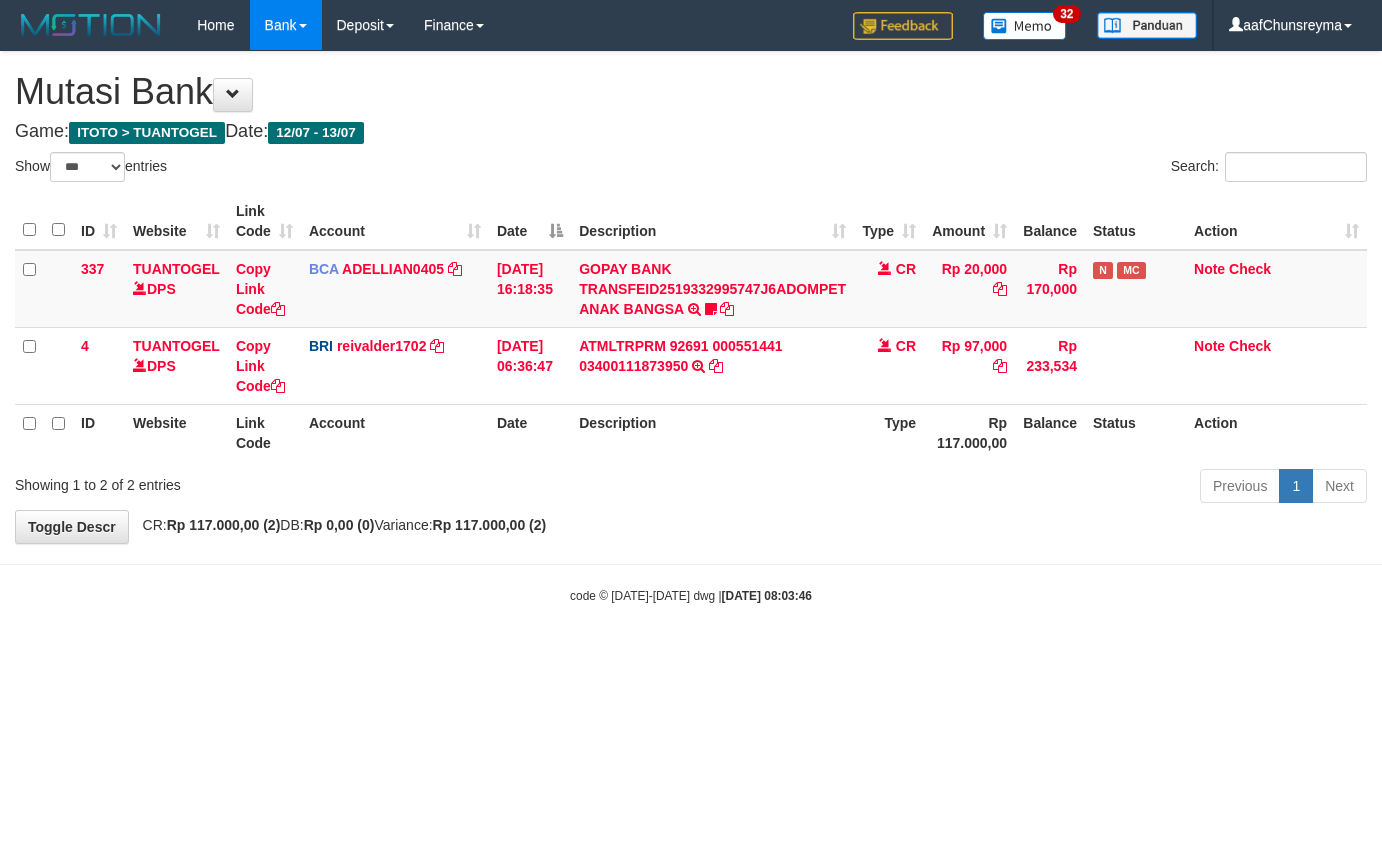 select on "***" 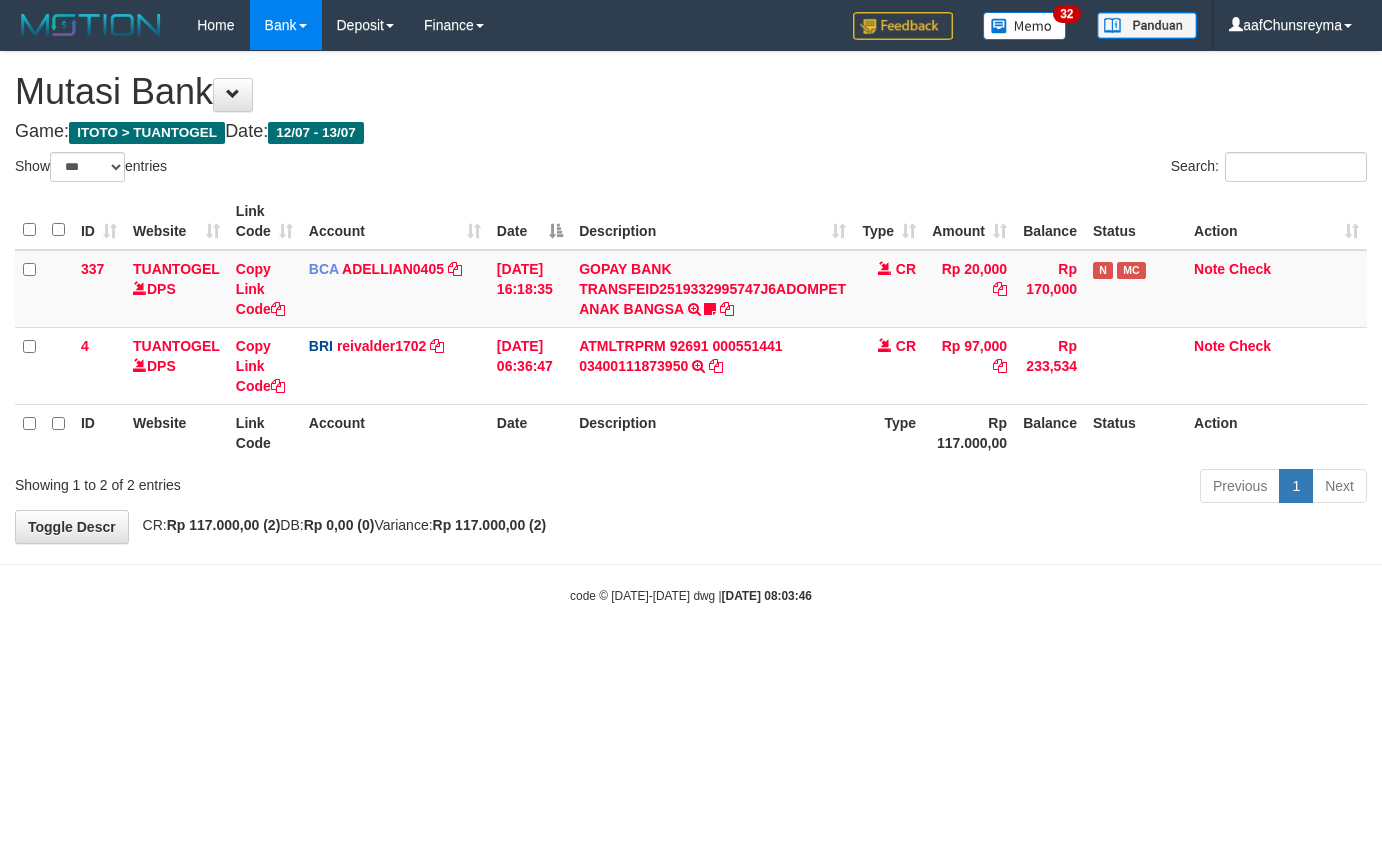scroll, scrollTop: 0, scrollLeft: 0, axis: both 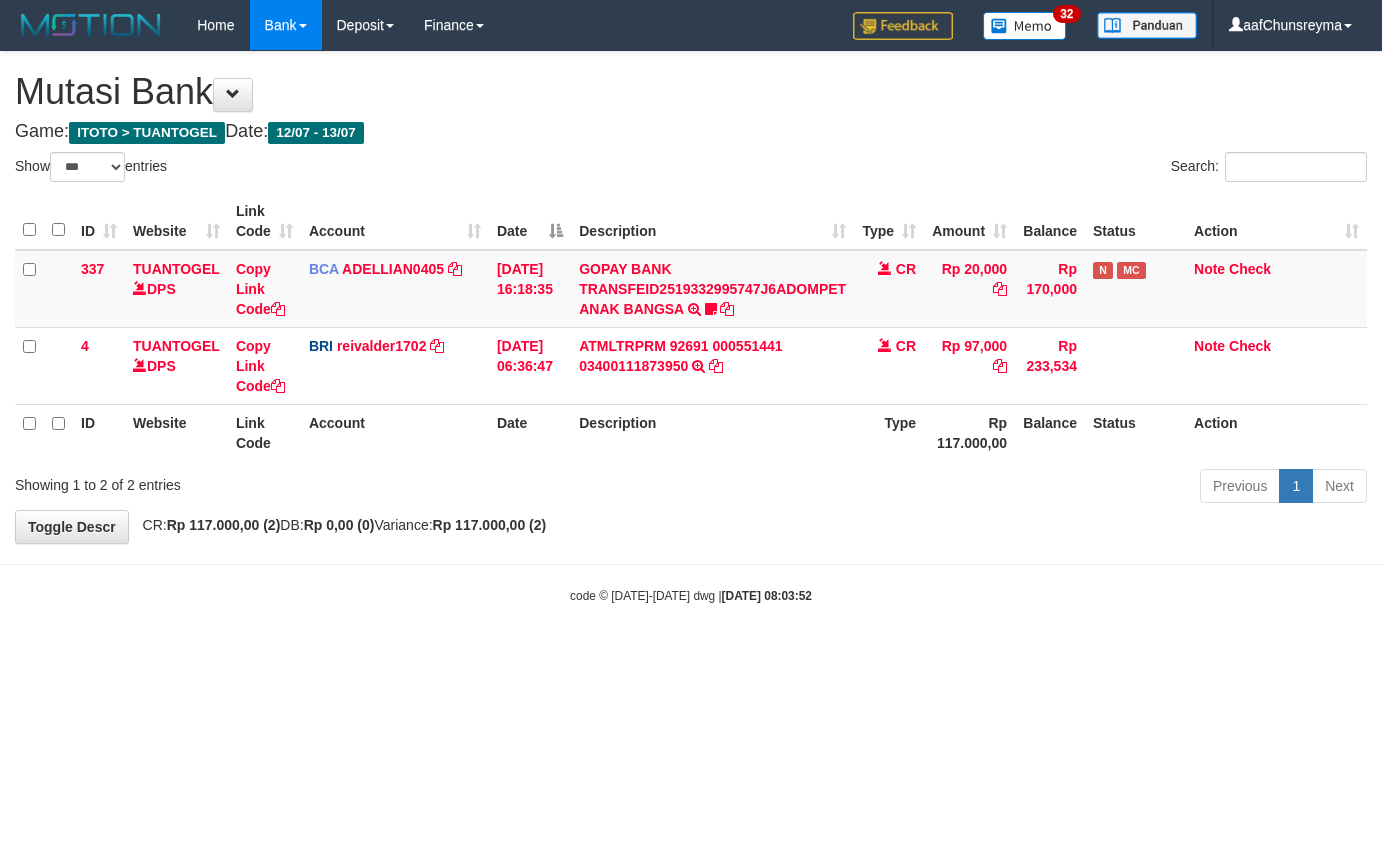 select on "***" 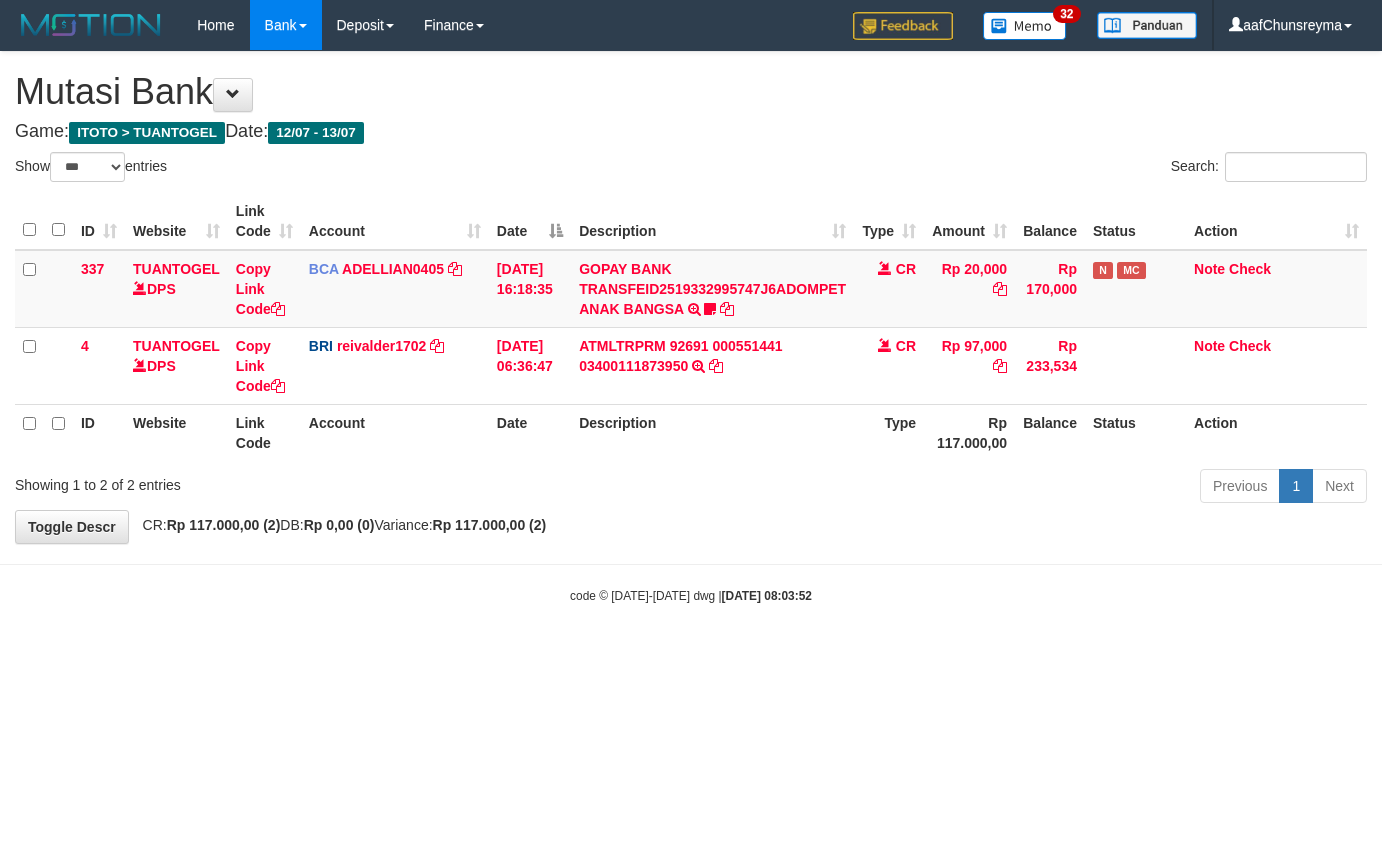 scroll, scrollTop: 0, scrollLeft: 0, axis: both 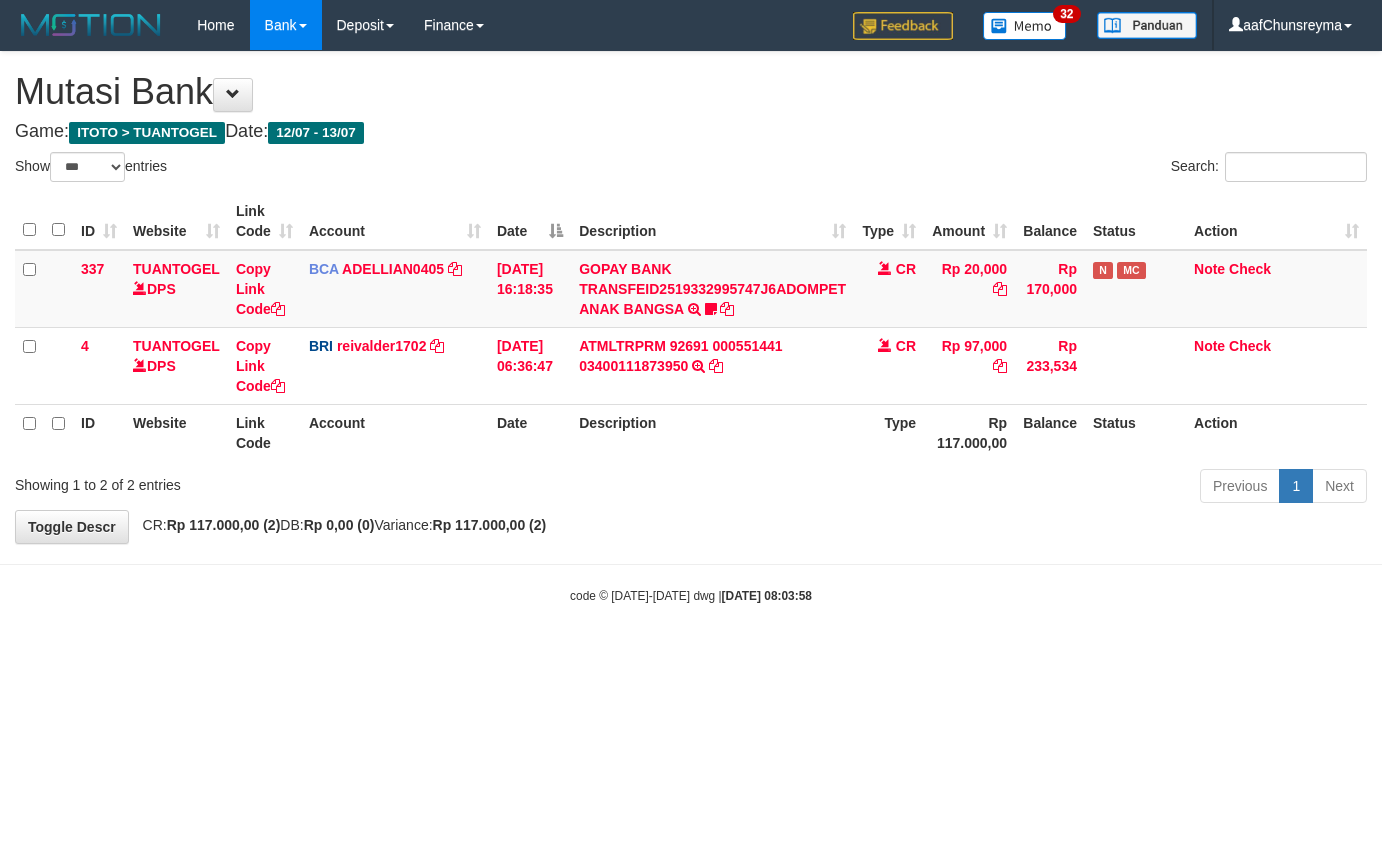 select on "***" 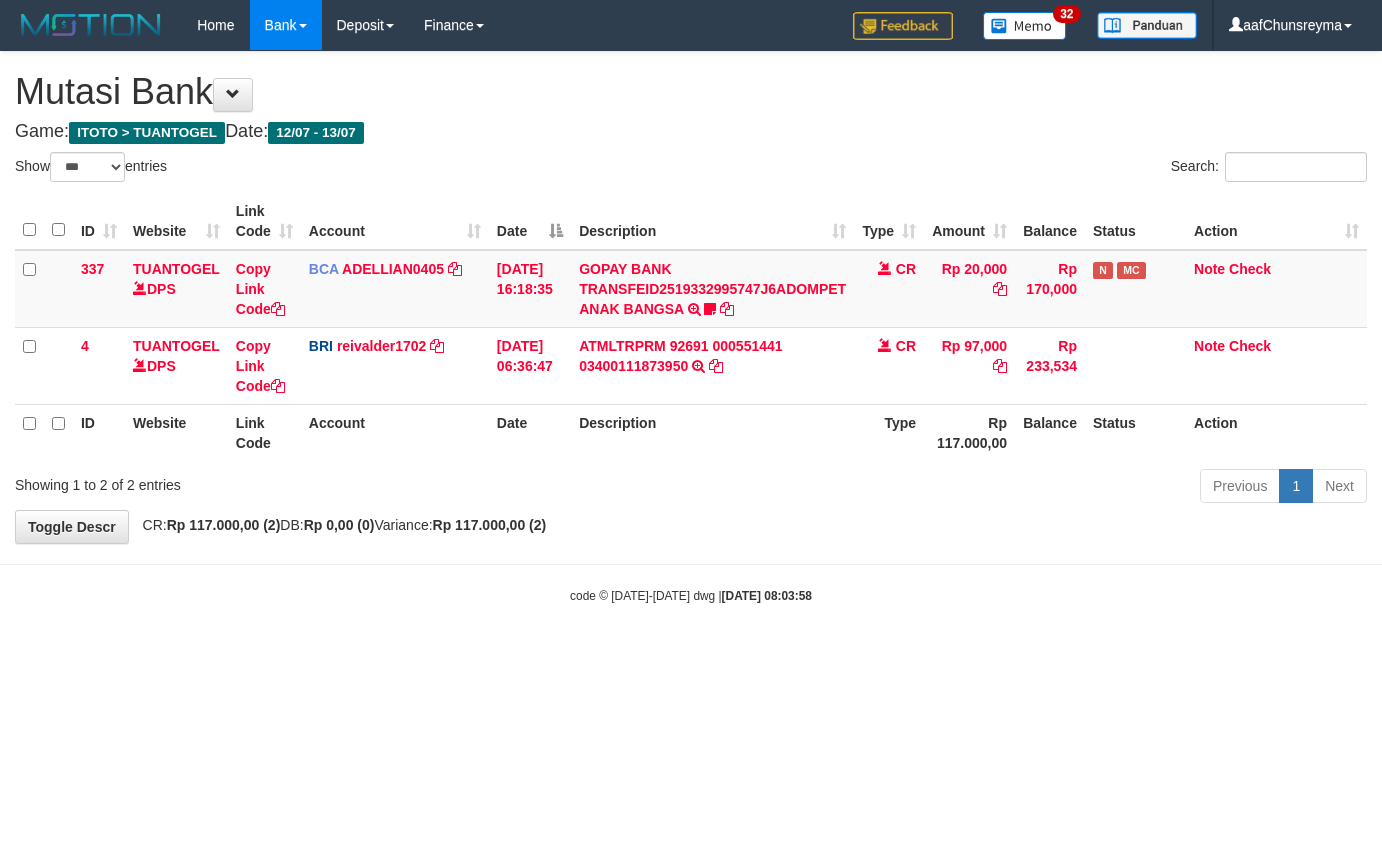 scroll, scrollTop: 0, scrollLeft: 0, axis: both 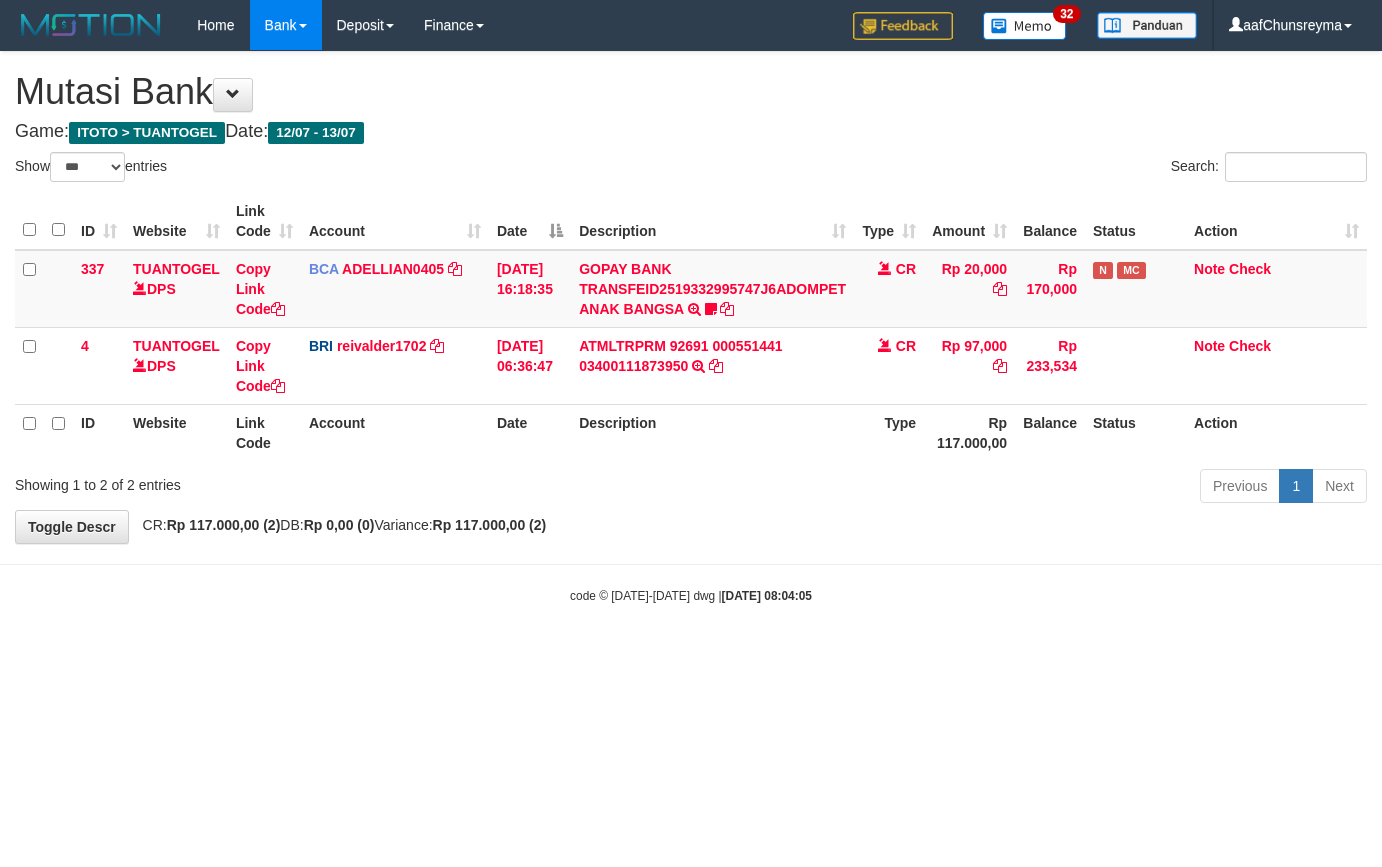 select on "***" 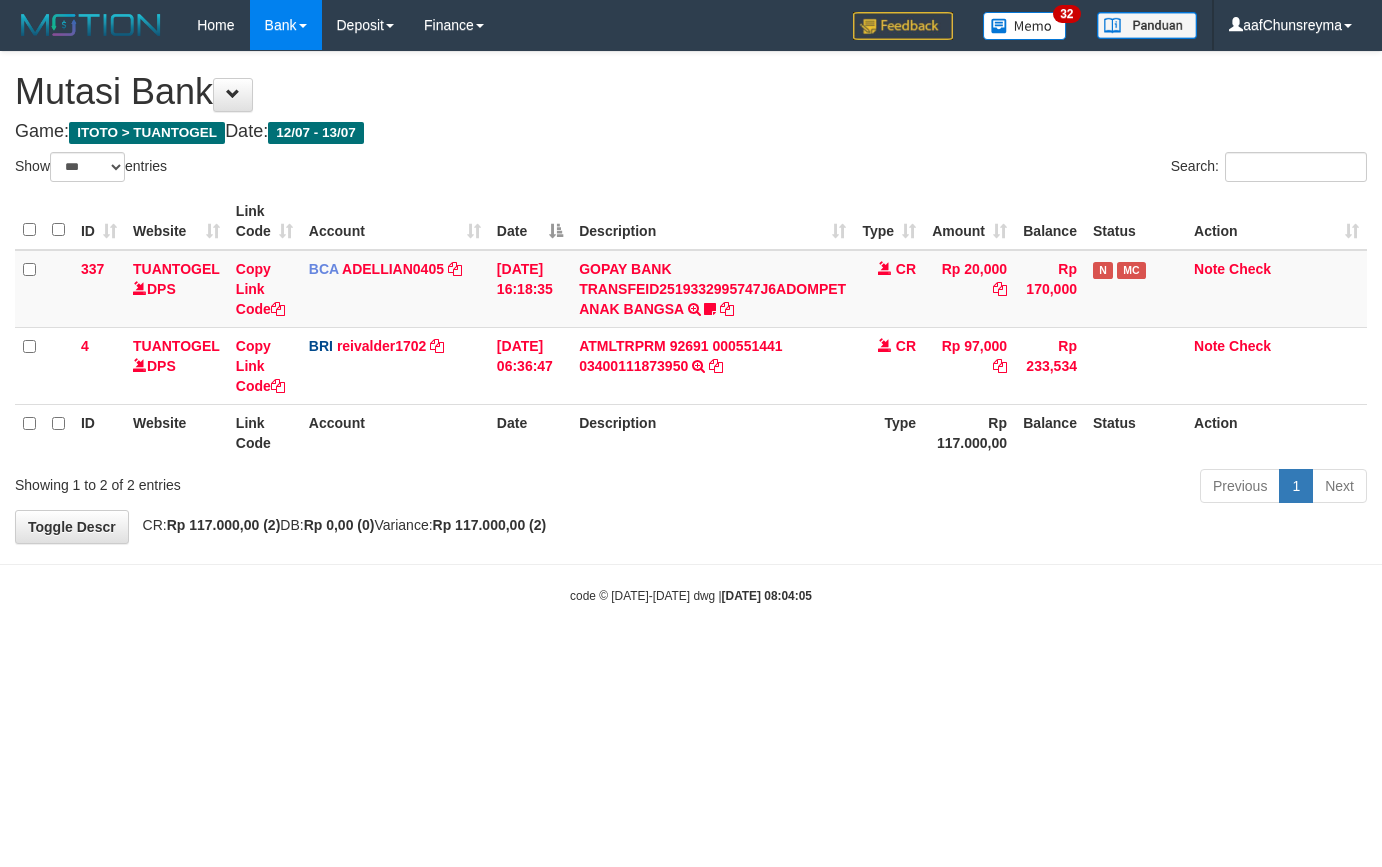 scroll, scrollTop: 0, scrollLeft: 0, axis: both 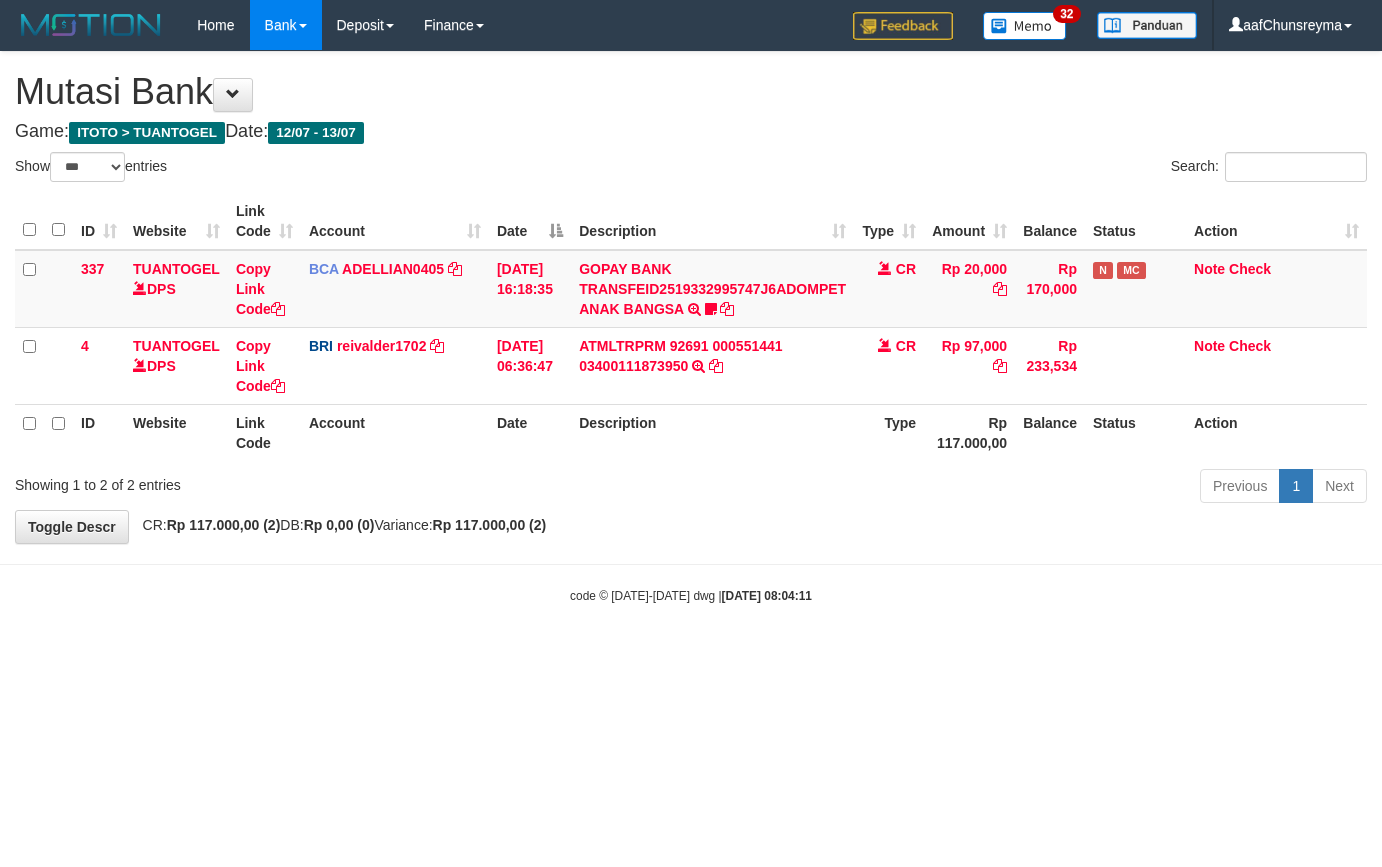 select on "***" 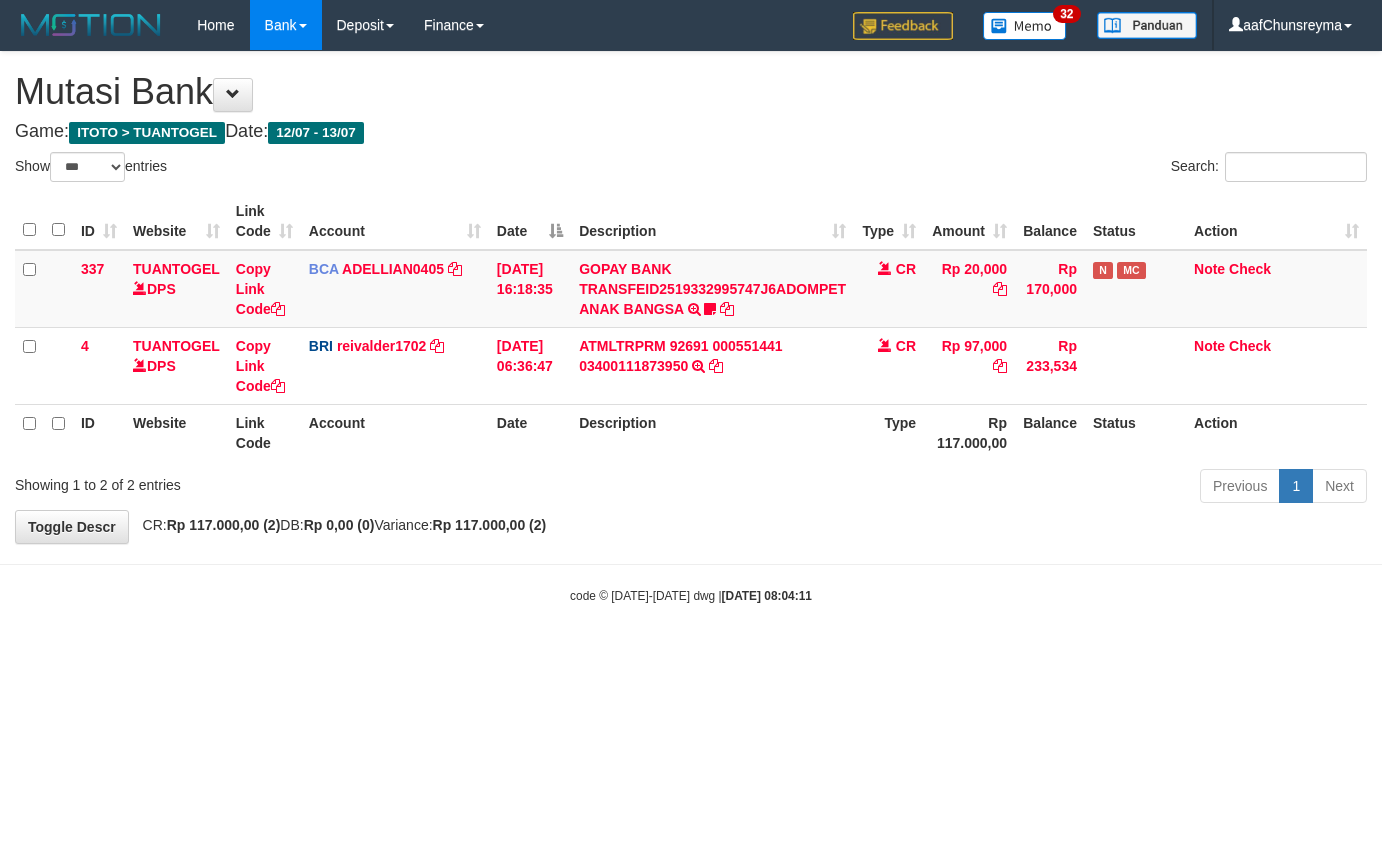 scroll, scrollTop: 0, scrollLeft: 0, axis: both 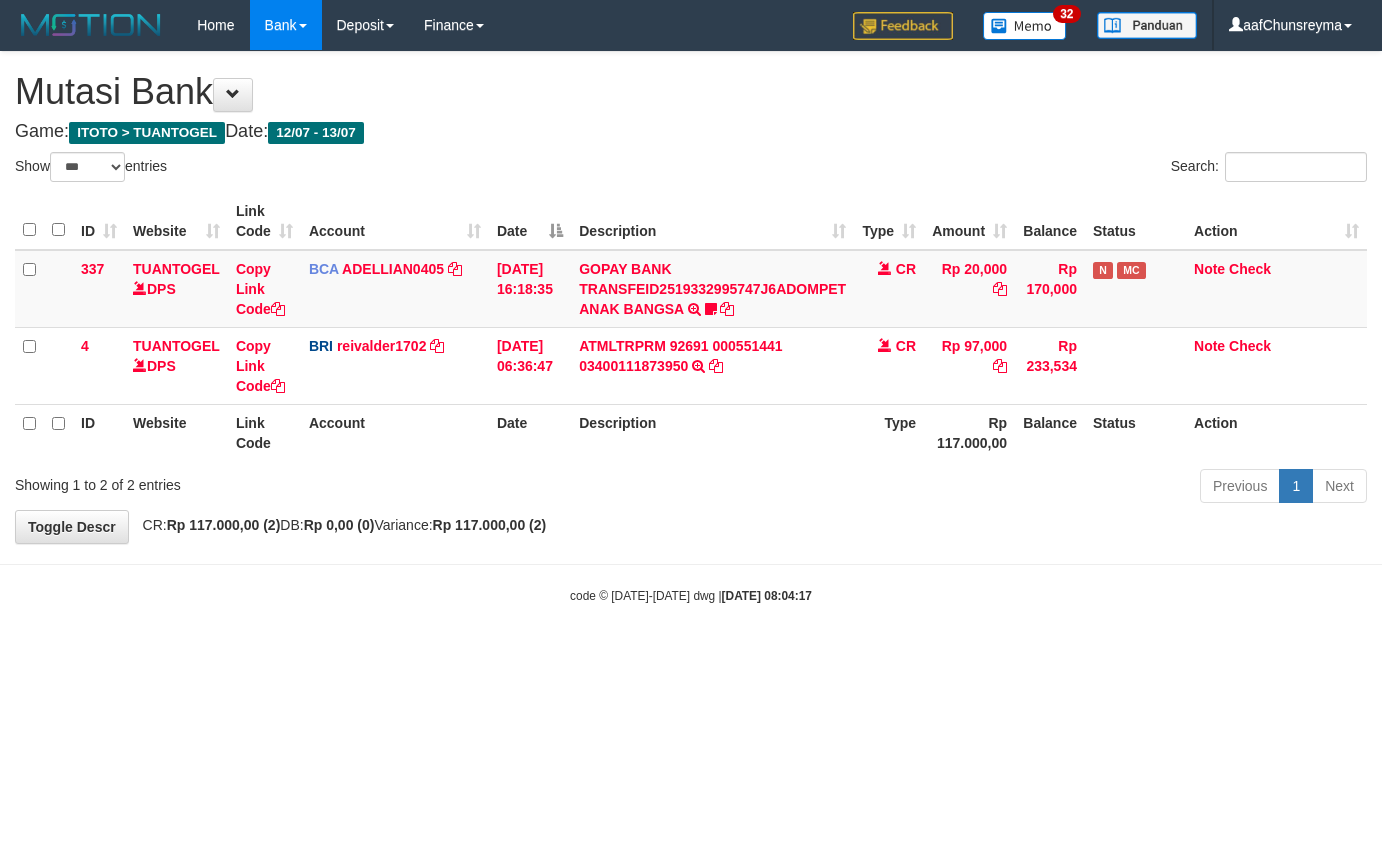 select on "***" 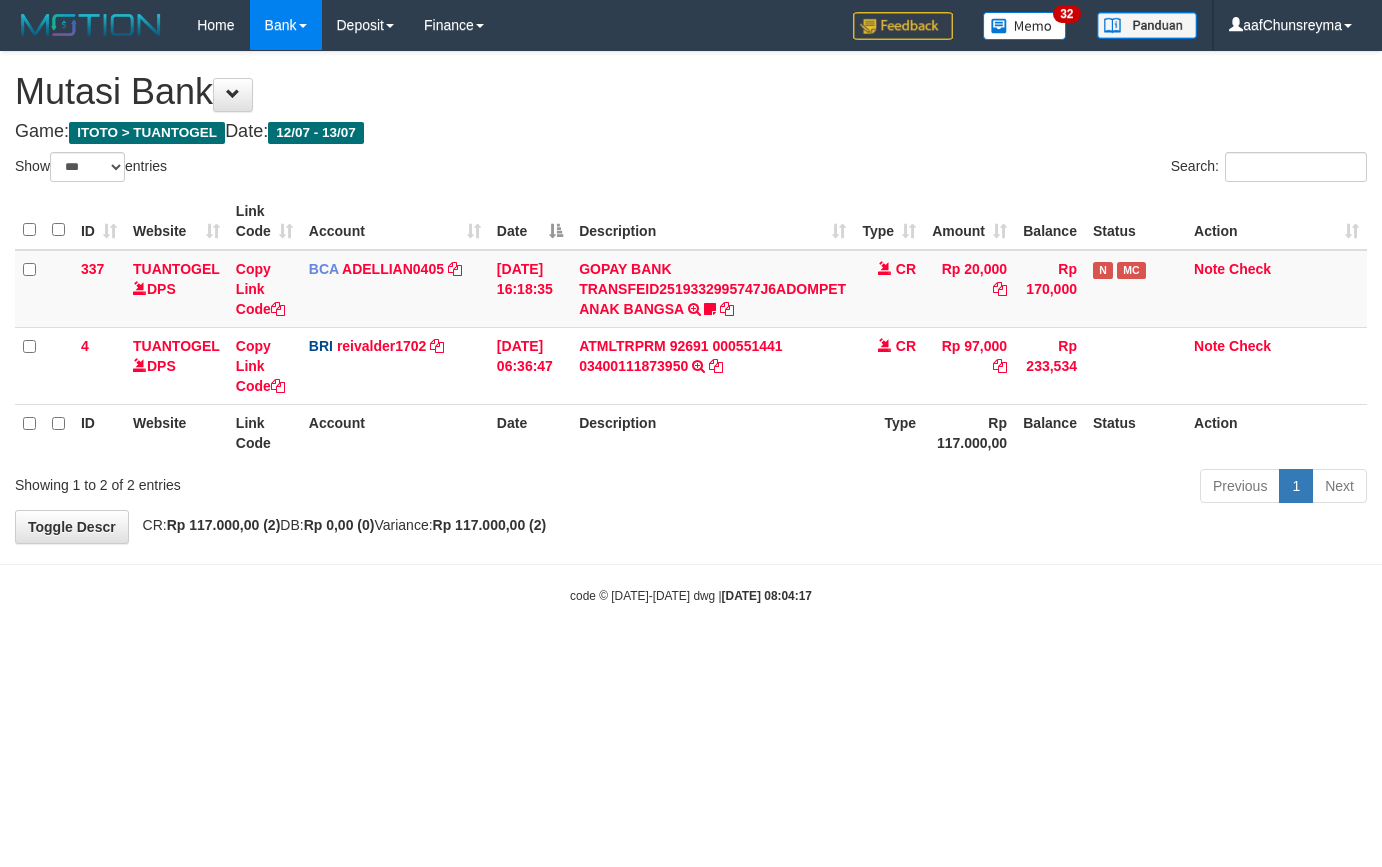 scroll, scrollTop: 0, scrollLeft: 0, axis: both 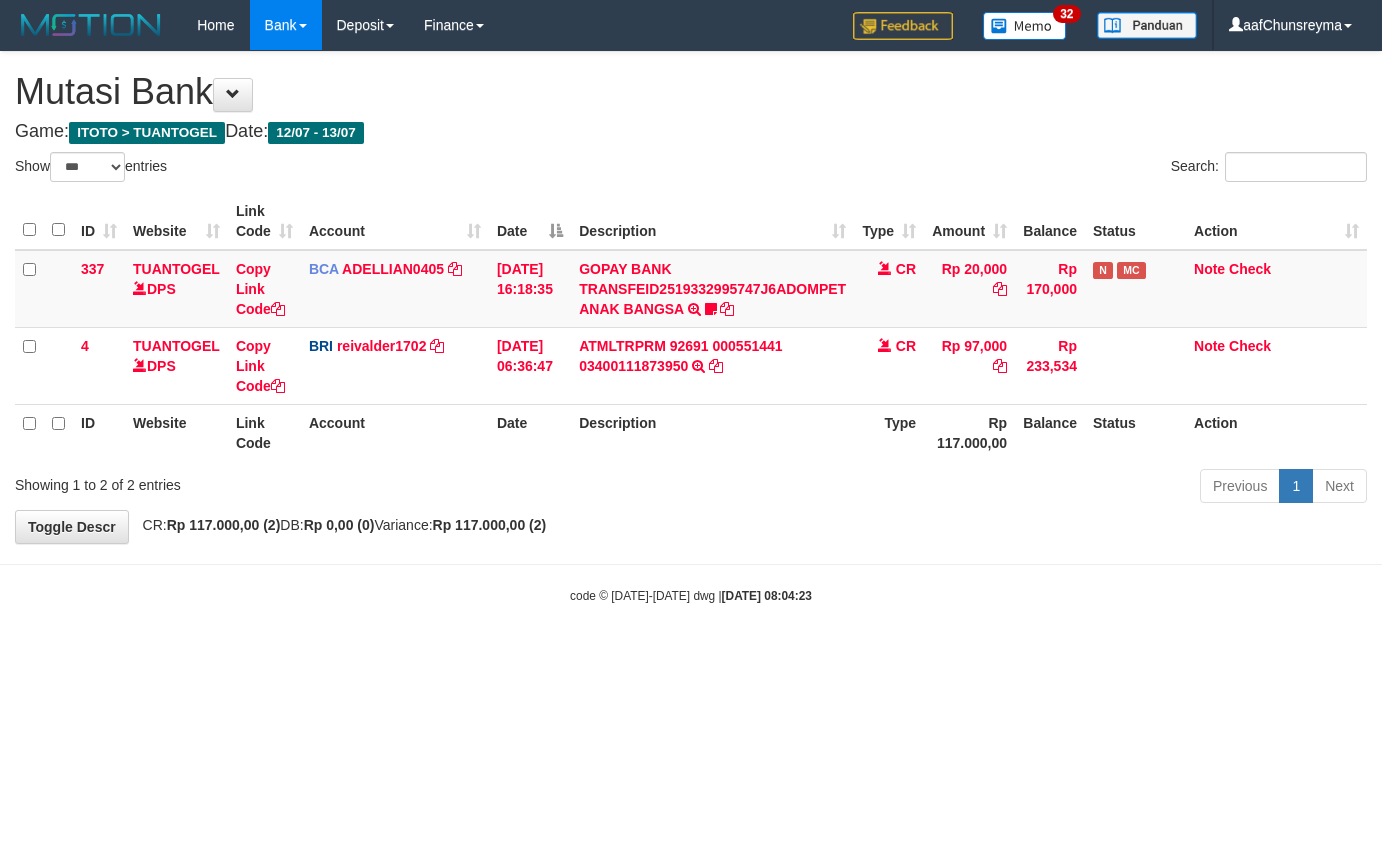 select on "***" 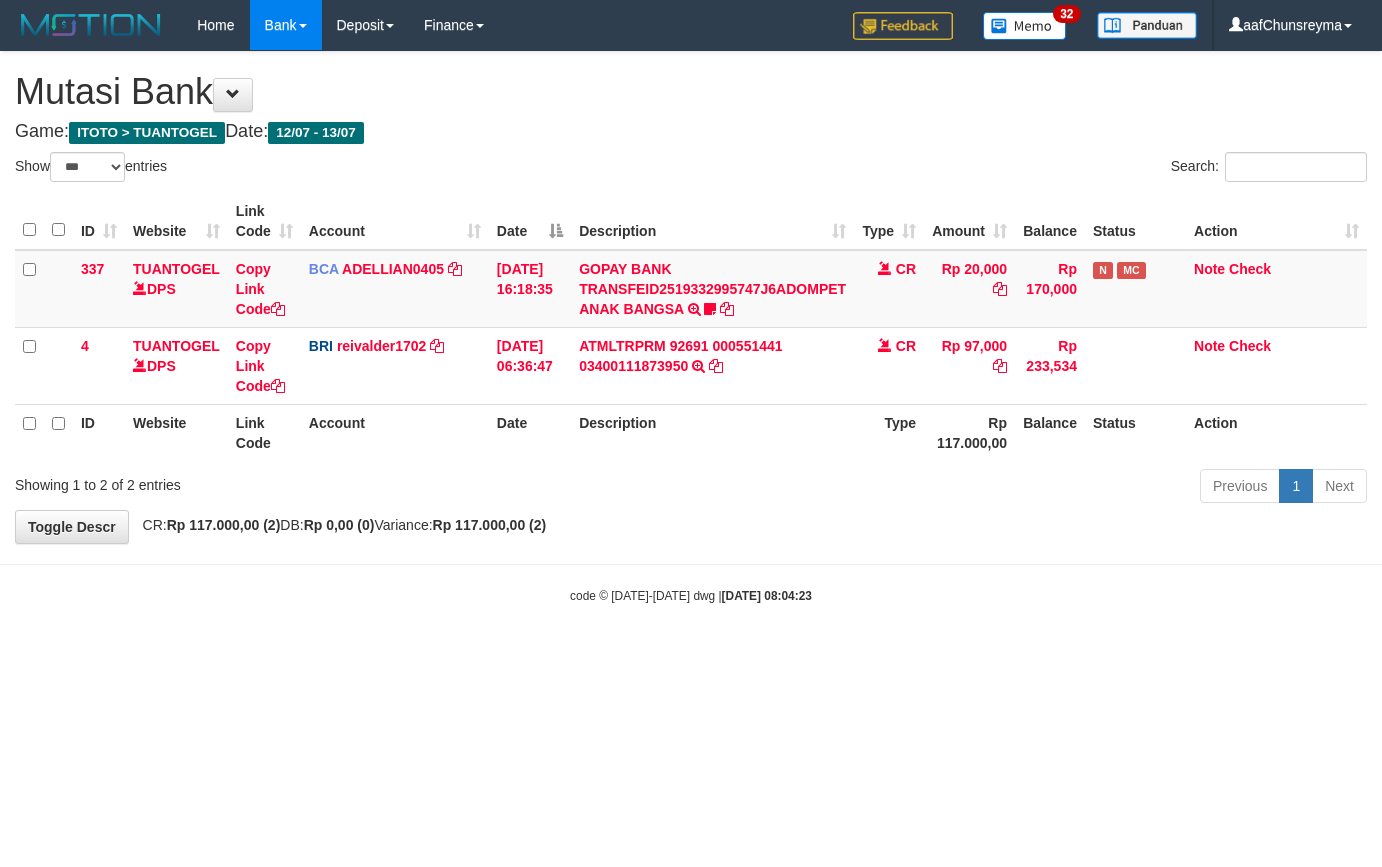 scroll, scrollTop: 0, scrollLeft: 0, axis: both 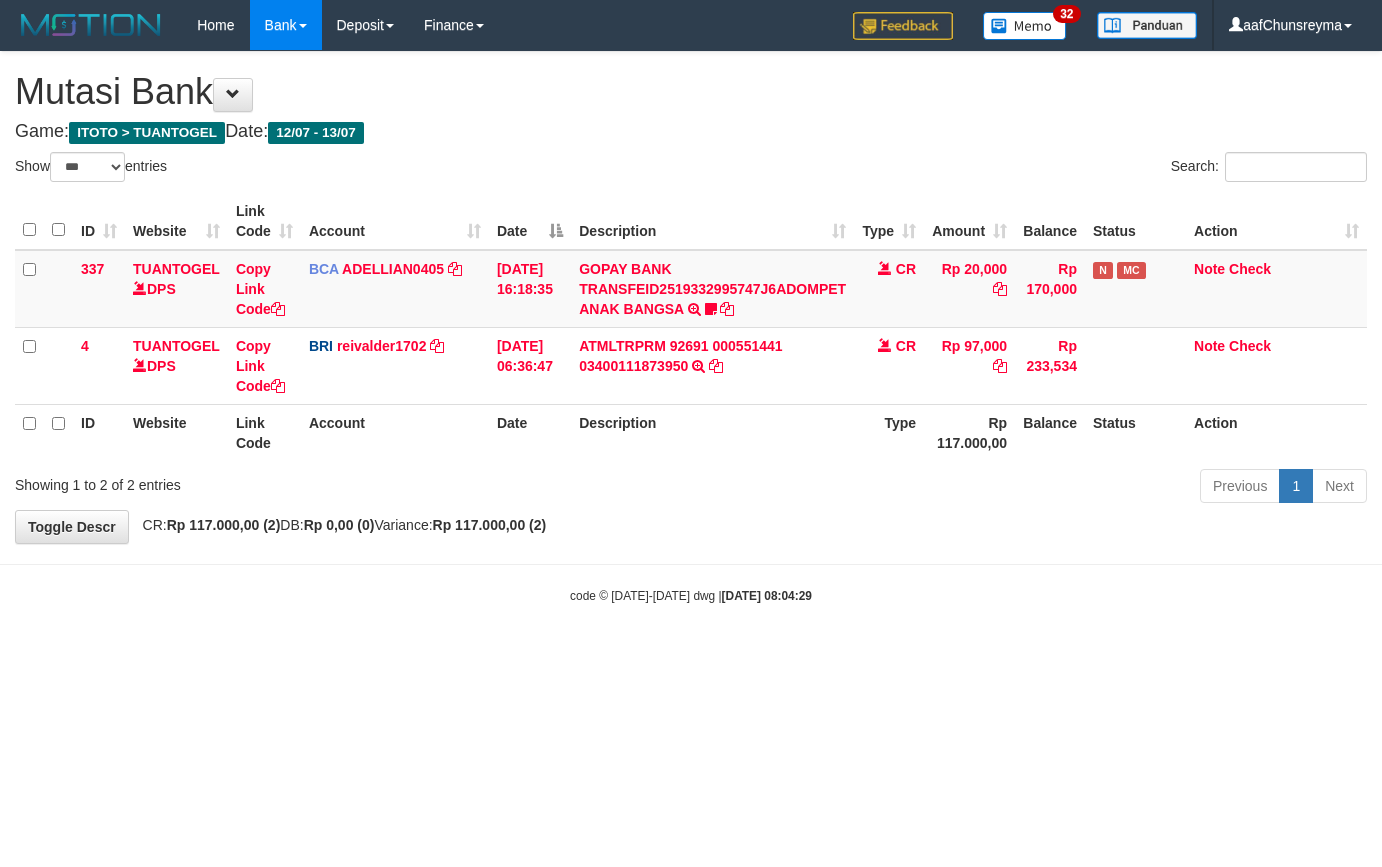 select on "***" 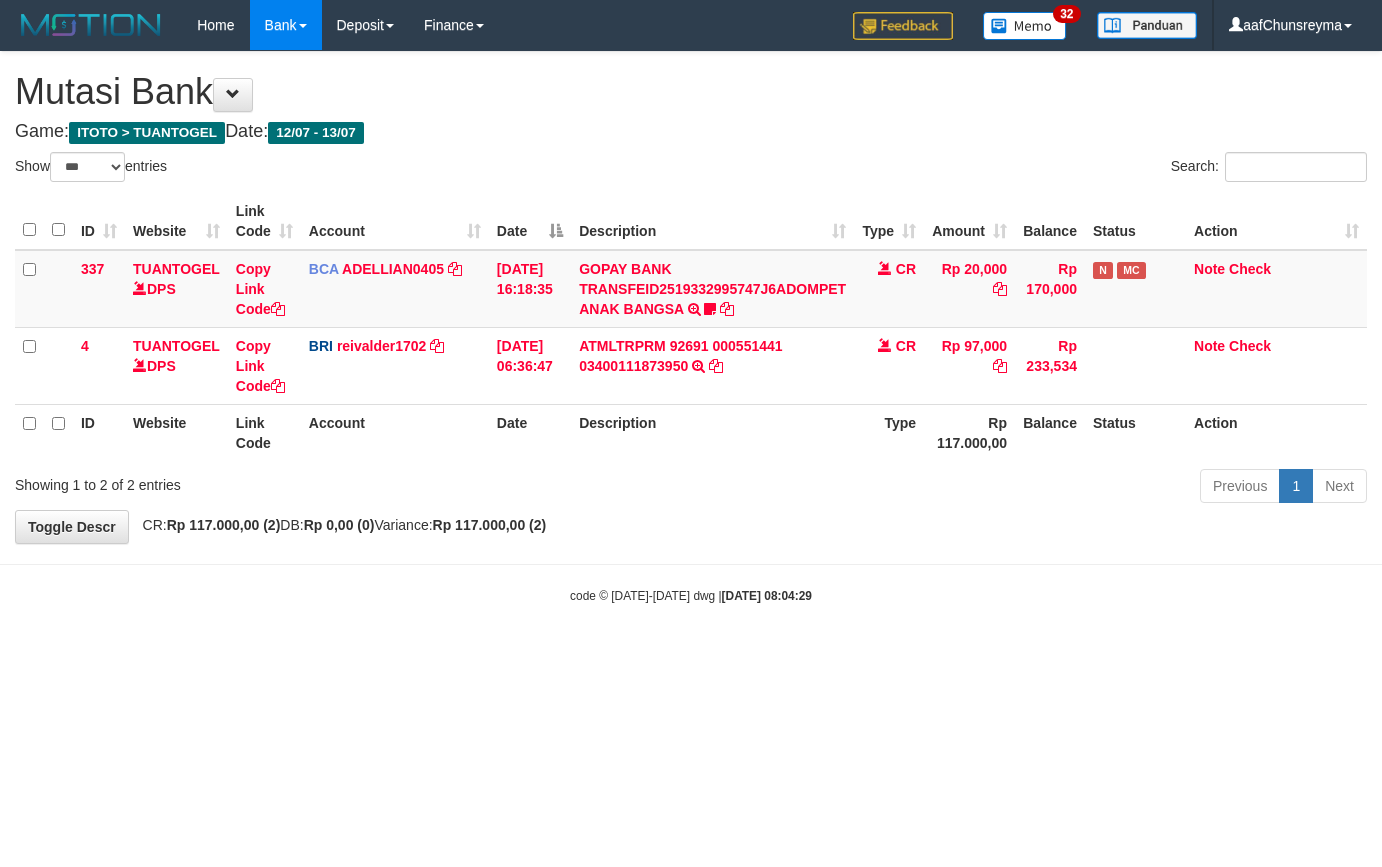 scroll, scrollTop: 0, scrollLeft: 0, axis: both 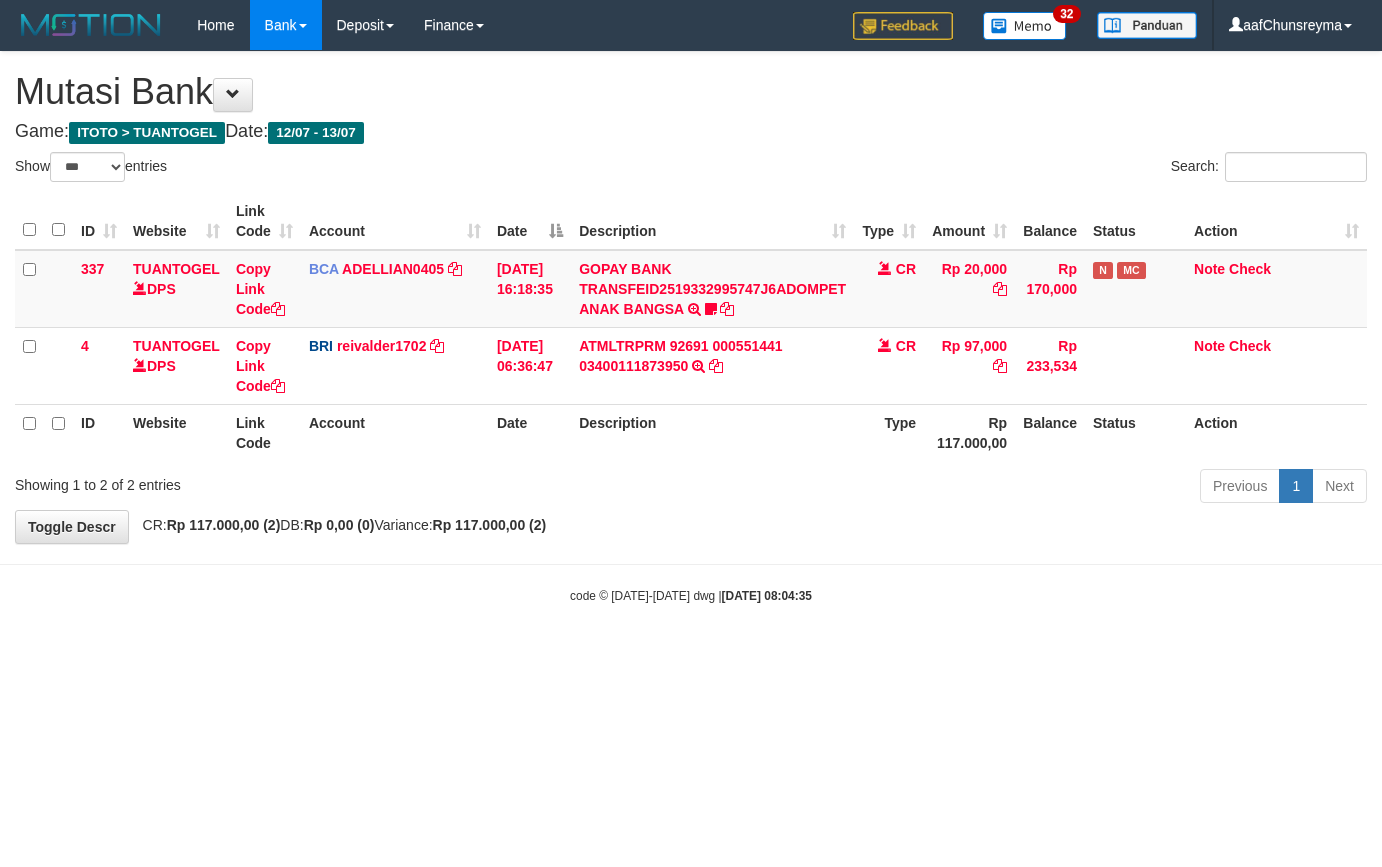 select on "***" 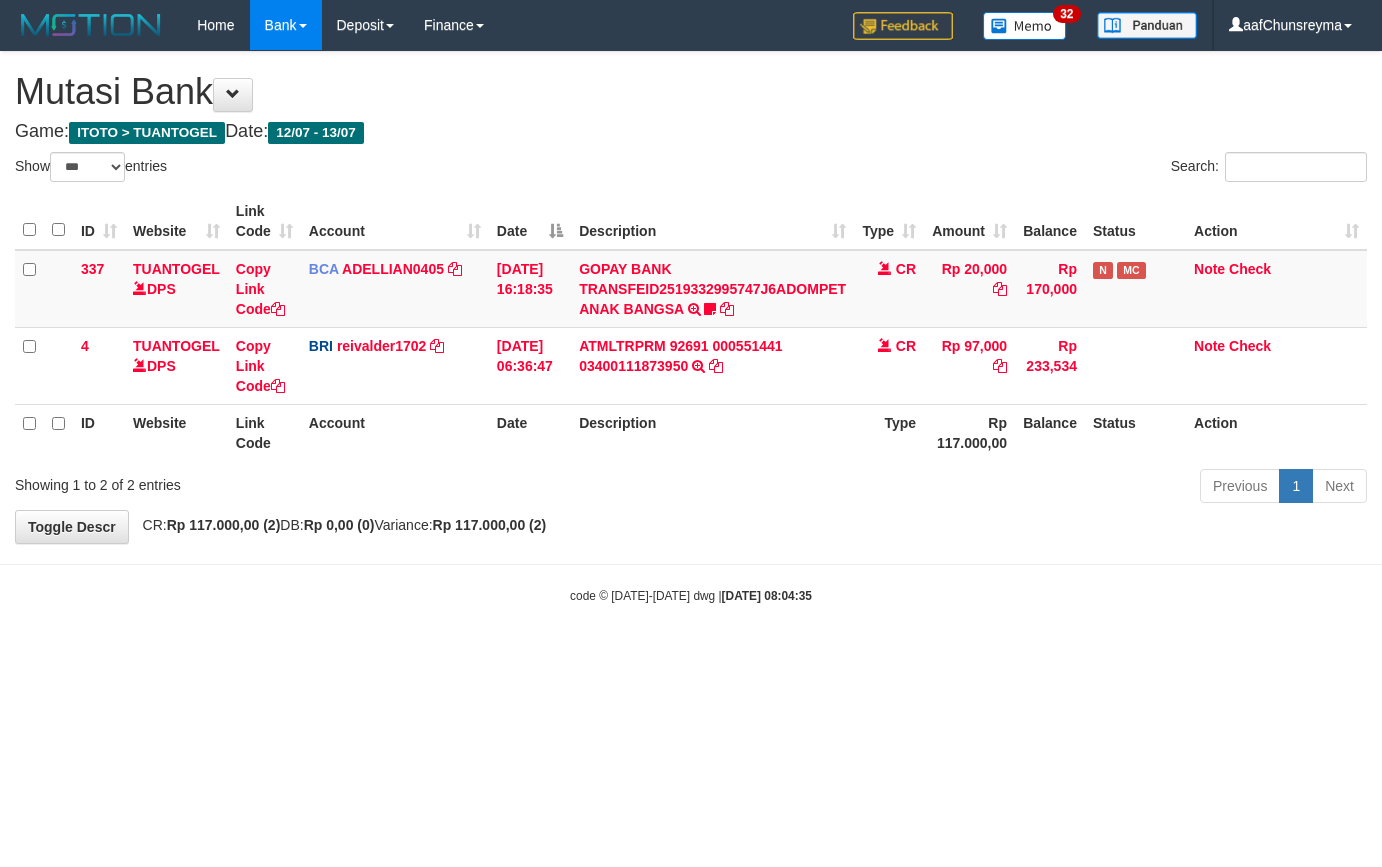 scroll, scrollTop: 0, scrollLeft: 0, axis: both 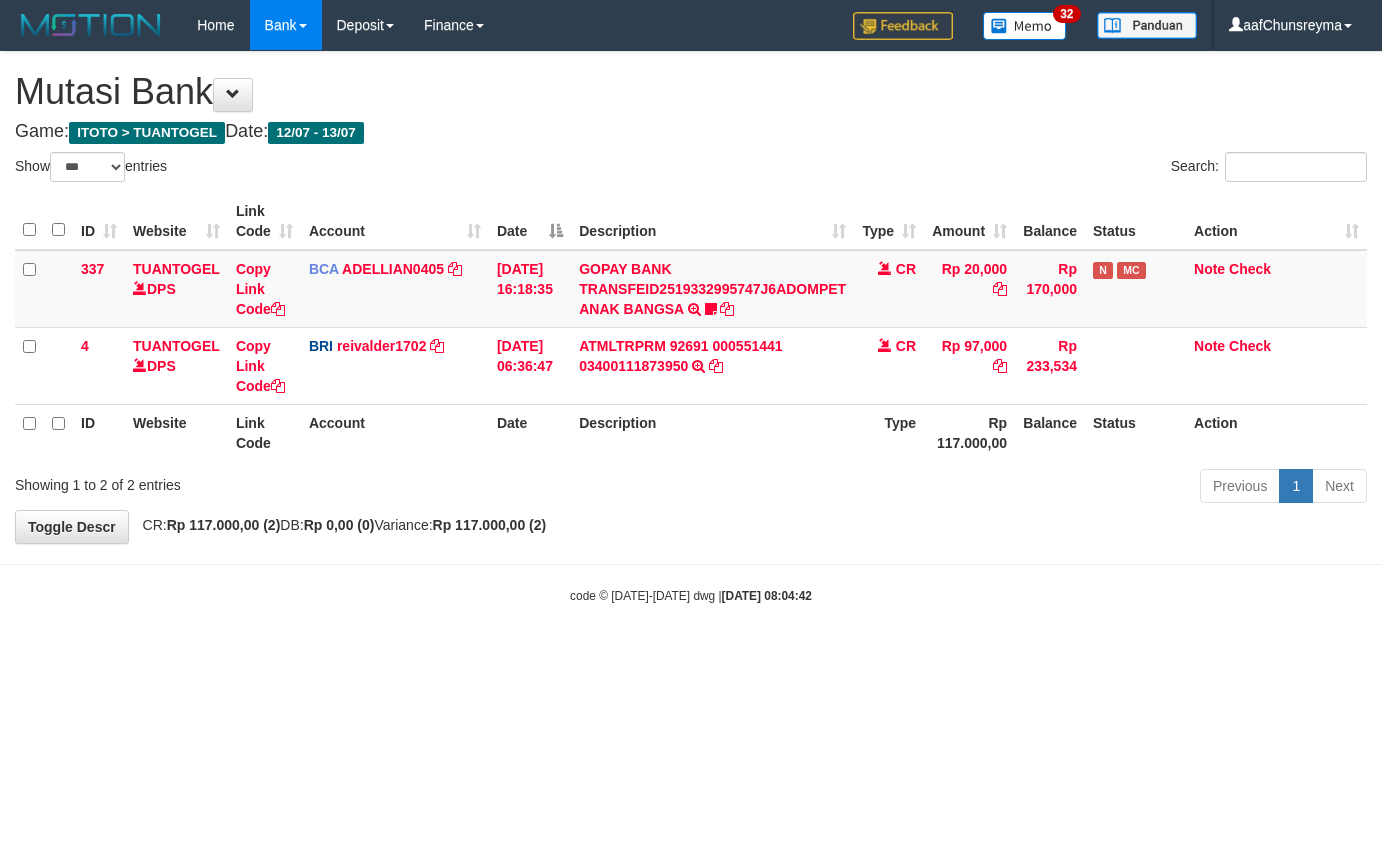 select on "***" 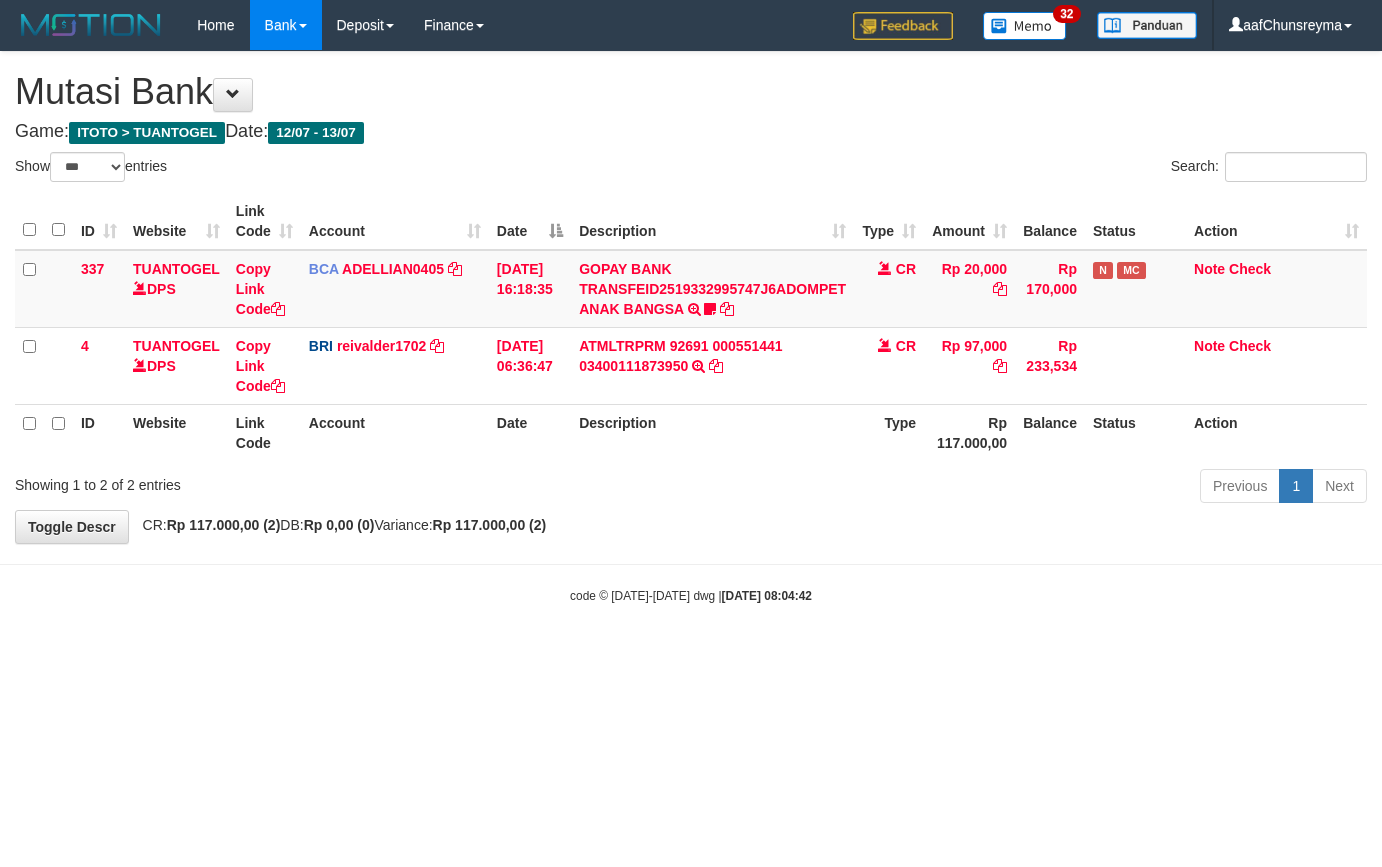scroll, scrollTop: 0, scrollLeft: 0, axis: both 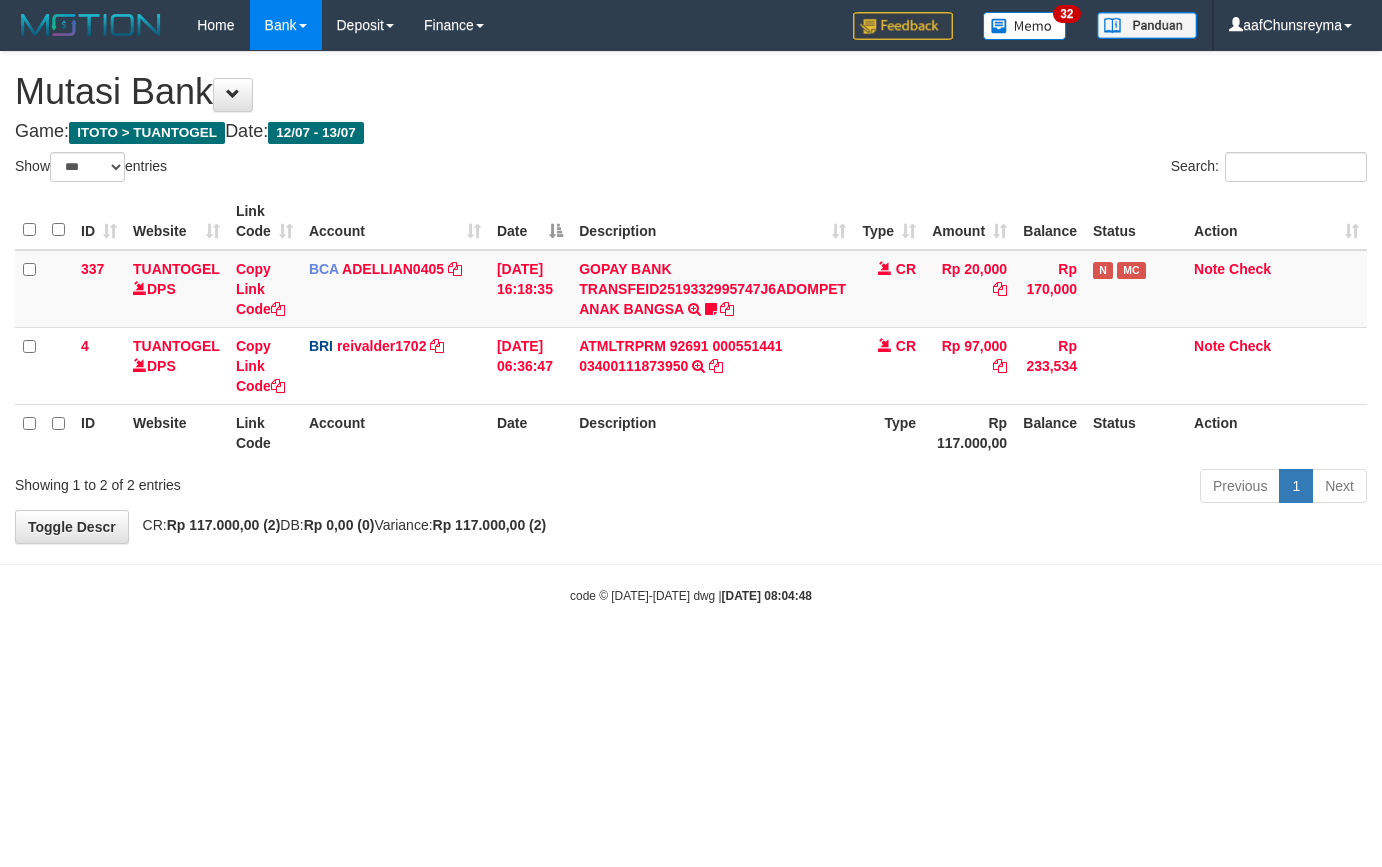 select on "***" 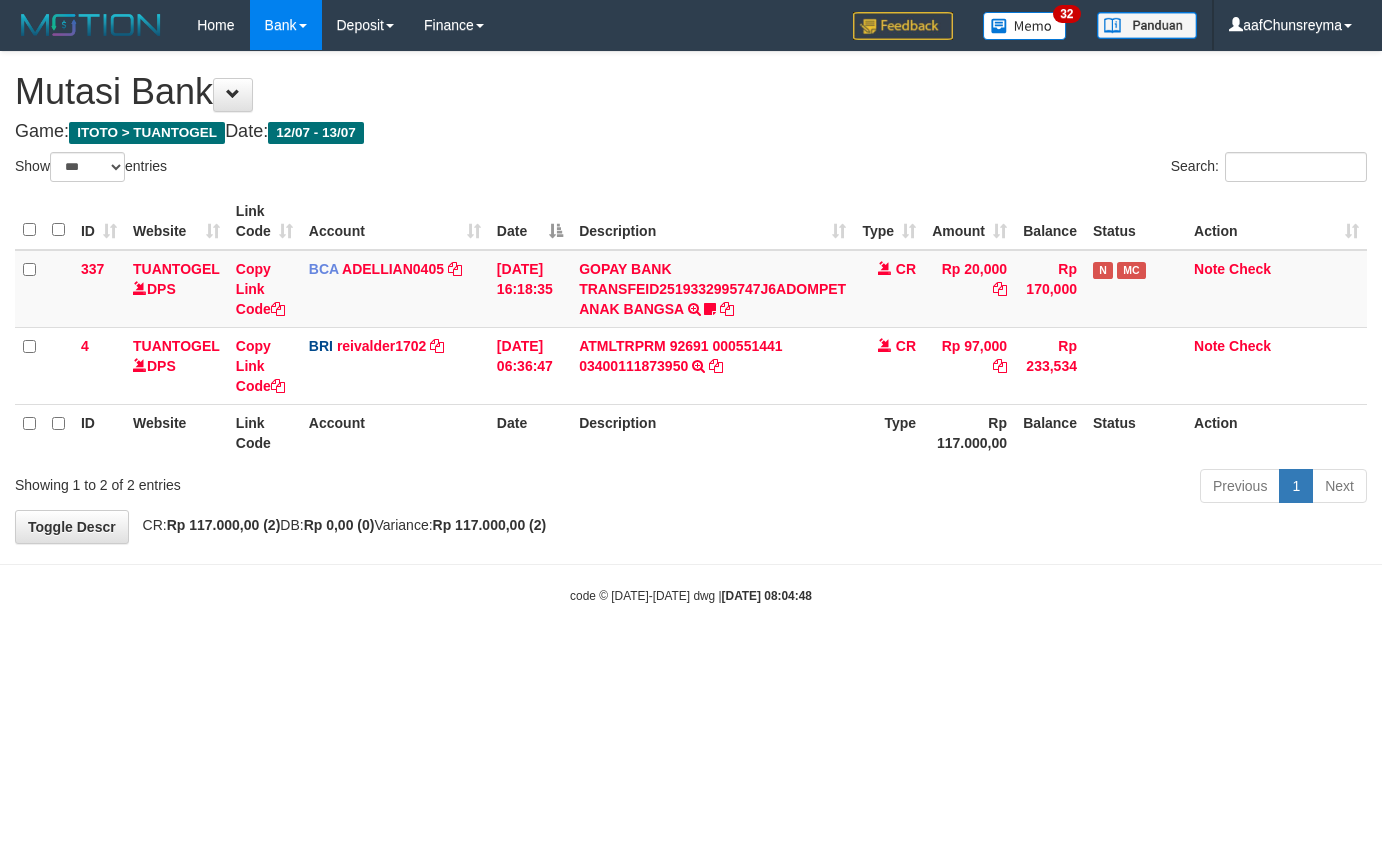 scroll, scrollTop: 0, scrollLeft: 0, axis: both 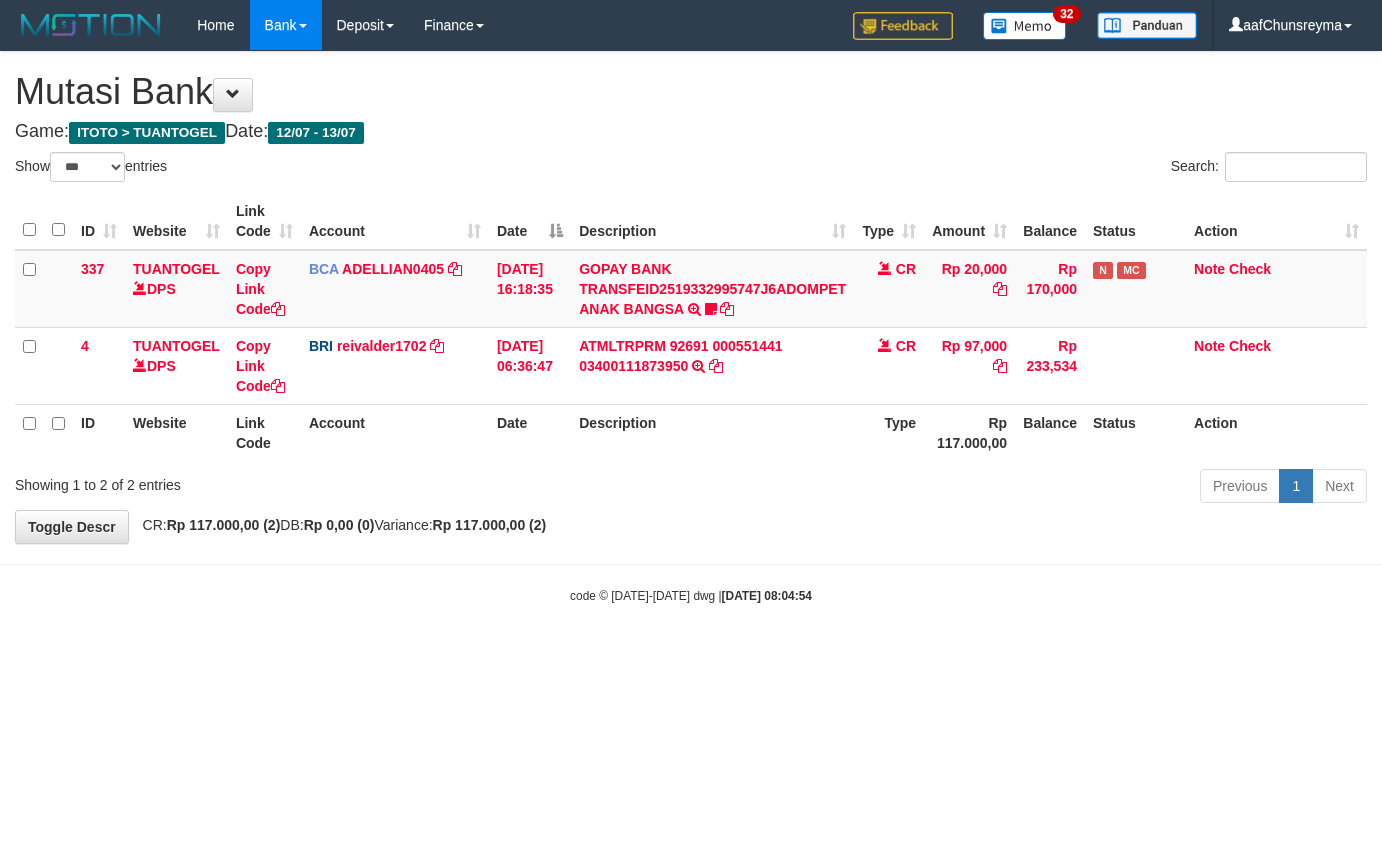 select on "***" 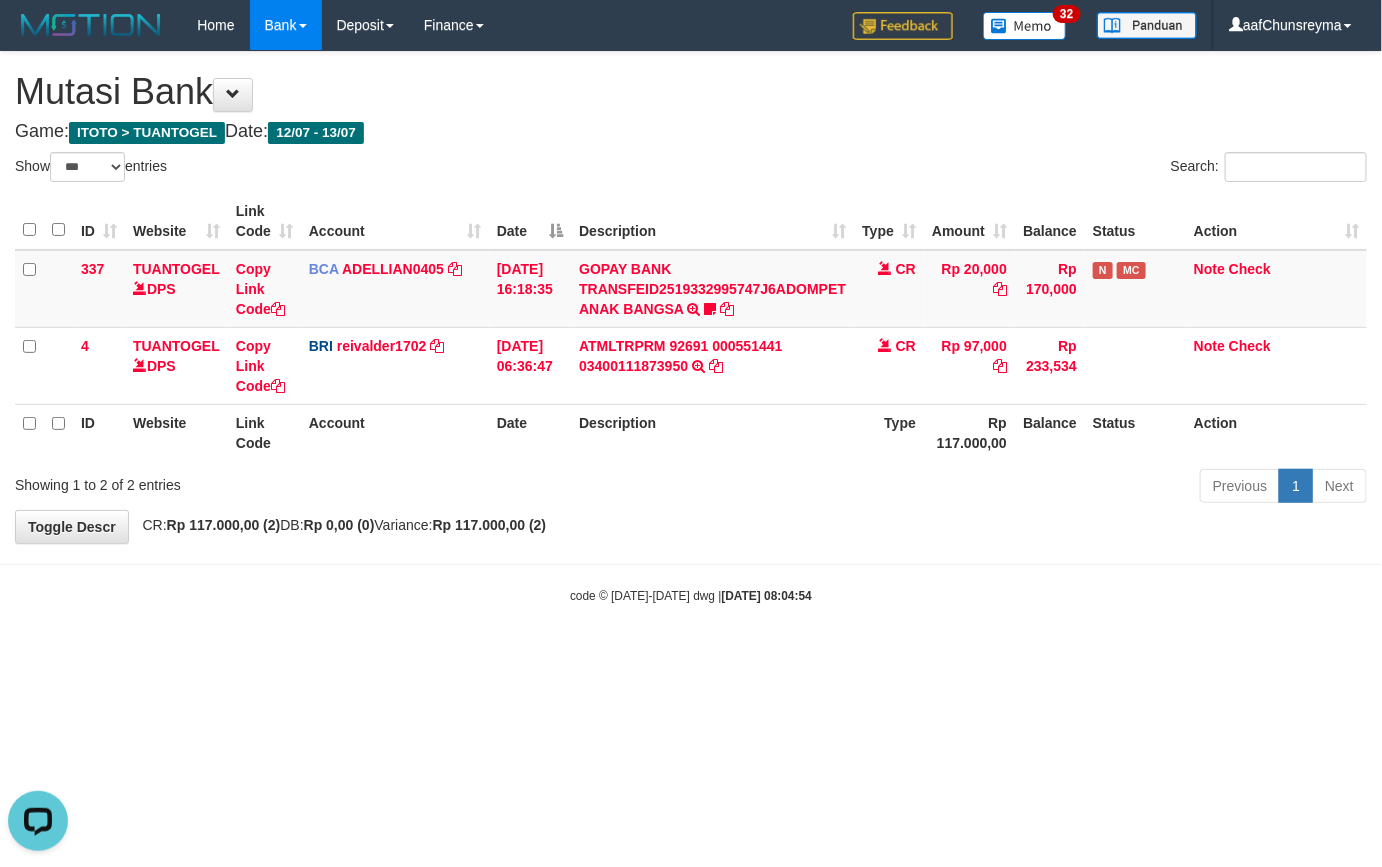scroll, scrollTop: 0, scrollLeft: 0, axis: both 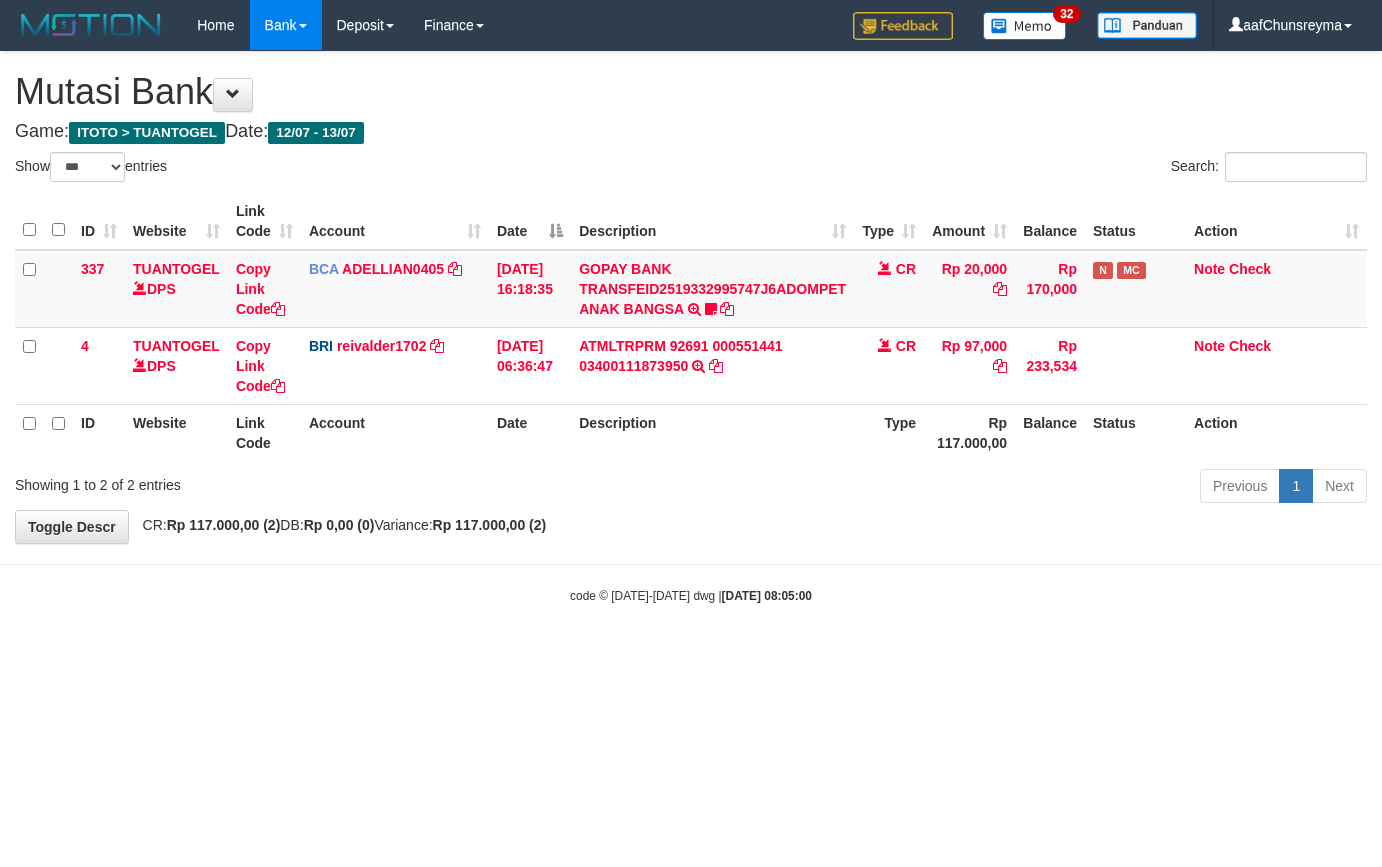 select on "***" 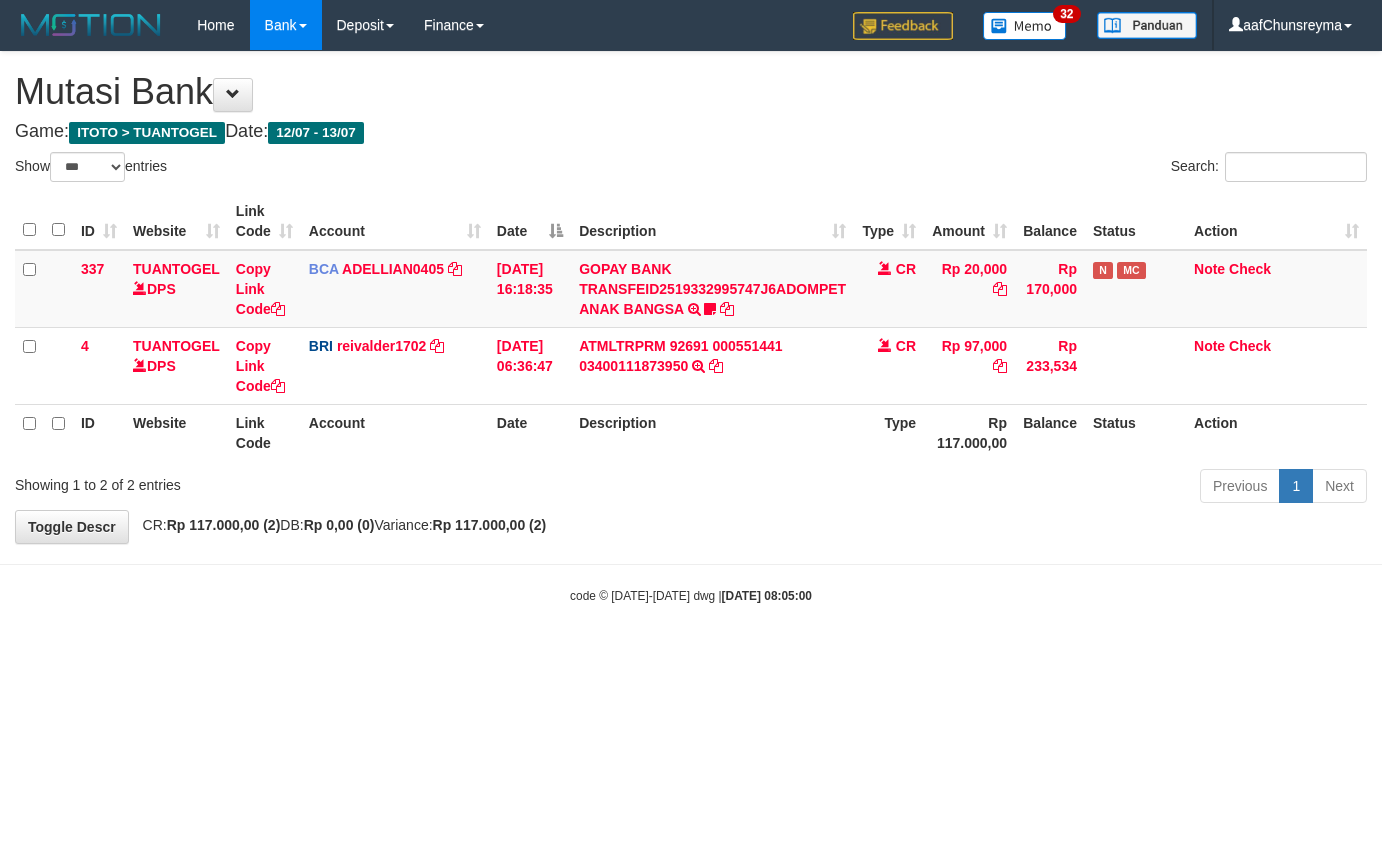 scroll, scrollTop: 0, scrollLeft: 0, axis: both 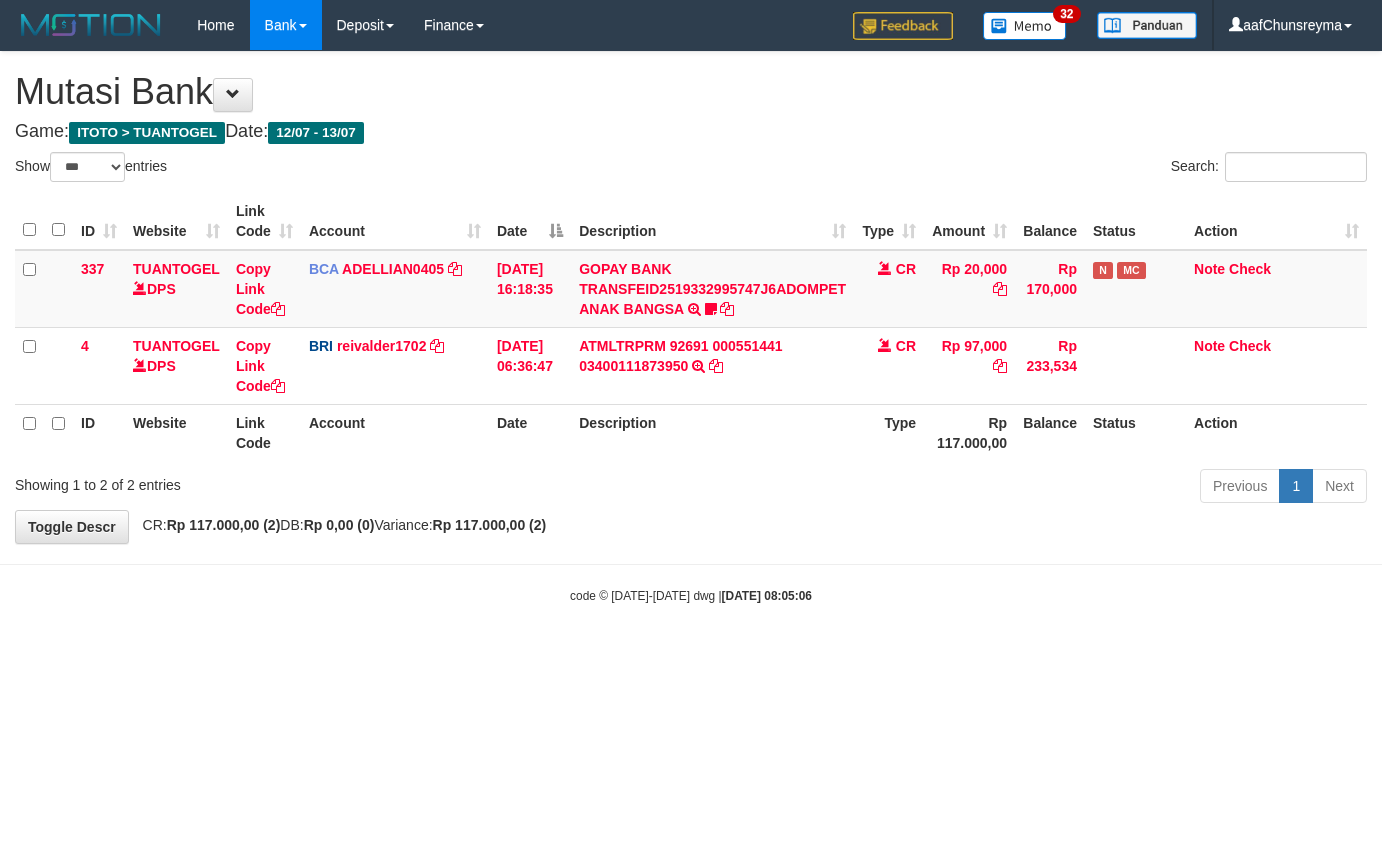 select on "***" 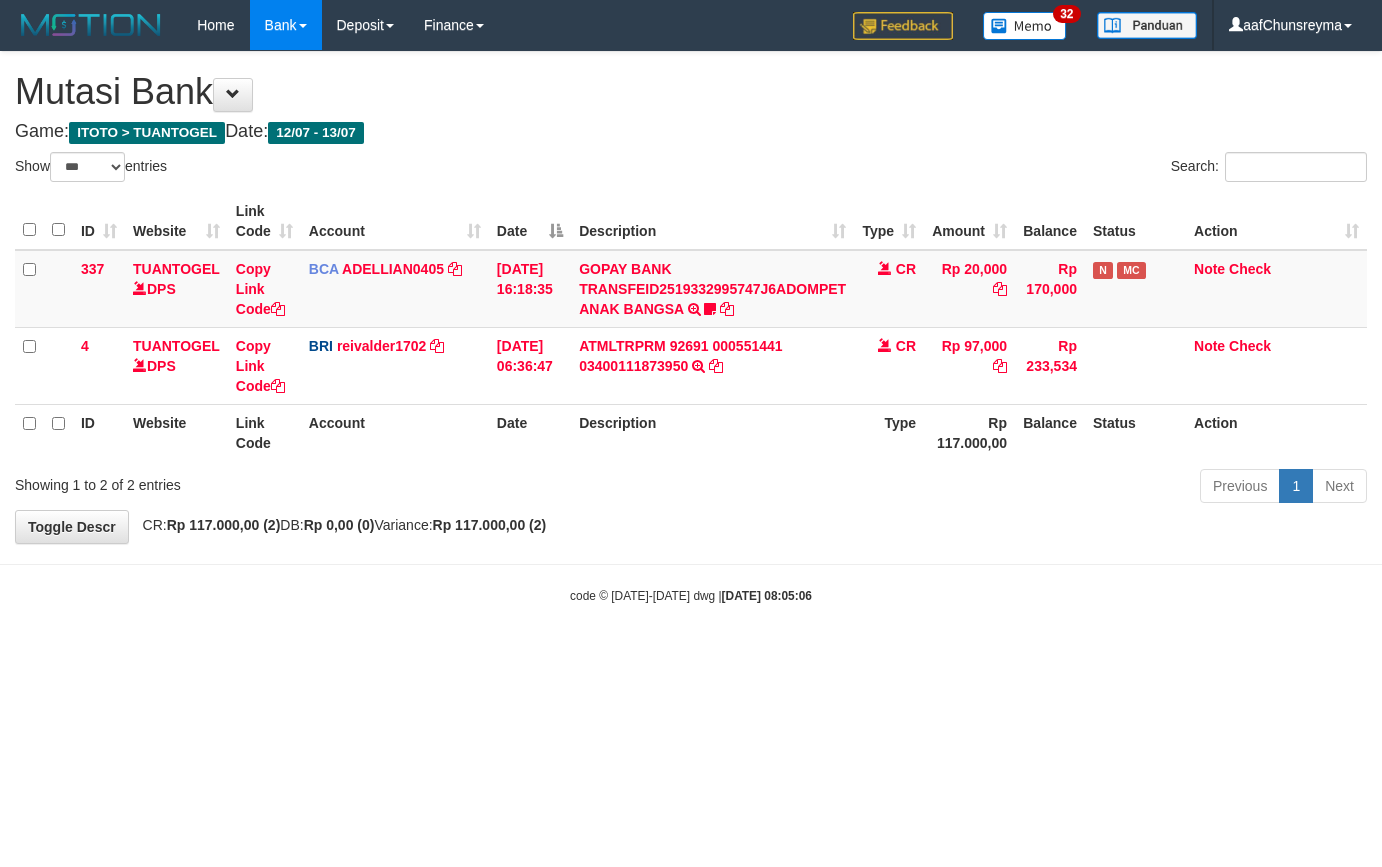scroll, scrollTop: 0, scrollLeft: 0, axis: both 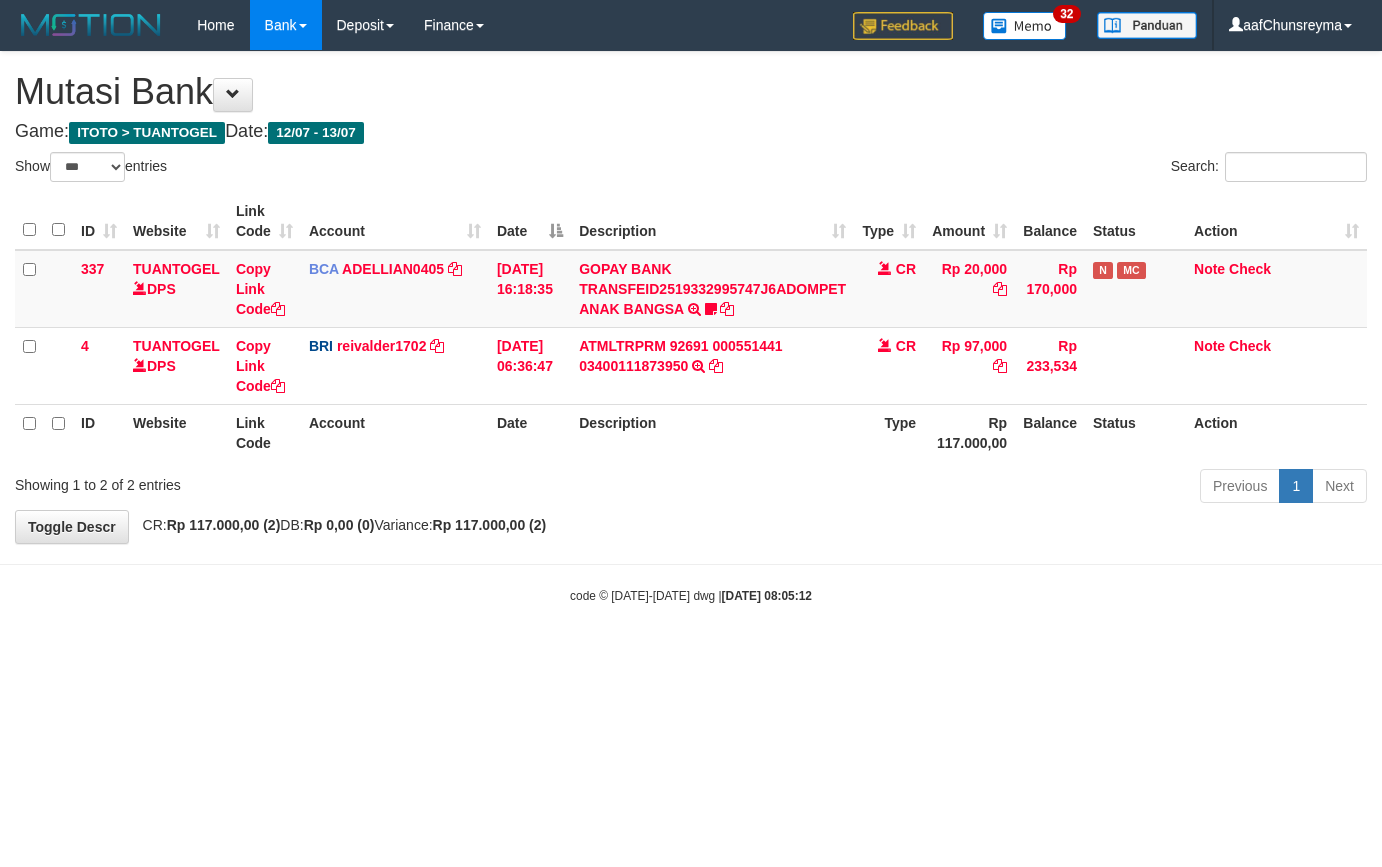 select on "***" 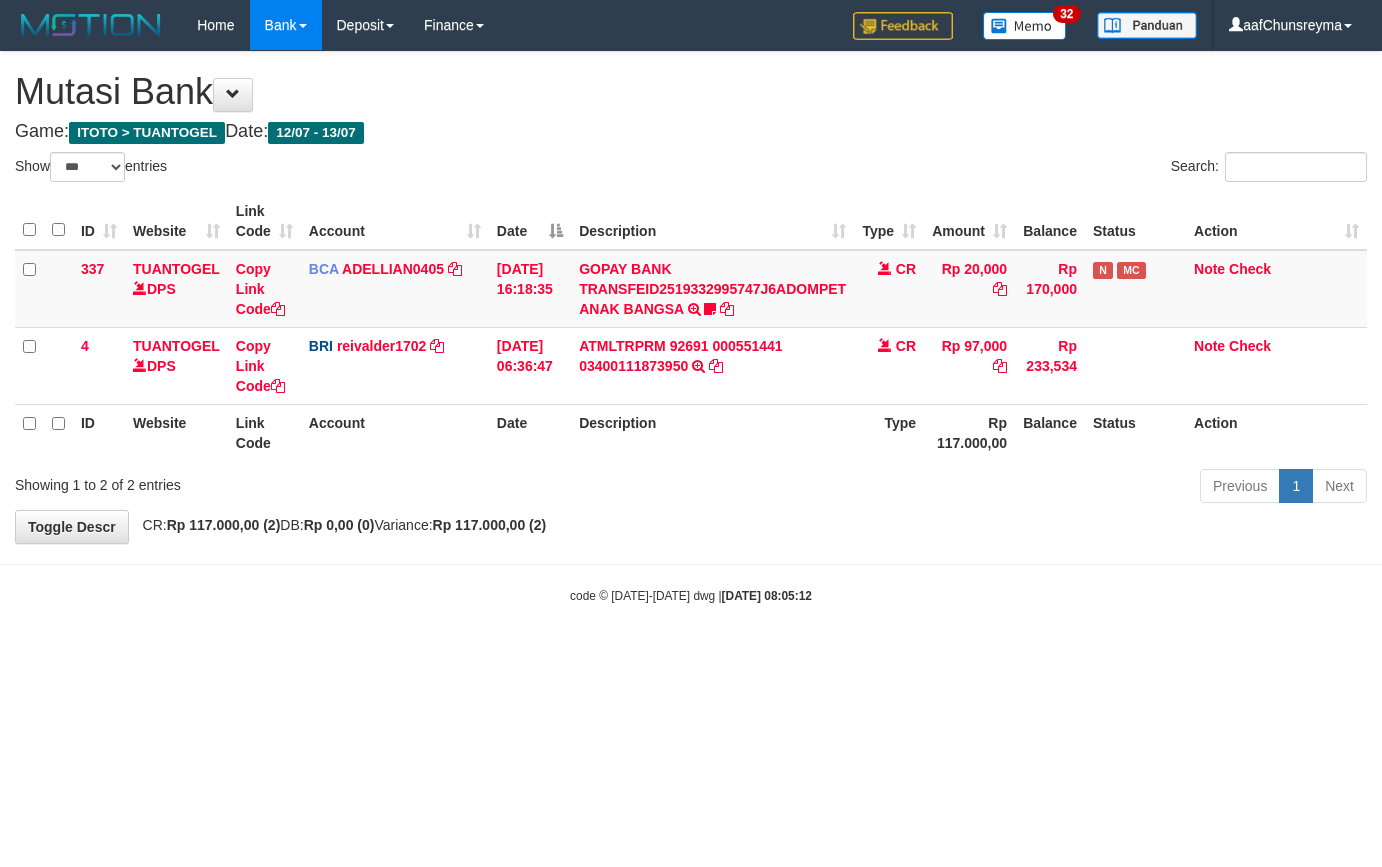 scroll, scrollTop: 0, scrollLeft: 0, axis: both 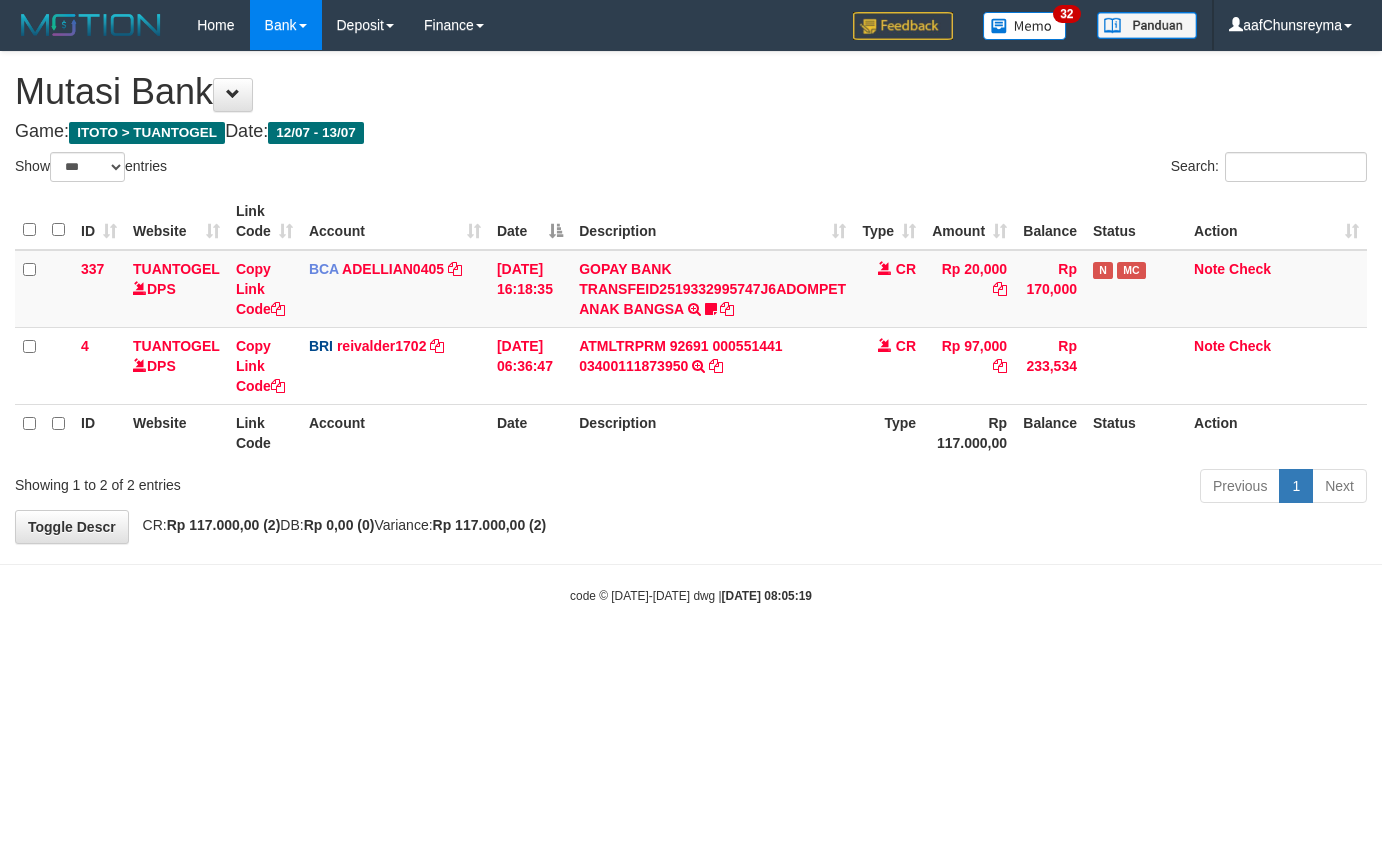 select on "***" 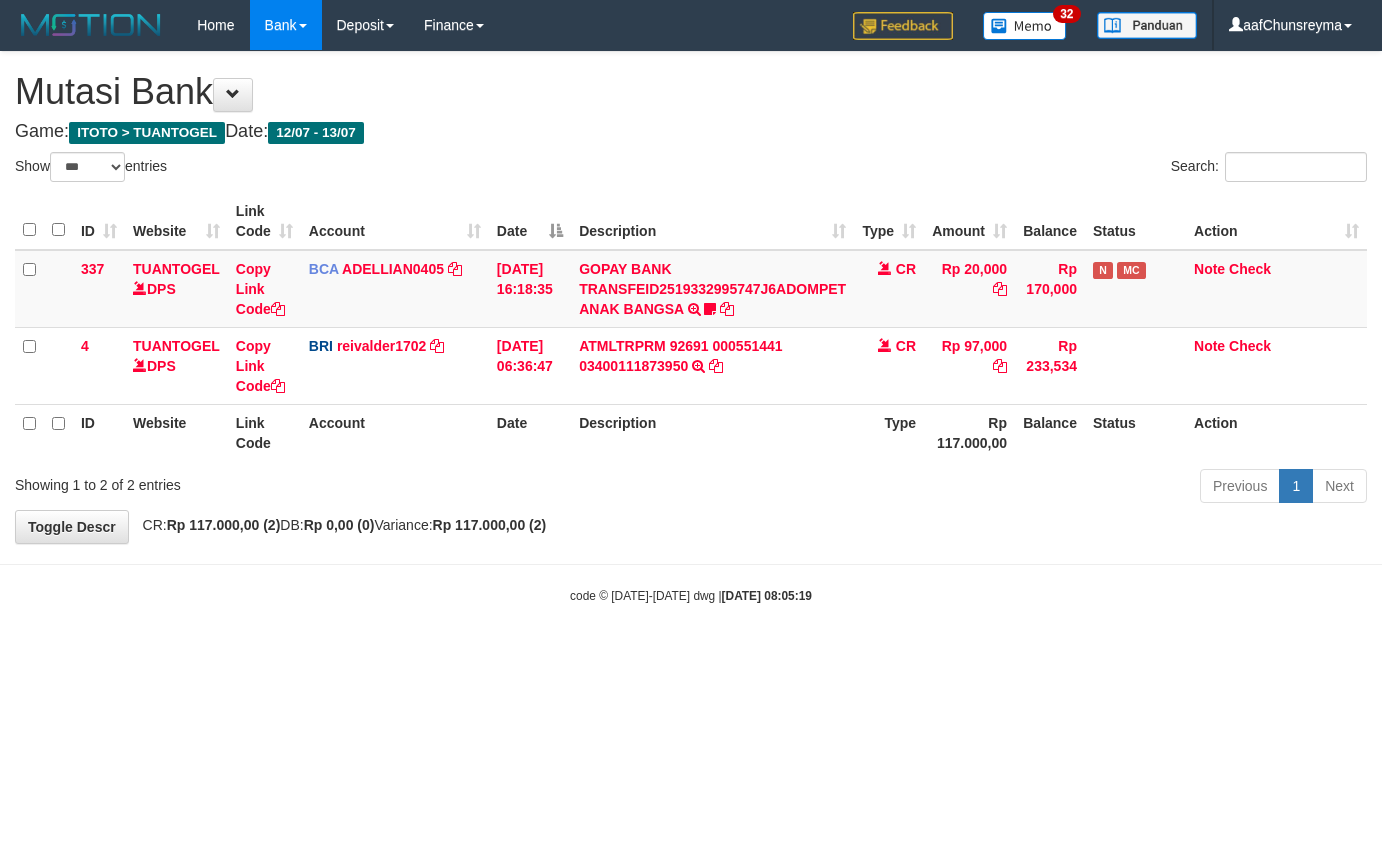 scroll, scrollTop: 0, scrollLeft: 0, axis: both 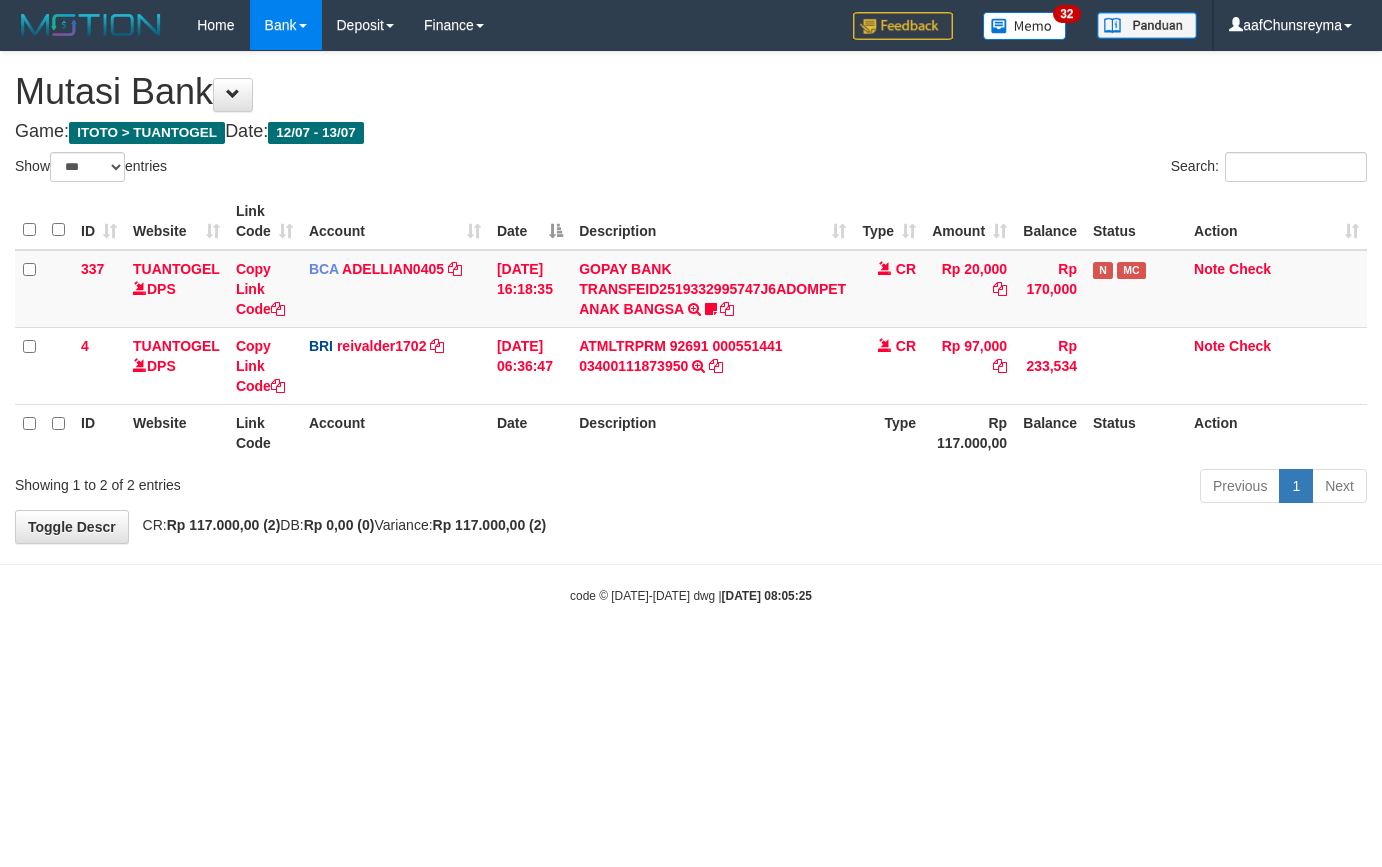 select on "***" 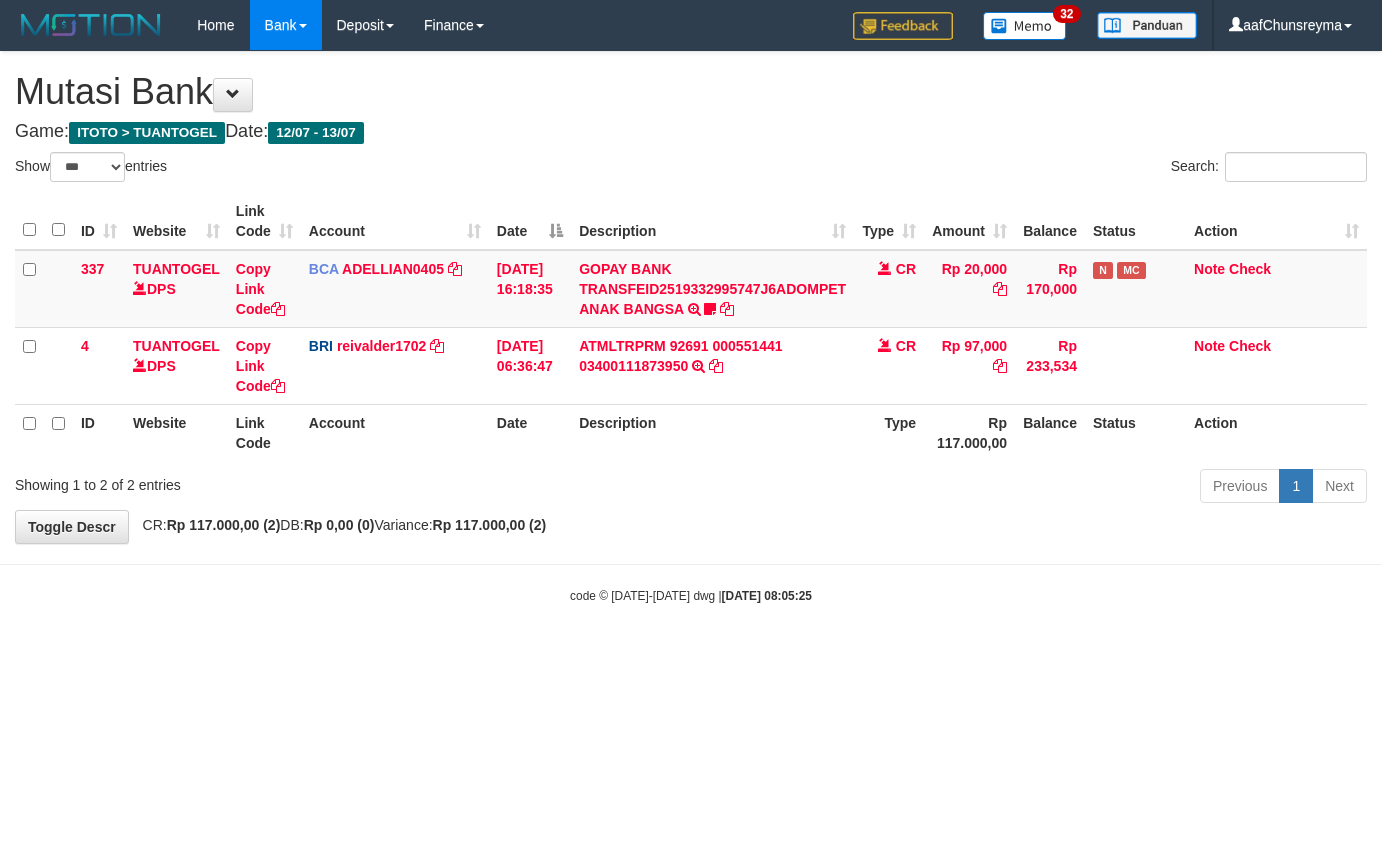 scroll, scrollTop: 0, scrollLeft: 0, axis: both 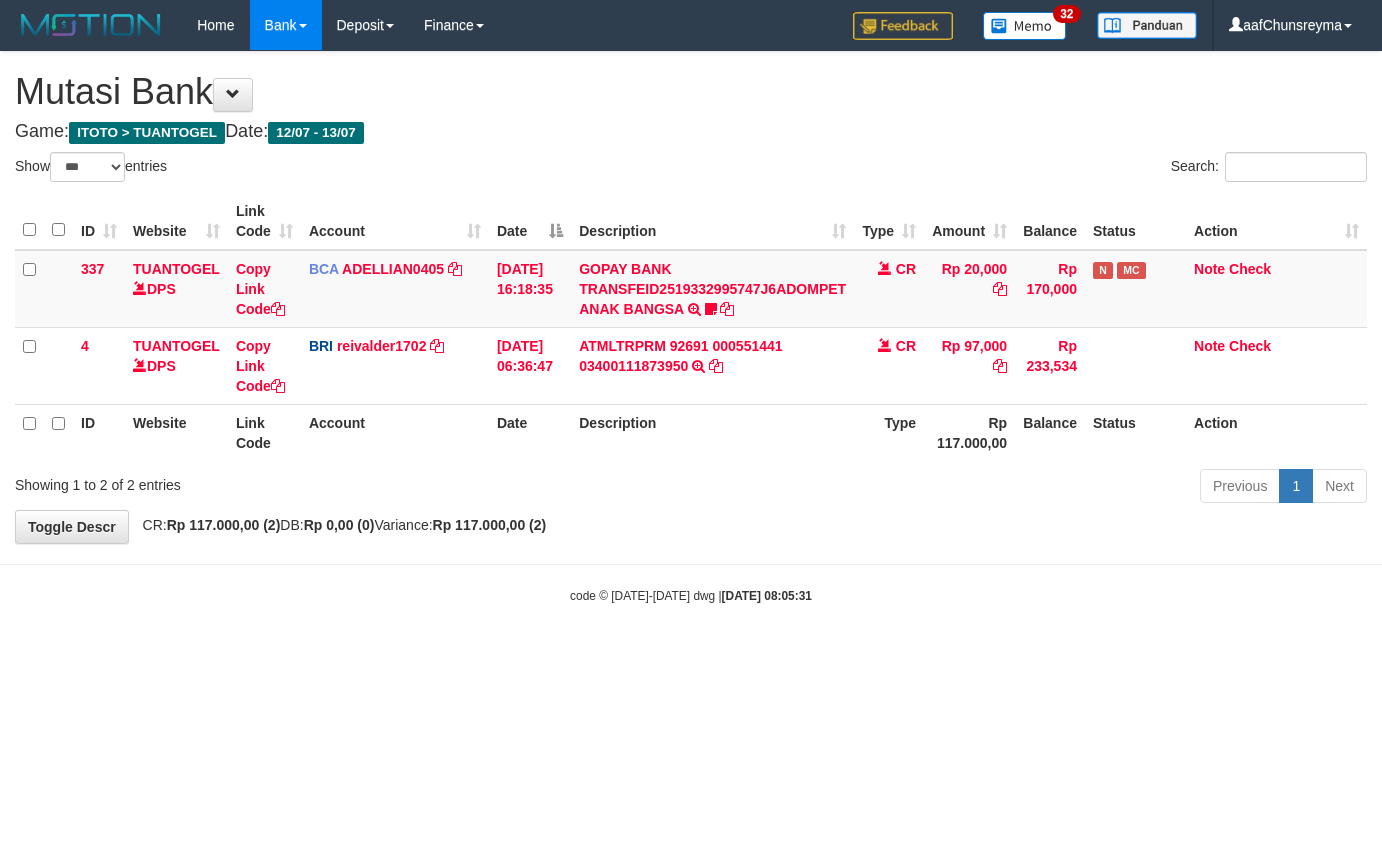 select on "***" 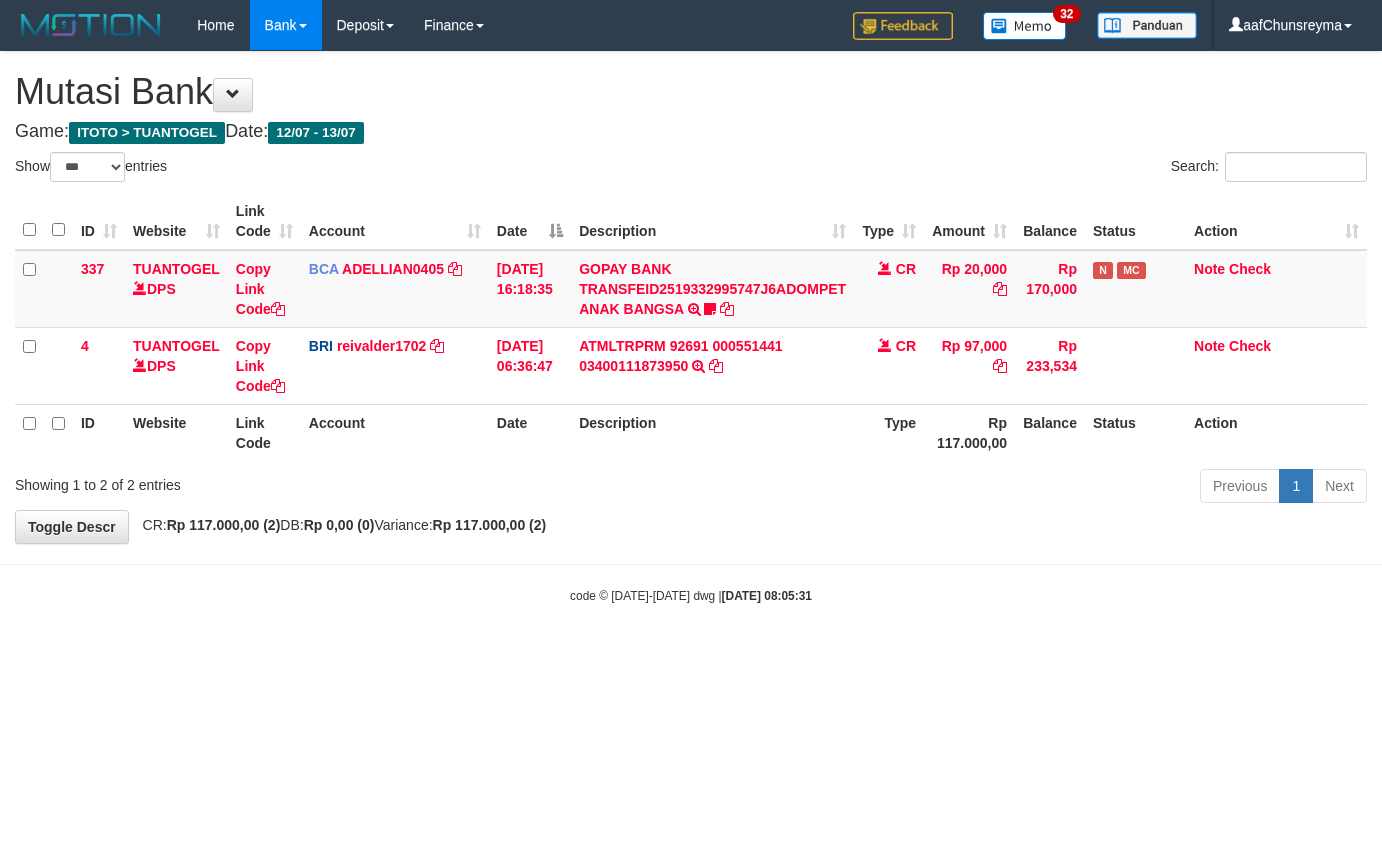 scroll, scrollTop: 0, scrollLeft: 0, axis: both 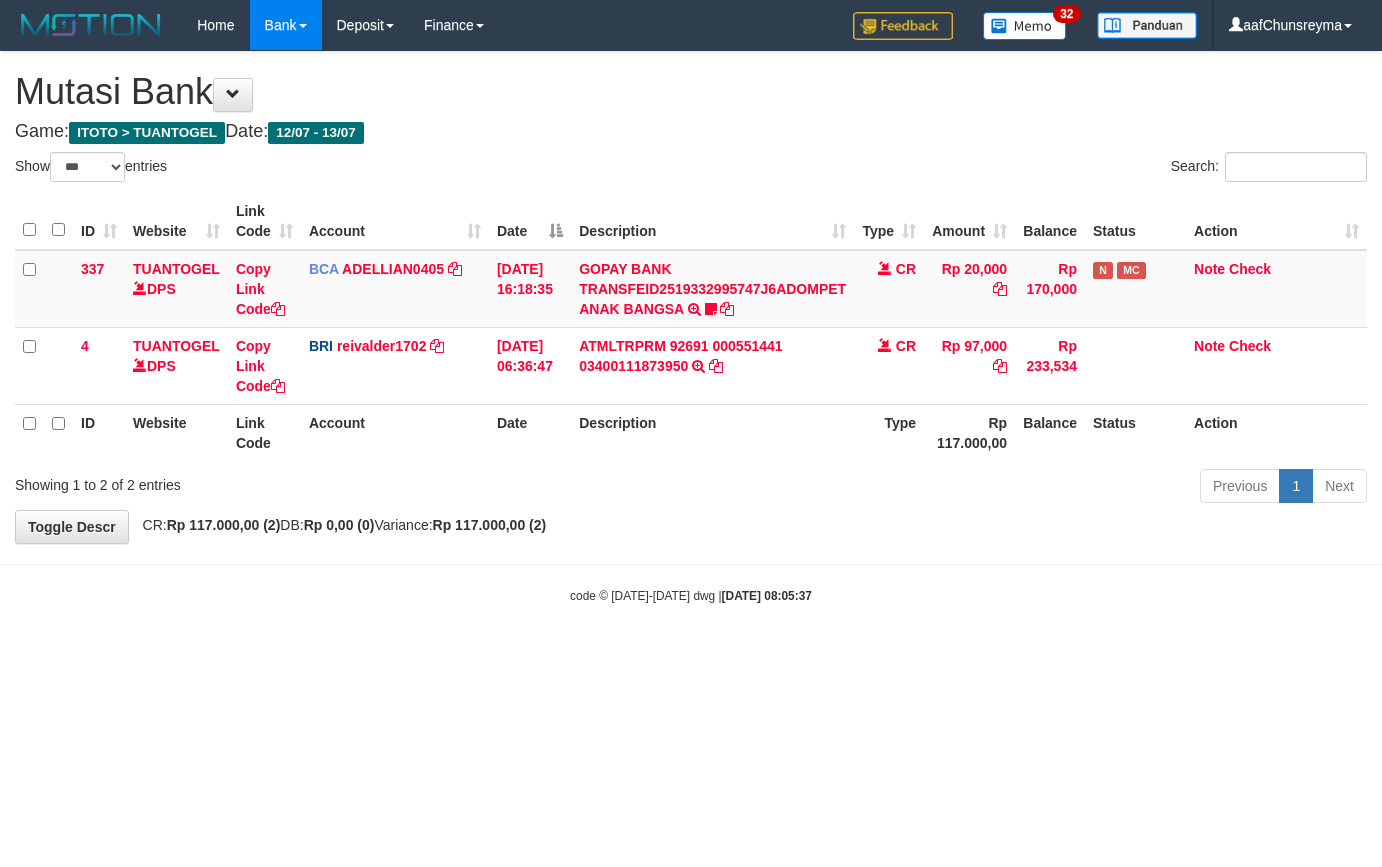 select on "***" 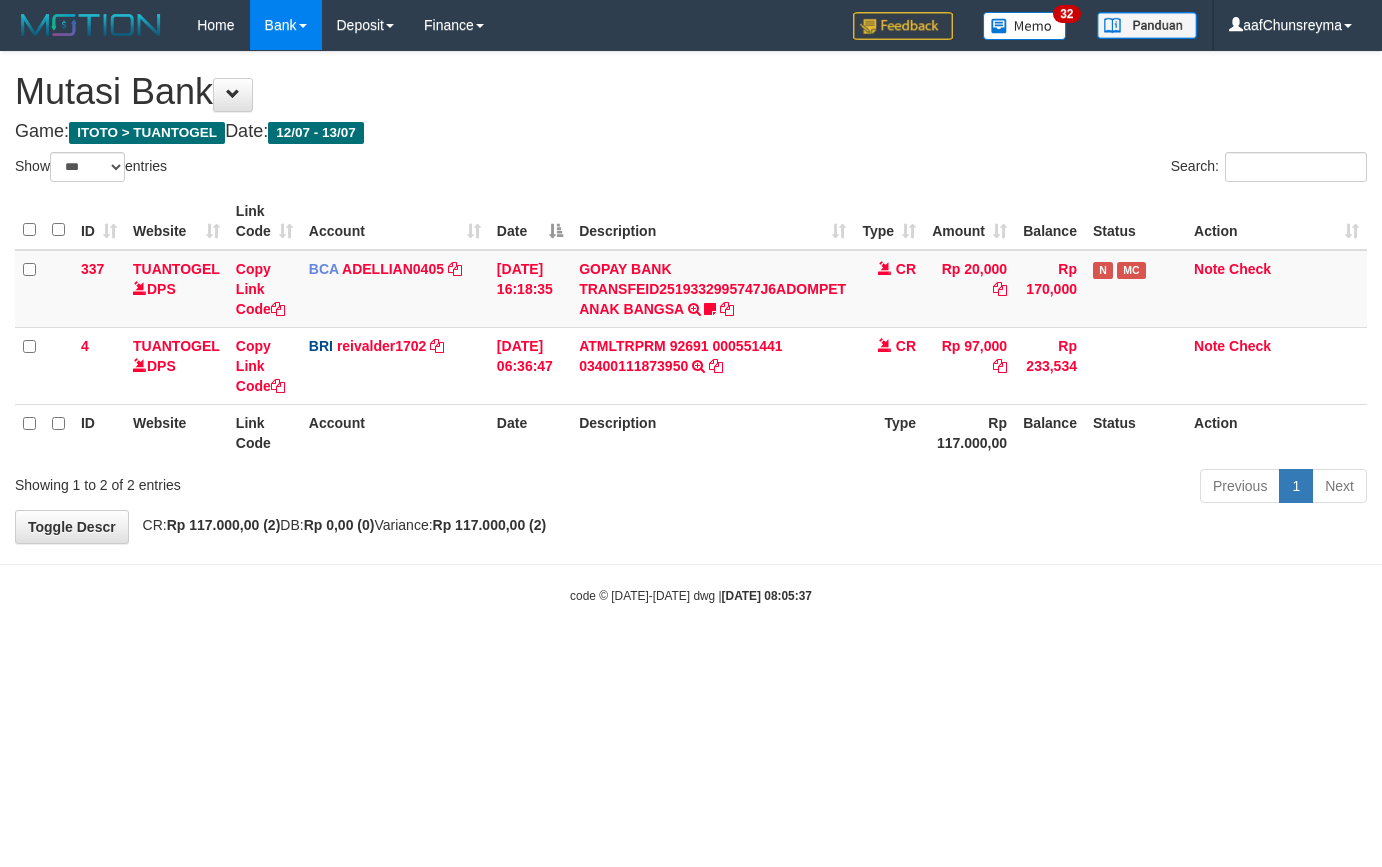 scroll, scrollTop: 0, scrollLeft: 0, axis: both 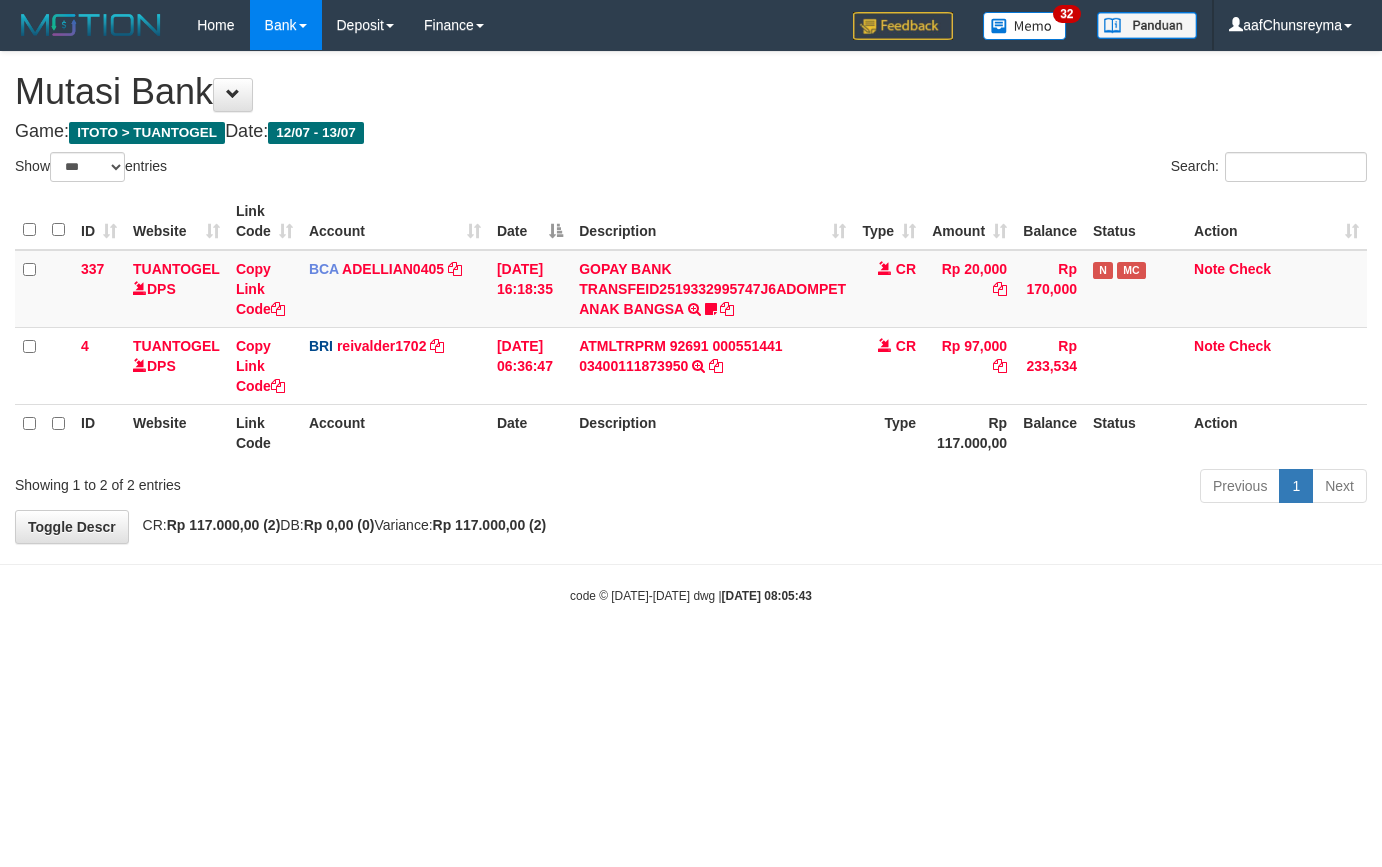 select on "***" 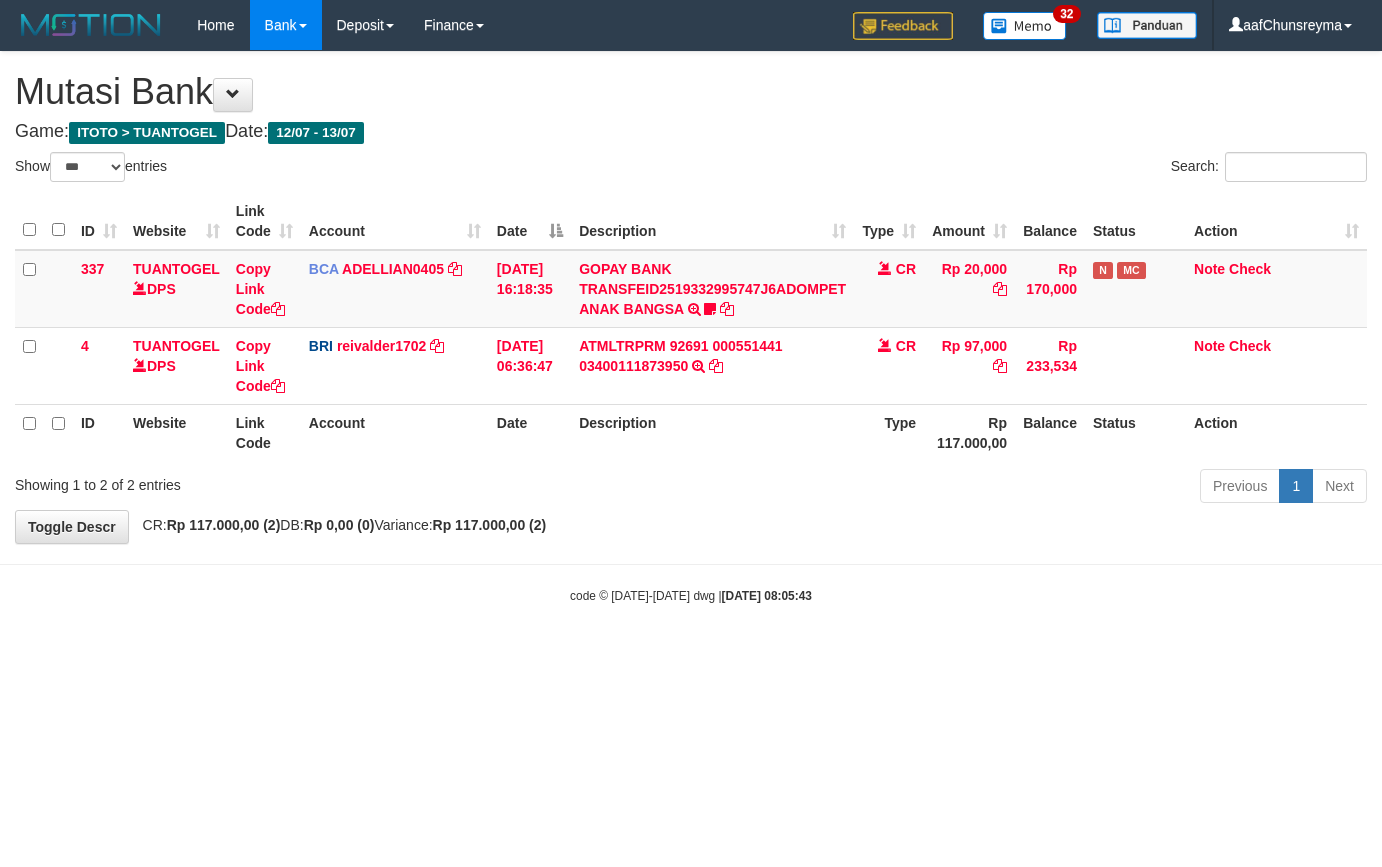 scroll, scrollTop: 0, scrollLeft: 0, axis: both 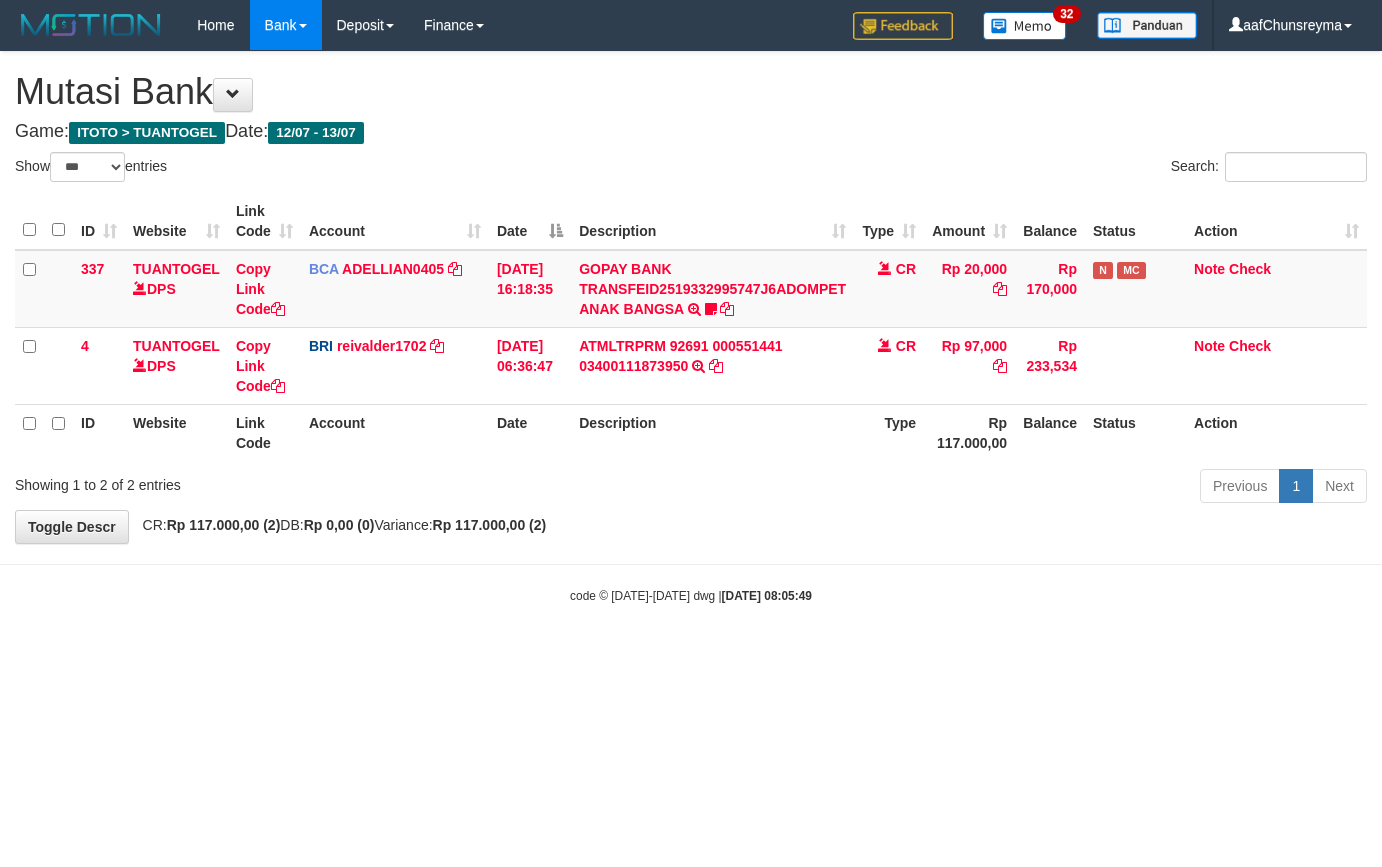 select on "***" 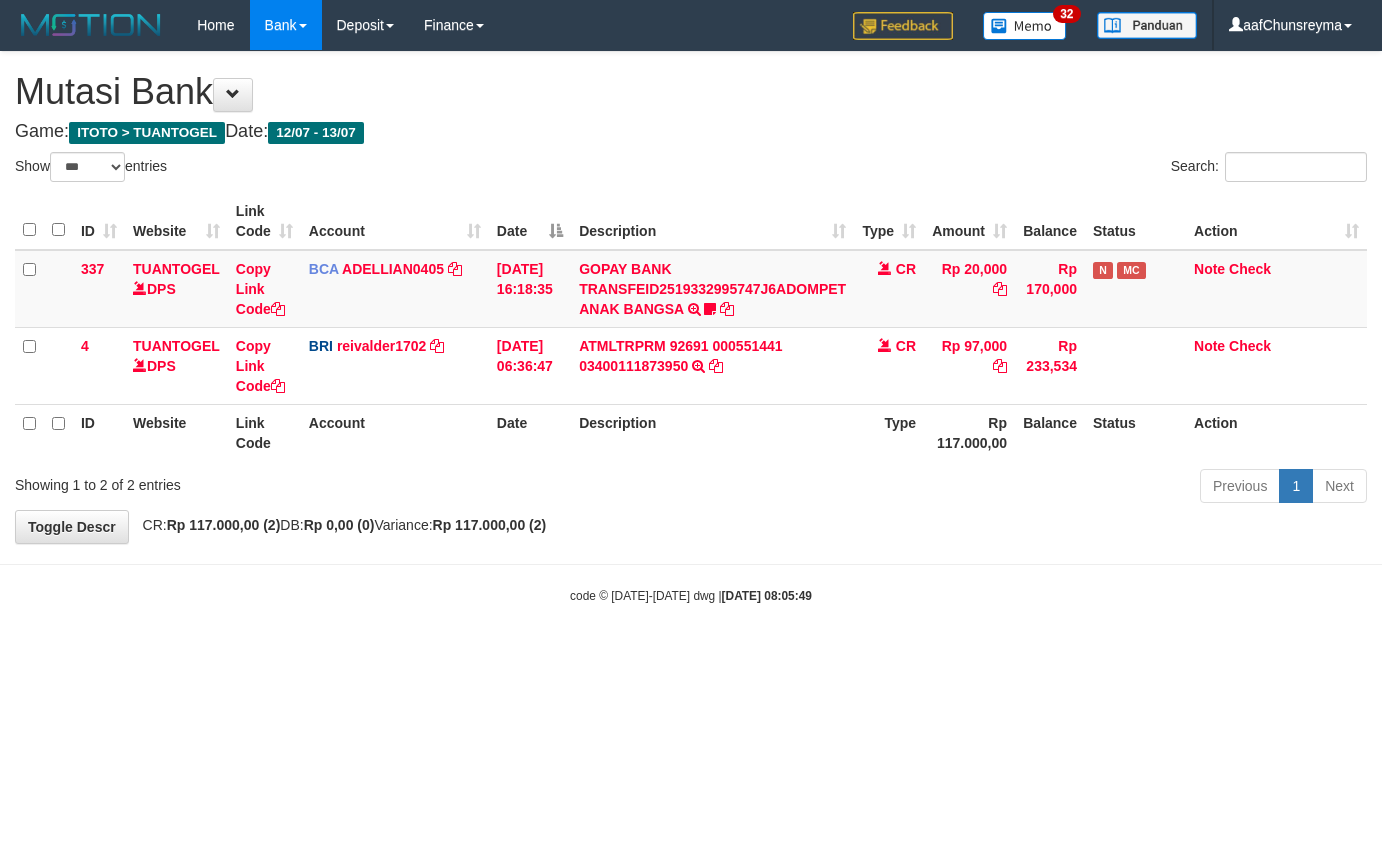 scroll, scrollTop: 0, scrollLeft: 0, axis: both 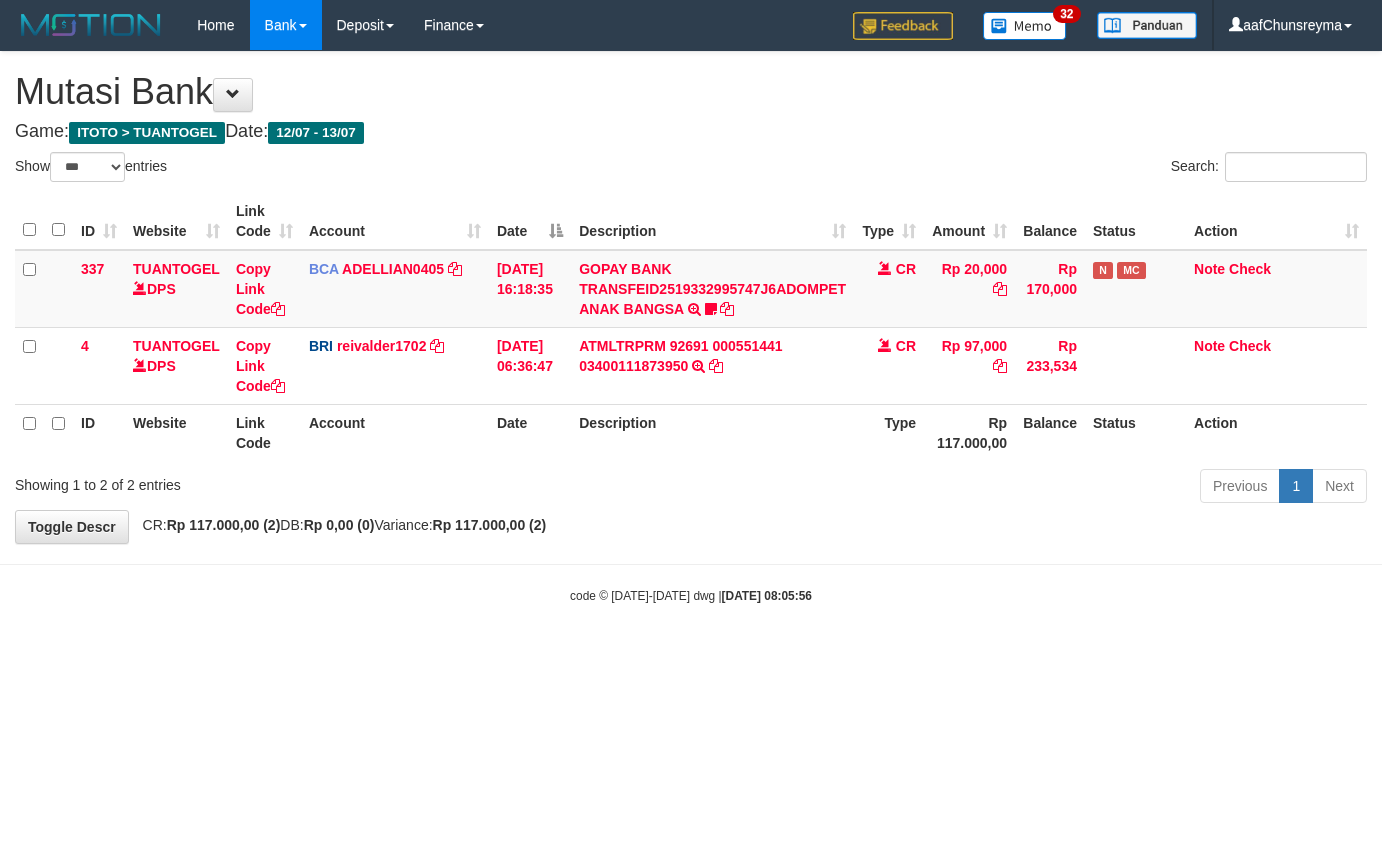 select on "***" 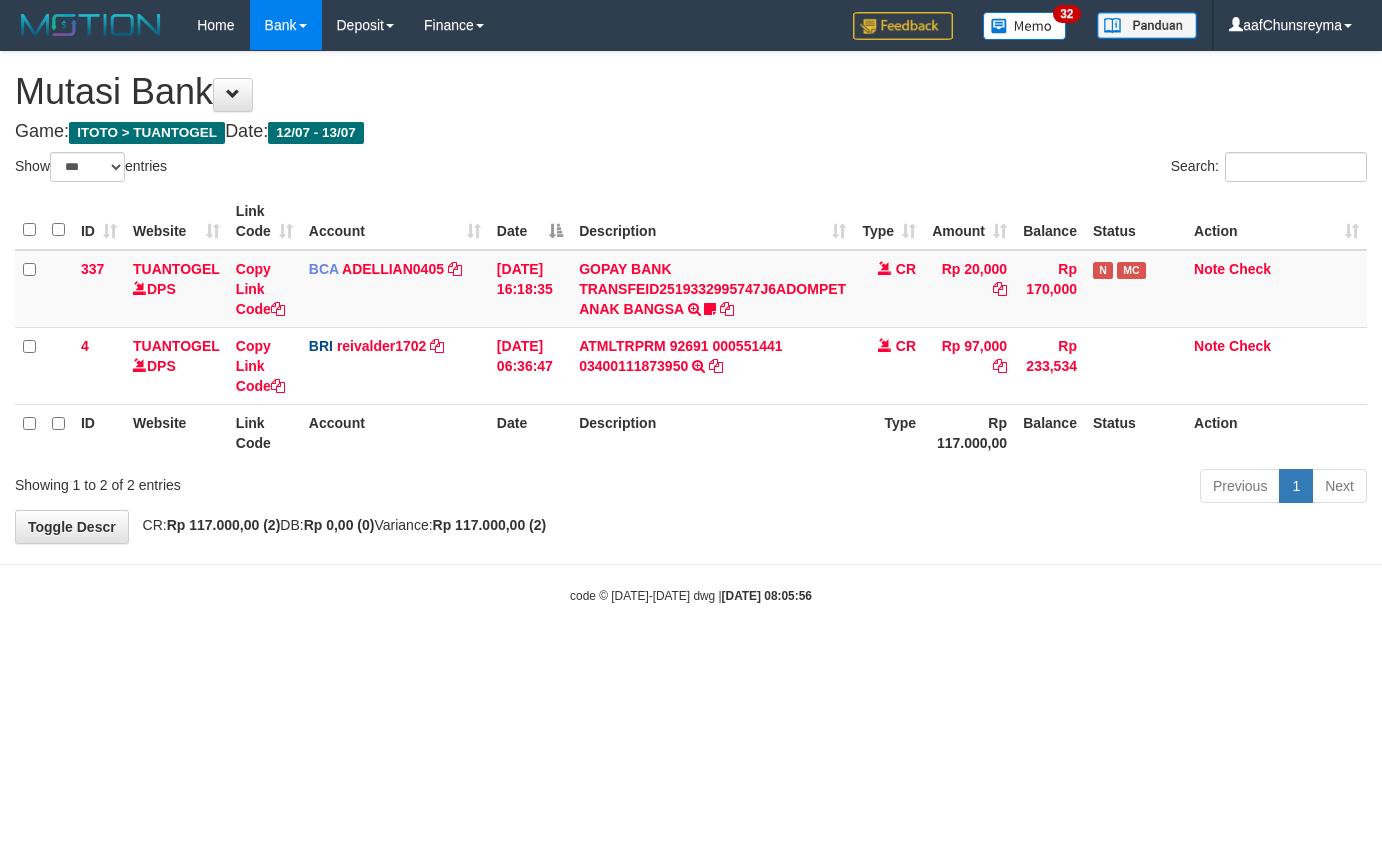 scroll, scrollTop: 0, scrollLeft: 0, axis: both 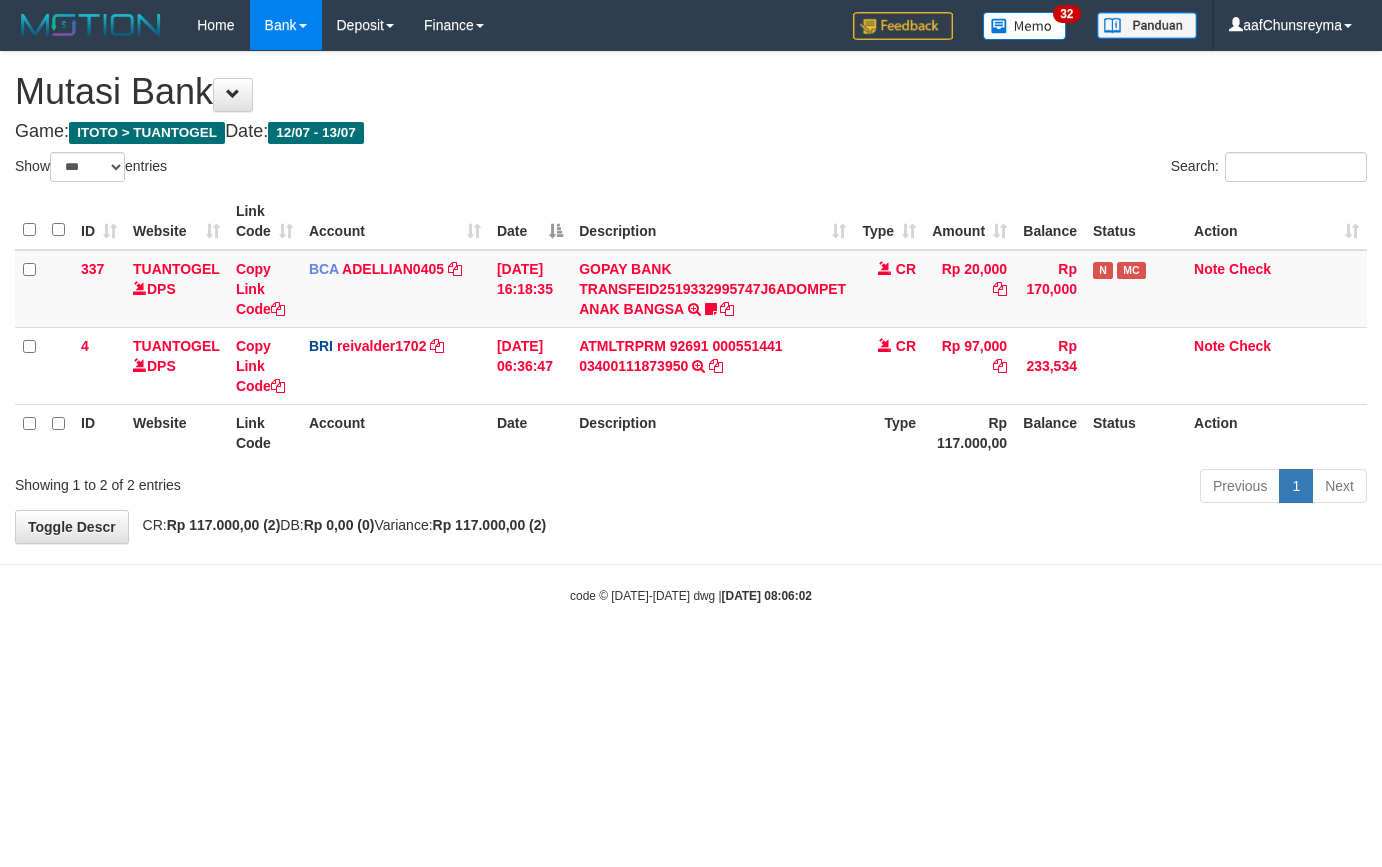select on "***" 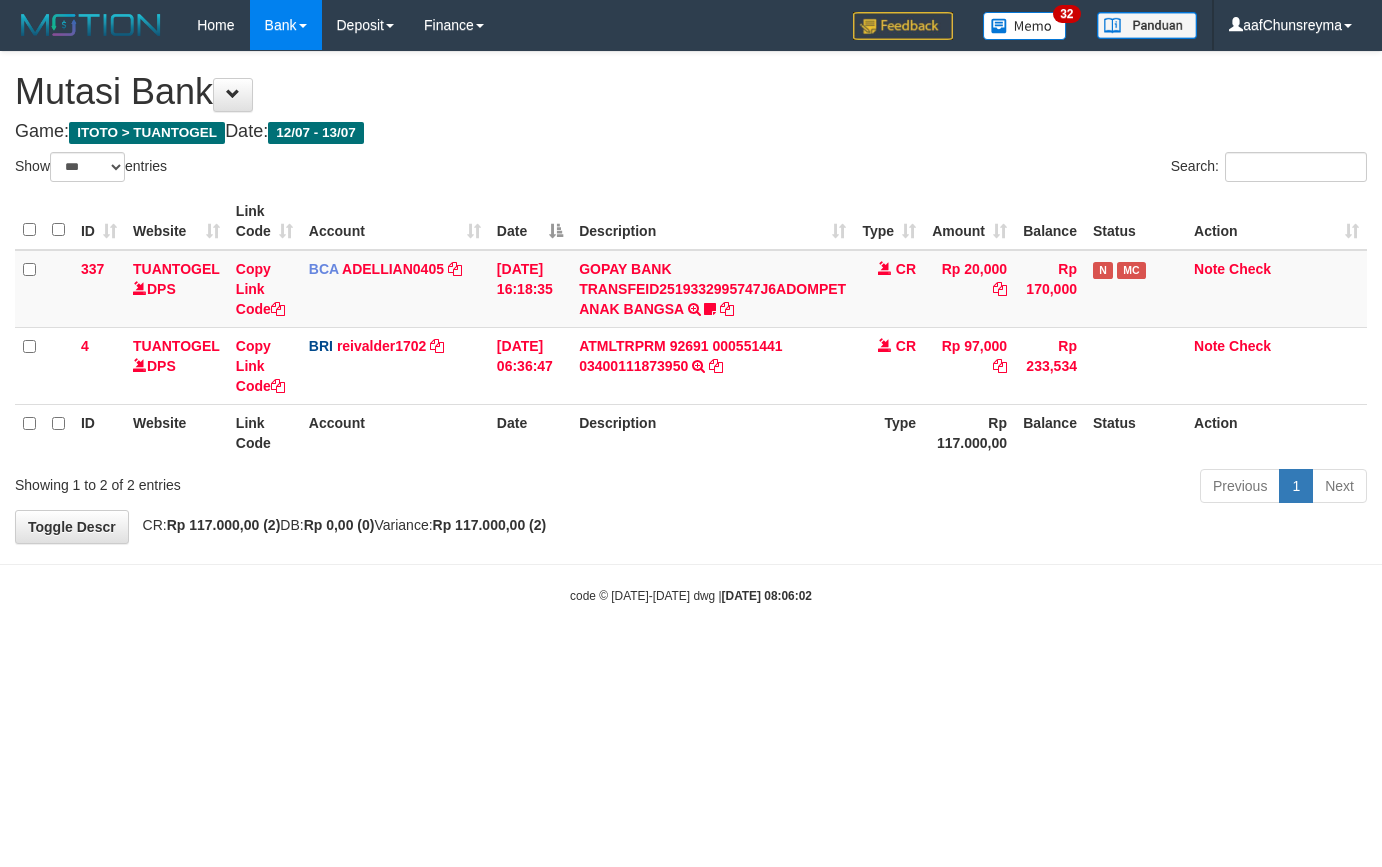 scroll, scrollTop: 0, scrollLeft: 0, axis: both 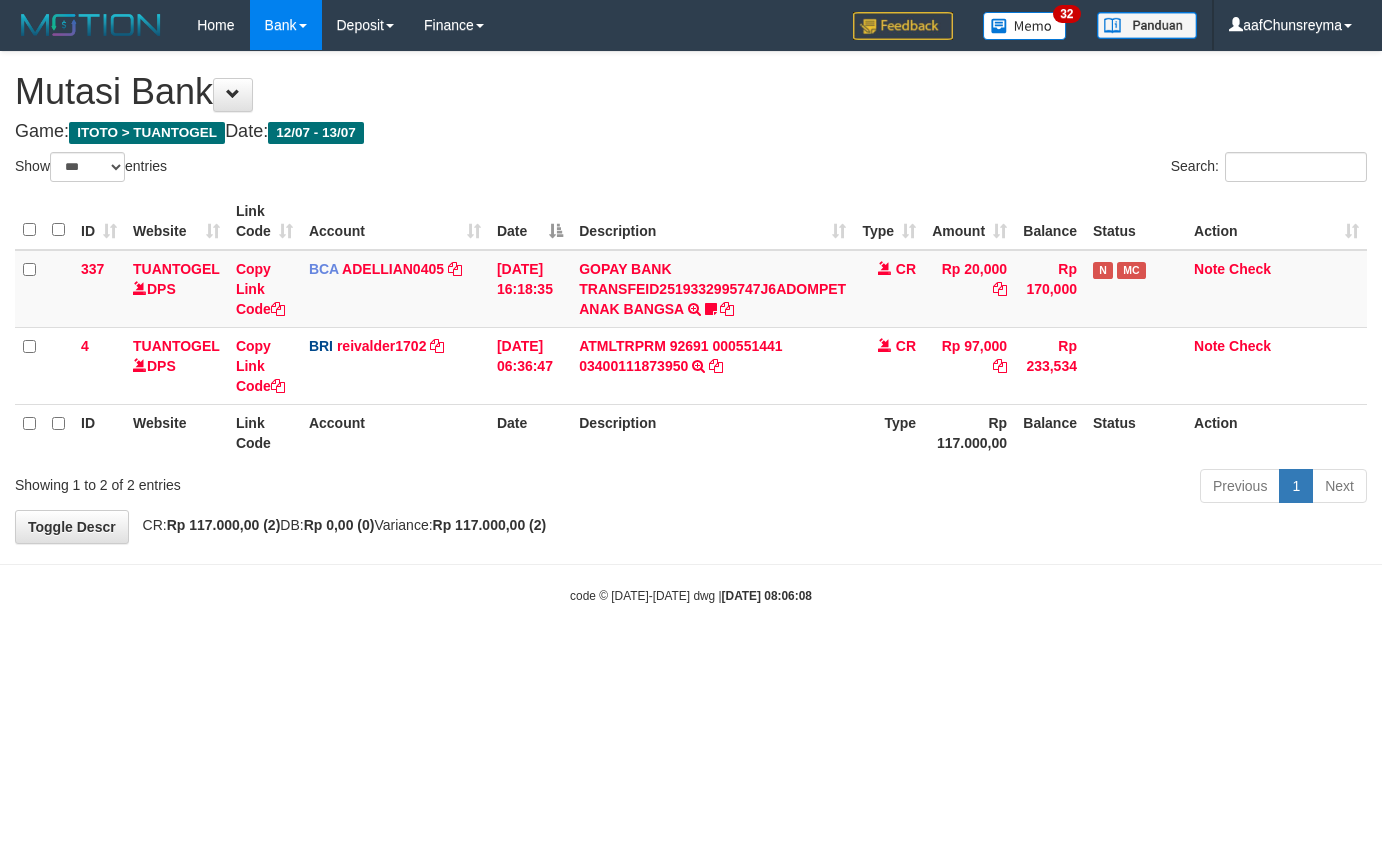 select on "***" 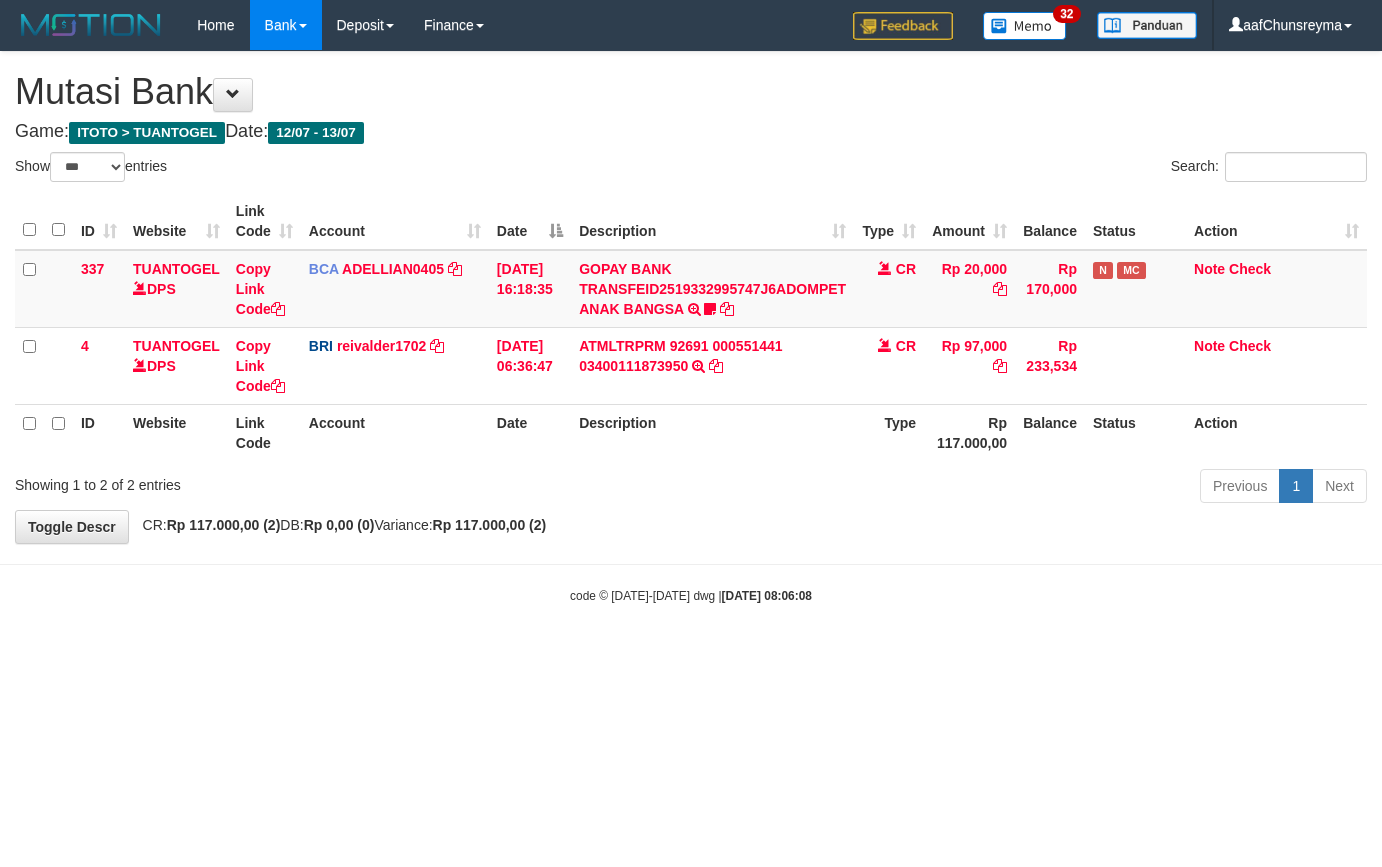 scroll, scrollTop: 0, scrollLeft: 0, axis: both 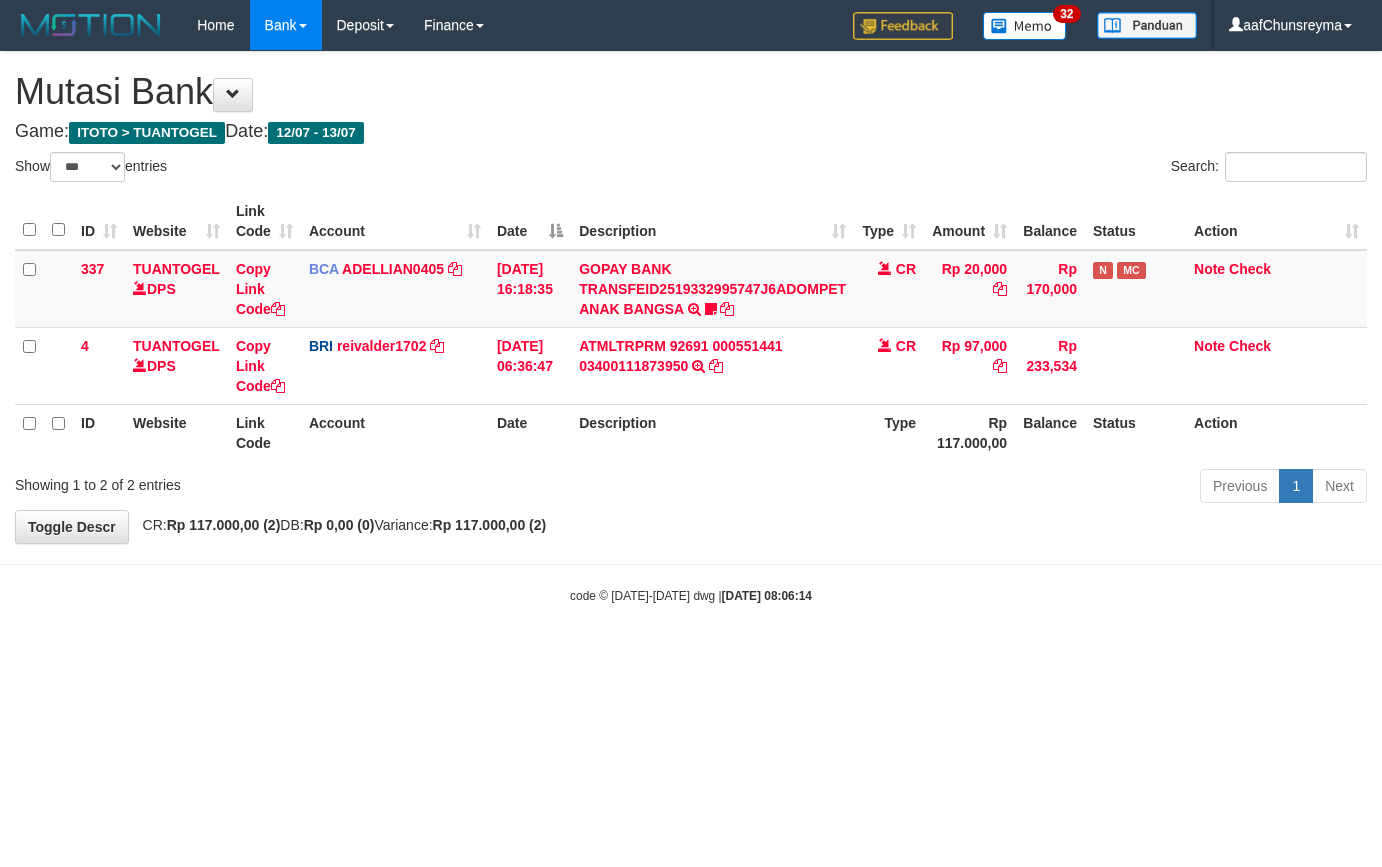 select on "***" 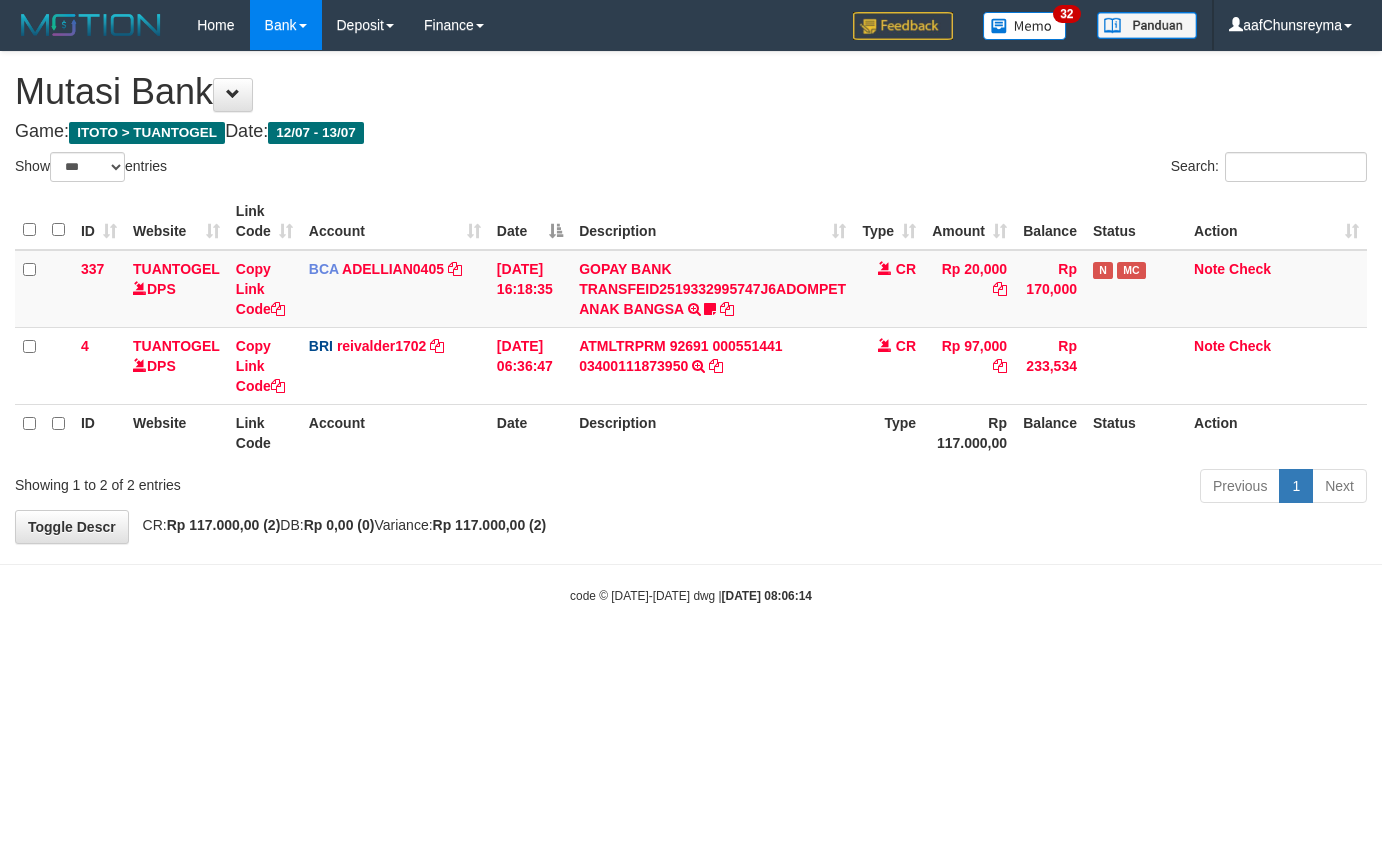 scroll, scrollTop: 0, scrollLeft: 0, axis: both 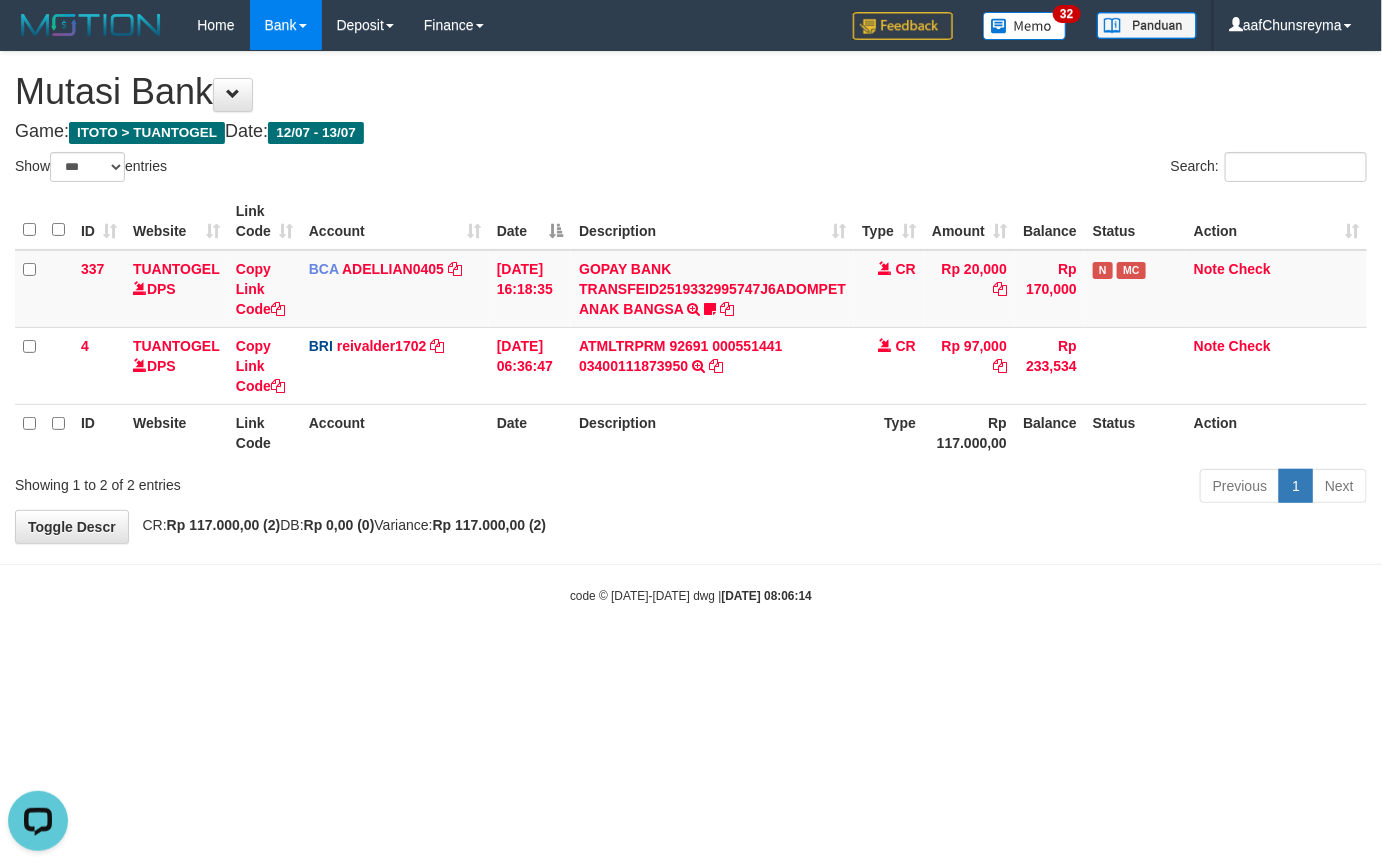 drag, startPoint x: 752, startPoint y: 652, endPoint x: 1238, endPoint y: 612, distance: 487.6433 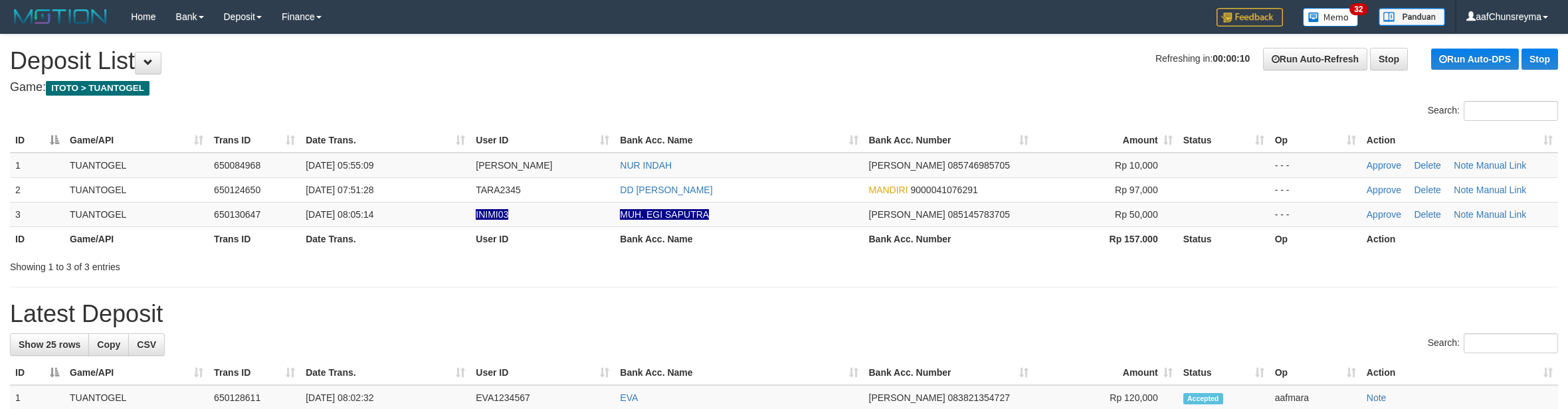 scroll, scrollTop: 0, scrollLeft: 0, axis: both 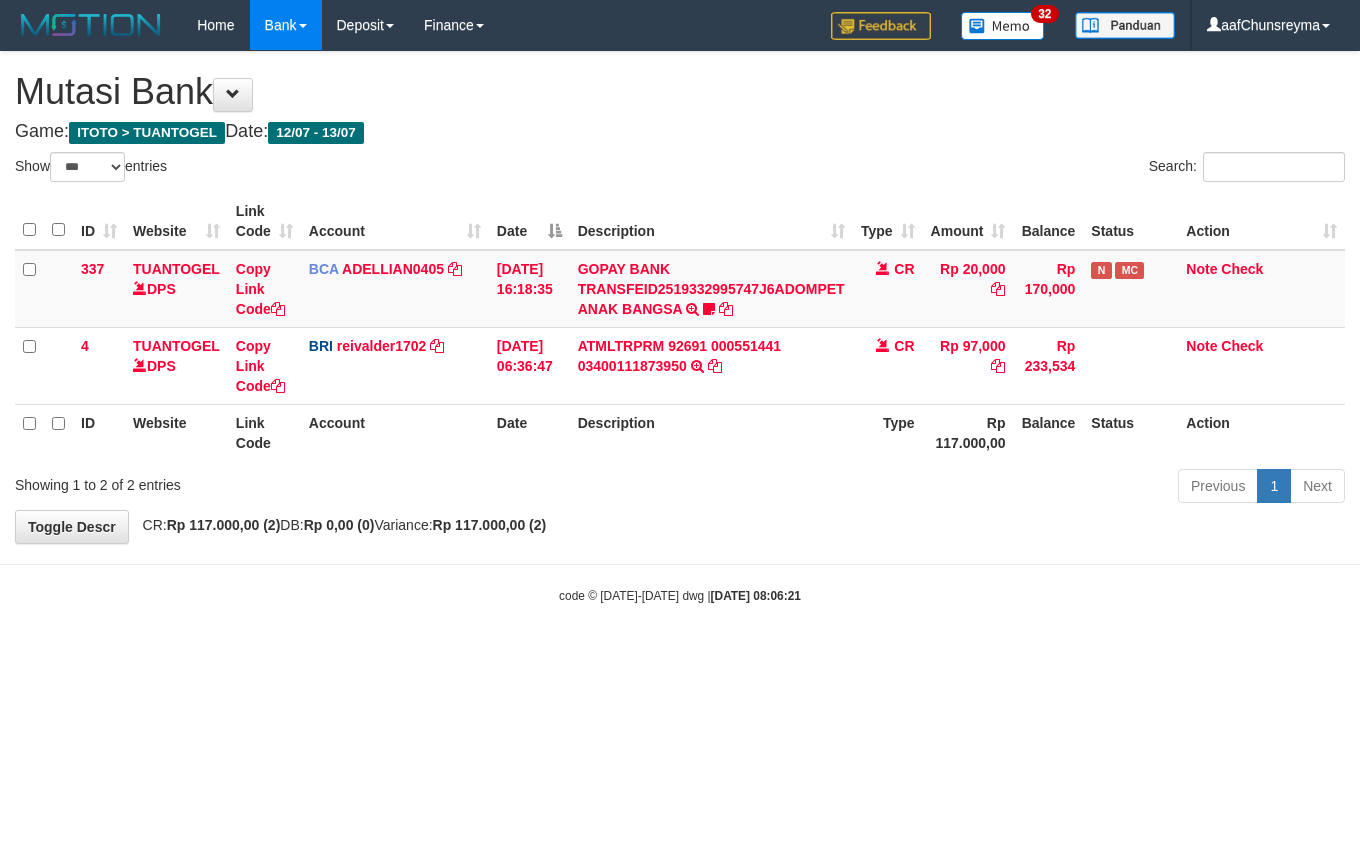 select on "***" 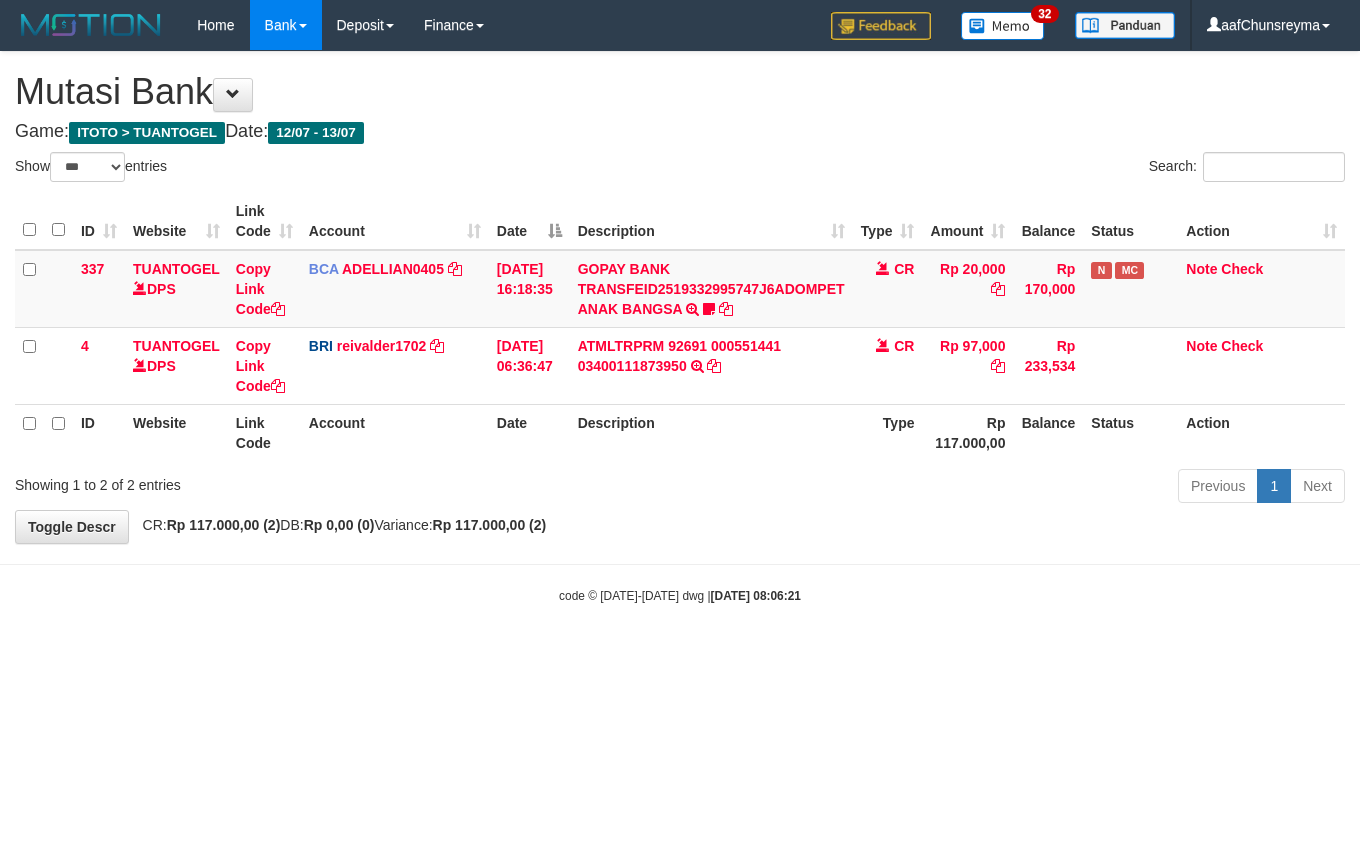 scroll, scrollTop: 0, scrollLeft: 0, axis: both 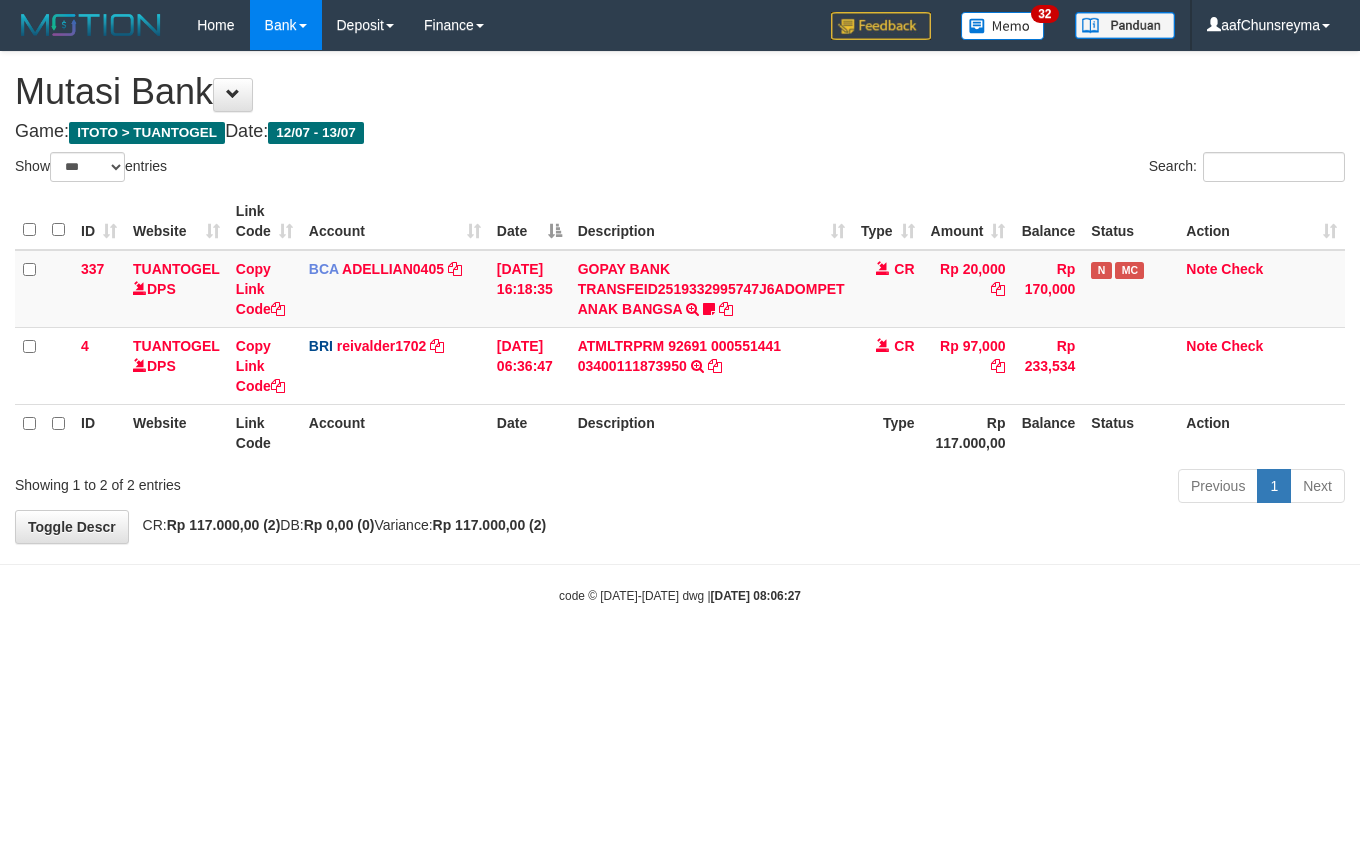 select on "***" 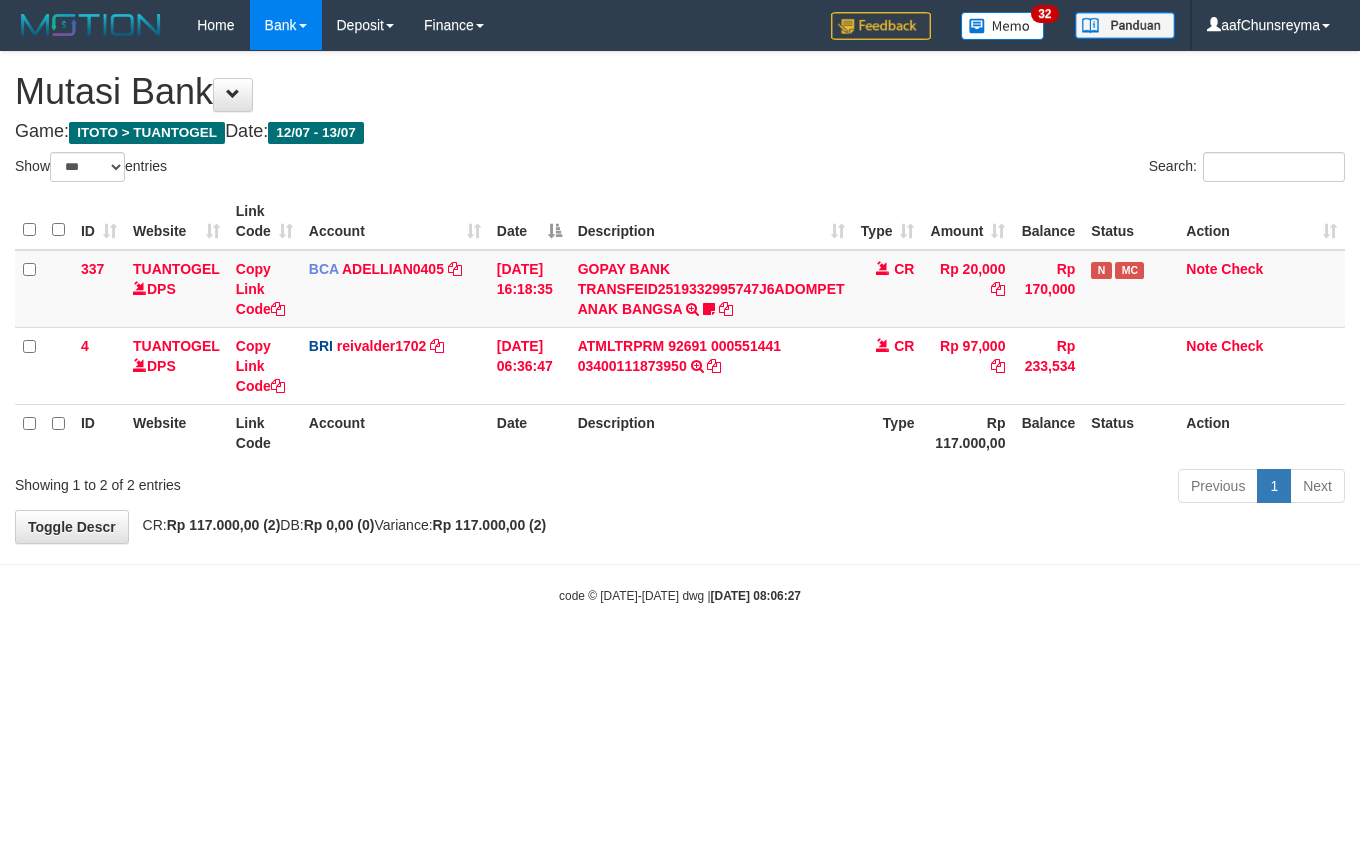 scroll, scrollTop: 0, scrollLeft: 0, axis: both 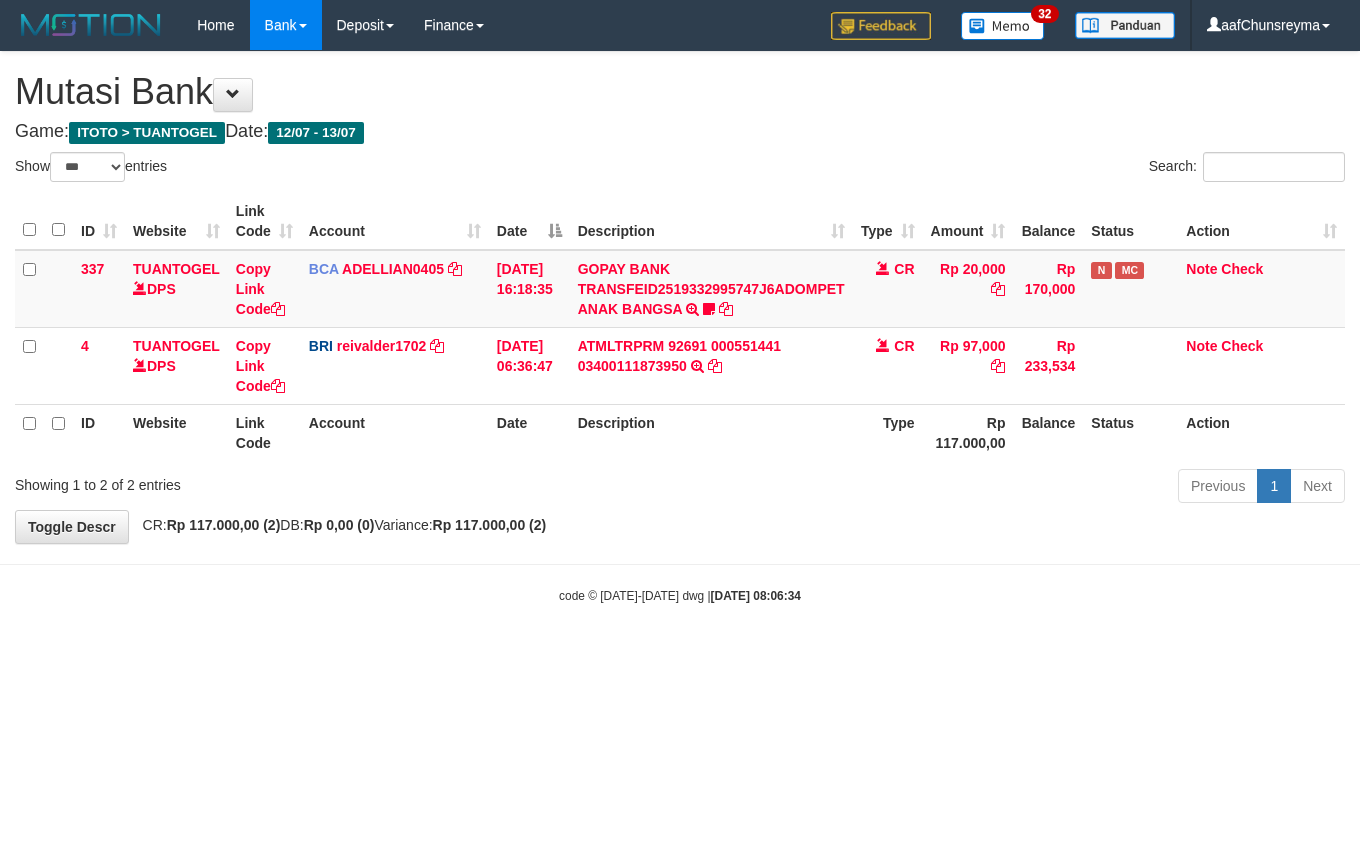 select on "***" 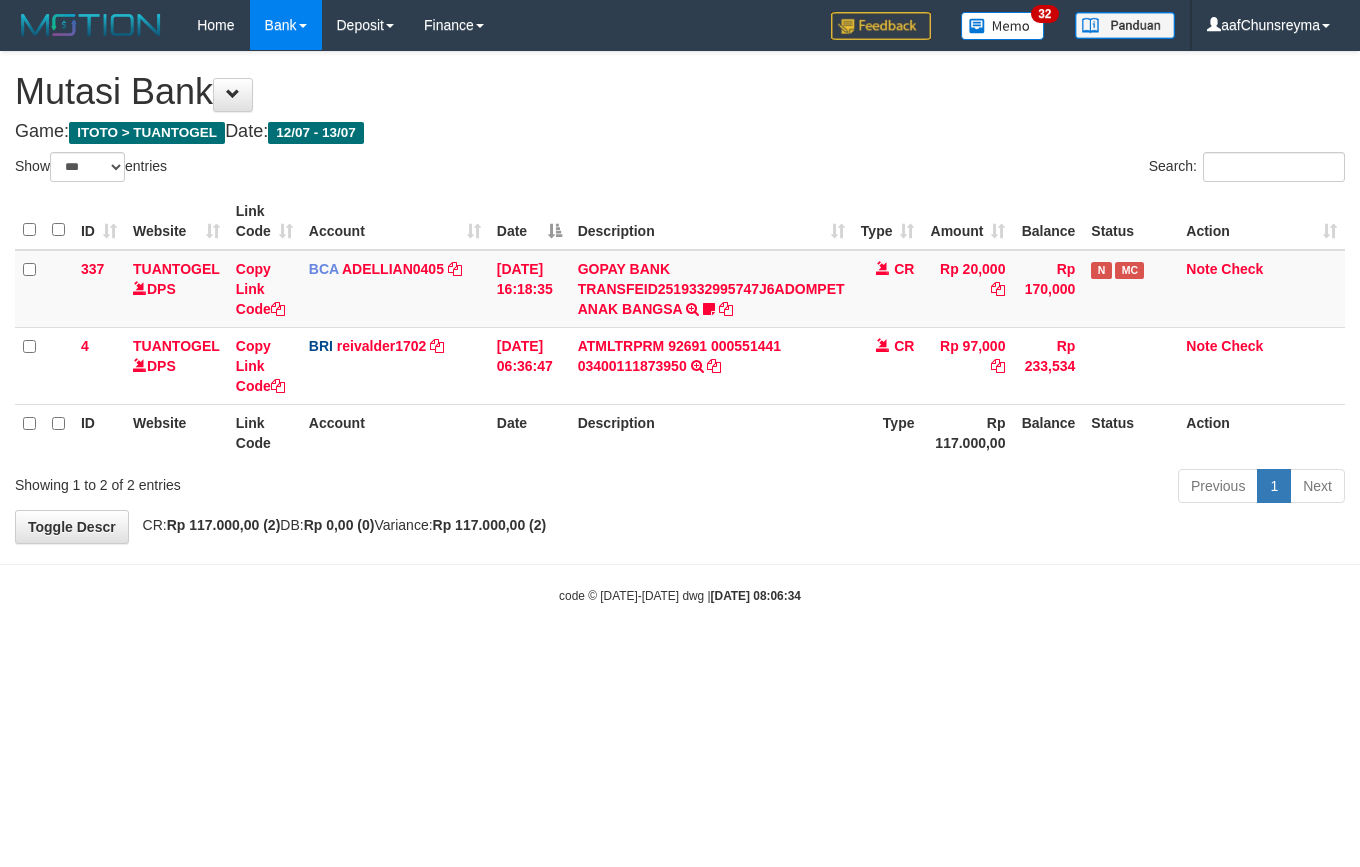 scroll, scrollTop: 0, scrollLeft: 0, axis: both 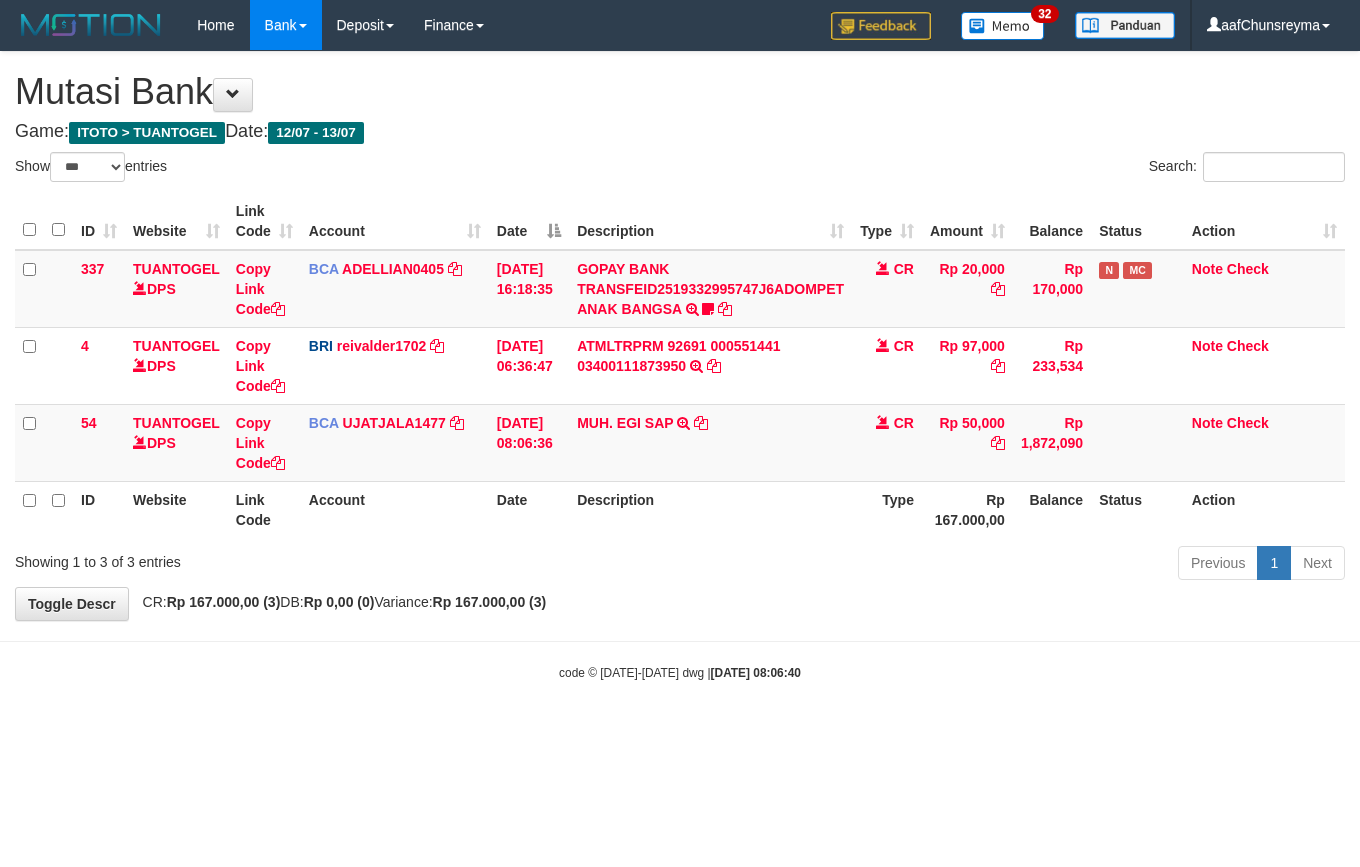 select on "***" 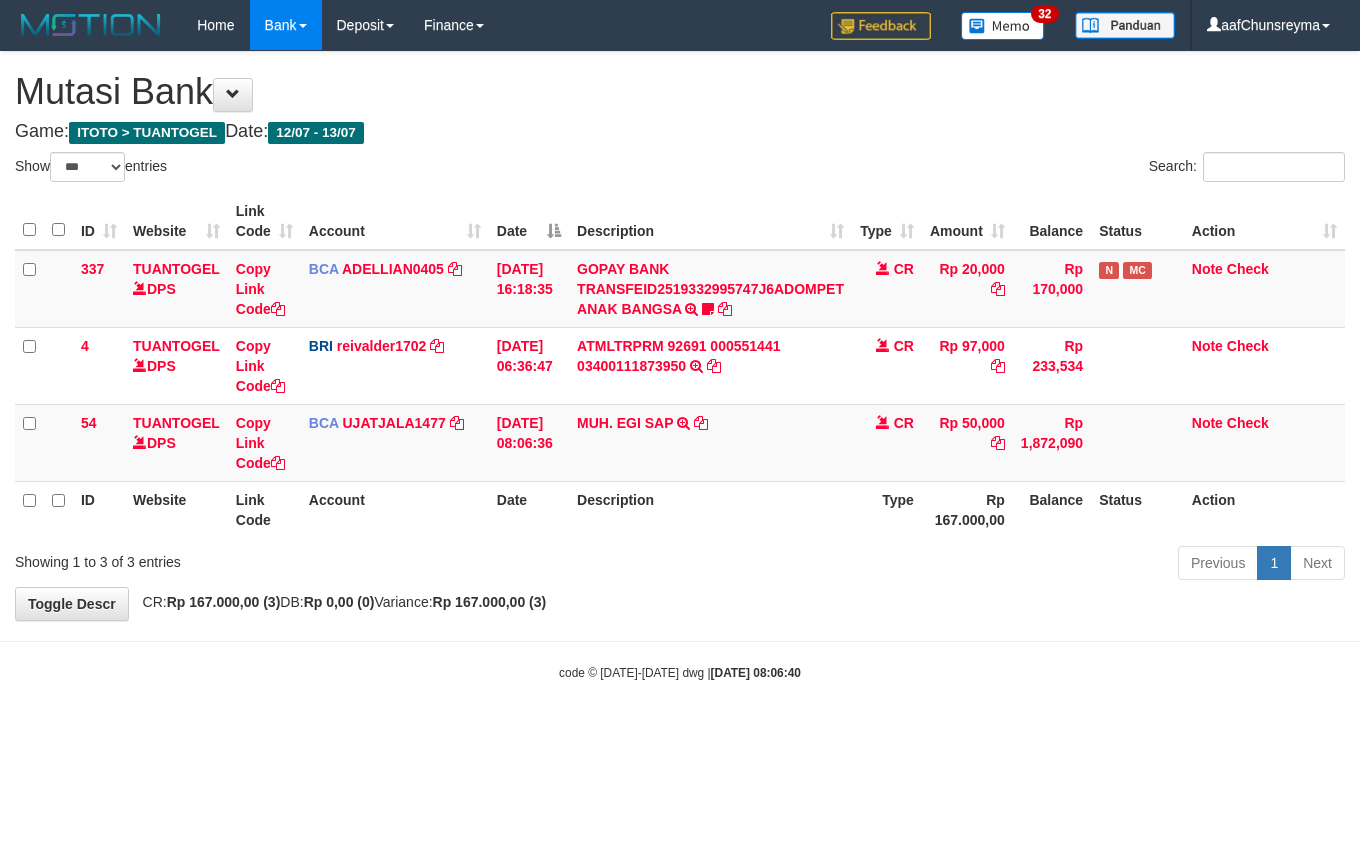 scroll, scrollTop: 0, scrollLeft: 0, axis: both 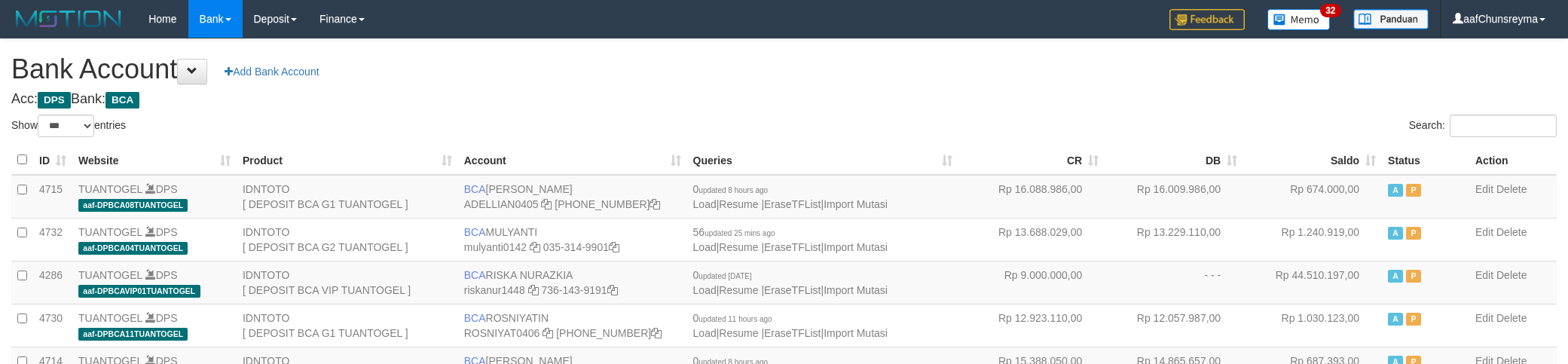 select on "***" 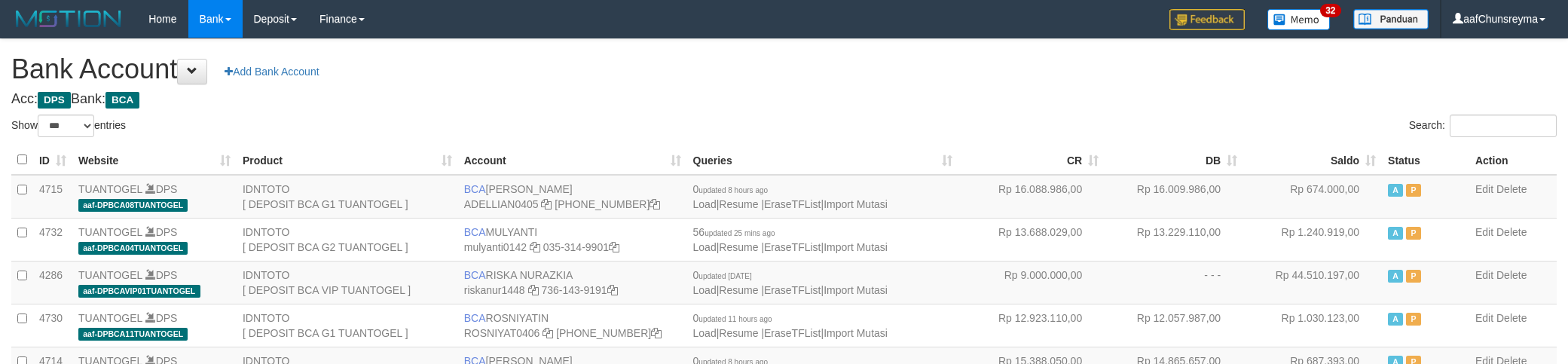 scroll, scrollTop: 390, scrollLeft: 0, axis: vertical 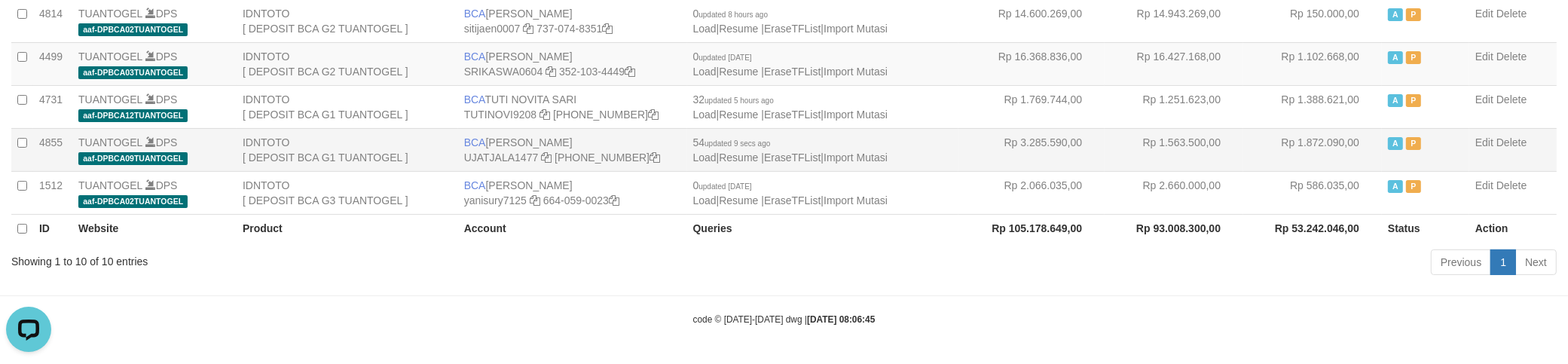 drag, startPoint x: 484, startPoint y: 138, endPoint x: 589, endPoint y: 137, distance: 105.0048 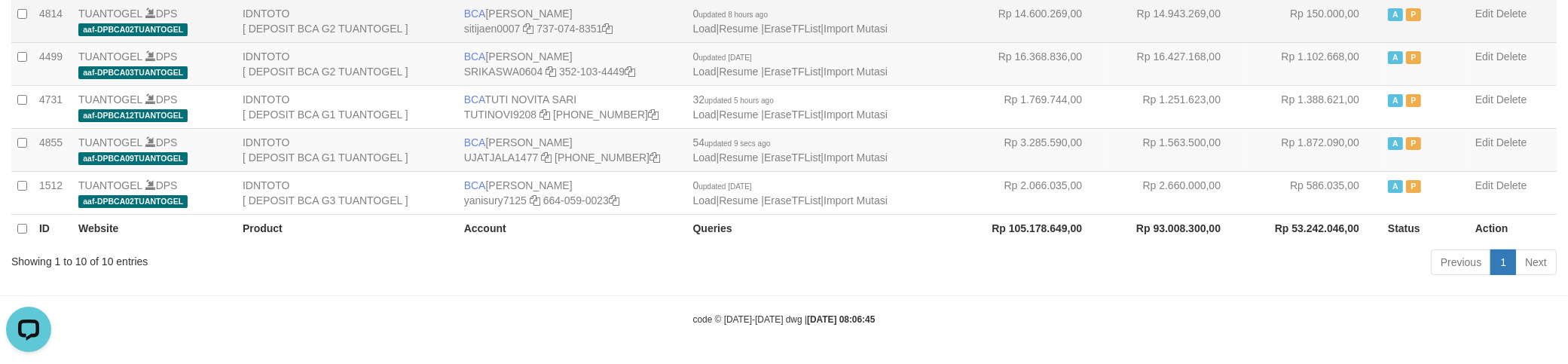 copy on "UJAT JALALUDIN" 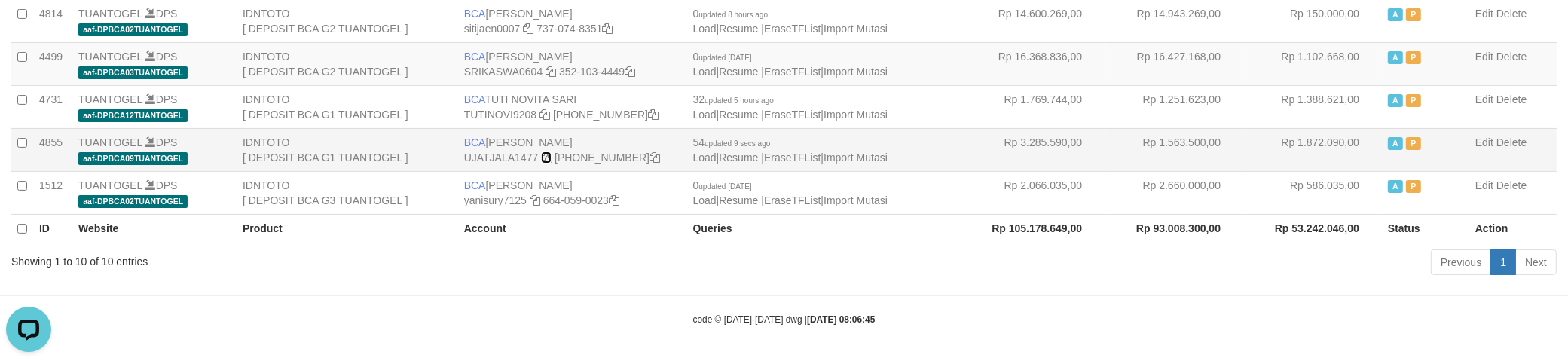 click at bounding box center (546, 158) 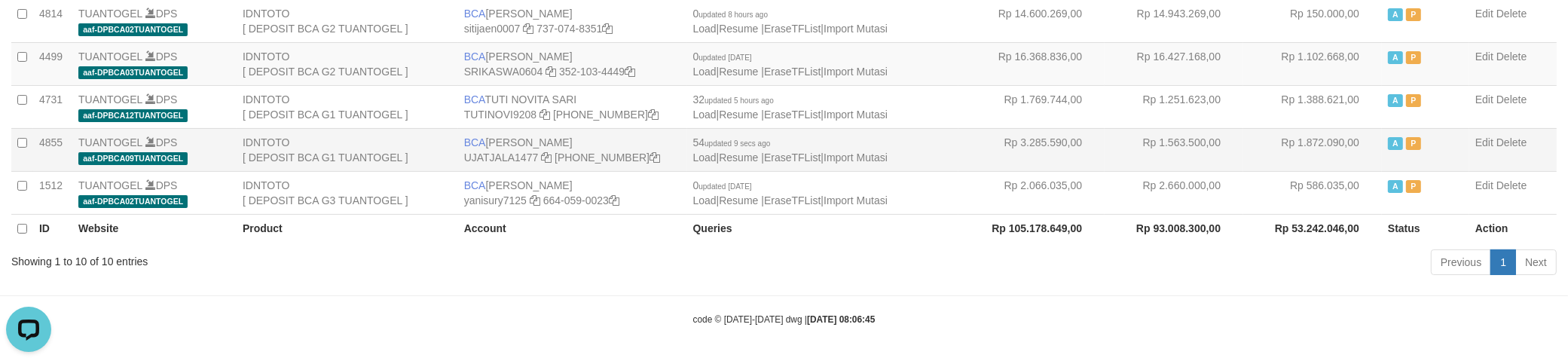copy on "UJAT JALALUDIN" 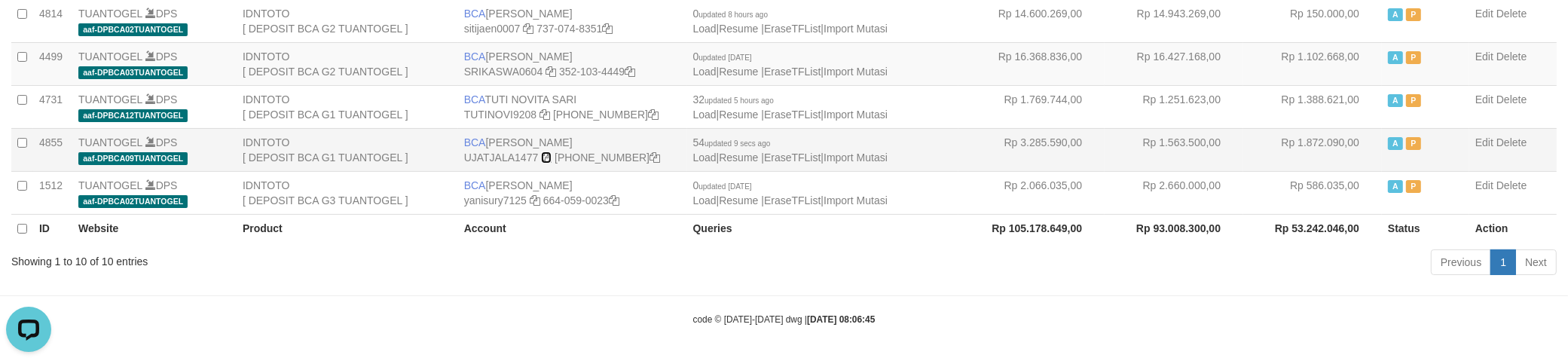 click at bounding box center (546, 158) 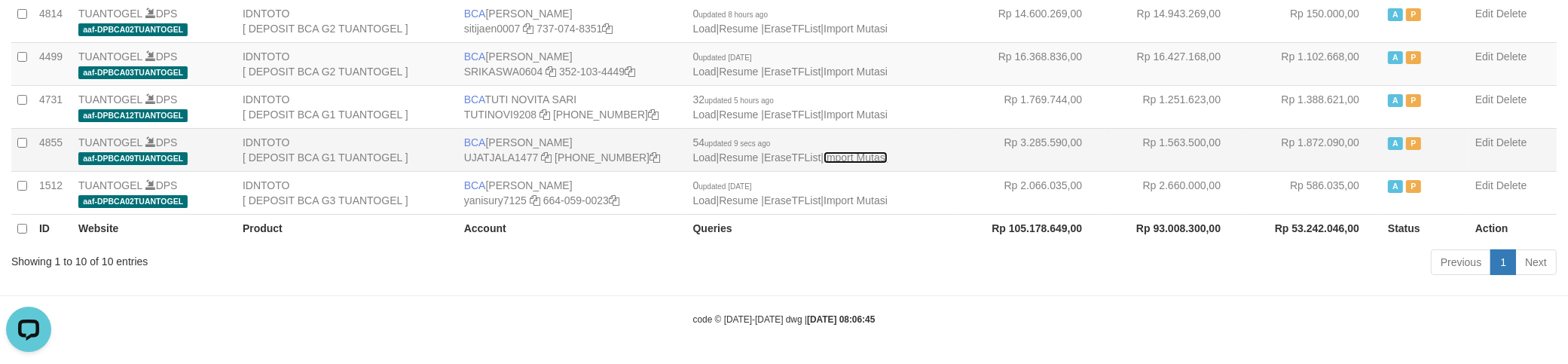 click on "Import Mutasi" at bounding box center [855, 158] 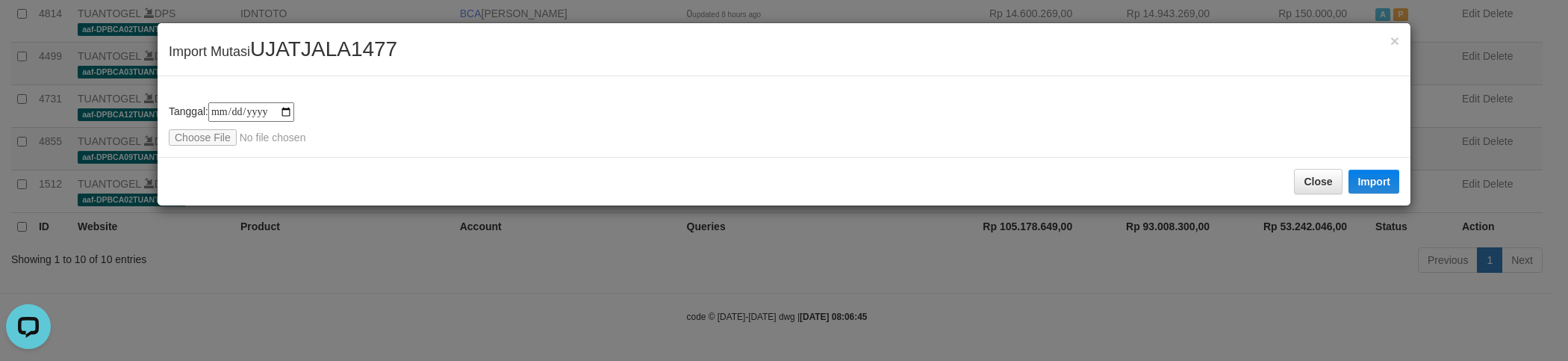 type on "**********" 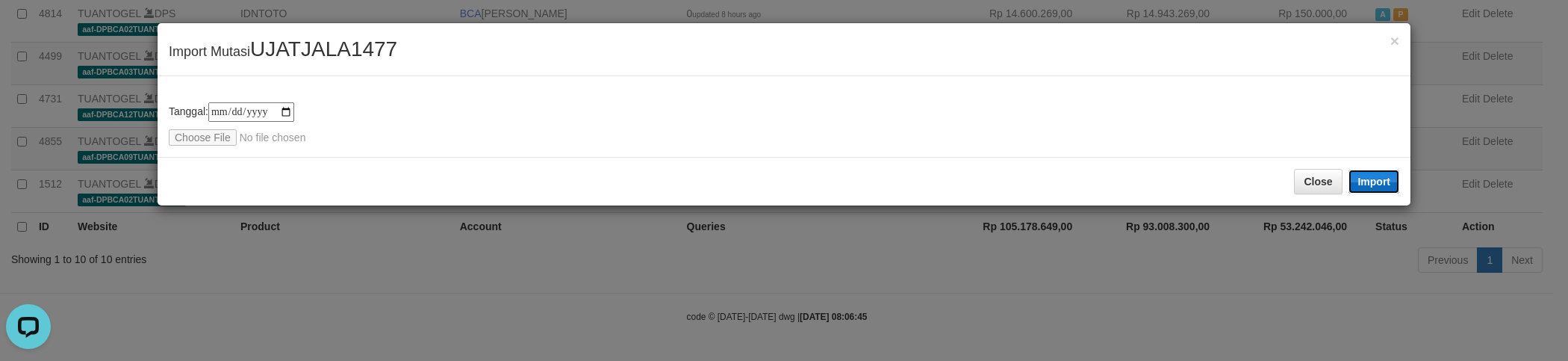 click on "Import" at bounding box center [1374, 182] 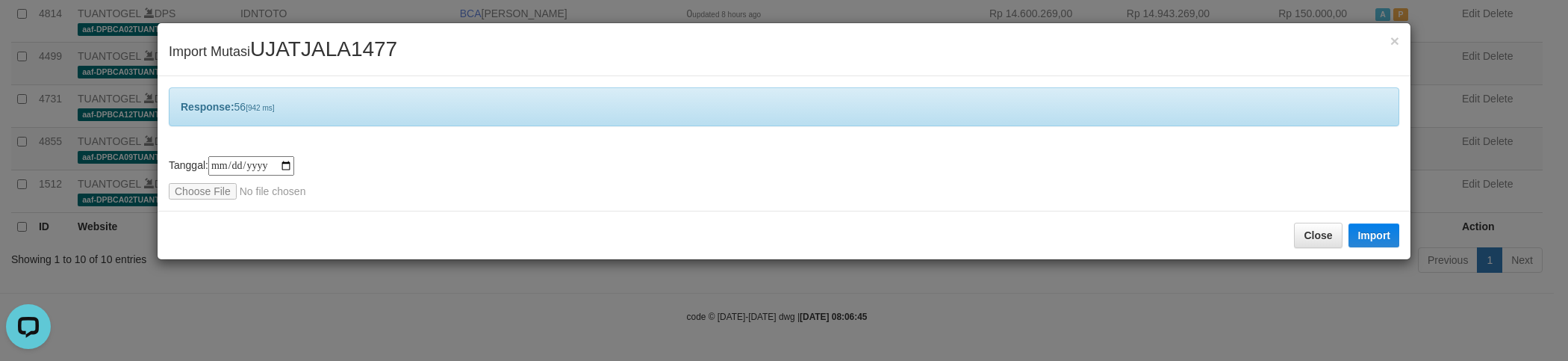 click on "Response:  56  [942 ms]" at bounding box center [784, 107] 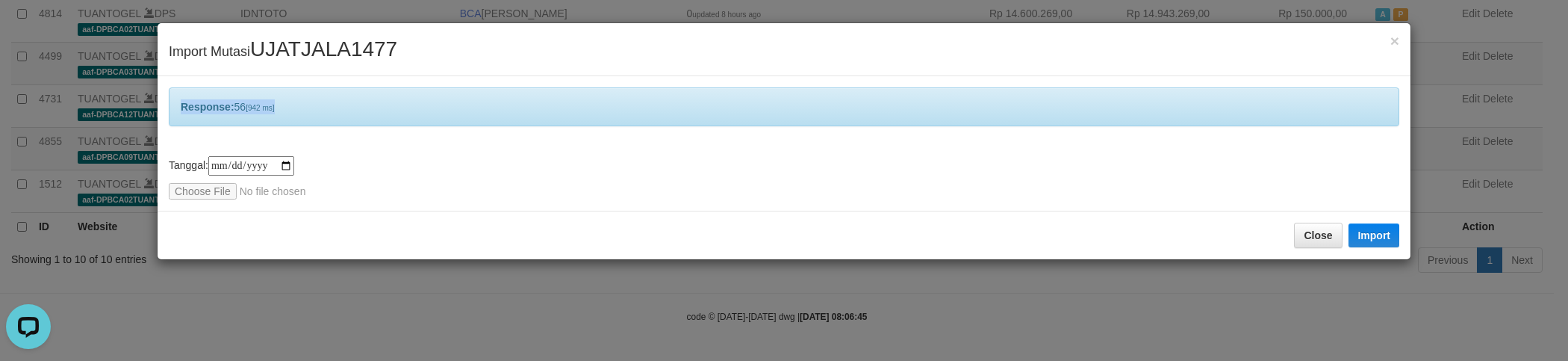 click on "Response:  56  [942 ms]" at bounding box center [784, 107] 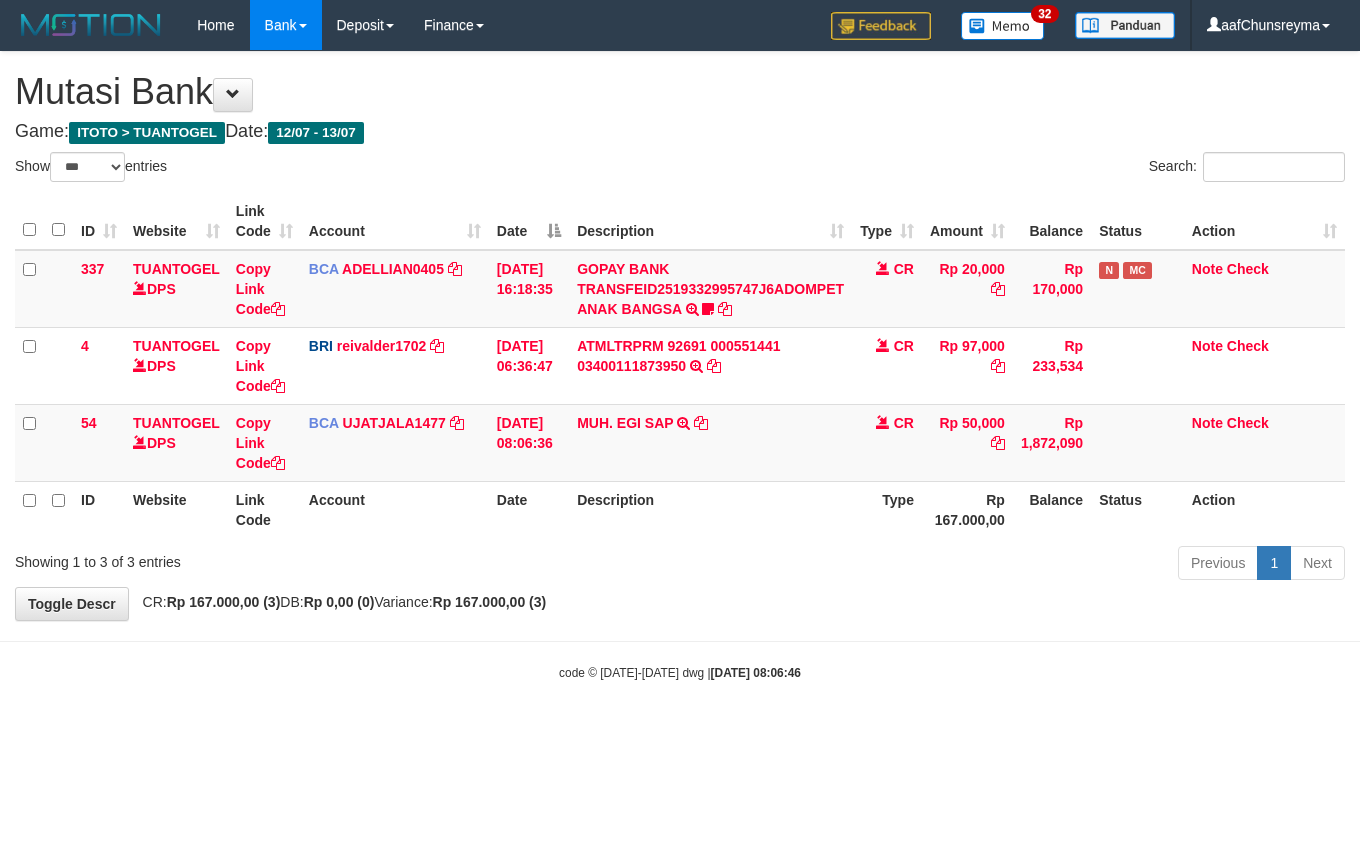 select on "***" 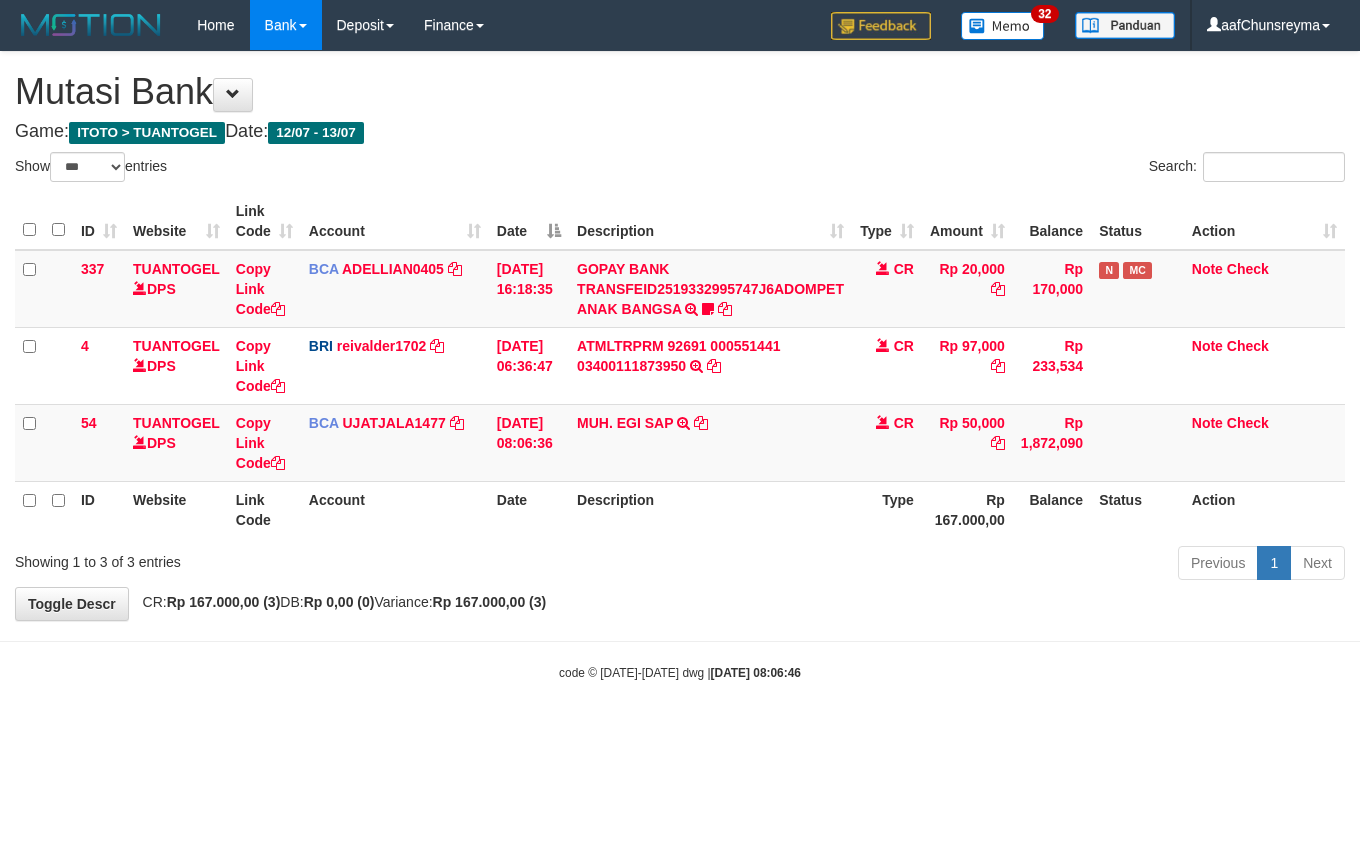 scroll, scrollTop: 0, scrollLeft: 0, axis: both 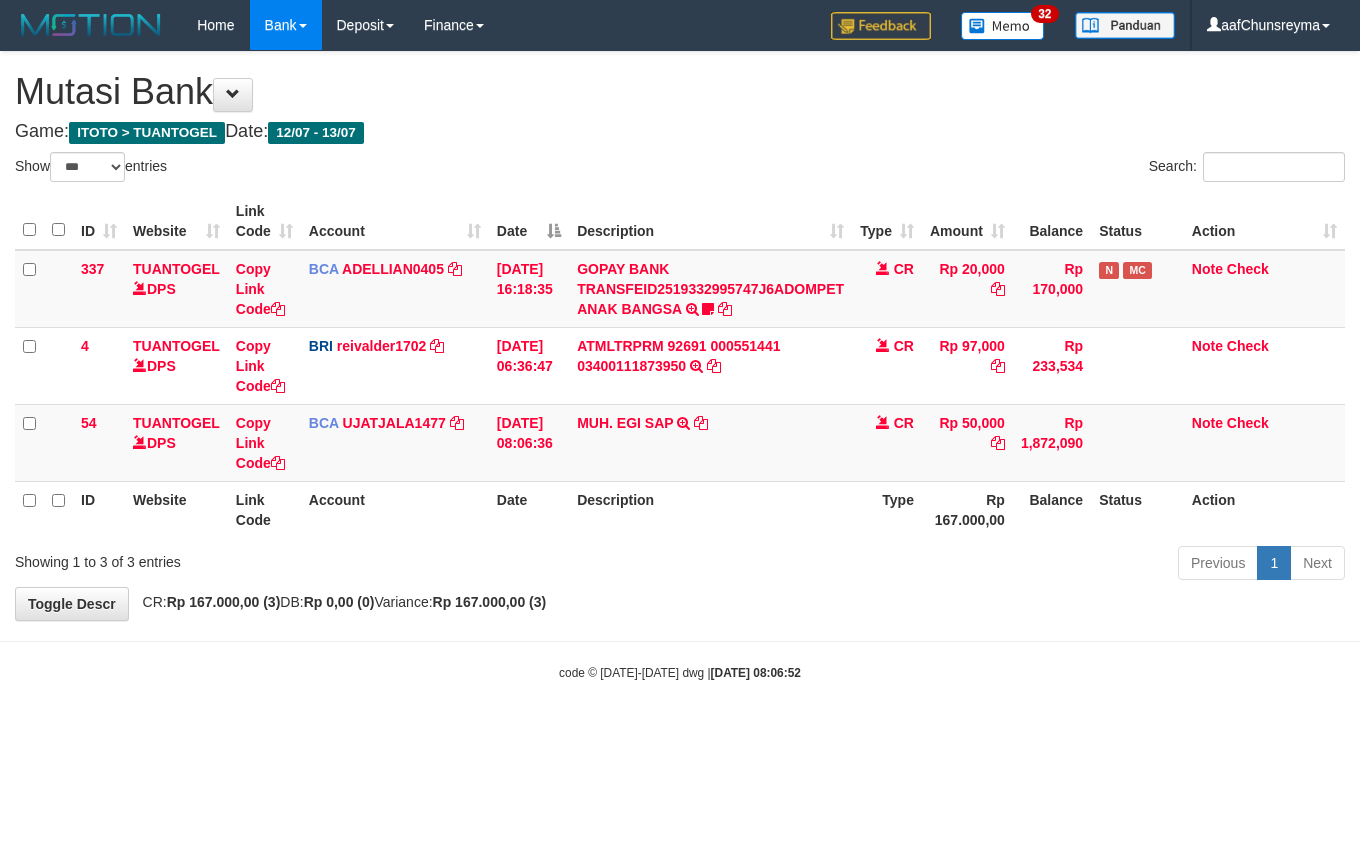select on "***" 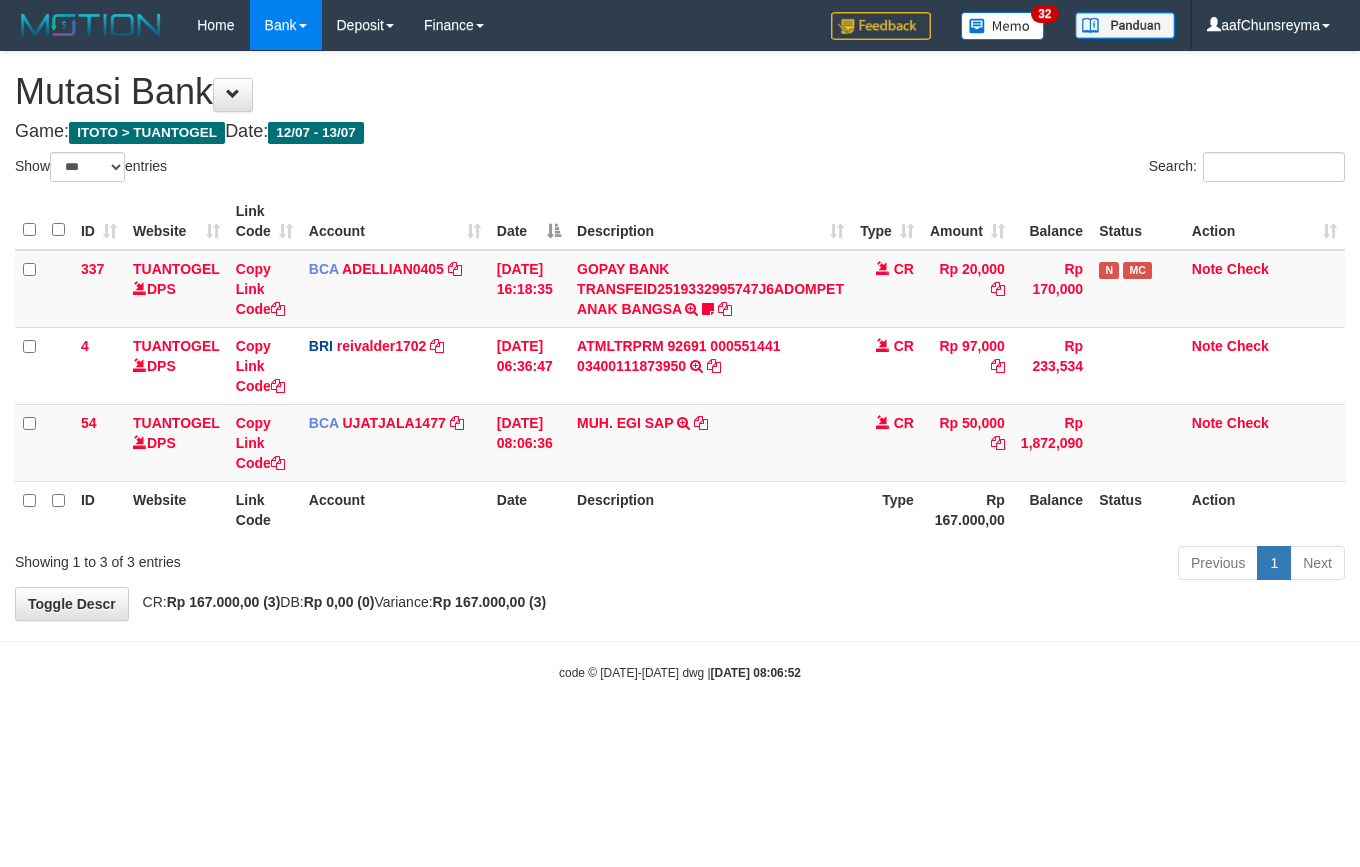 scroll, scrollTop: 0, scrollLeft: 0, axis: both 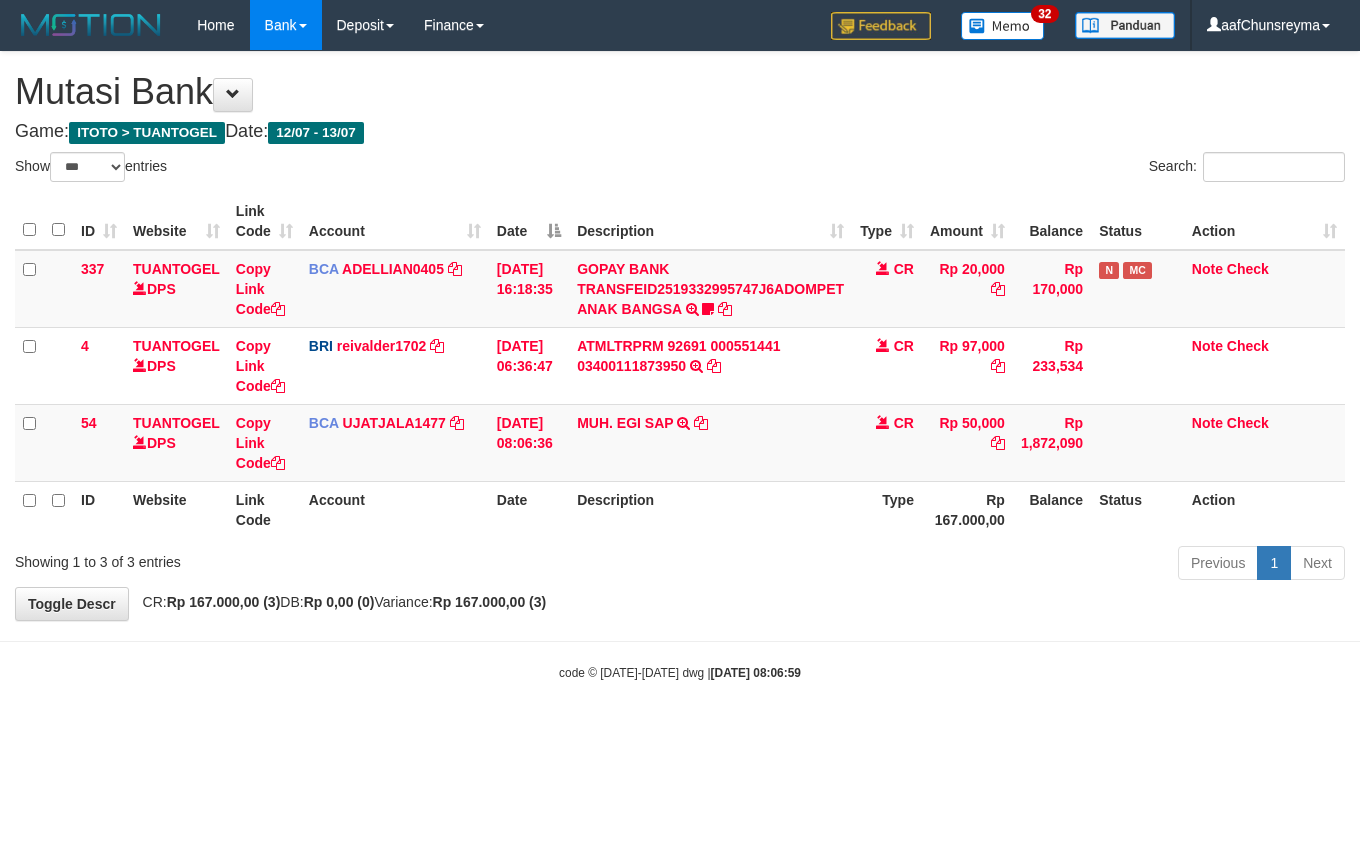 select on "***" 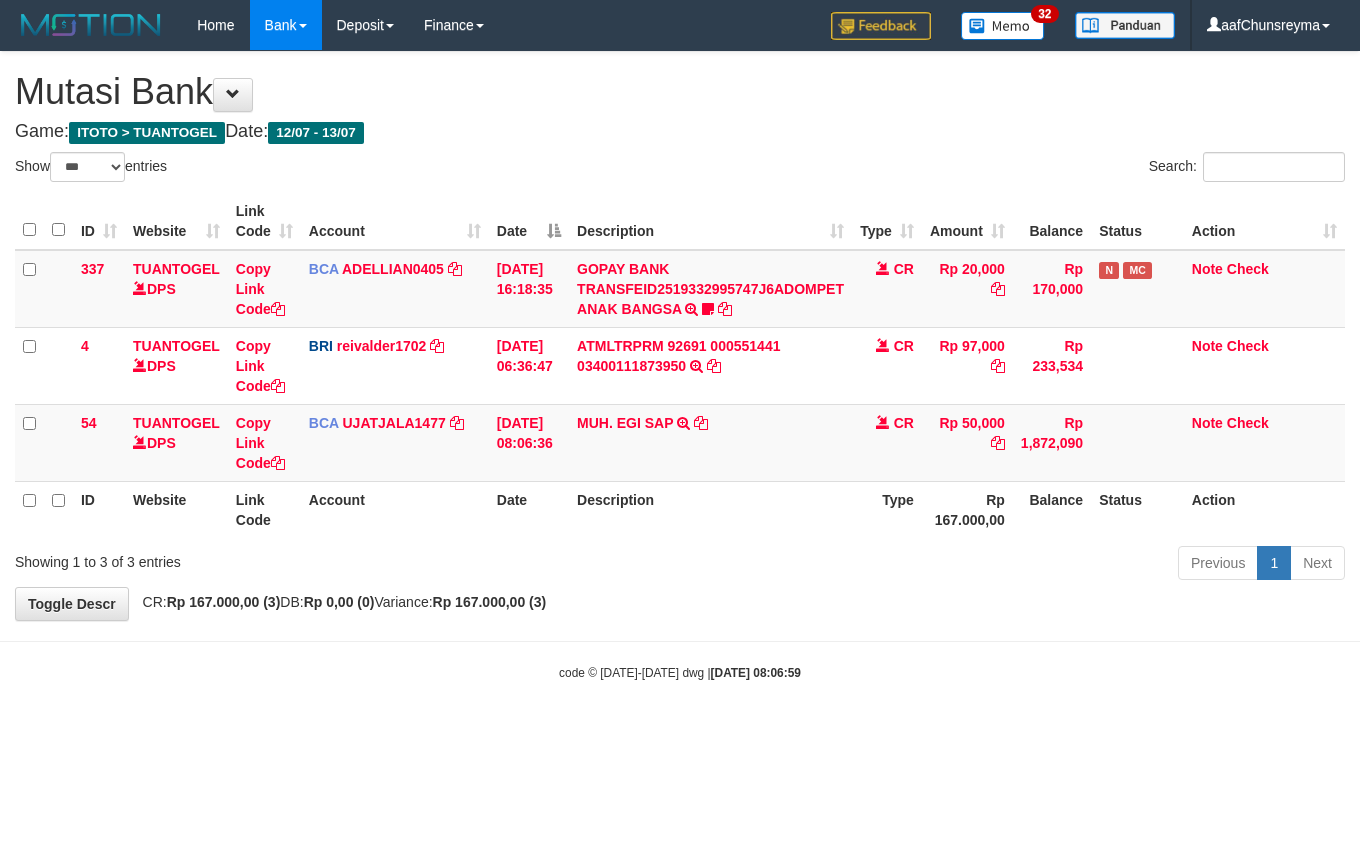 scroll, scrollTop: 0, scrollLeft: 0, axis: both 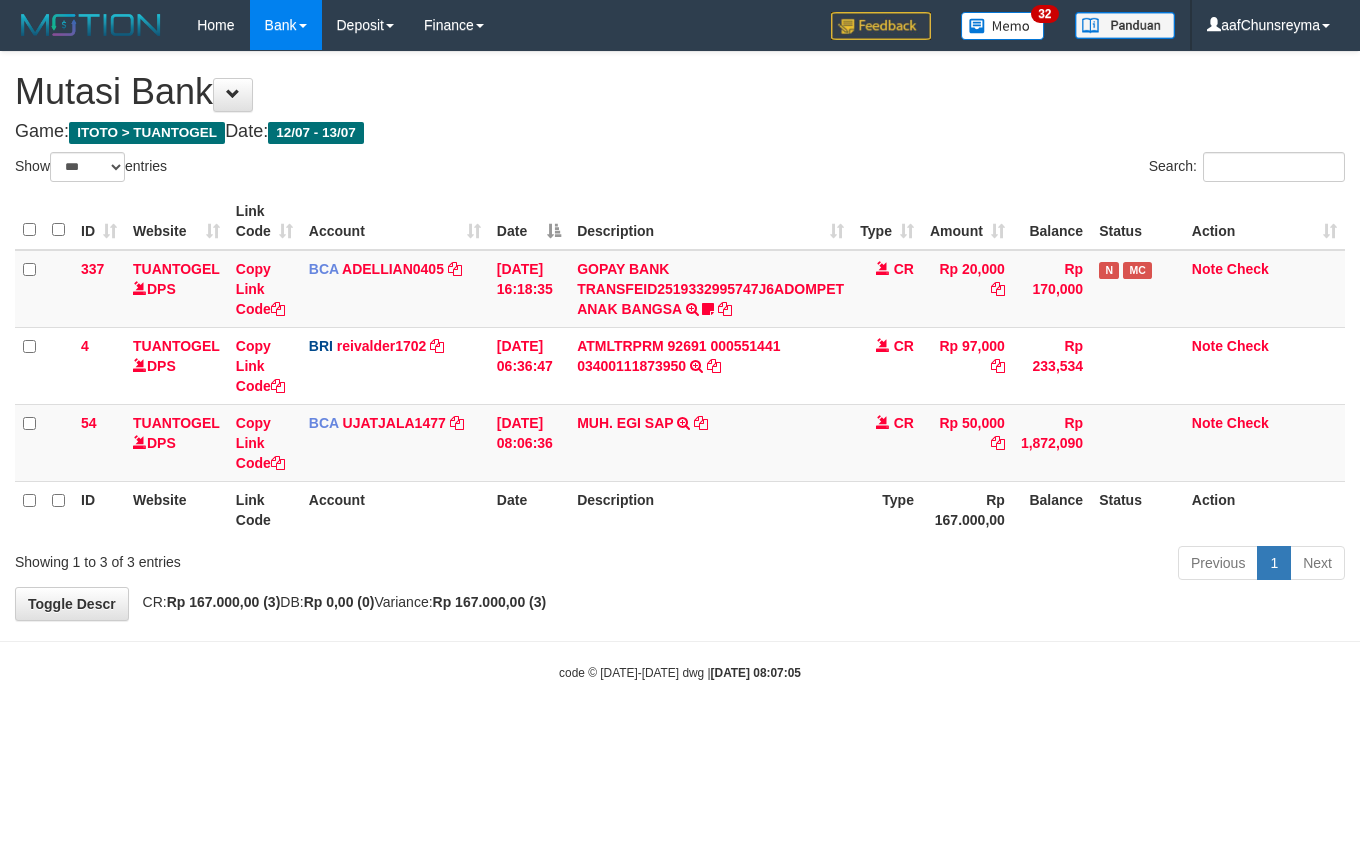 select on "***" 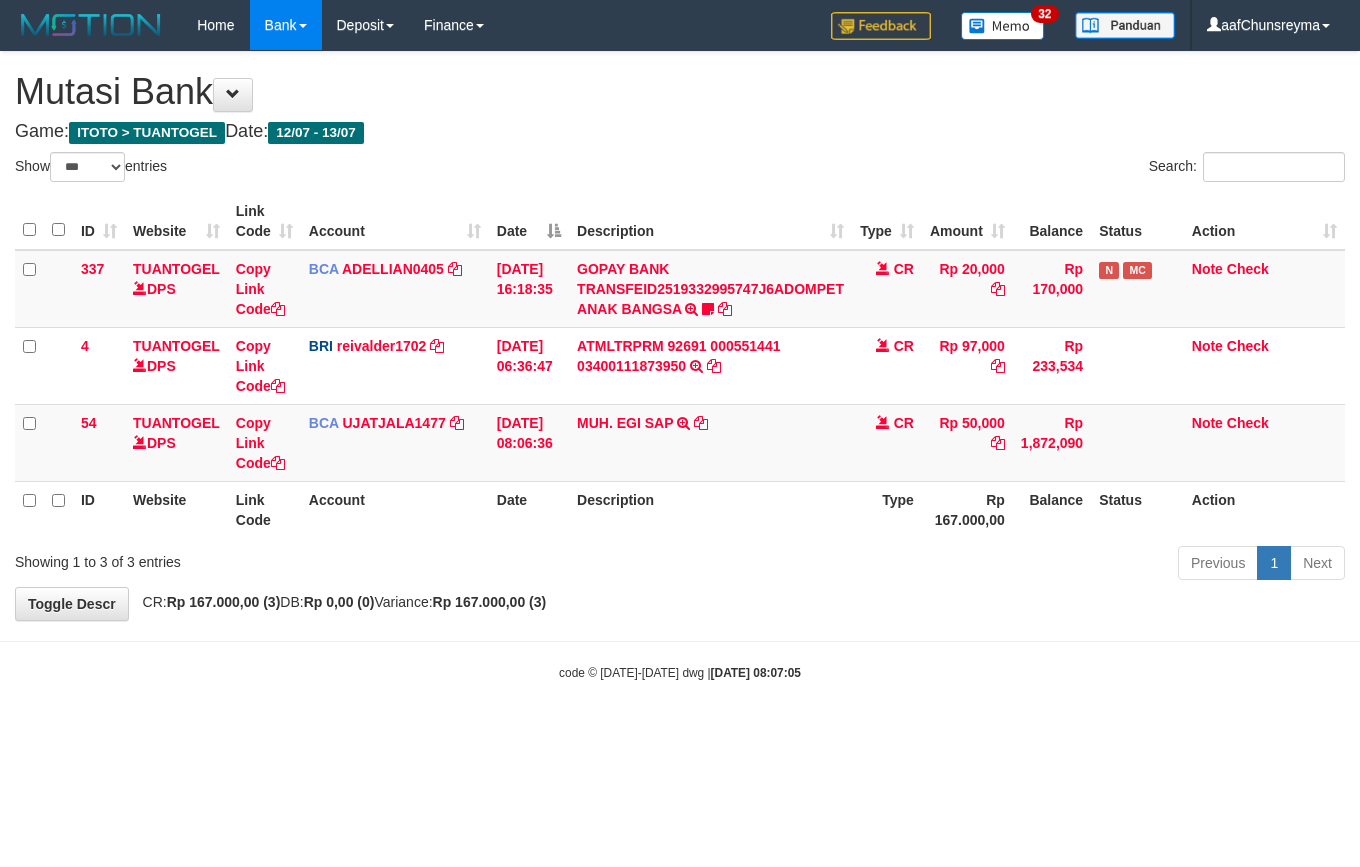 scroll, scrollTop: 0, scrollLeft: 0, axis: both 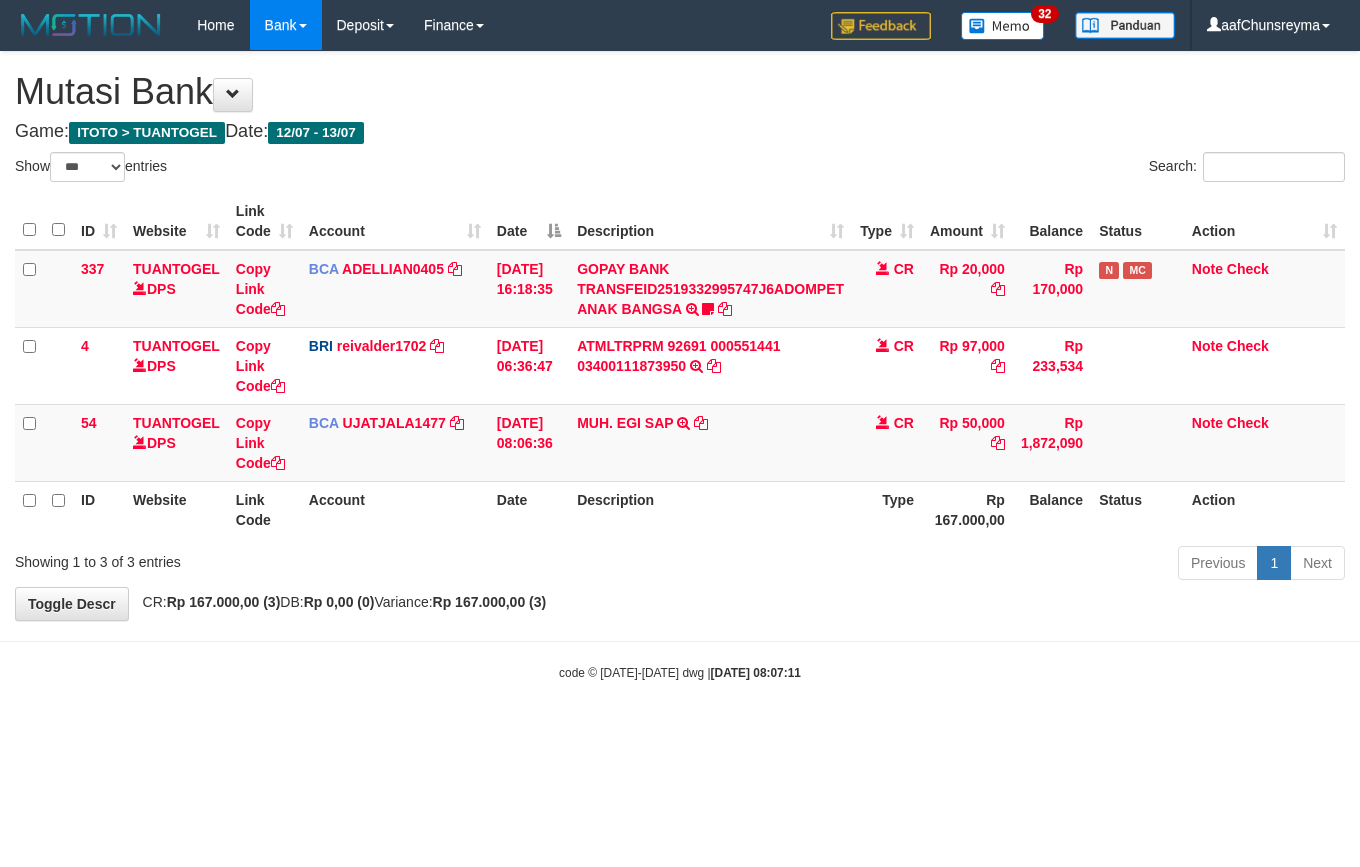 select on "***" 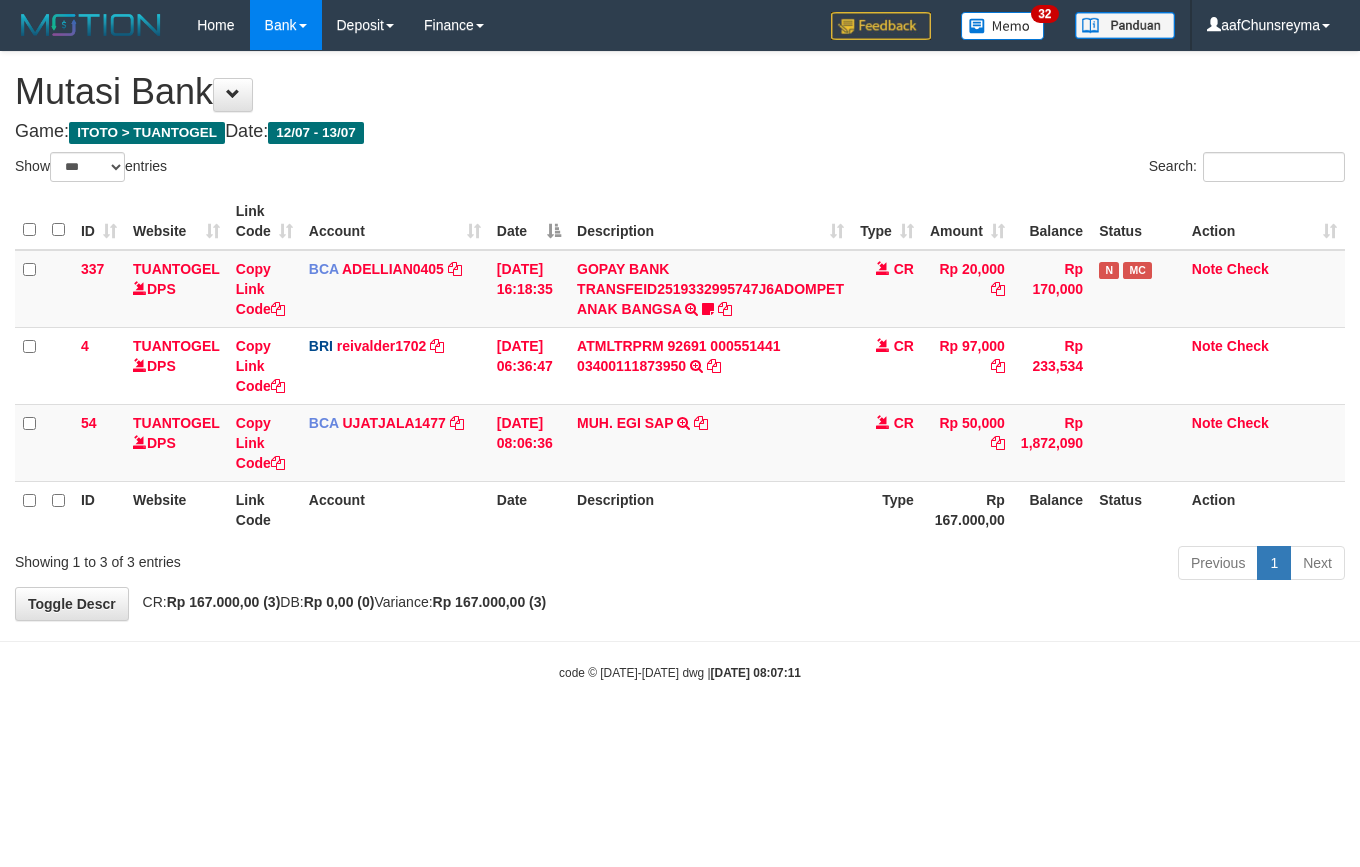 scroll, scrollTop: 0, scrollLeft: 0, axis: both 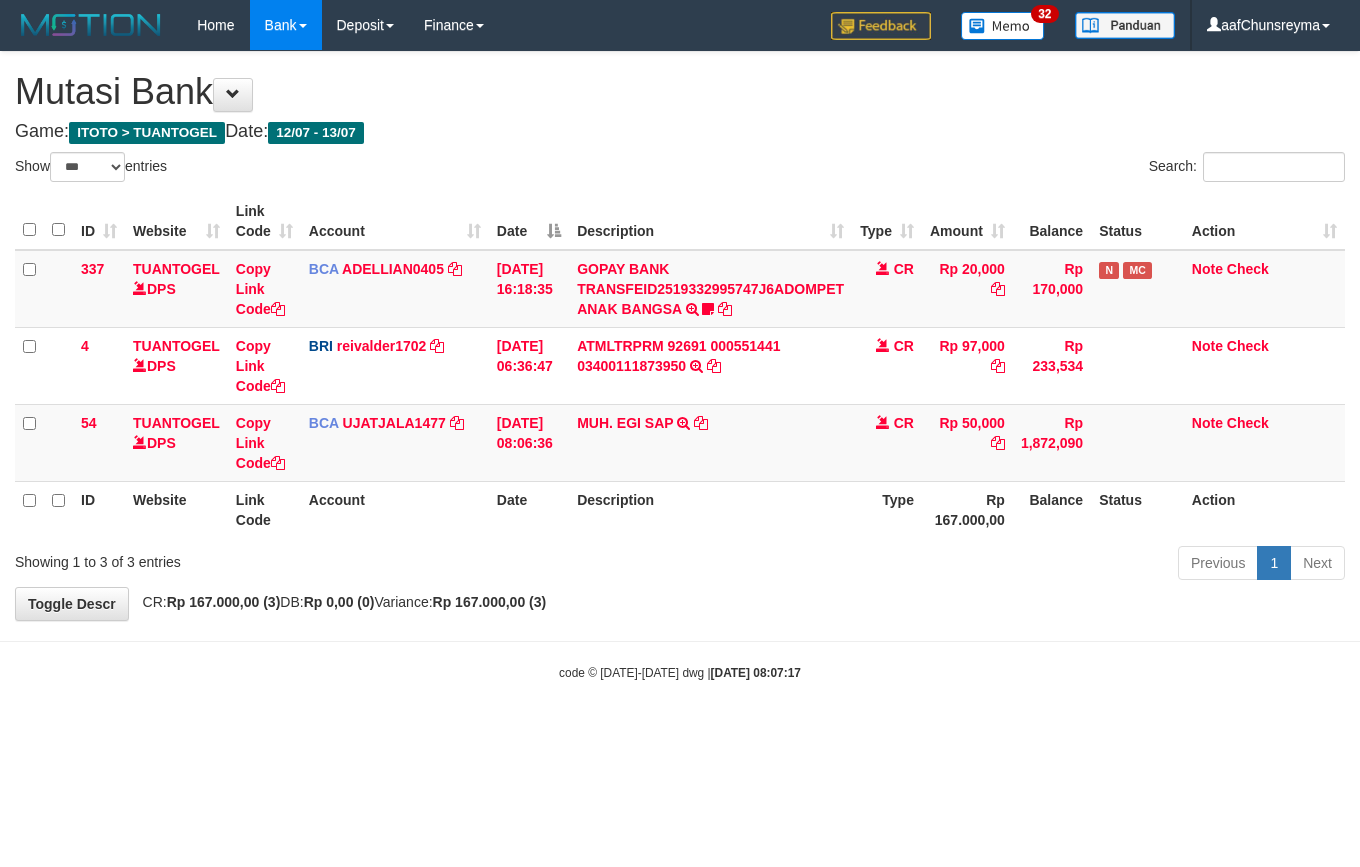 select on "***" 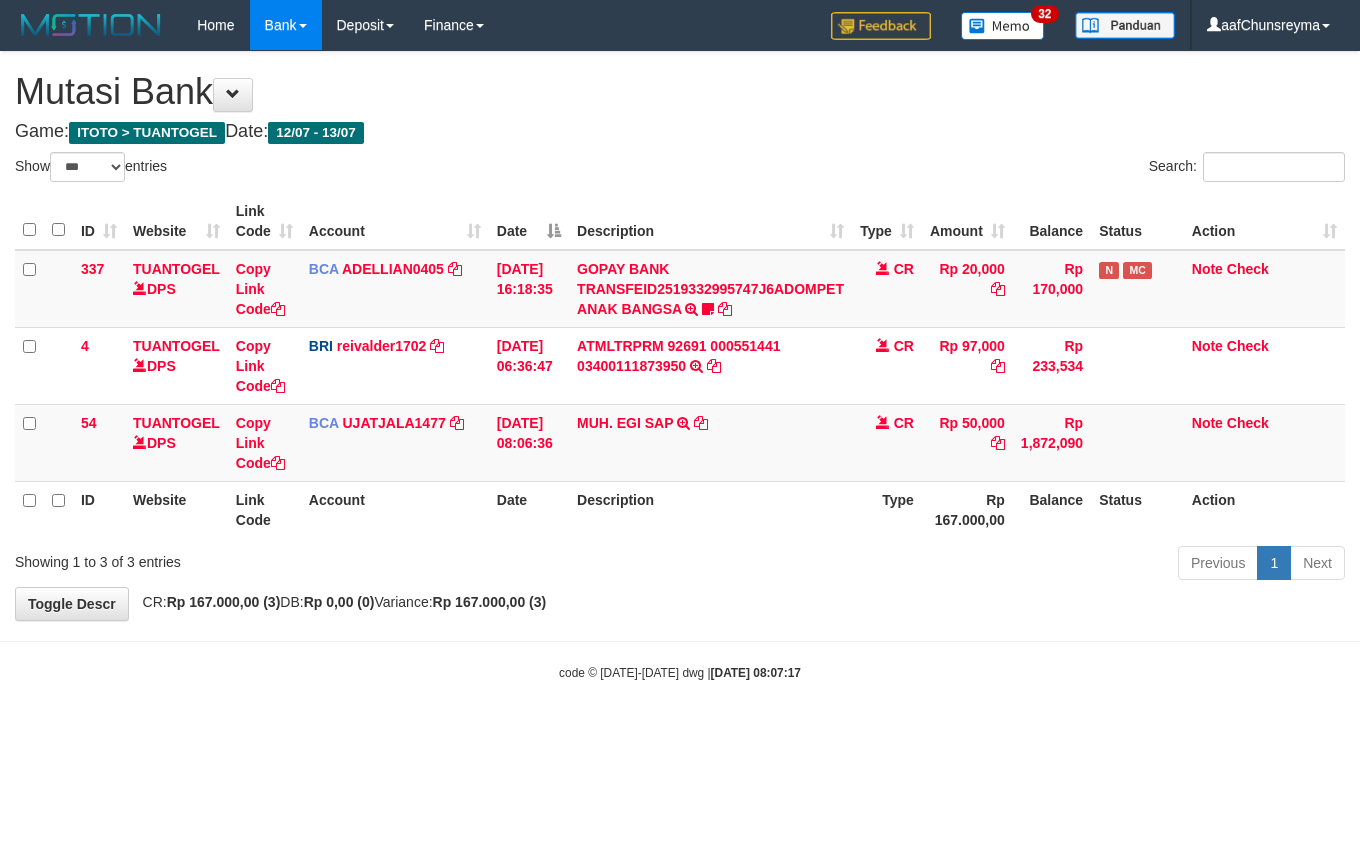 scroll, scrollTop: 0, scrollLeft: 0, axis: both 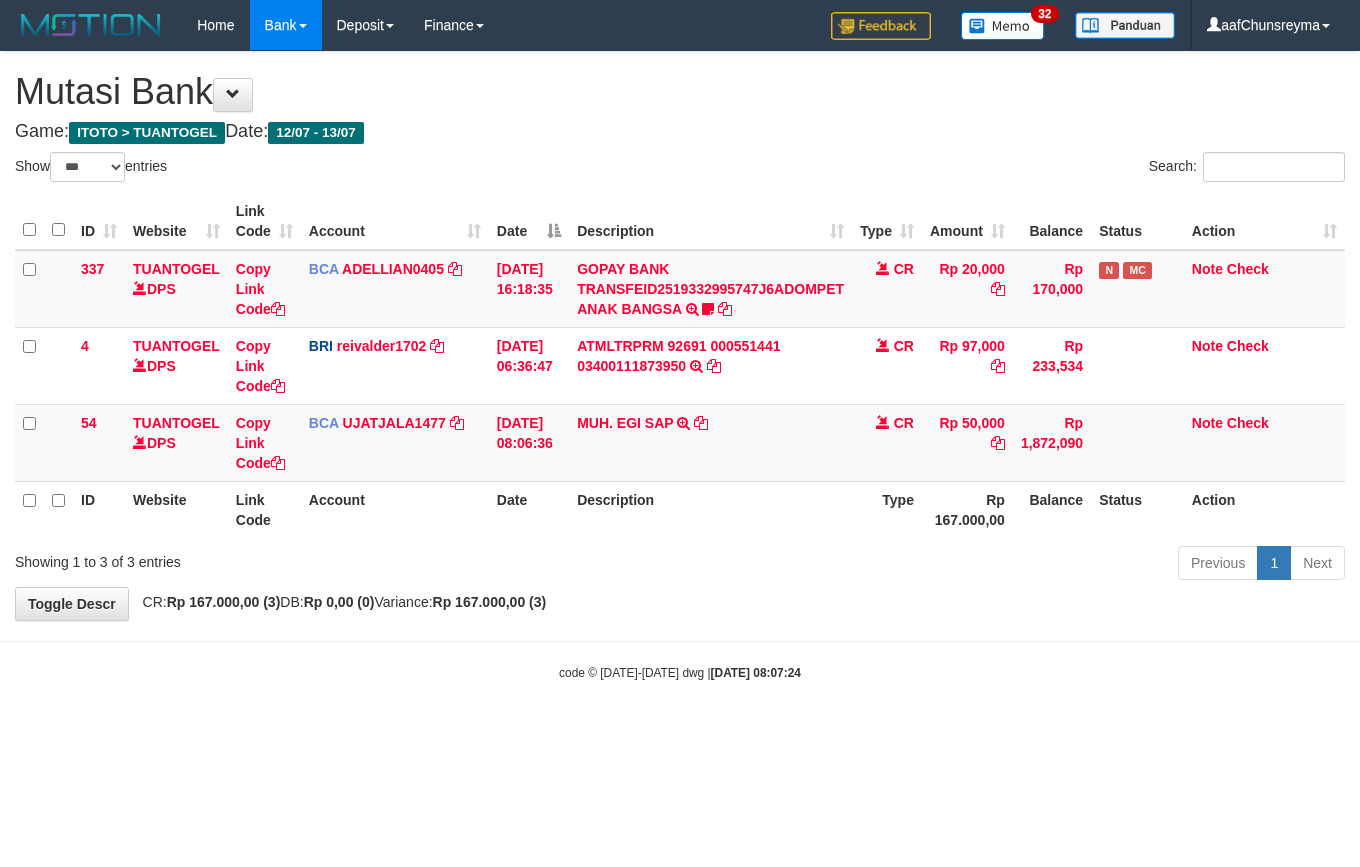 select on "***" 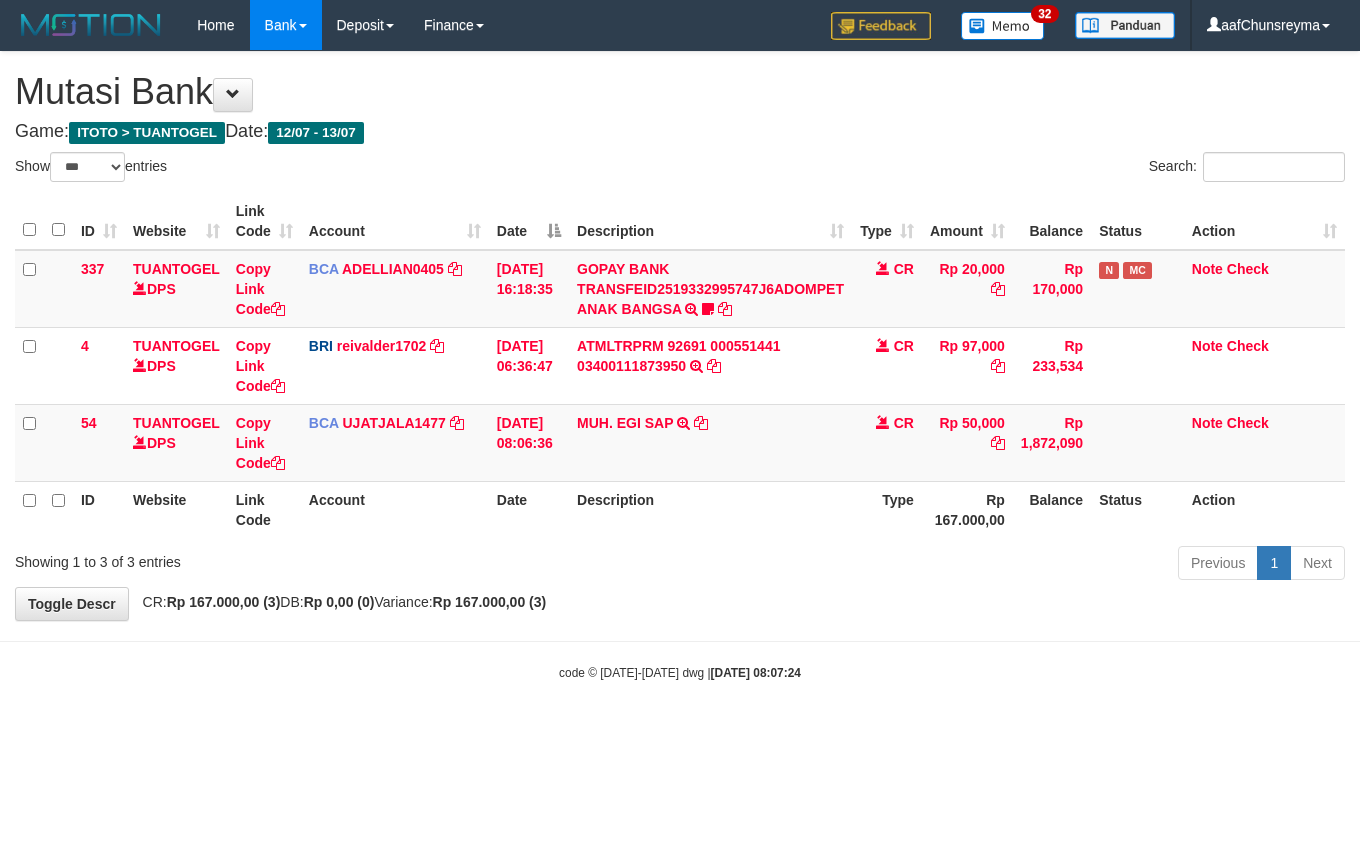 scroll, scrollTop: 0, scrollLeft: 0, axis: both 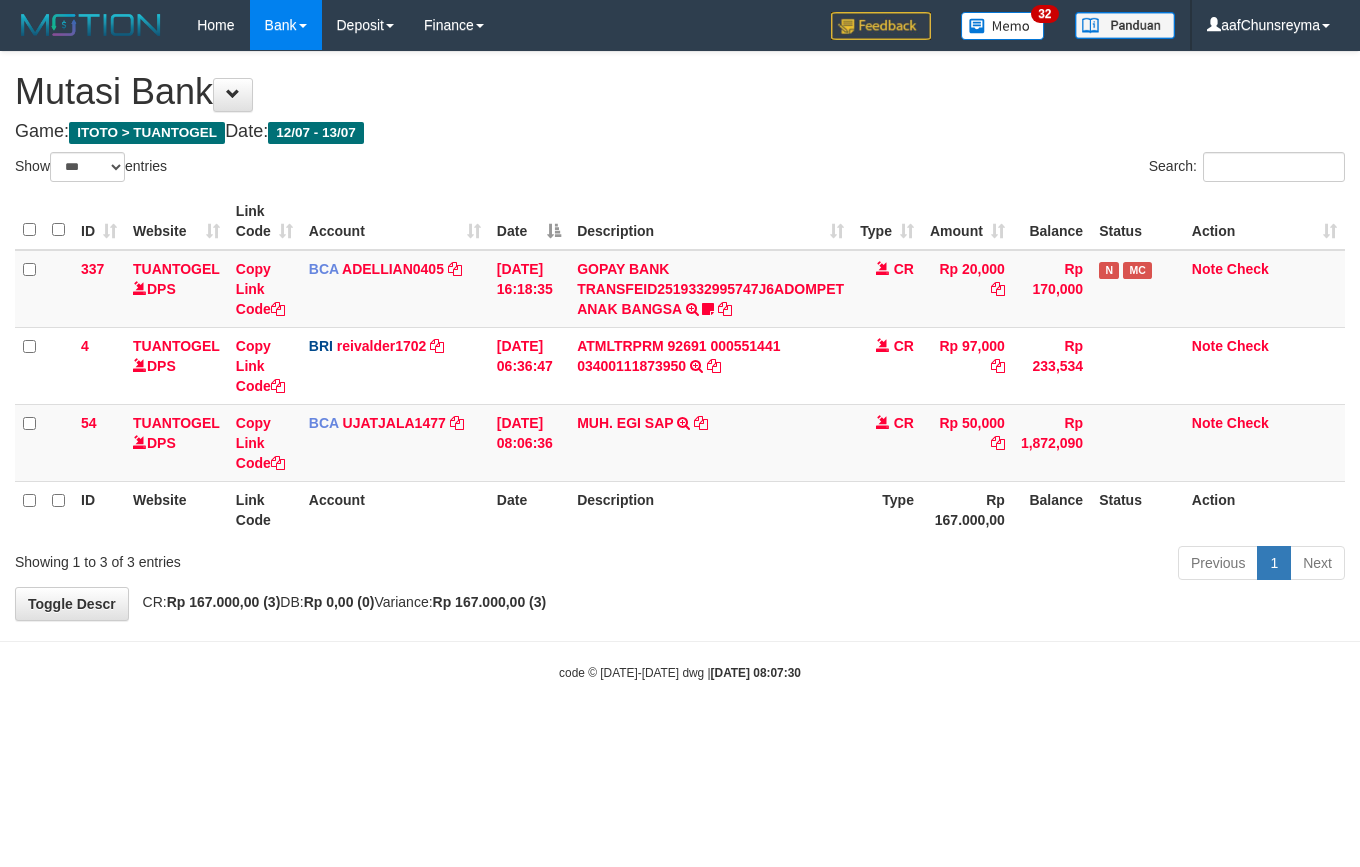 select on "***" 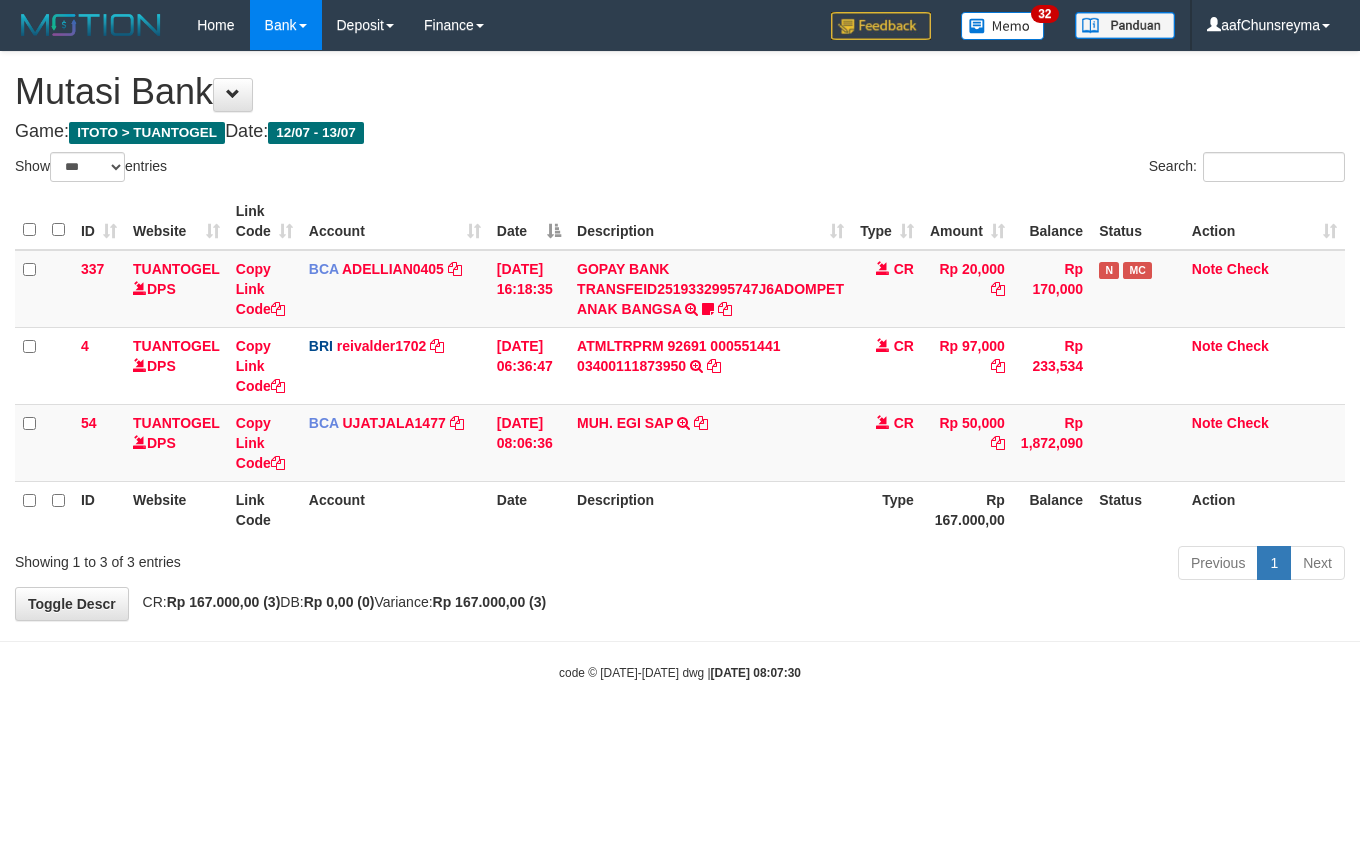 scroll, scrollTop: 0, scrollLeft: 0, axis: both 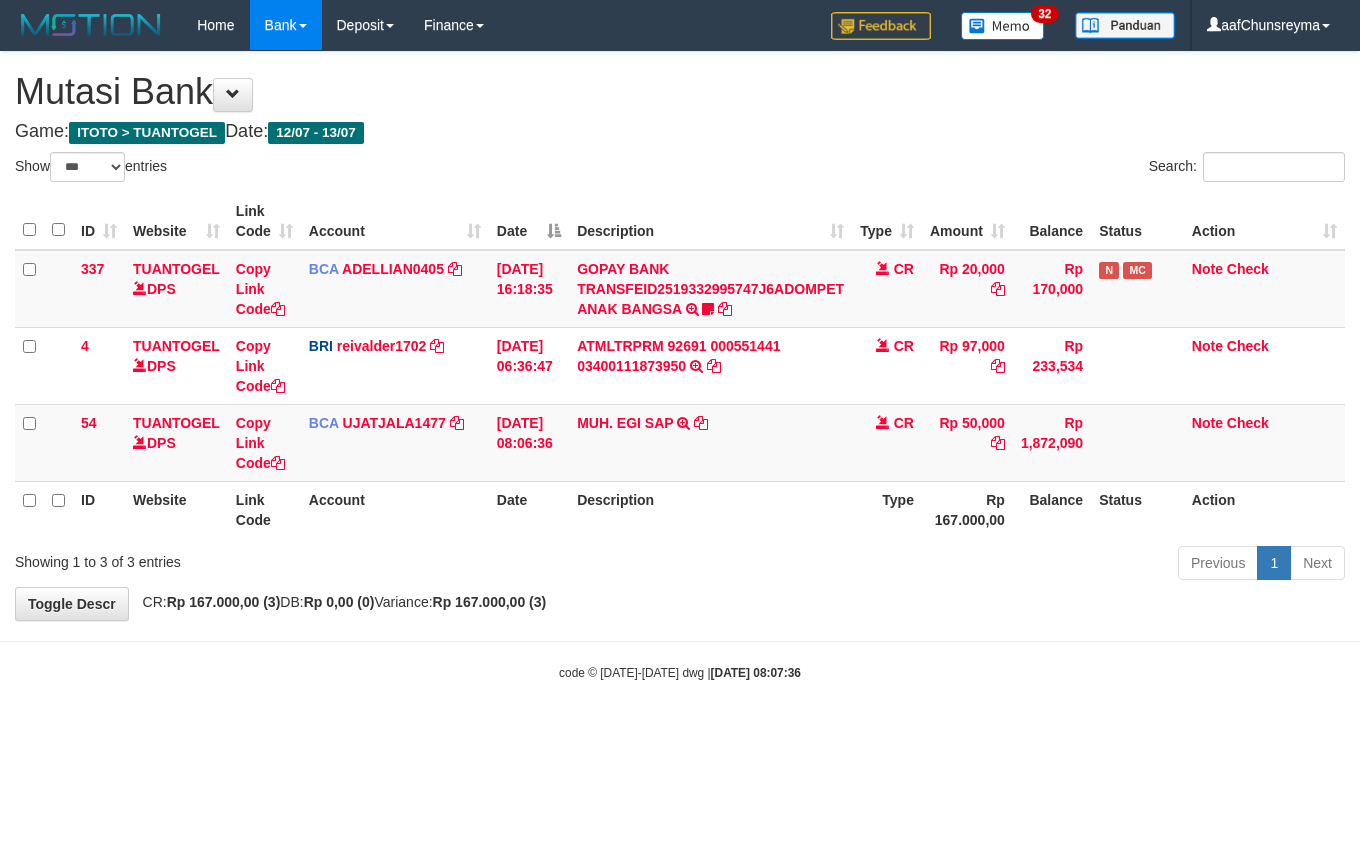 select on "***" 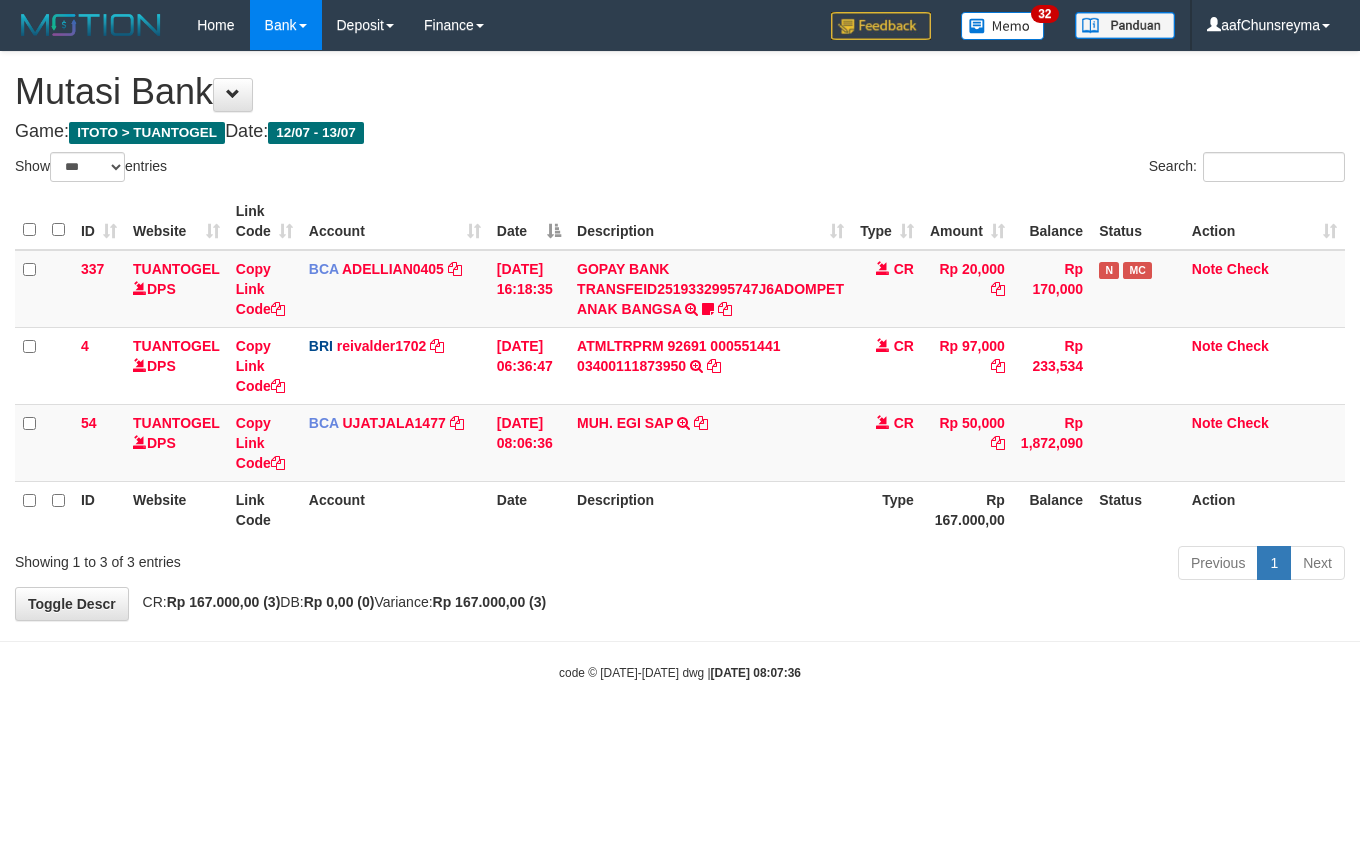 scroll, scrollTop: 0, scrollLeft: 0, axis: both 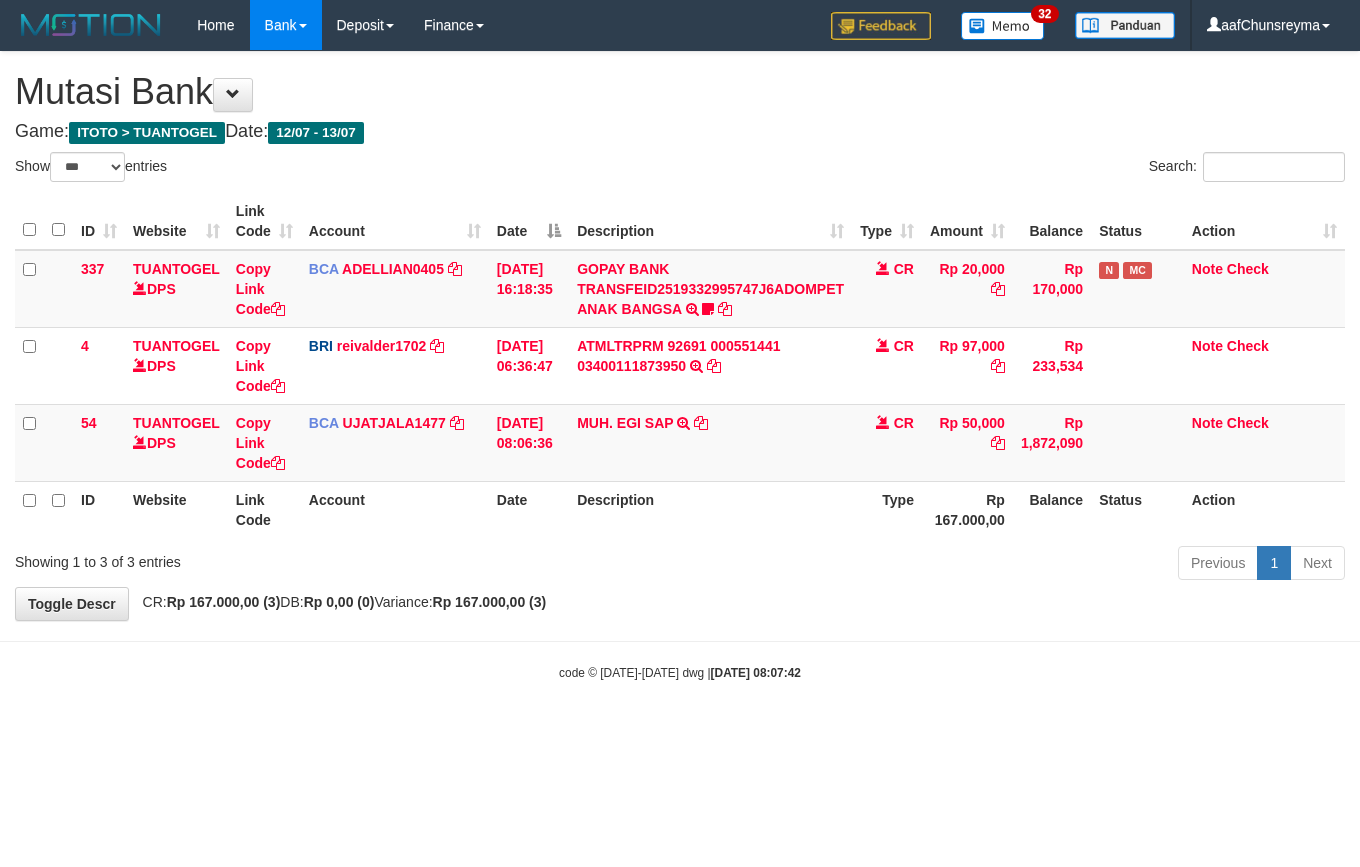 select on "***" 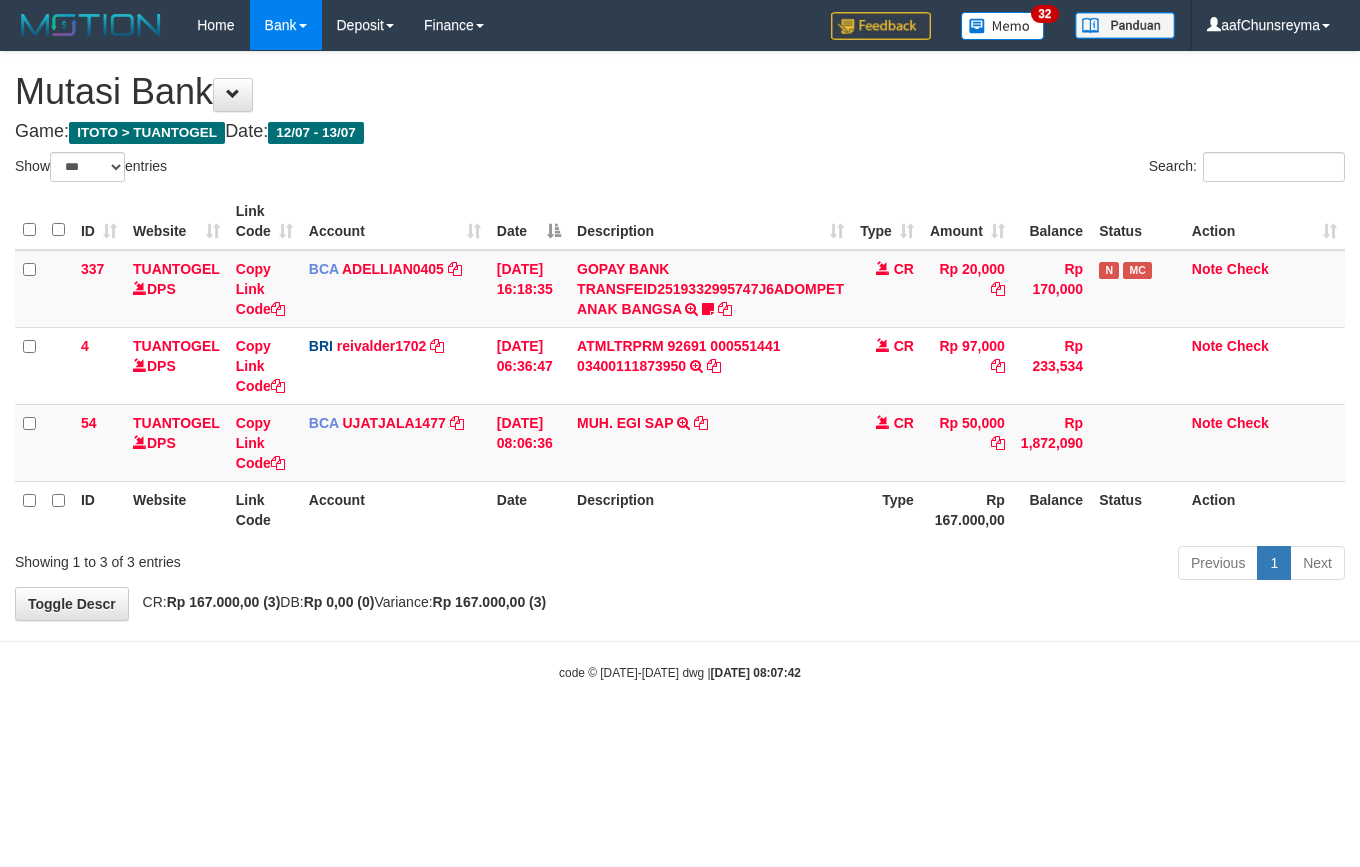 scroll, scrollTop: 0, scrollLeft: 0, axis: both 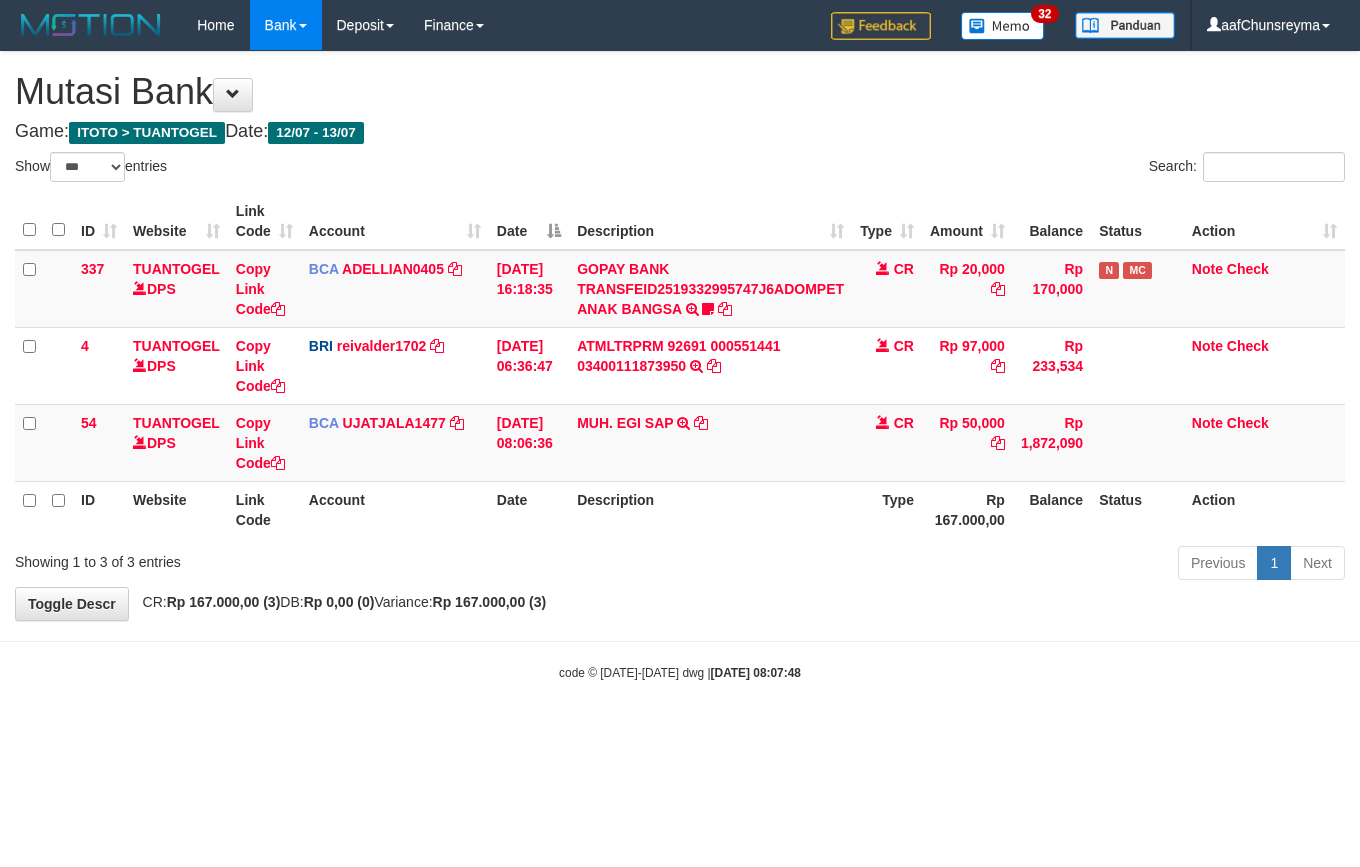 select on "***" 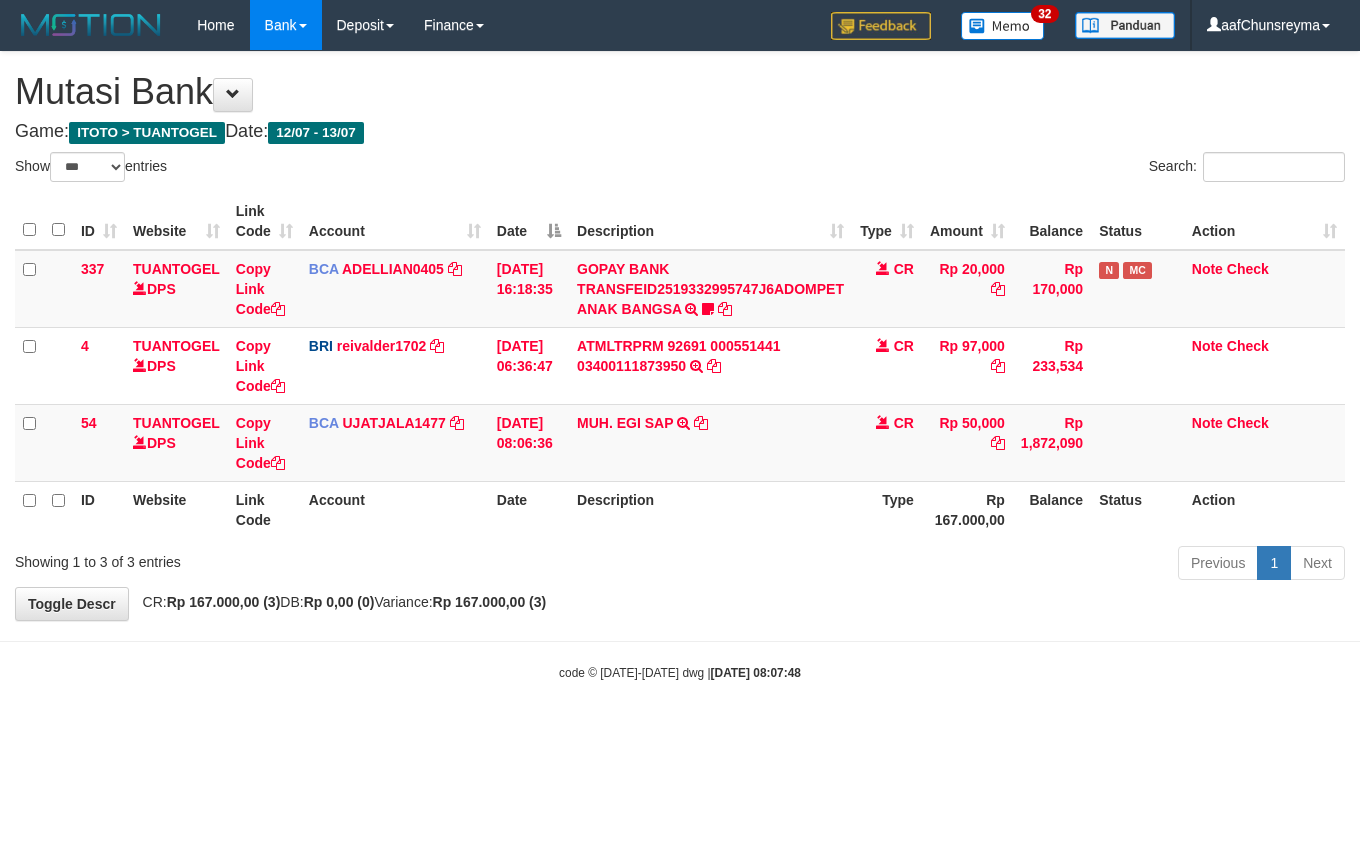 scroll, scrollTop: 0, scrollLeft: 0, axis: both 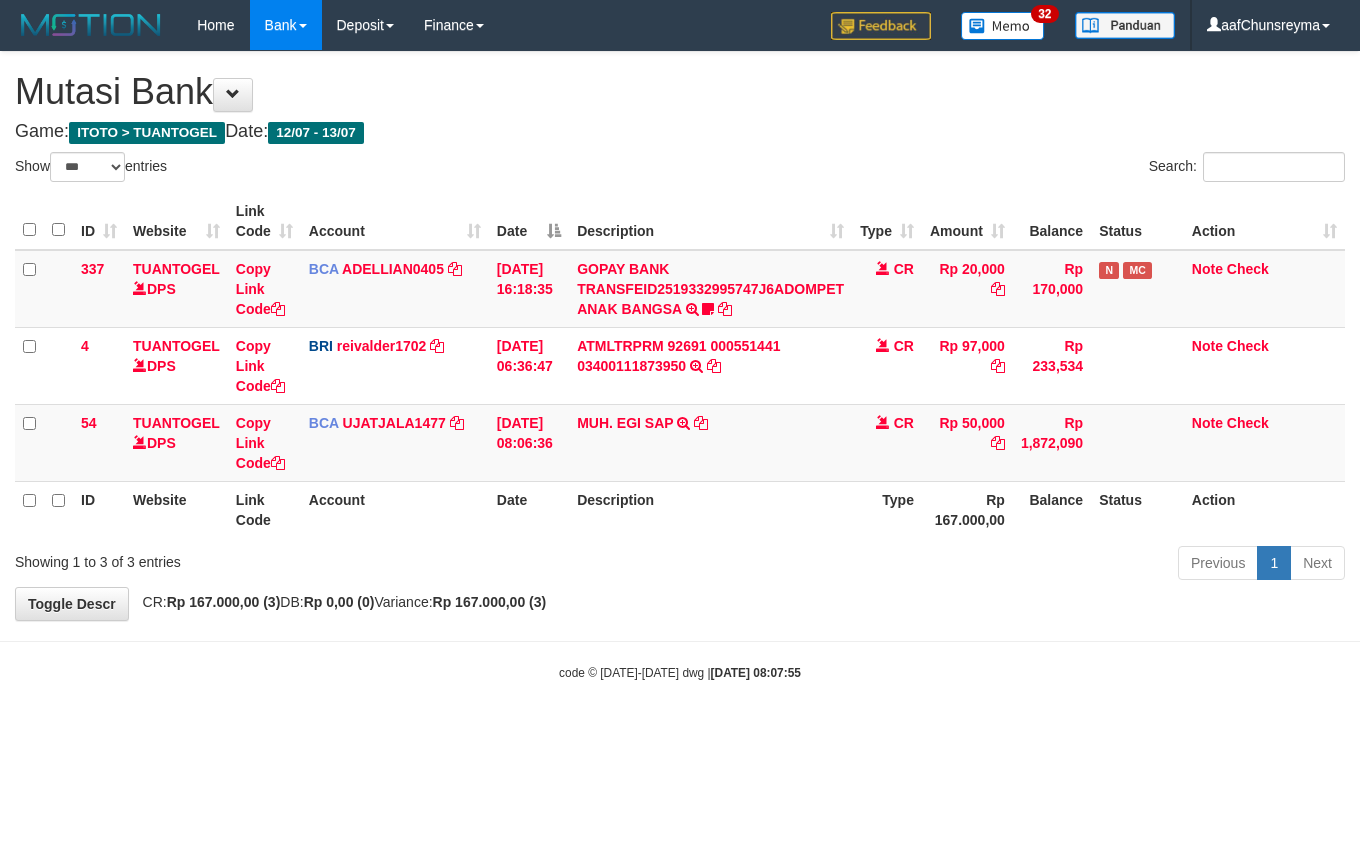 select on "***" 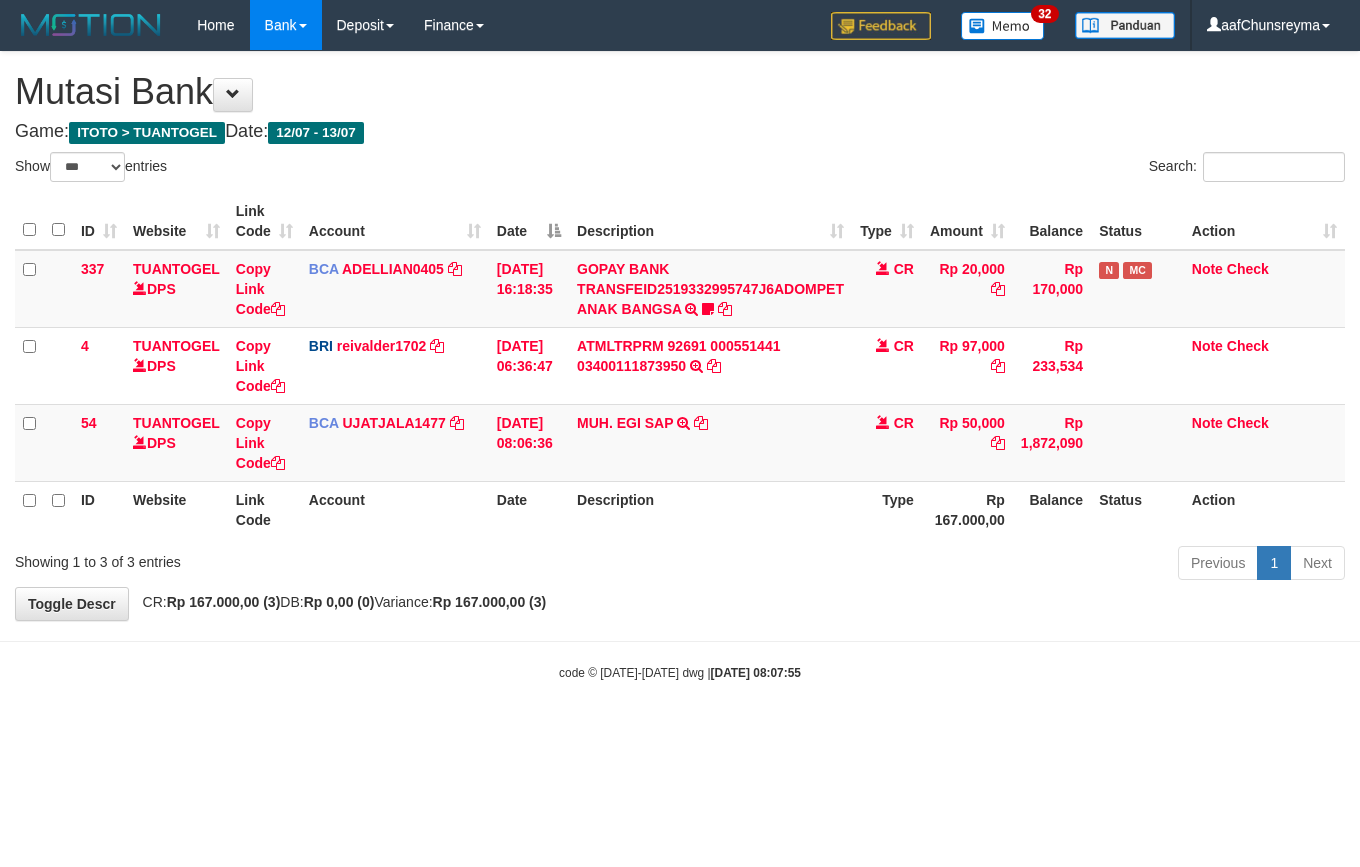 scroll, scrollTop: 0, scrollLeft: 0, axis: both 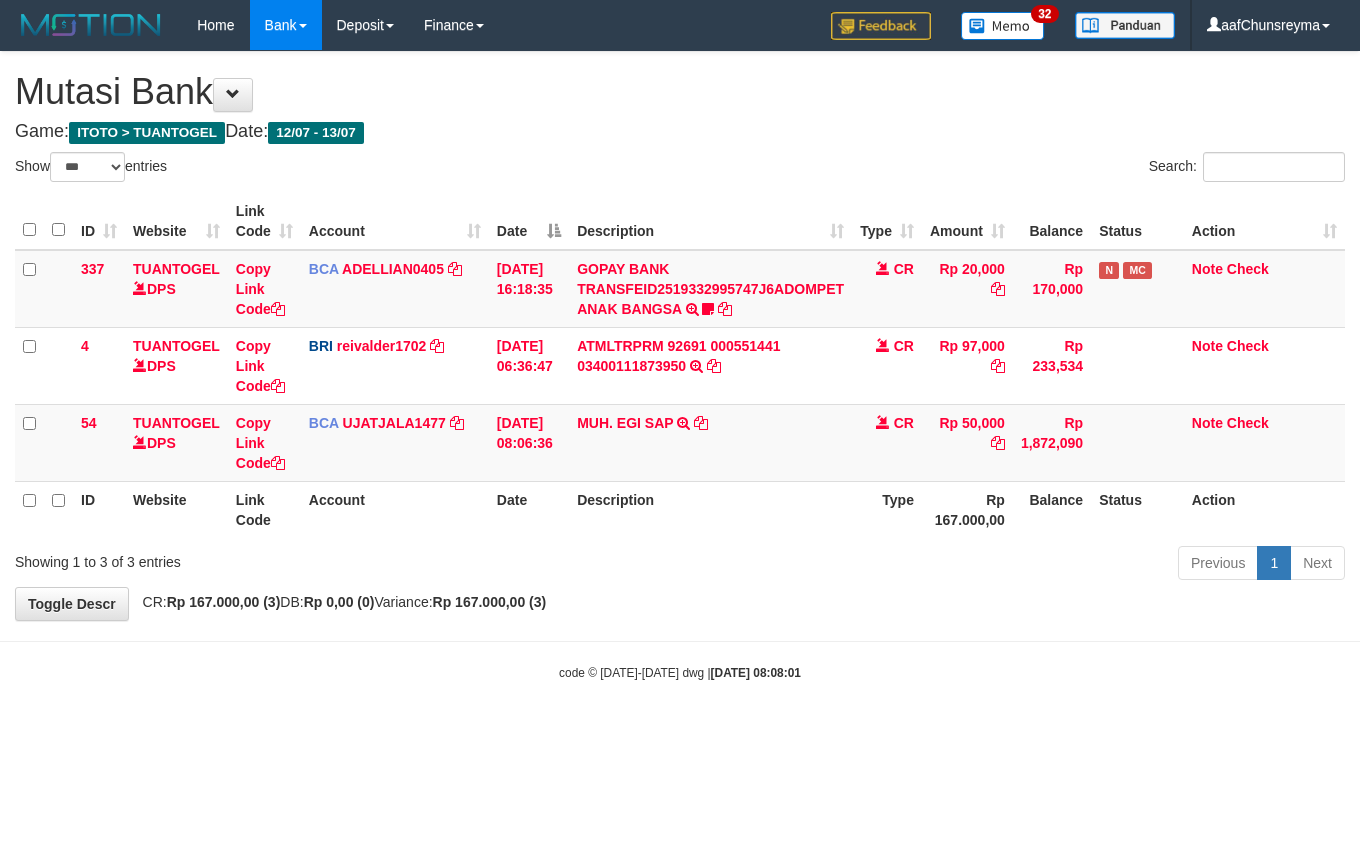 select on "***" 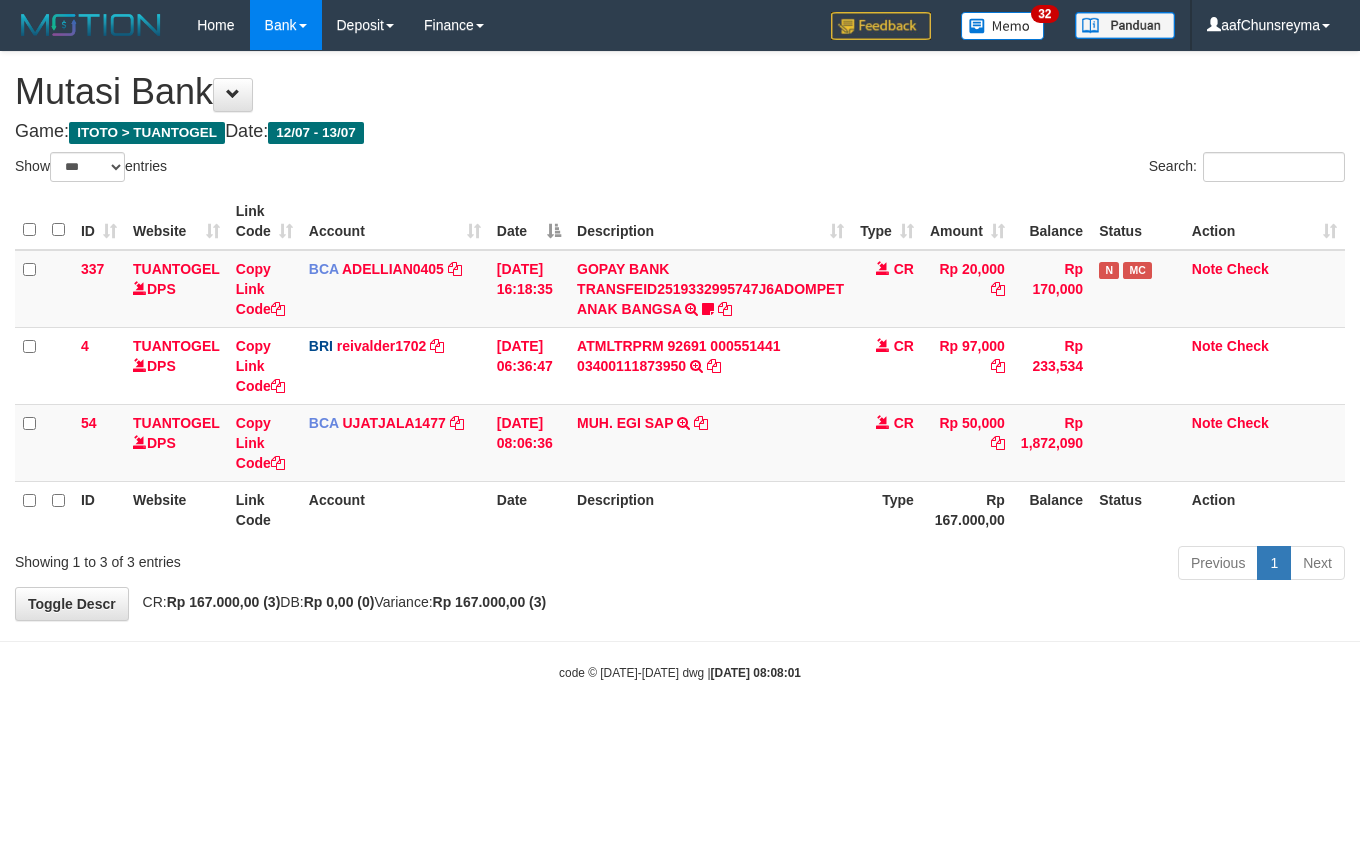 scroll, scrollTop: 0, scrollLeft: 0, axis: both 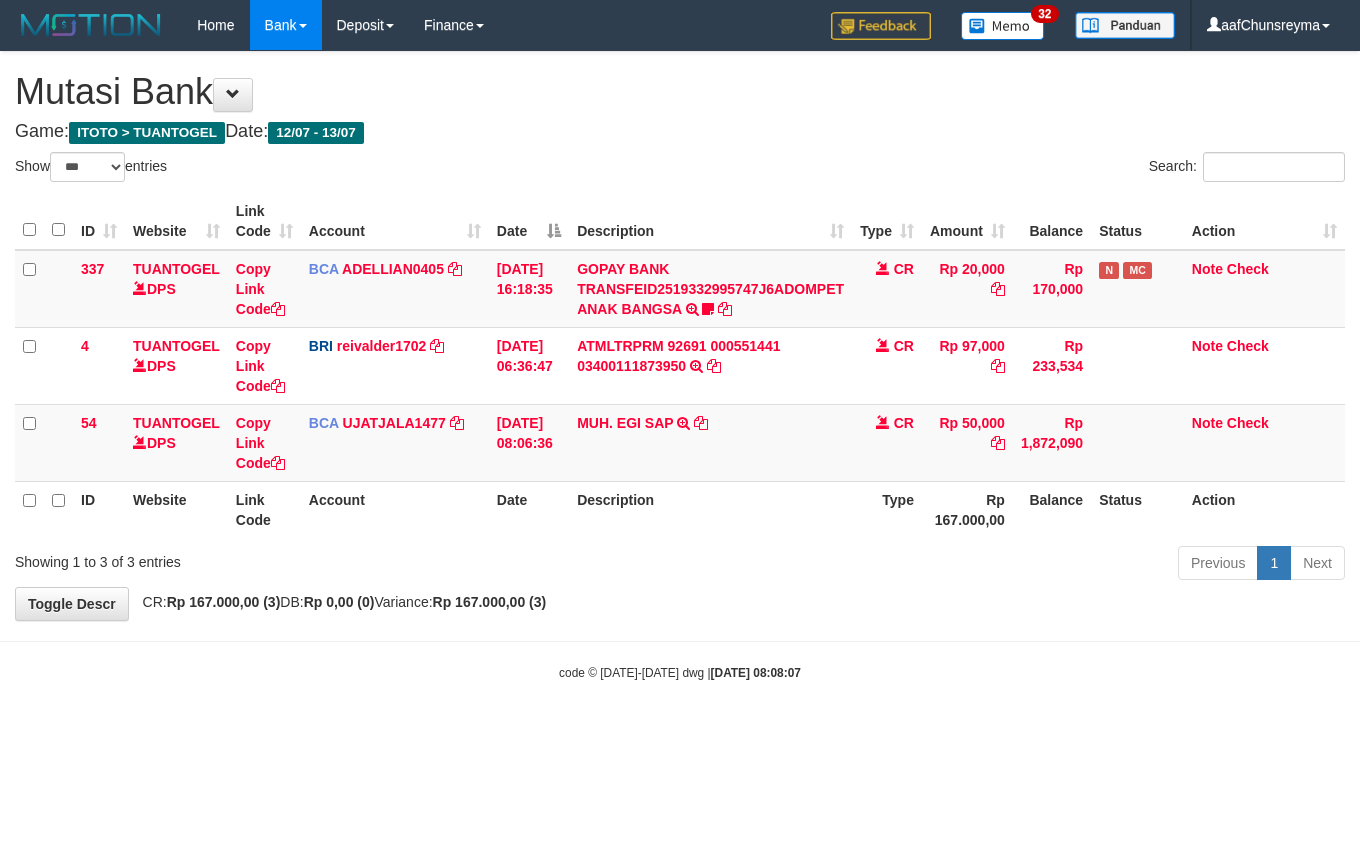 select on "***" 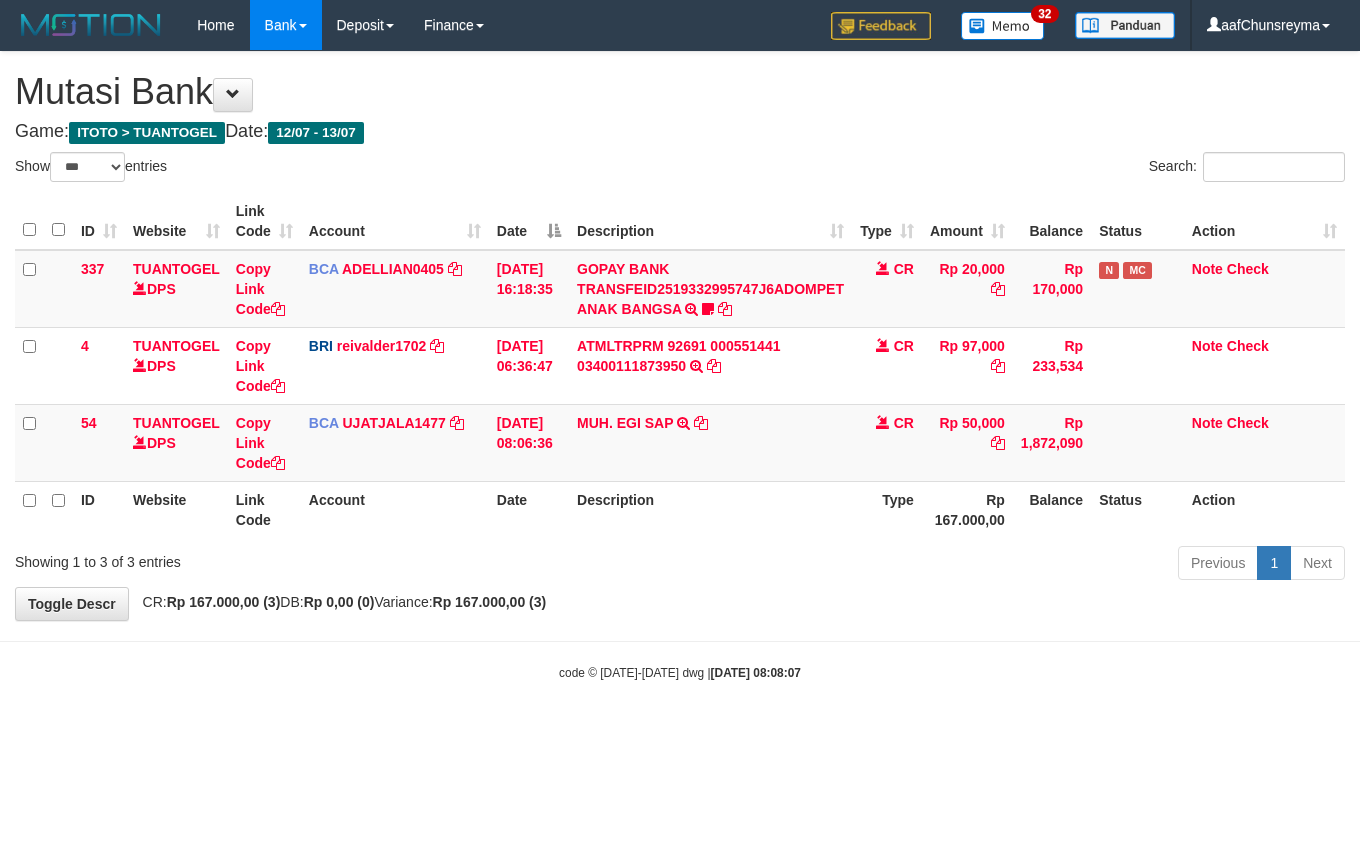 scroll, scrollTop: 0, scrollLeft: 0, axis: both 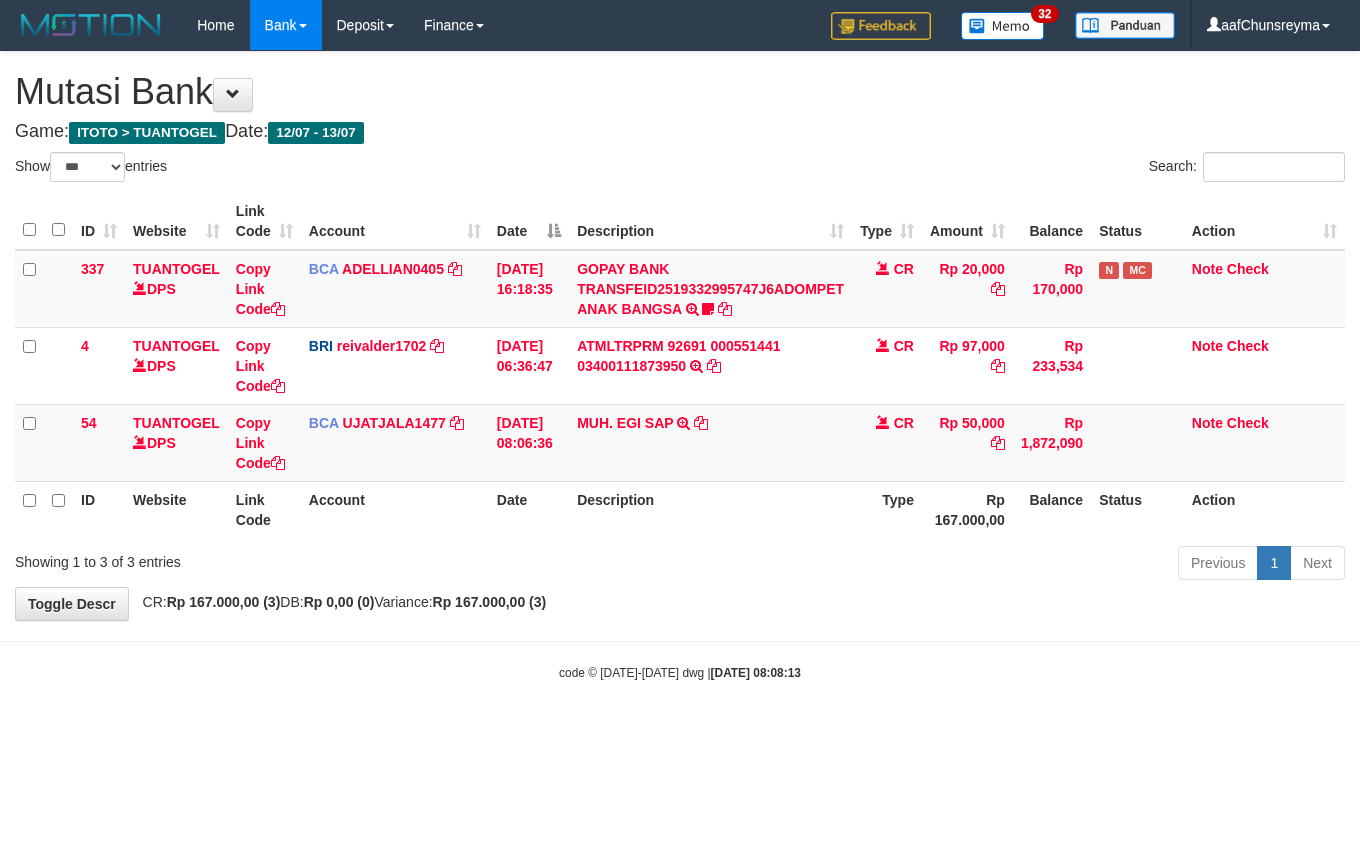 select on "***" 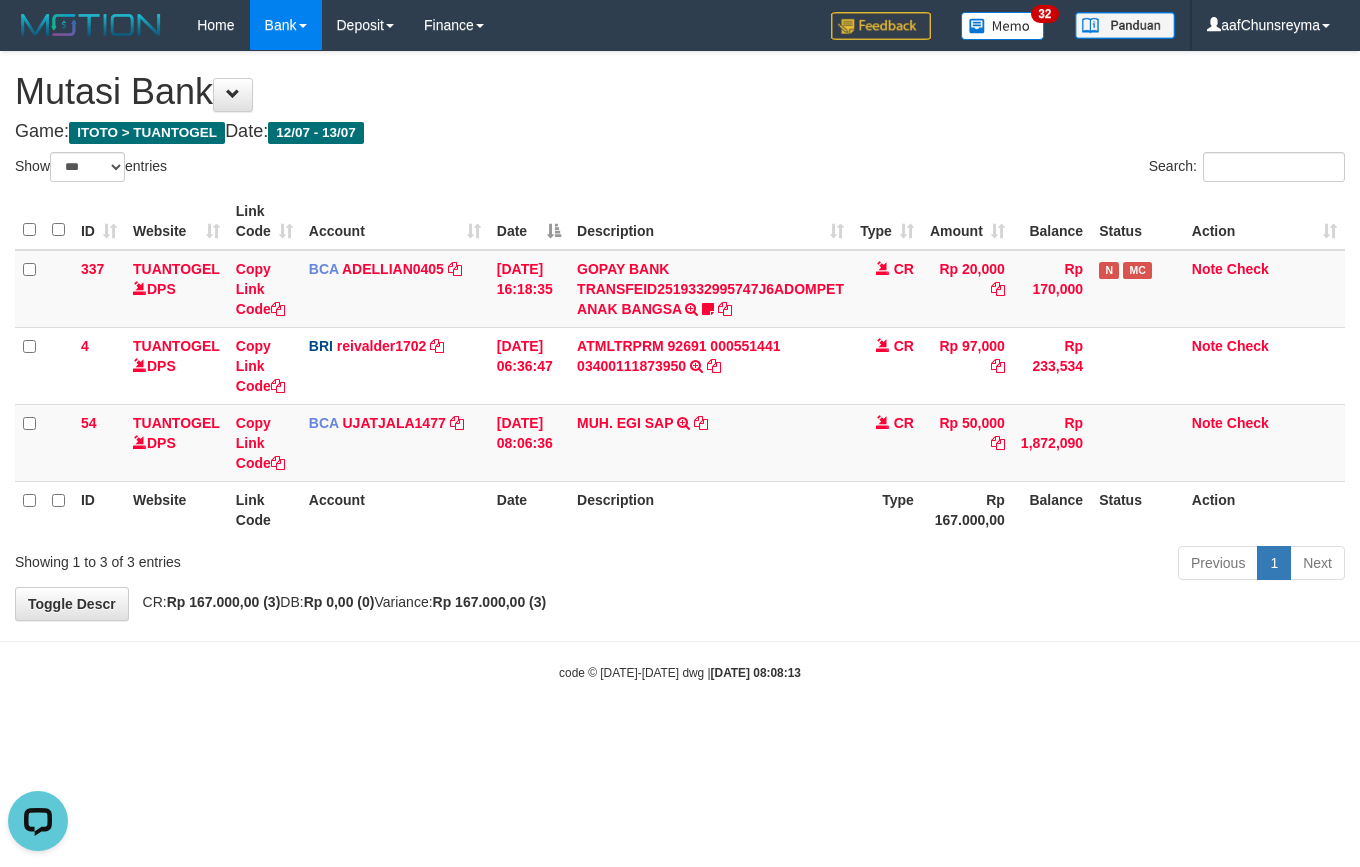 scroll, scrollTop: 0, scrollLeft: 0, axis: both 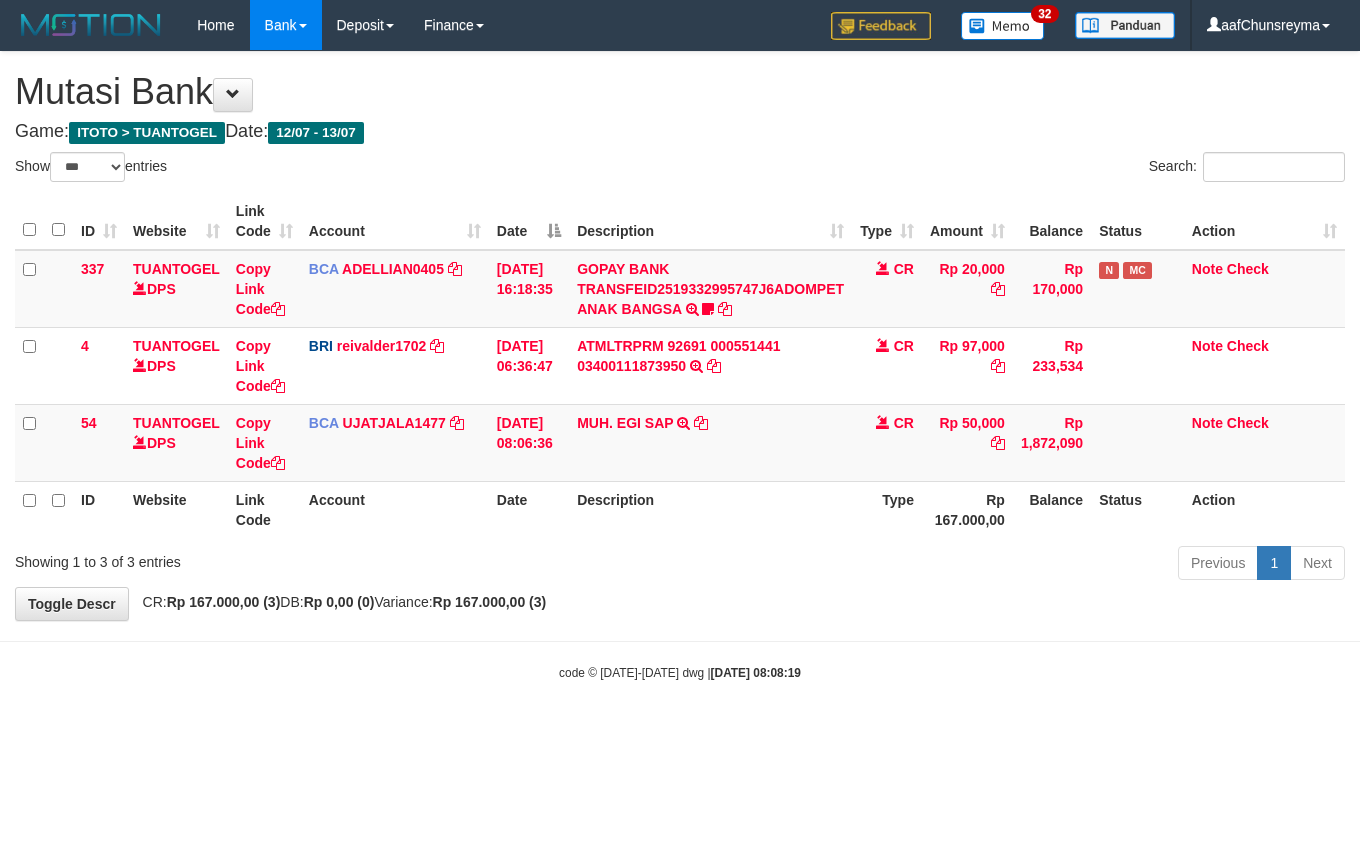 select on "***" 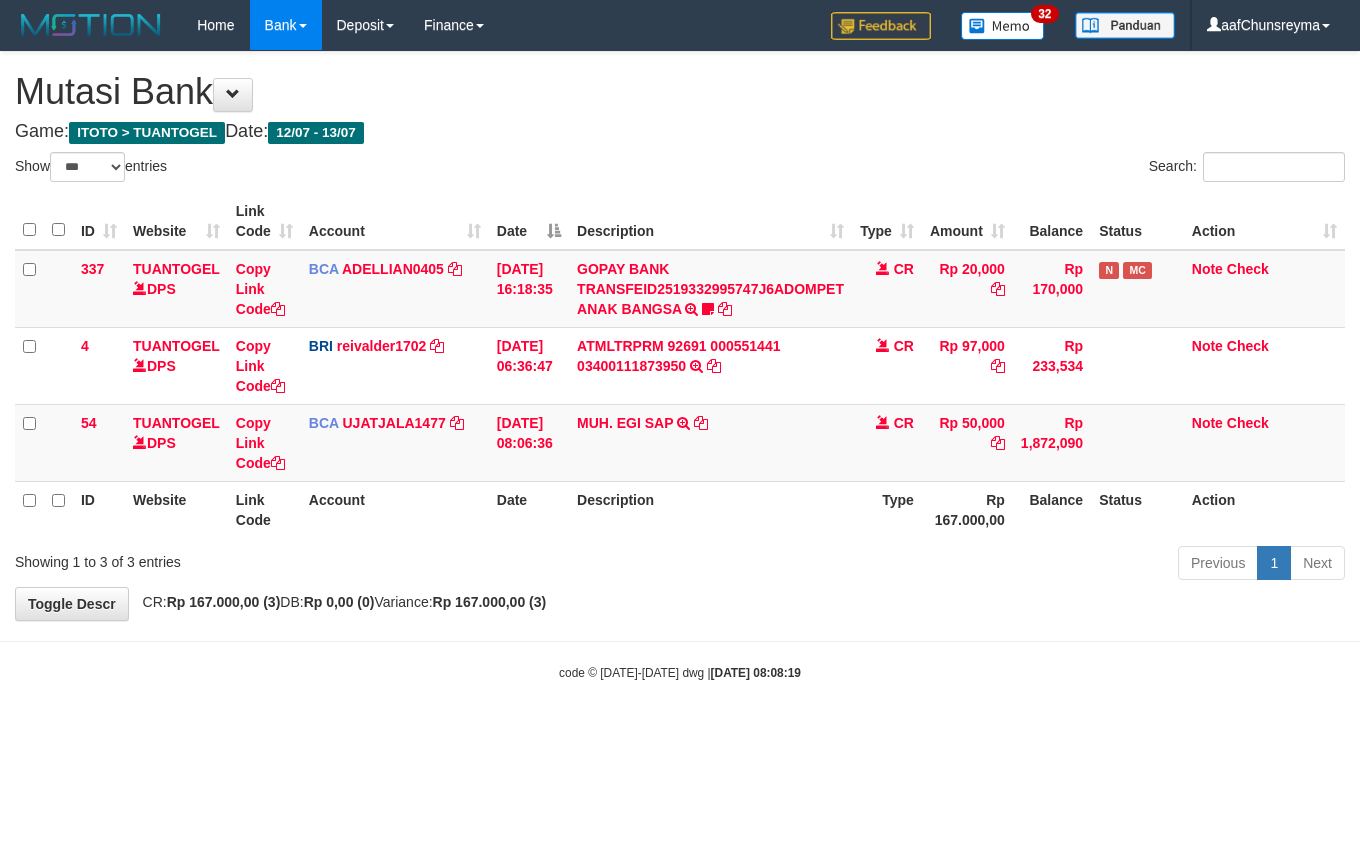 scroll, scrollTop: 0, scrollLeft: 0, axis: both 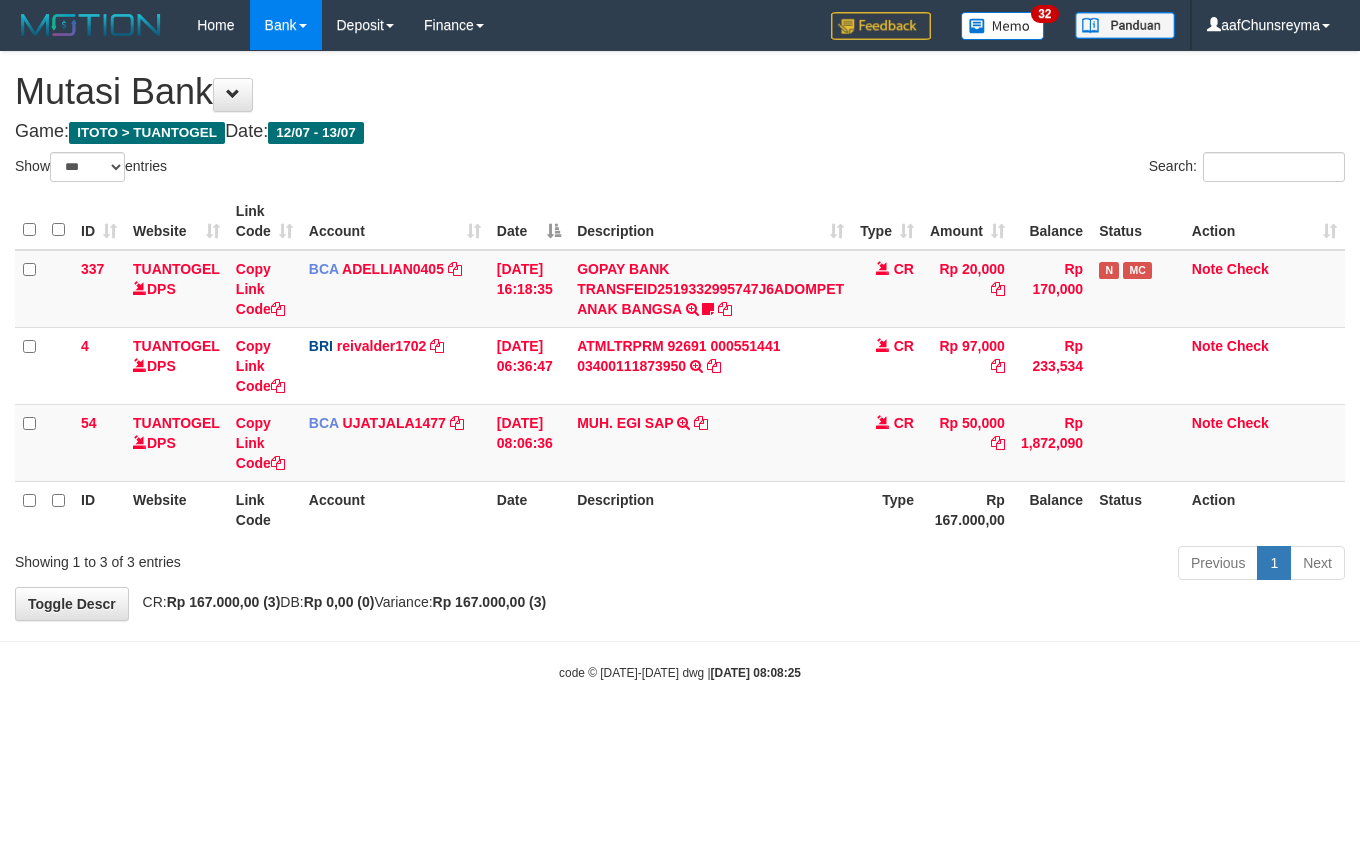 select on "***" 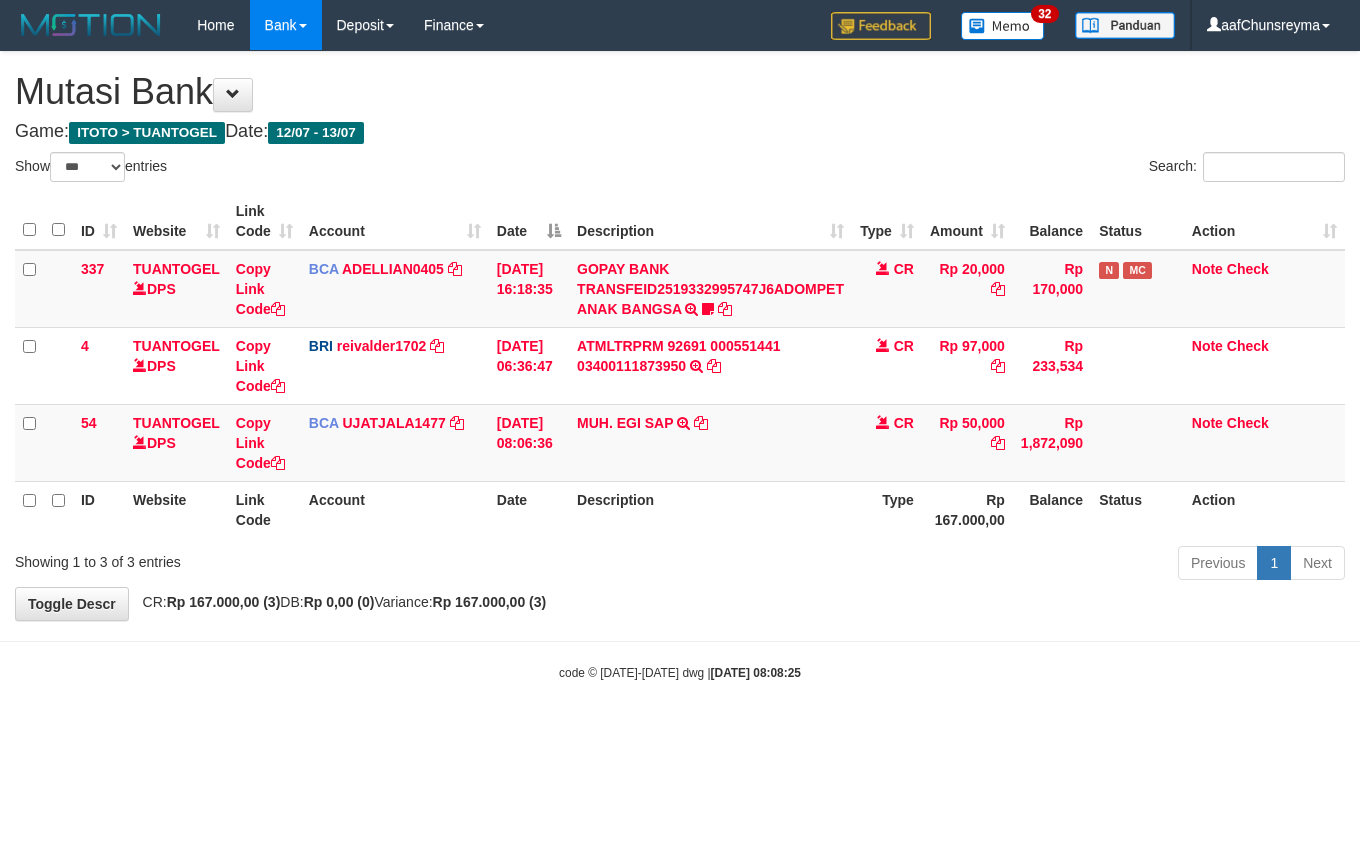 scroll, scrollTop: 0, scrollLeft: 0, axis: both 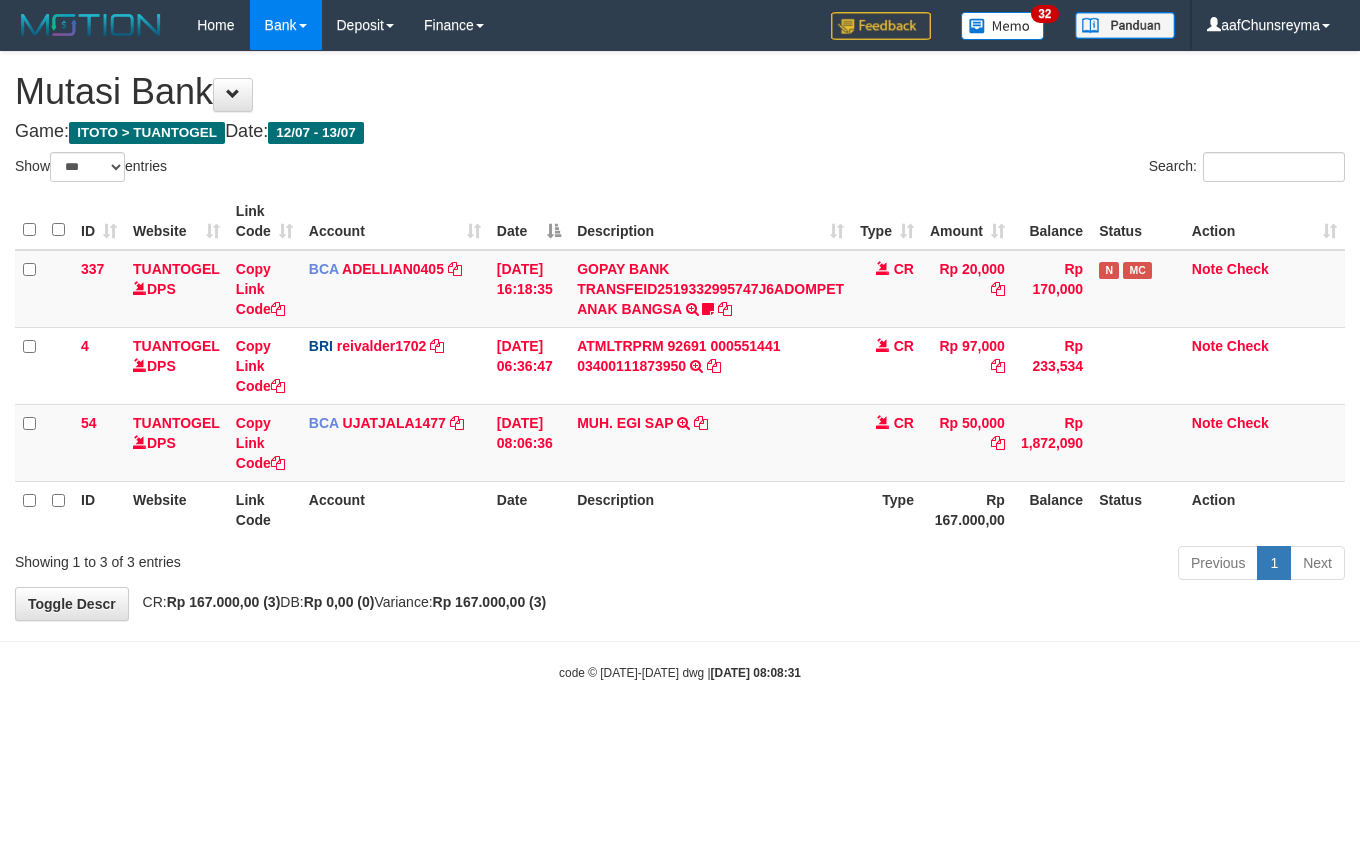 select on "***" 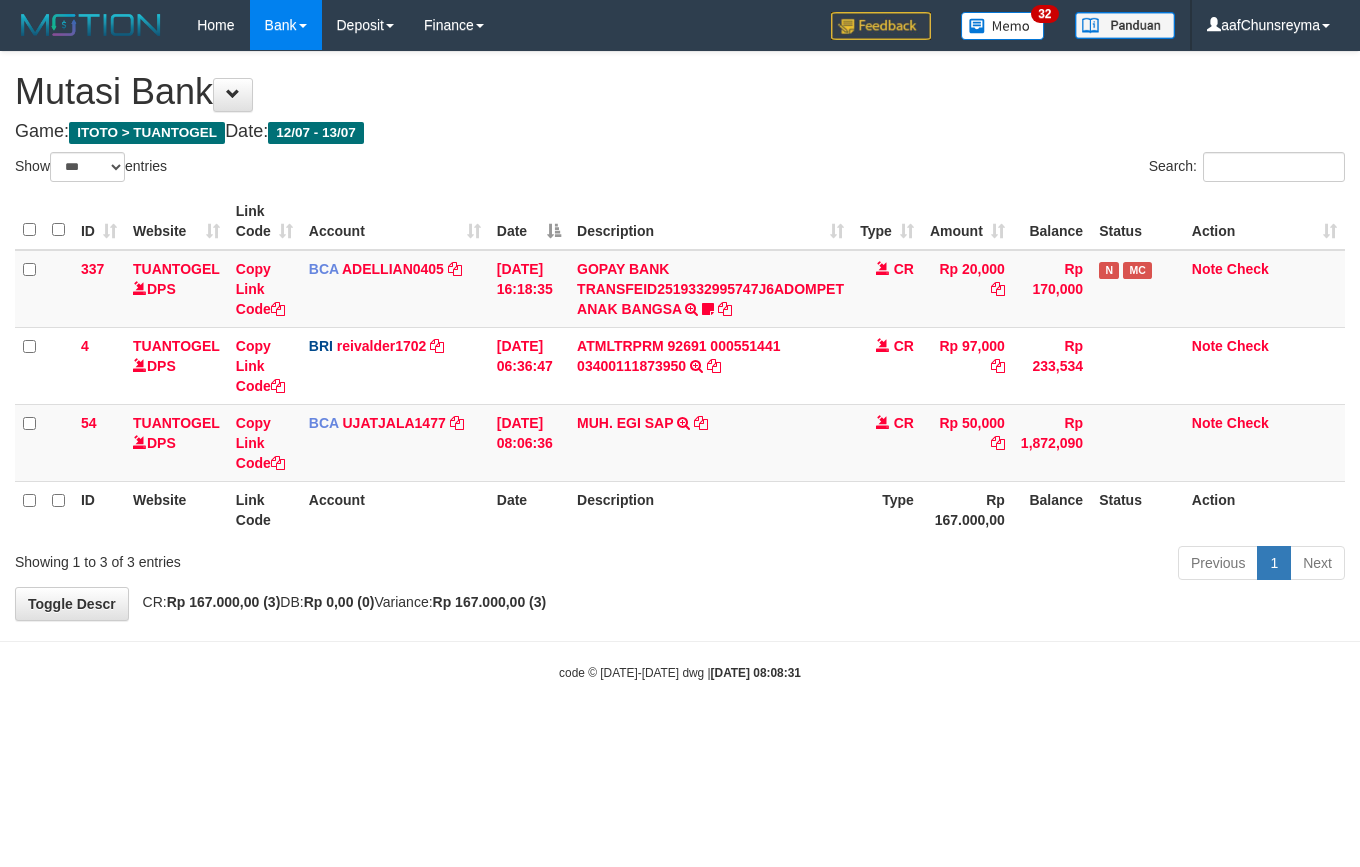 scroll, scrollTop: 0, scrollLeft: 0, axis: both 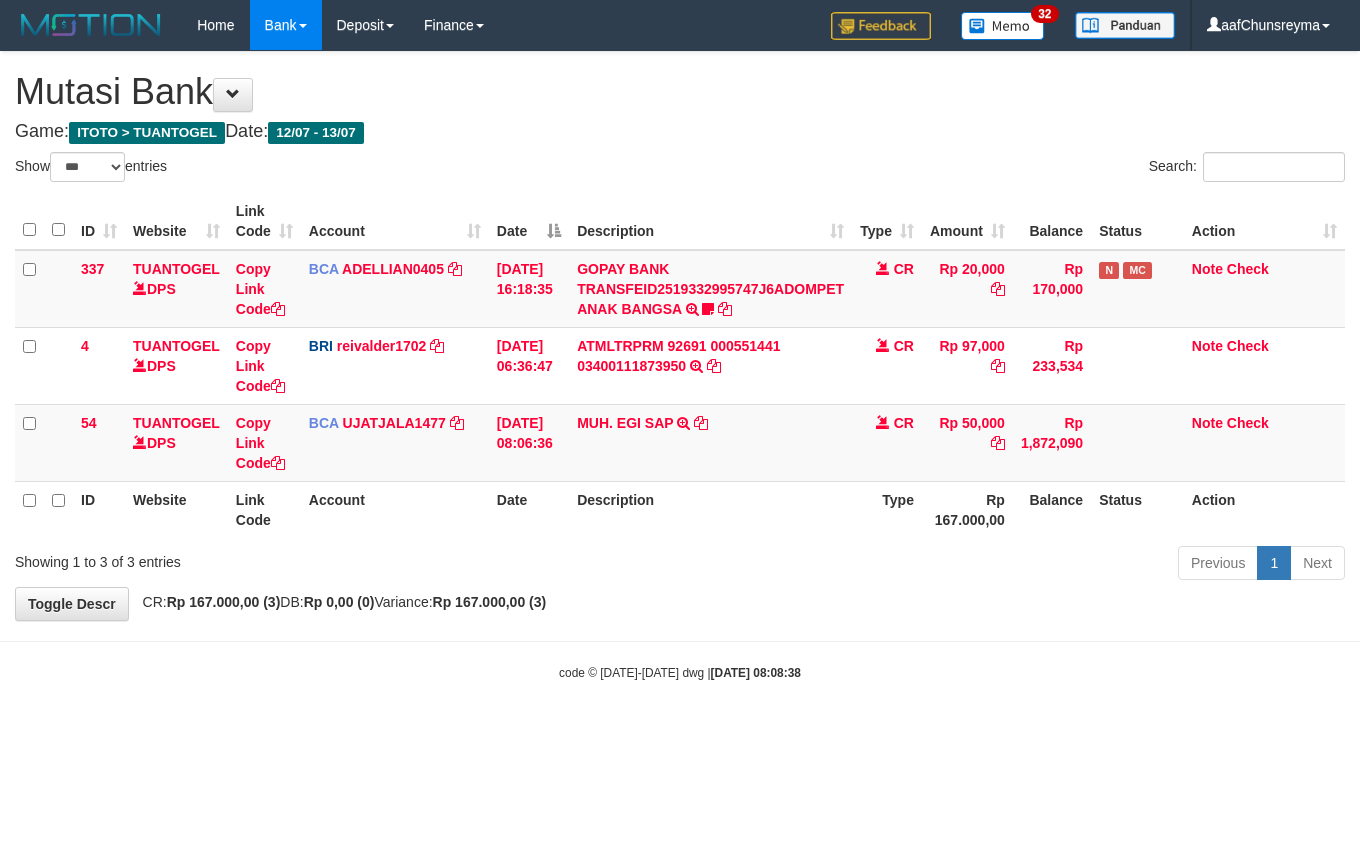 select on "***" 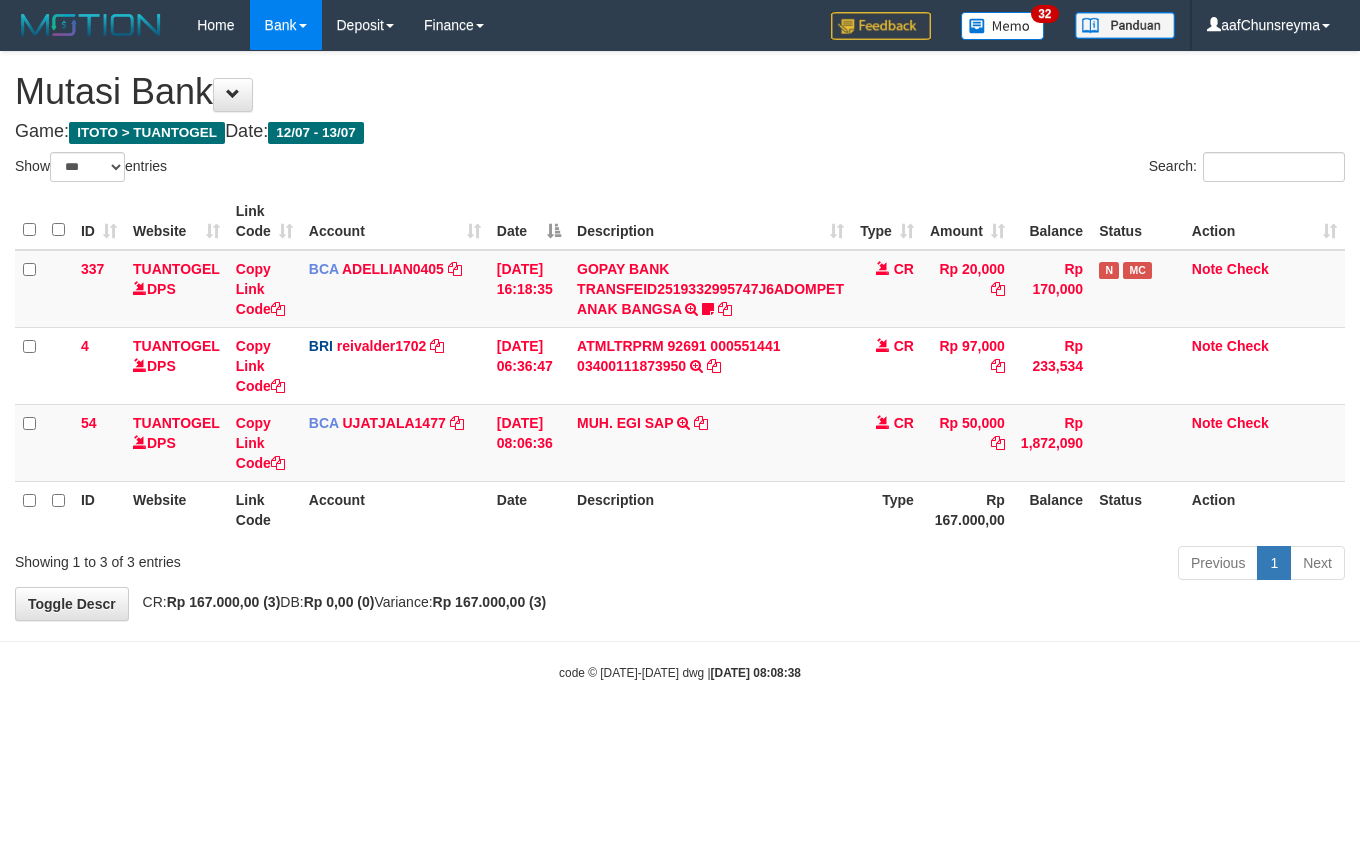 scroll, scrollTop: 0, scrollLeft: 0, axis: both 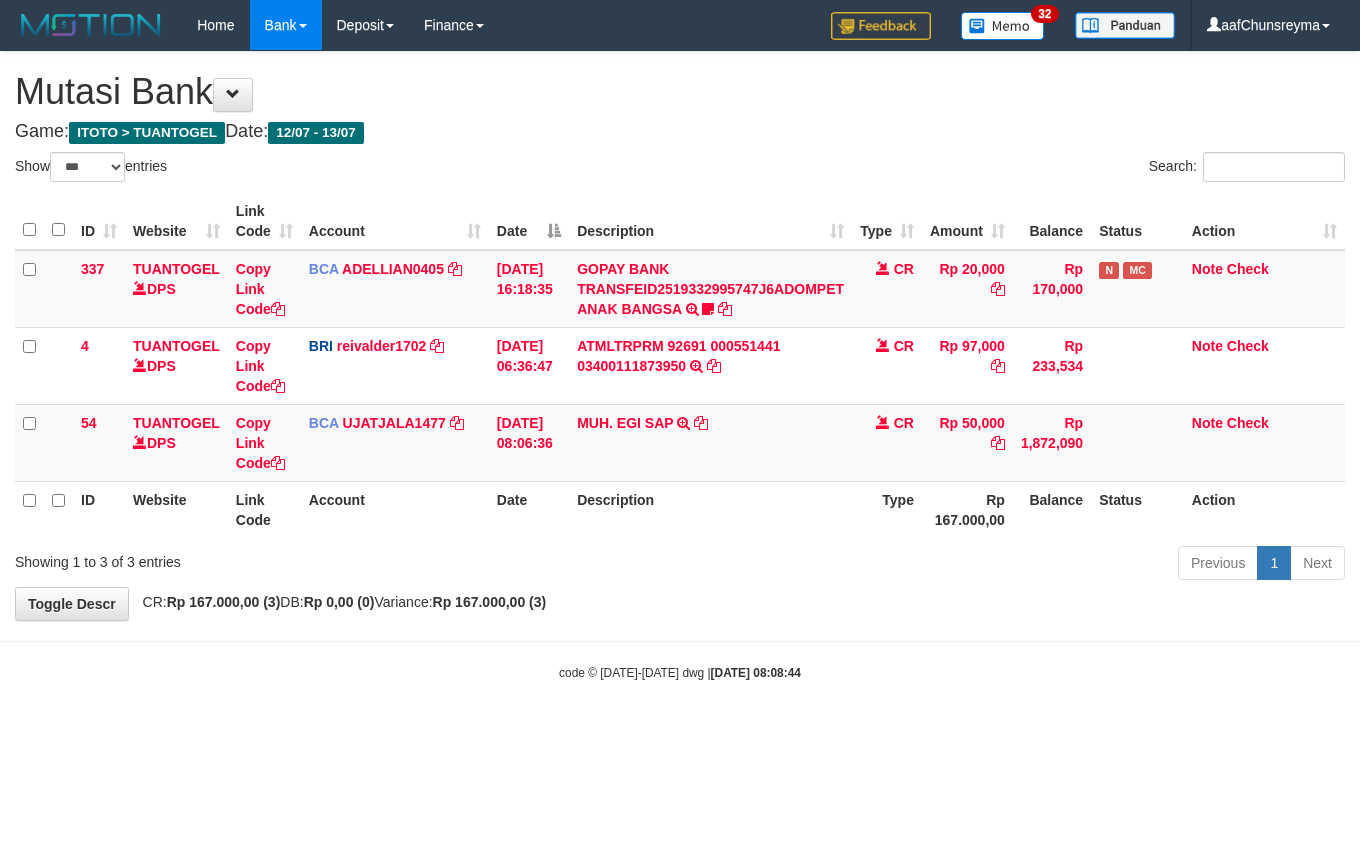 select on "***" 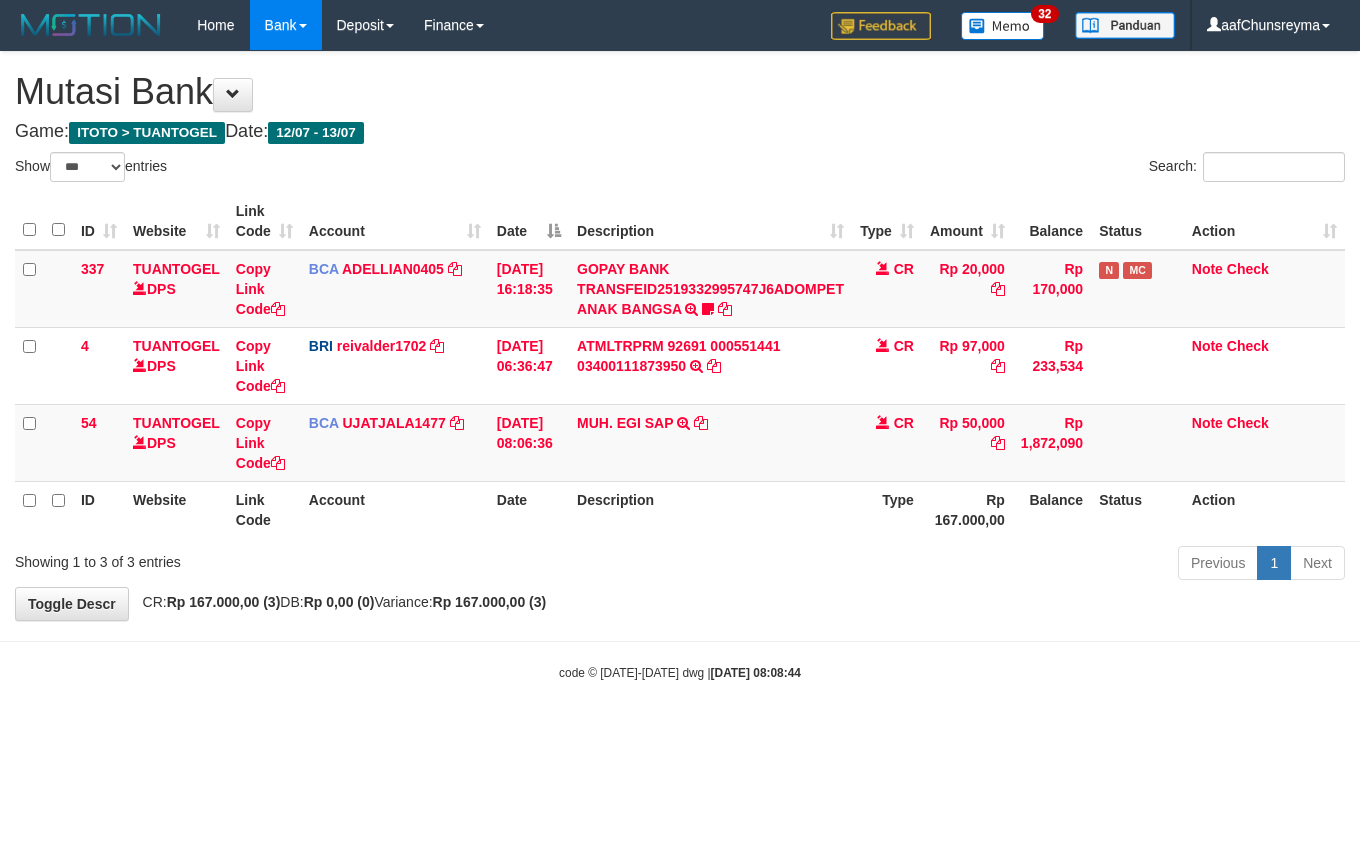 scroll, scrollTop: 0, scrollLeft: 0, axis: both 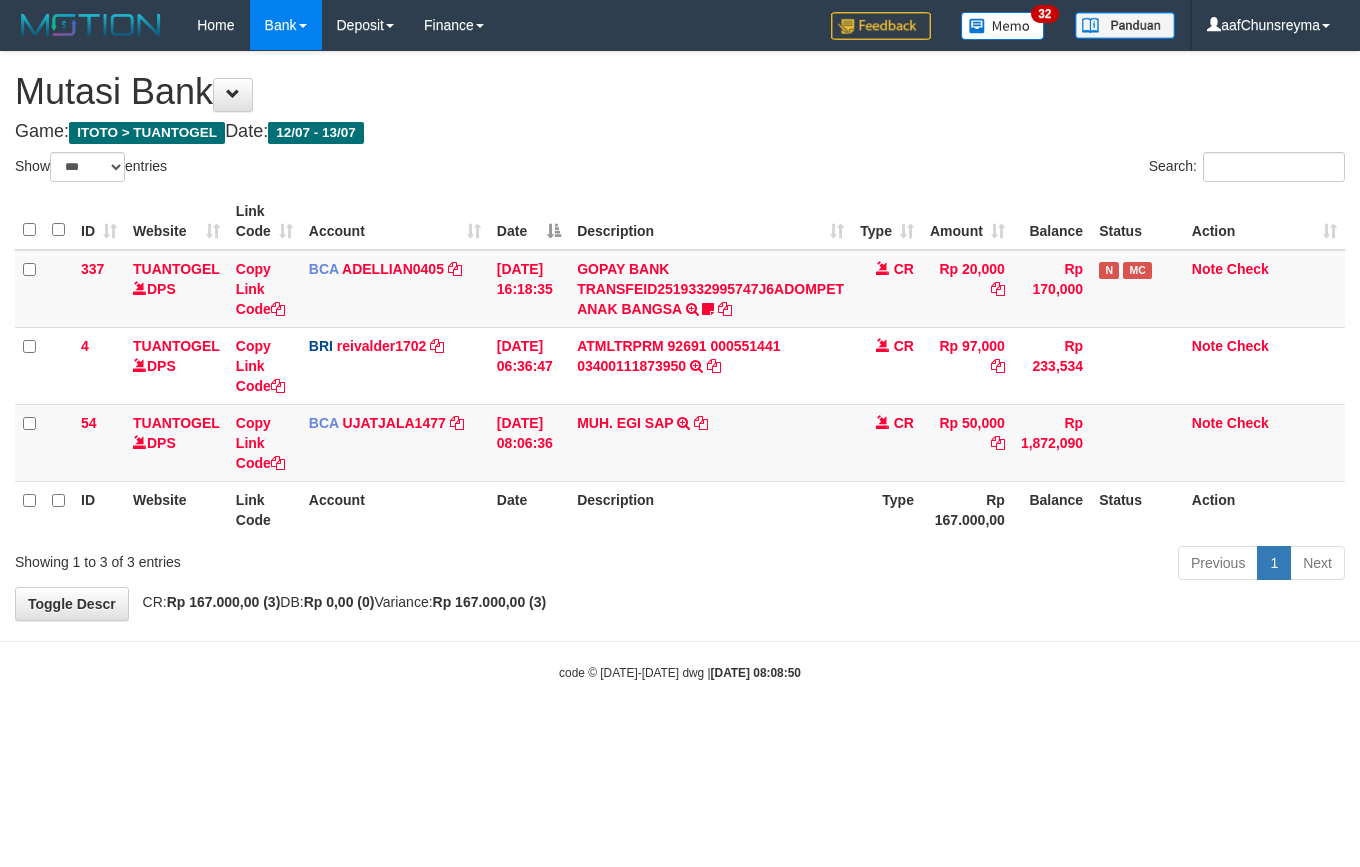 select on "***" 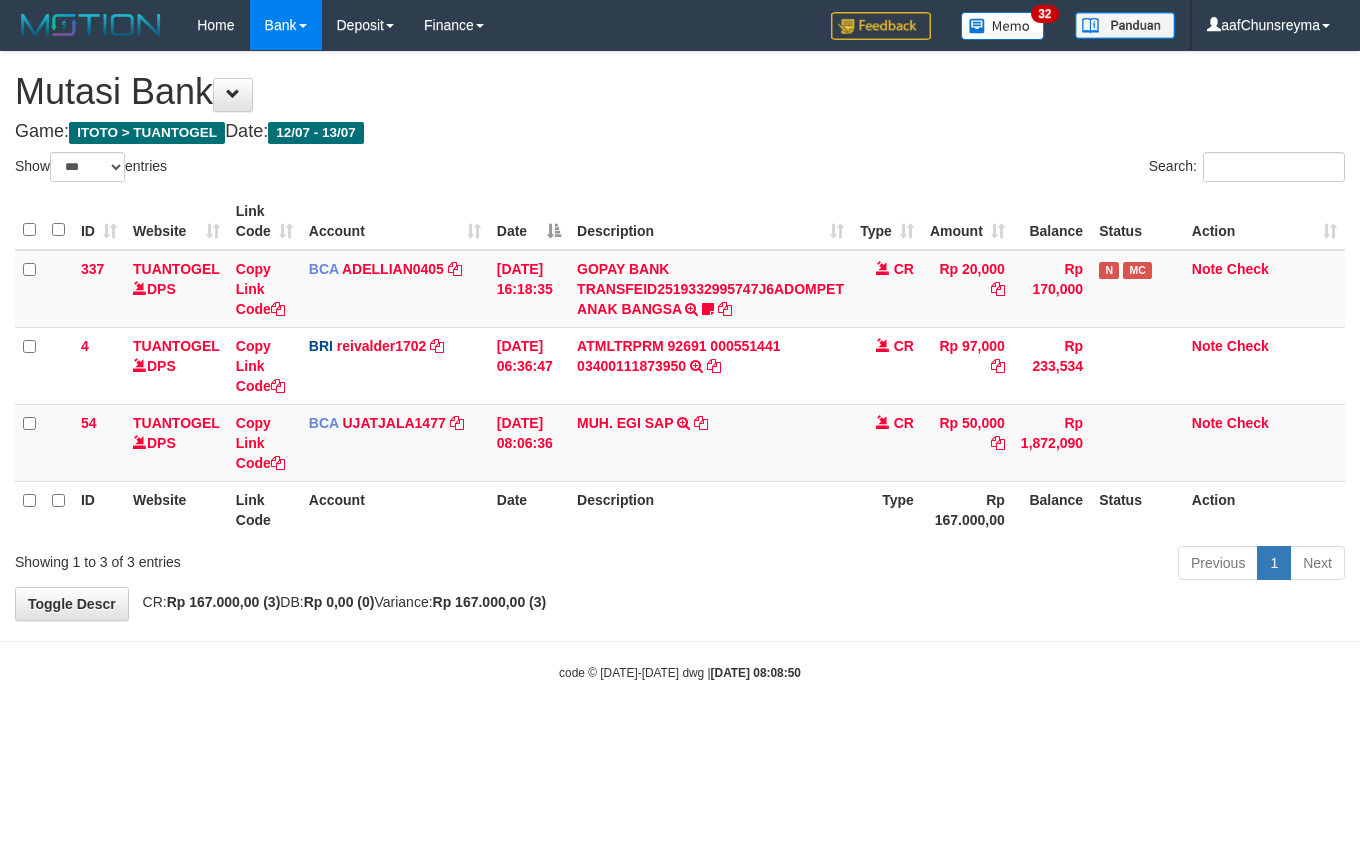 scroll, scrollTop: 0, scrollLeft: 0, axis: both 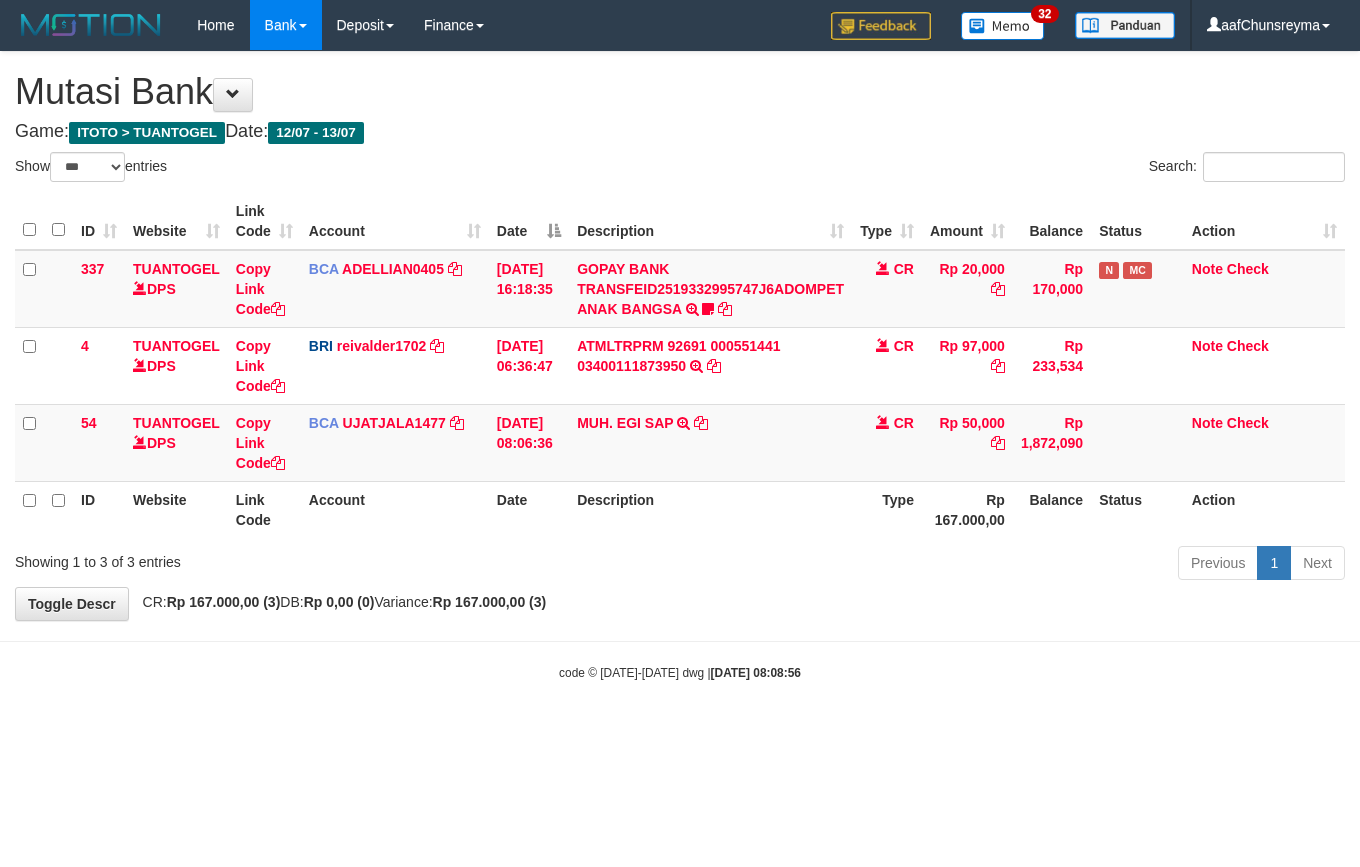select on "***" 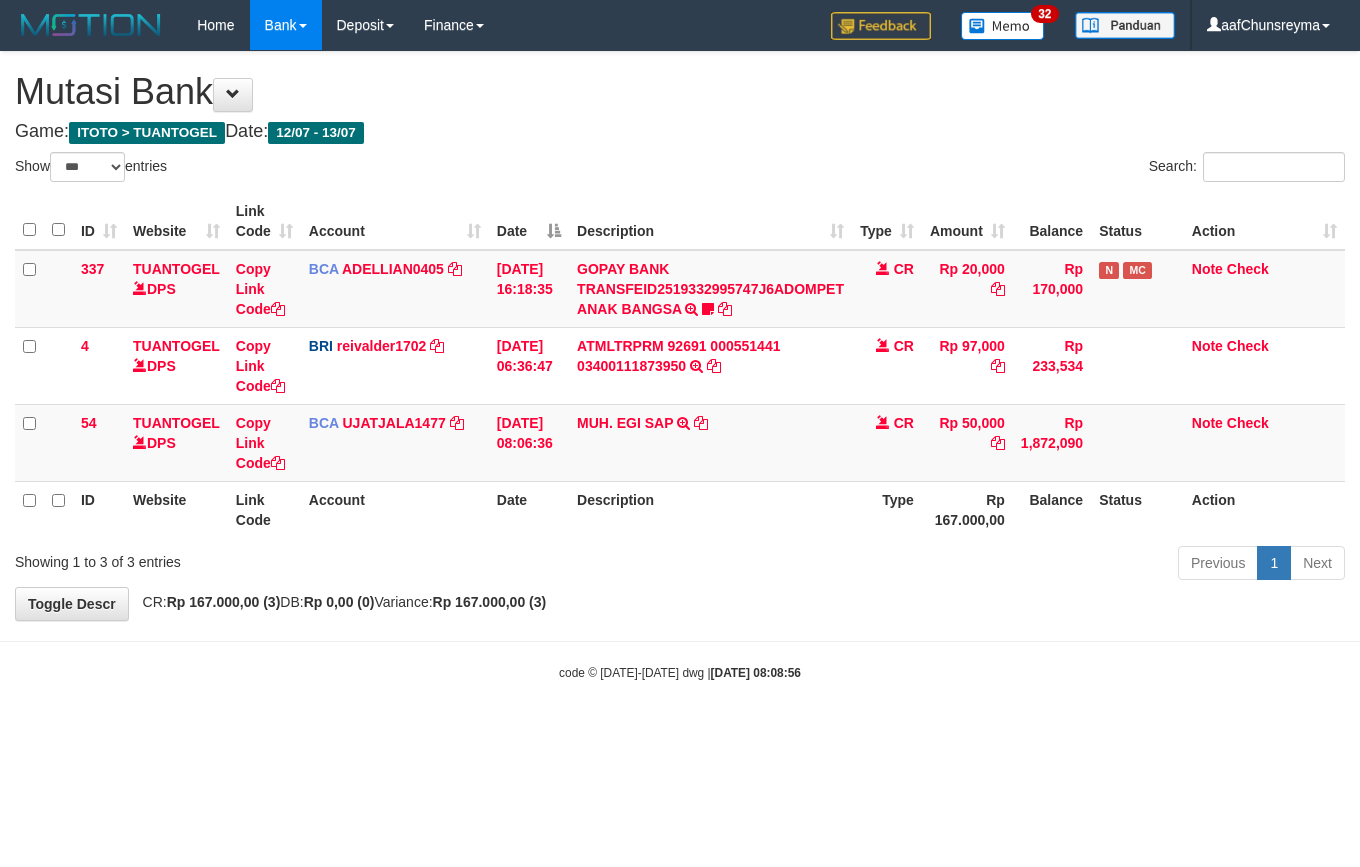 scroll, scrollTop: 0, scrollLeft: 0, axis: both 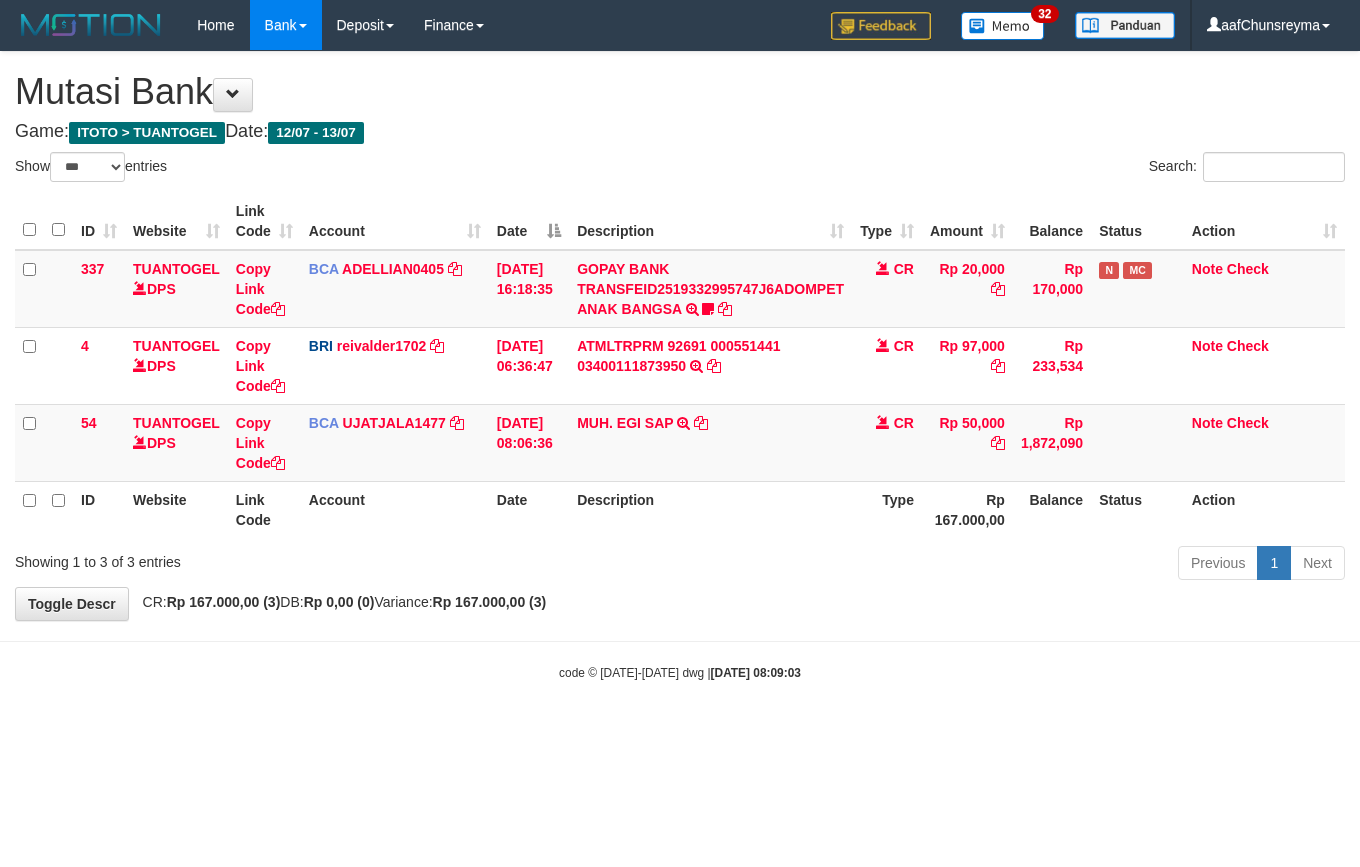 select on "***" 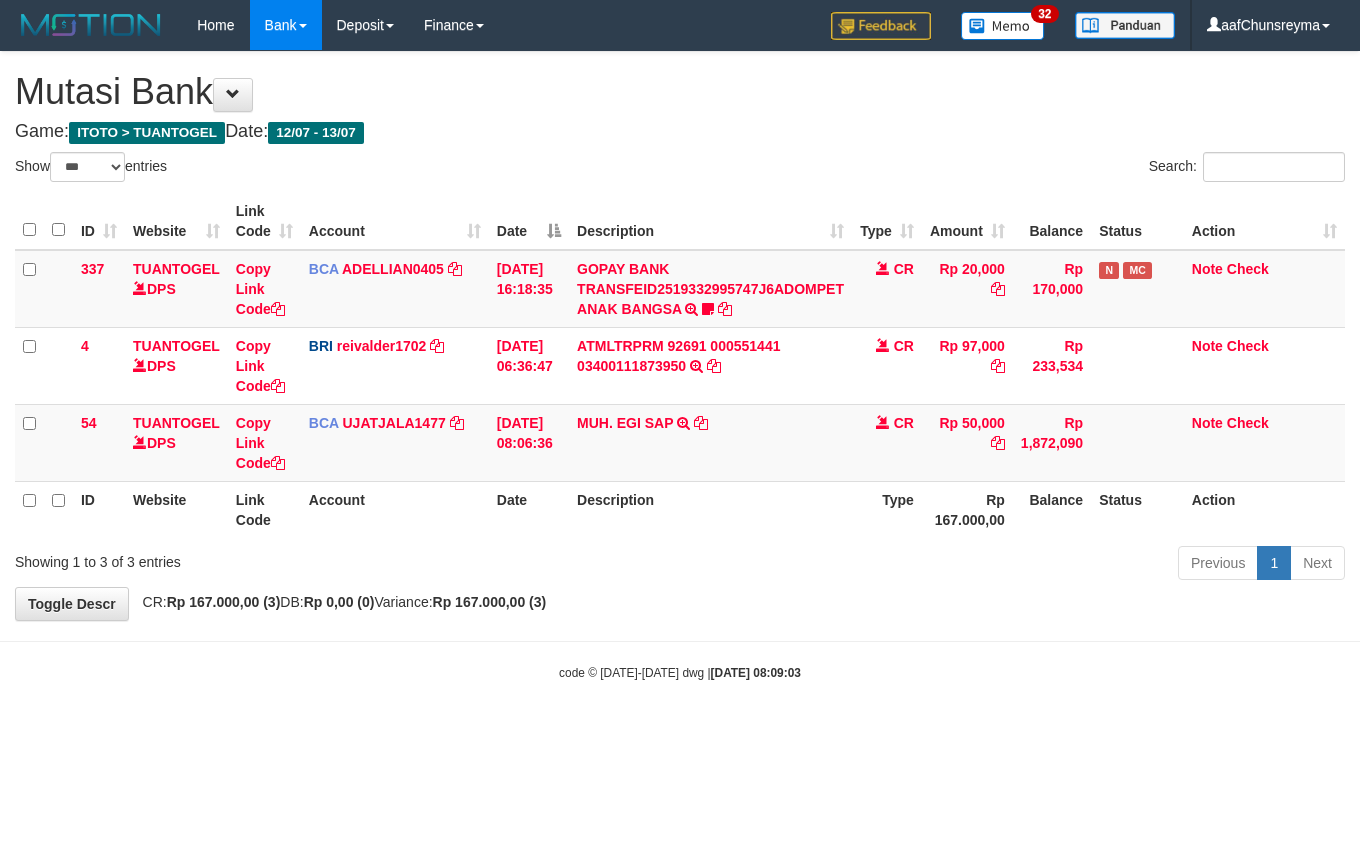 scroll, scrollTop: 0, scrollLeft: 0, axis: both 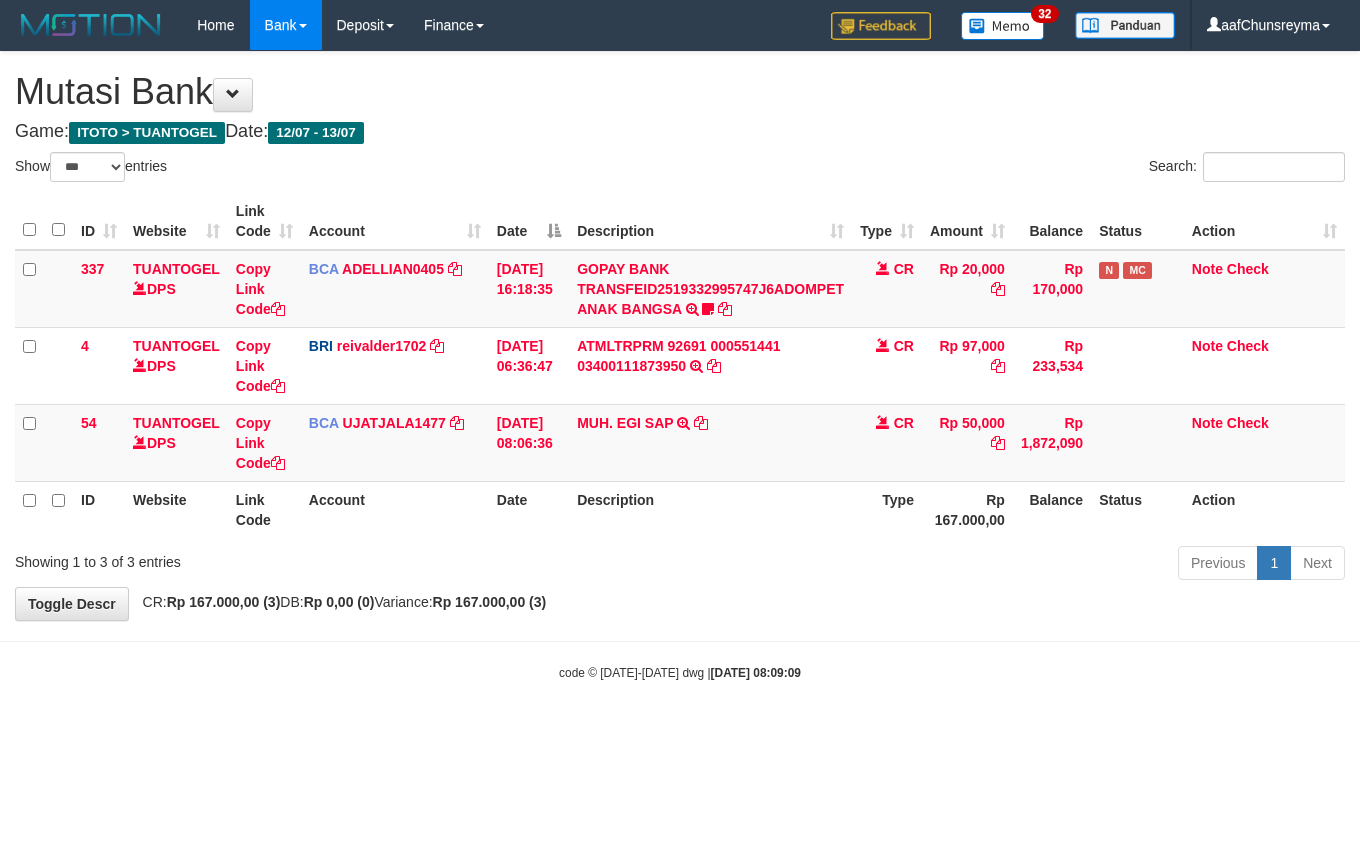 select on "***" 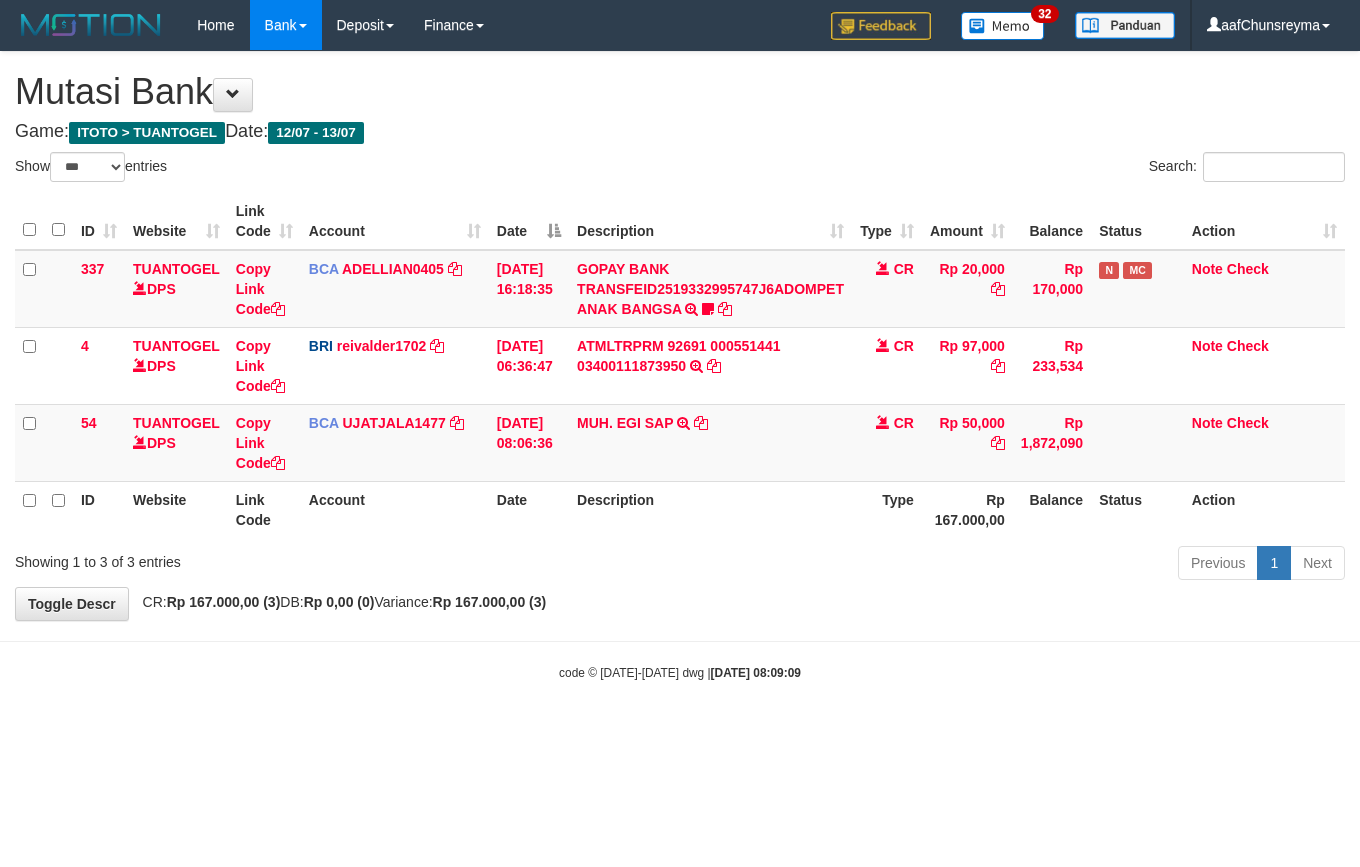 scroll, scrollTop: 0, scrollLeft: 0, axis: both 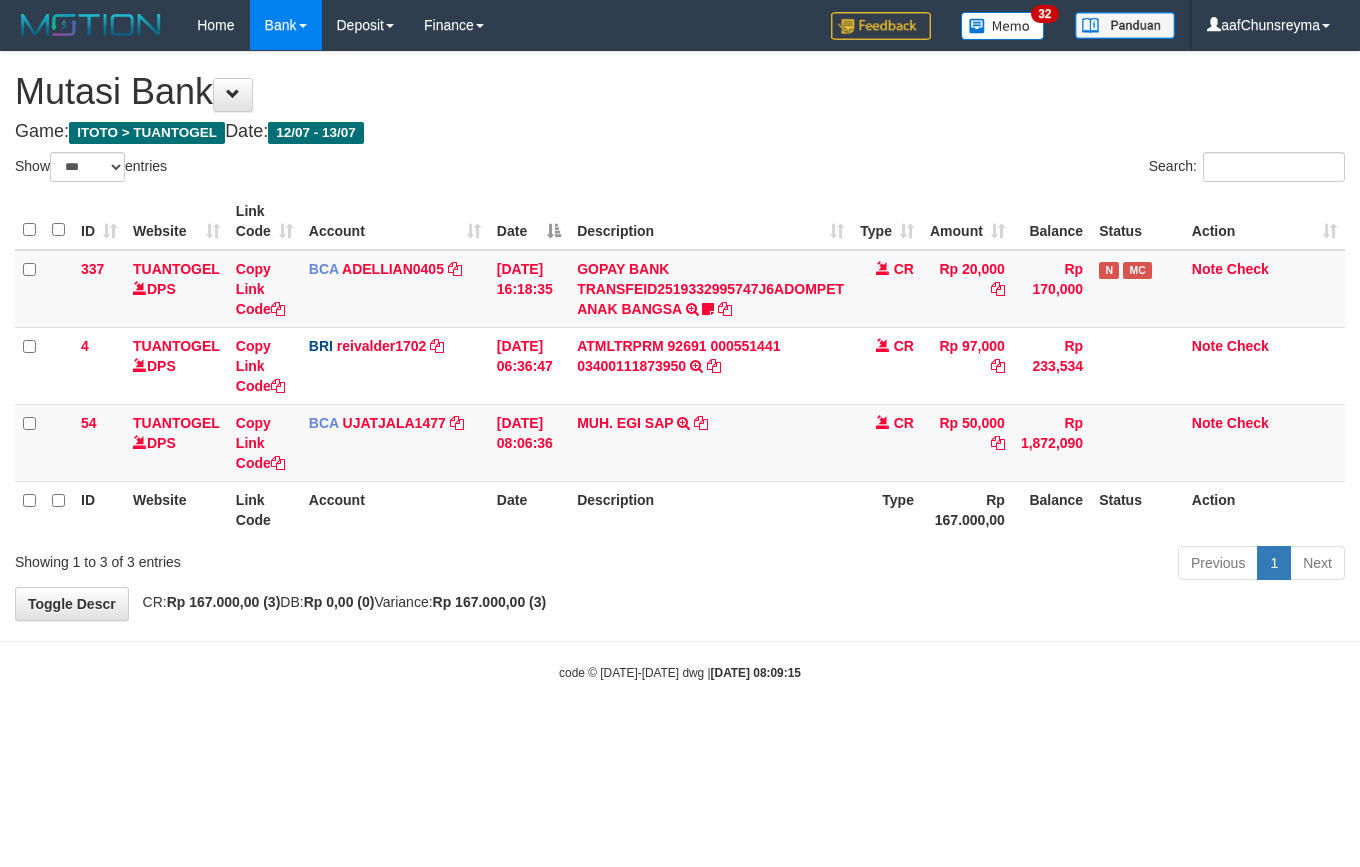 select on "***" 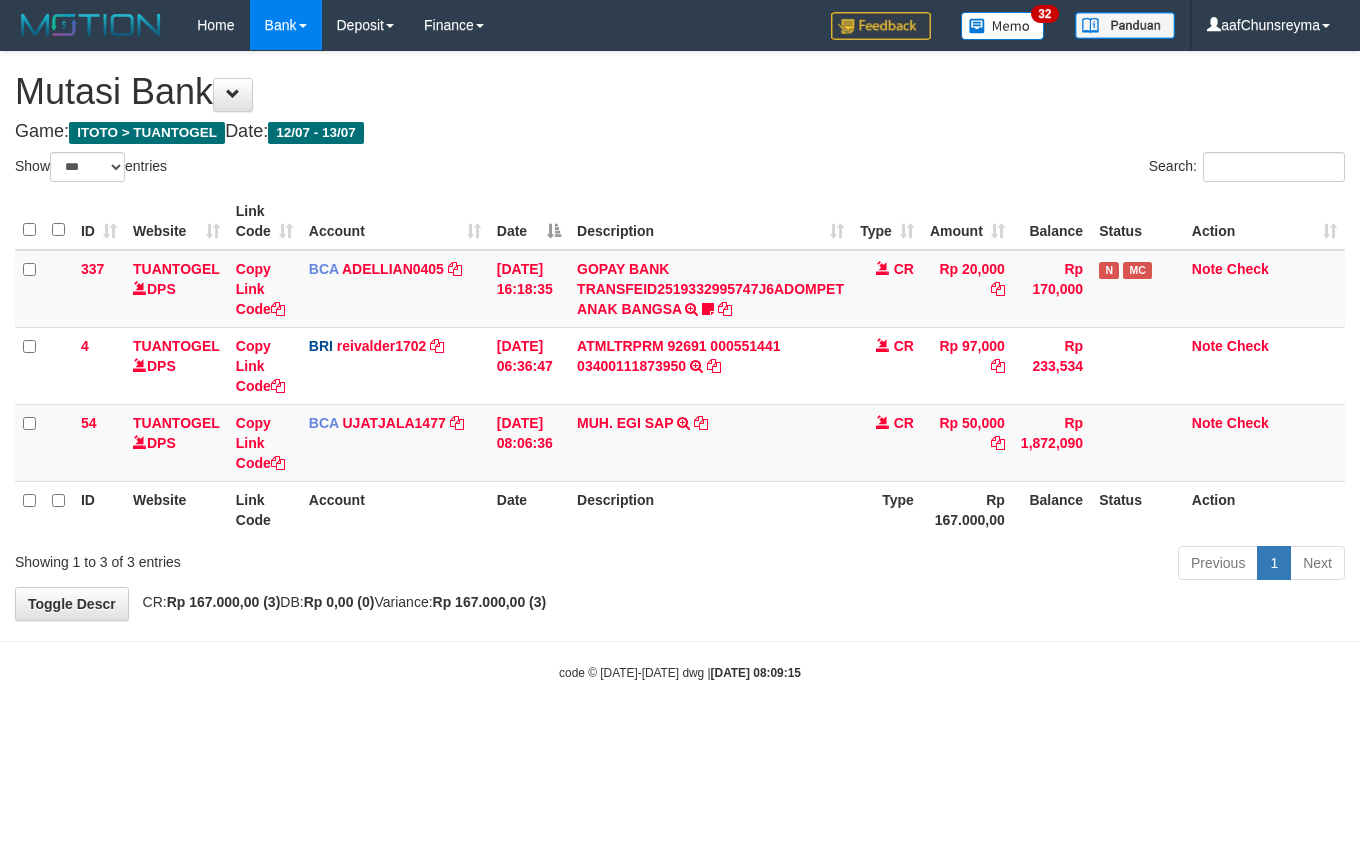 scroll, scrollTop: 0, scrollLeft: 0, axis: both 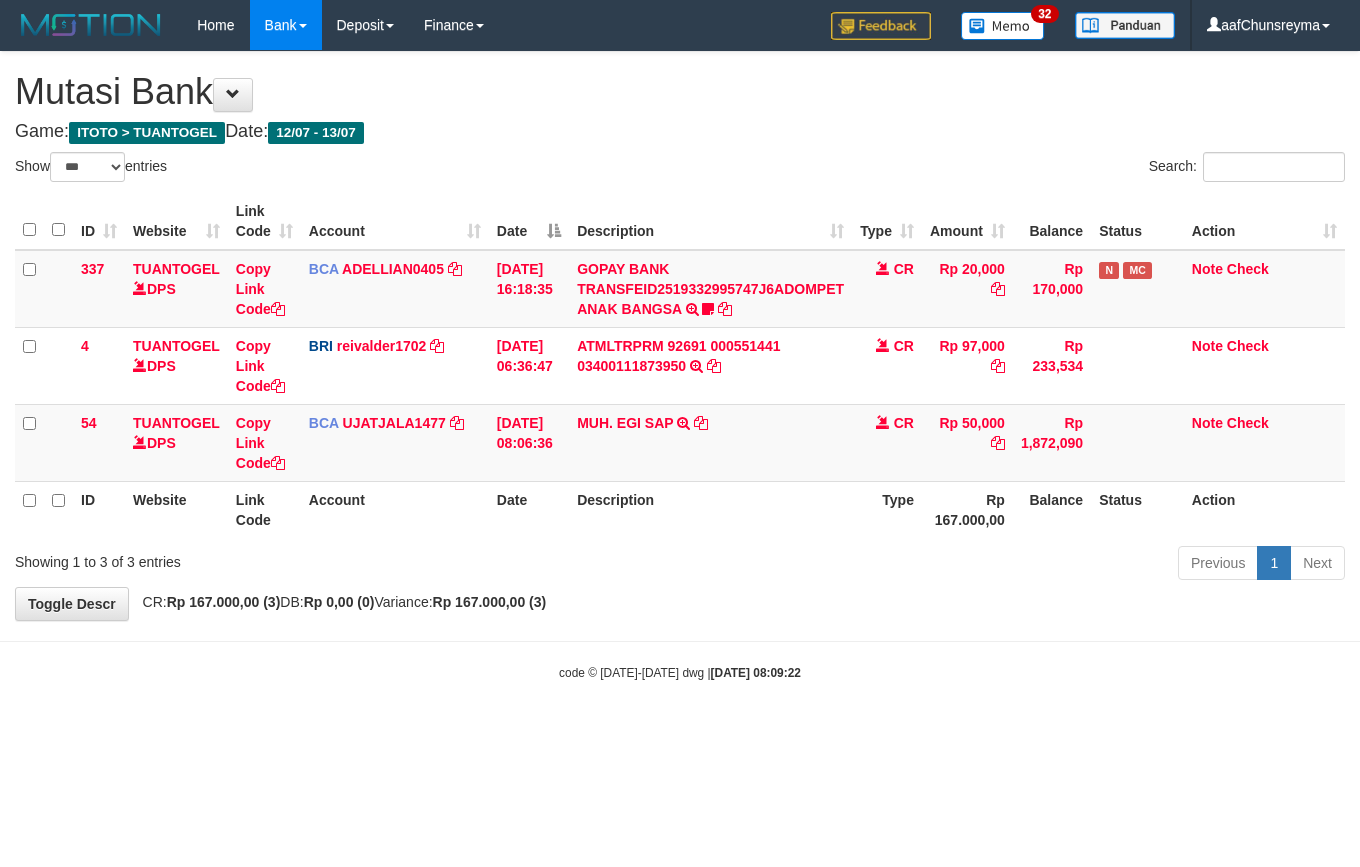 select on "***" 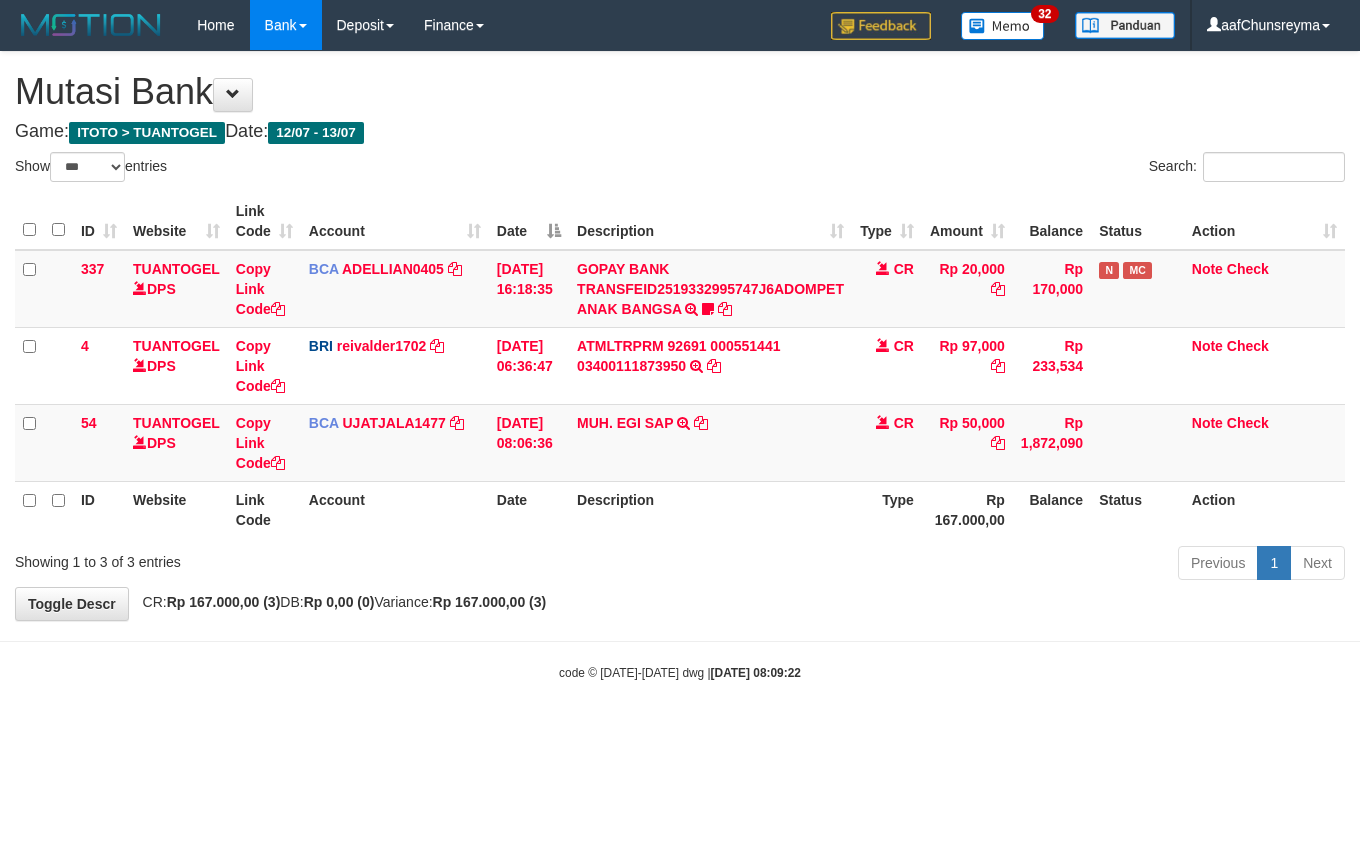 scroll, scrollTop: 0, scrollLeft: 0, axis: both 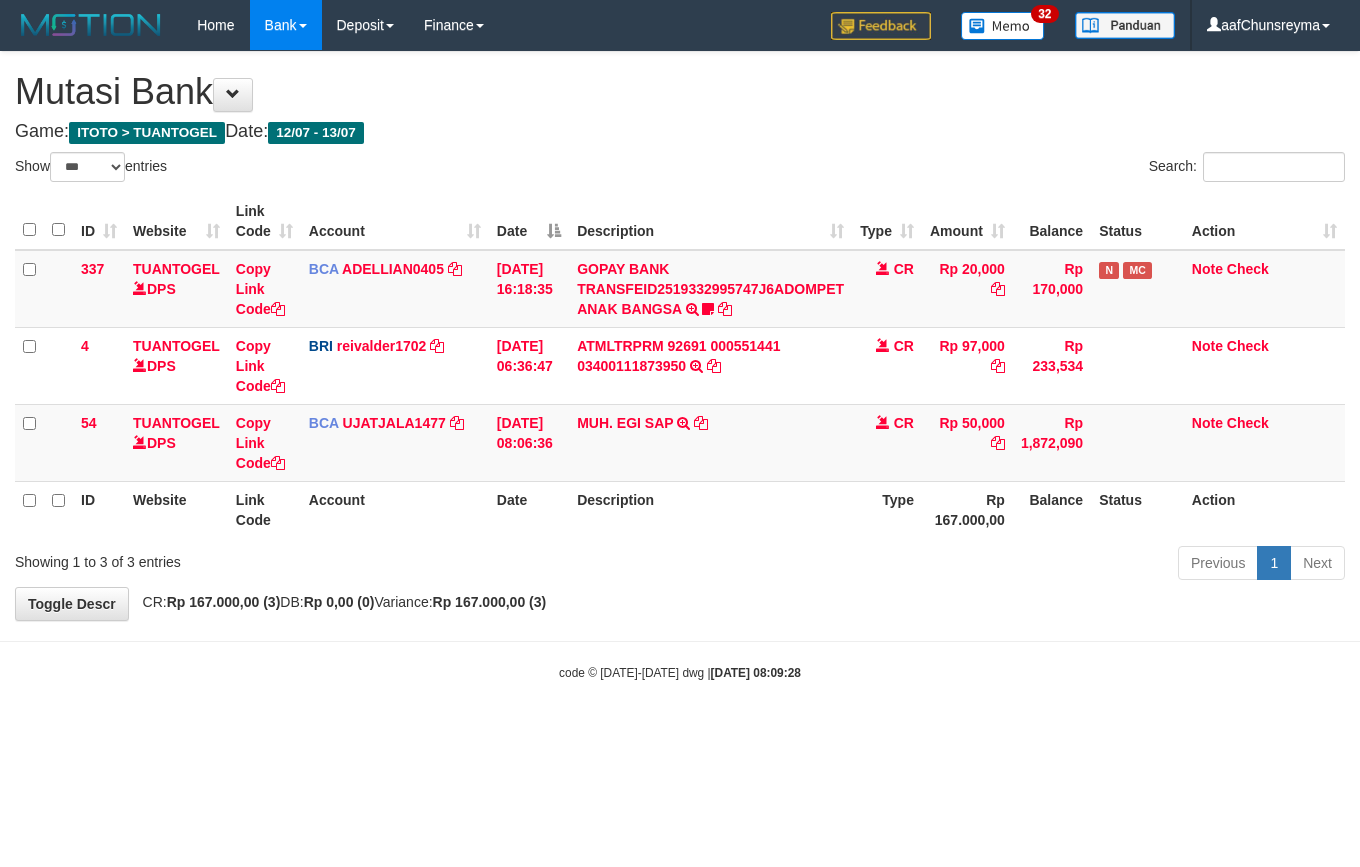 select on "***" 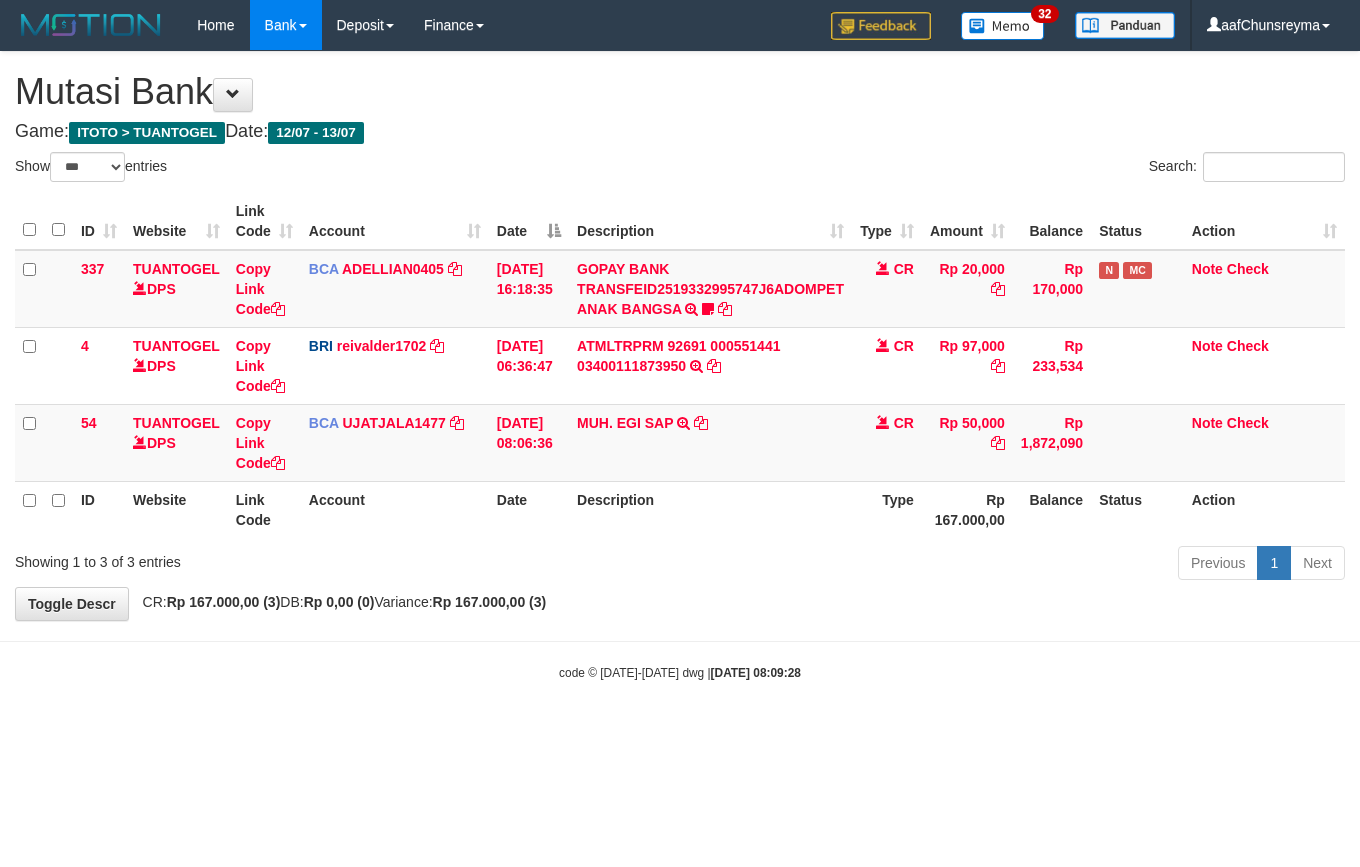 scroll, scrollTop: 0, scrollLeft: 0, axis: both 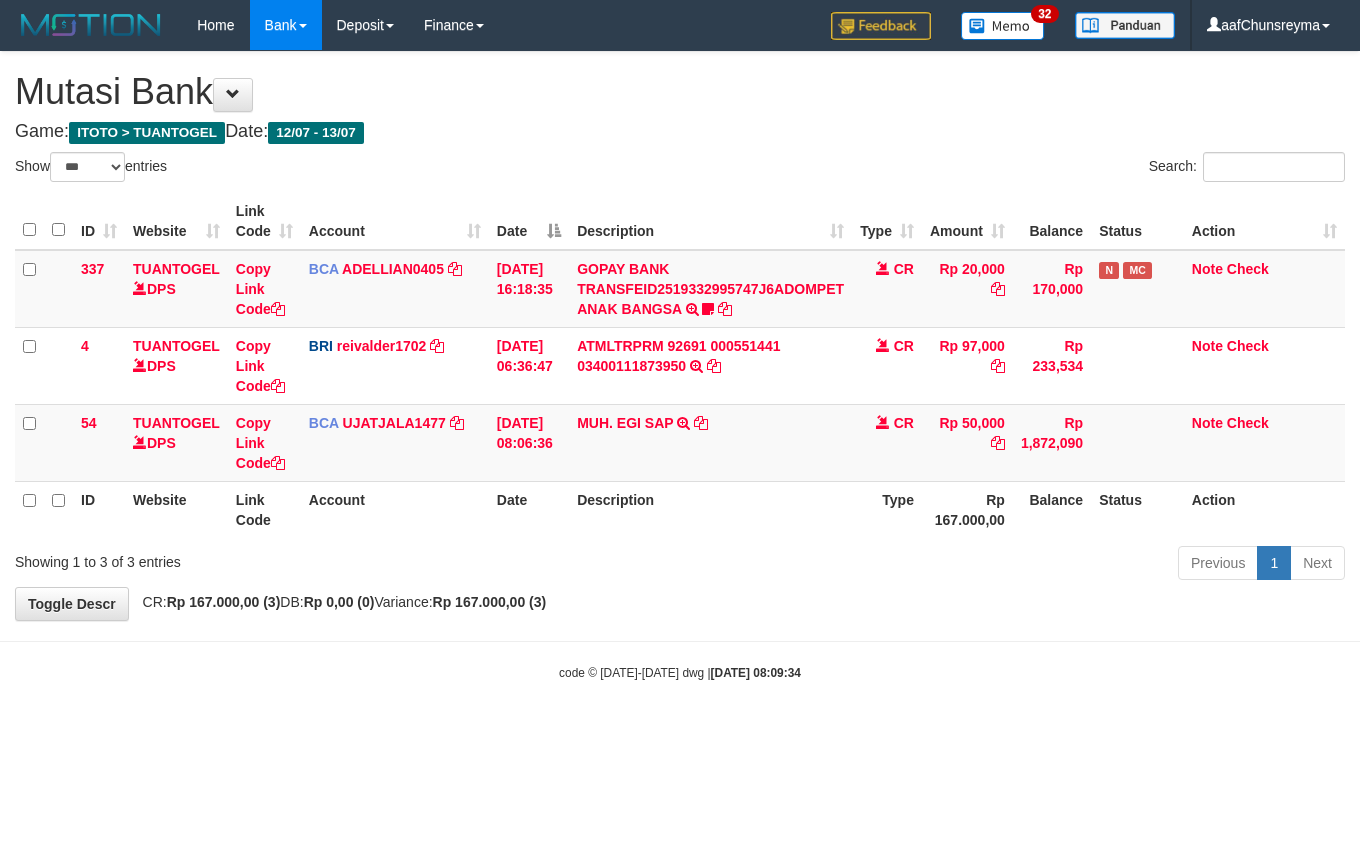 select on "***" 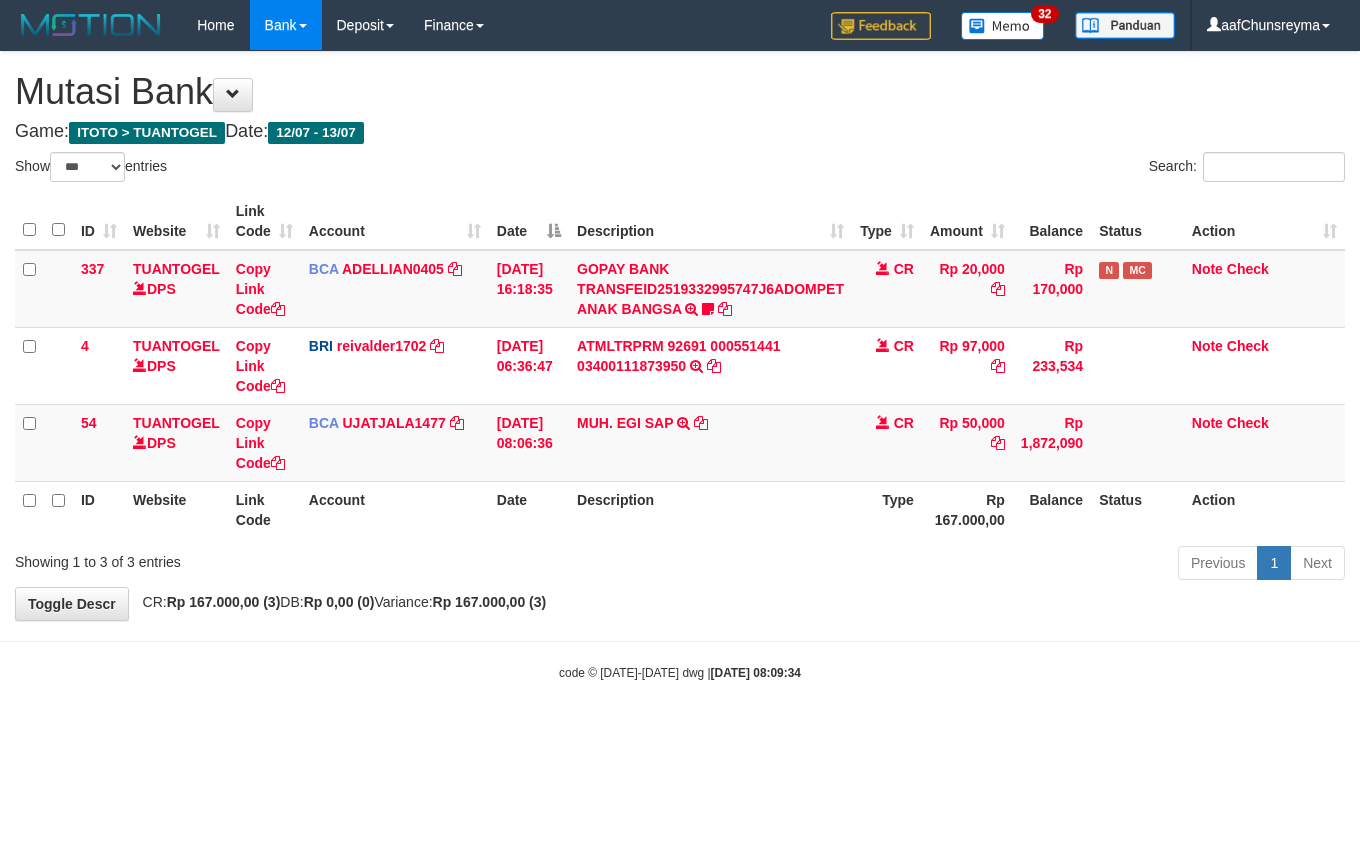 scroll, scrollTop: 0, scrollLeft: 0, axis: both 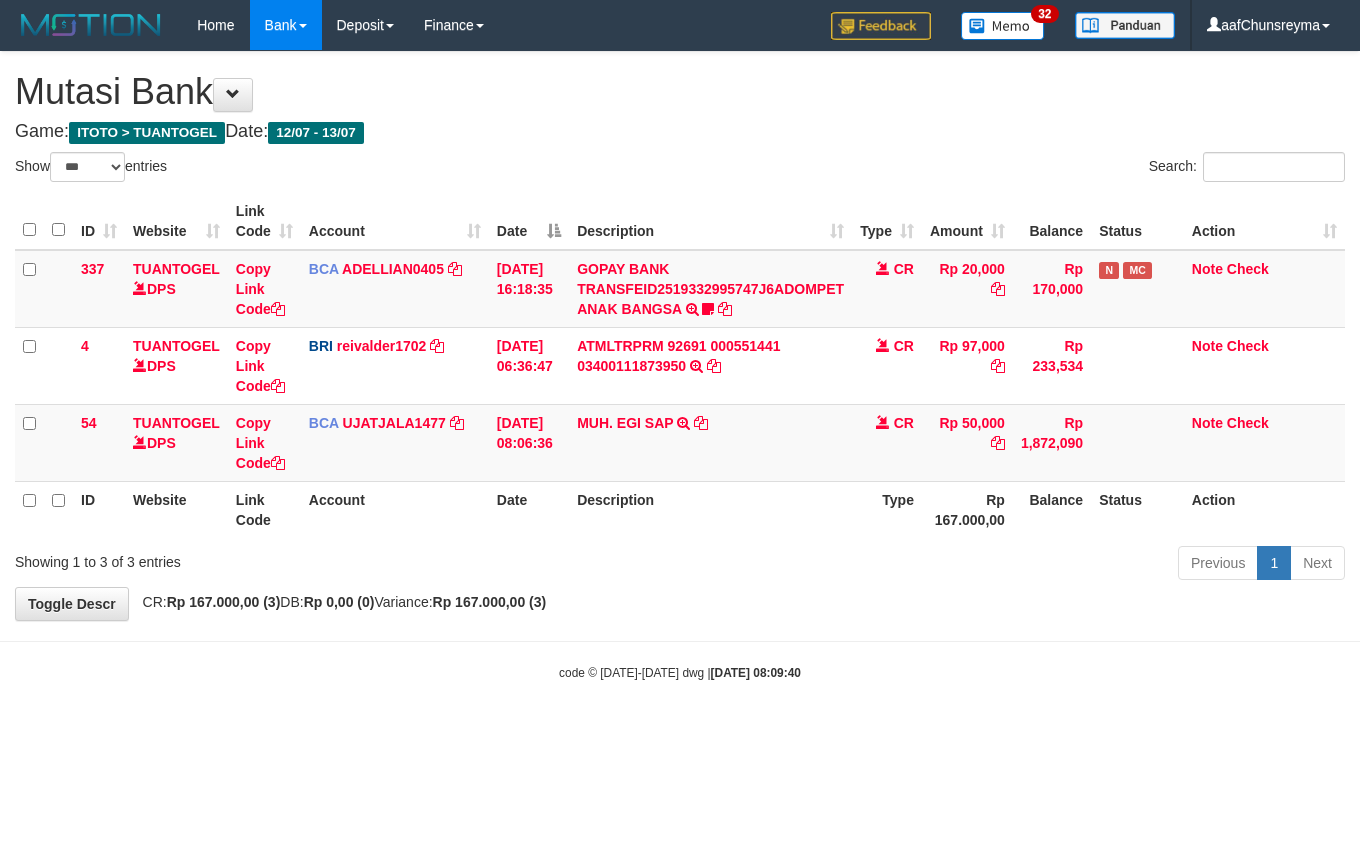 select on "***" 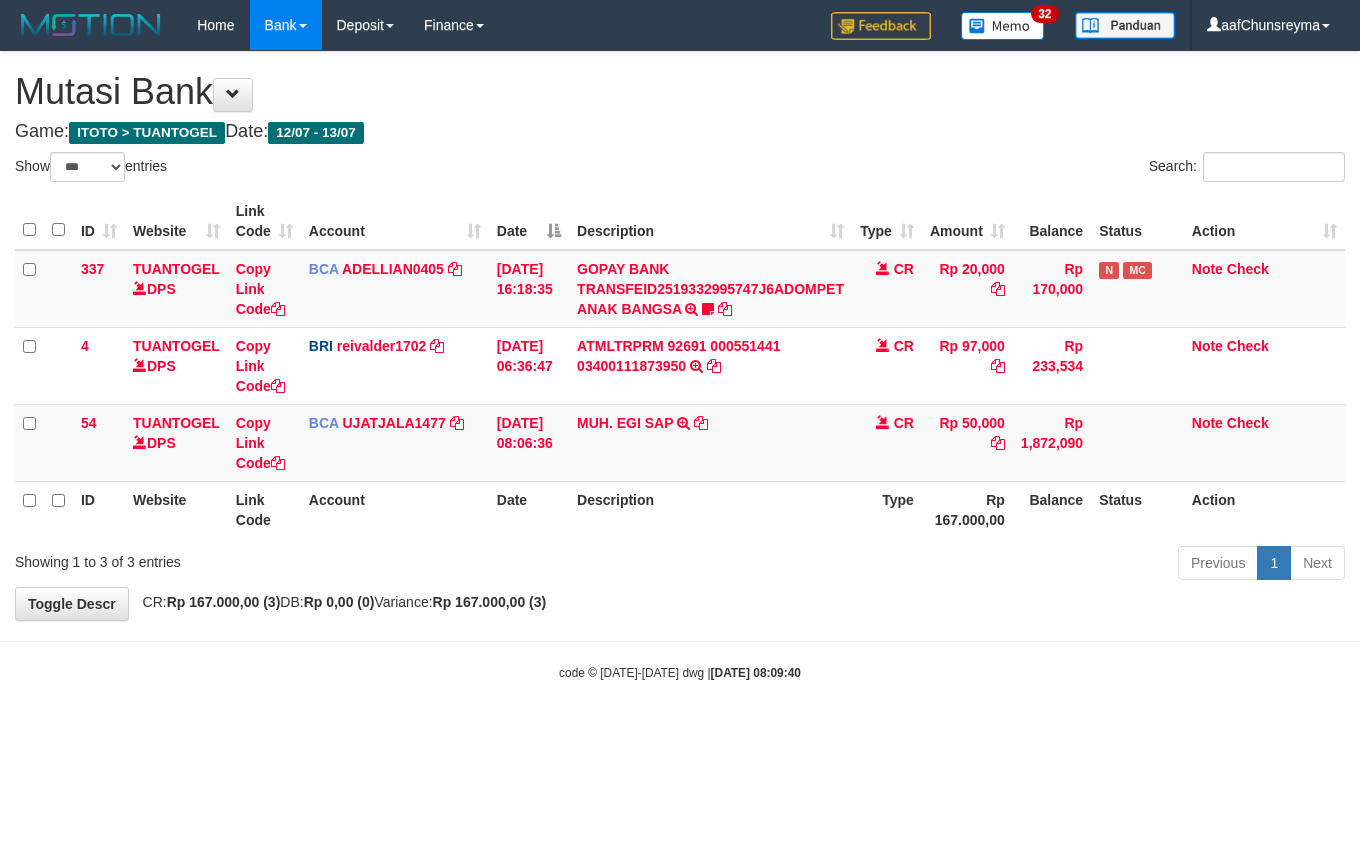 scroll, scrollTop: 0, scrollLeft: 0, axis: both 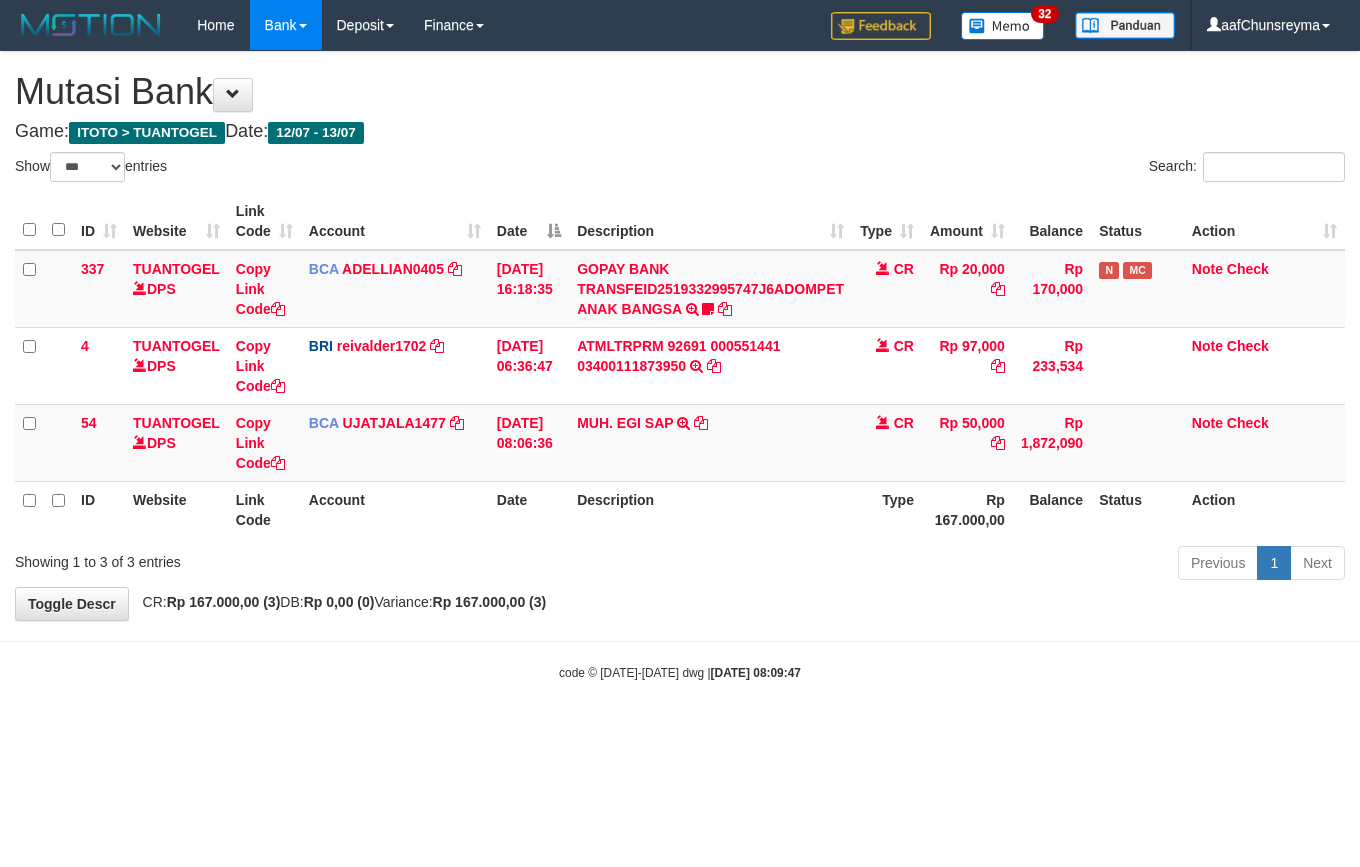 select on "***" 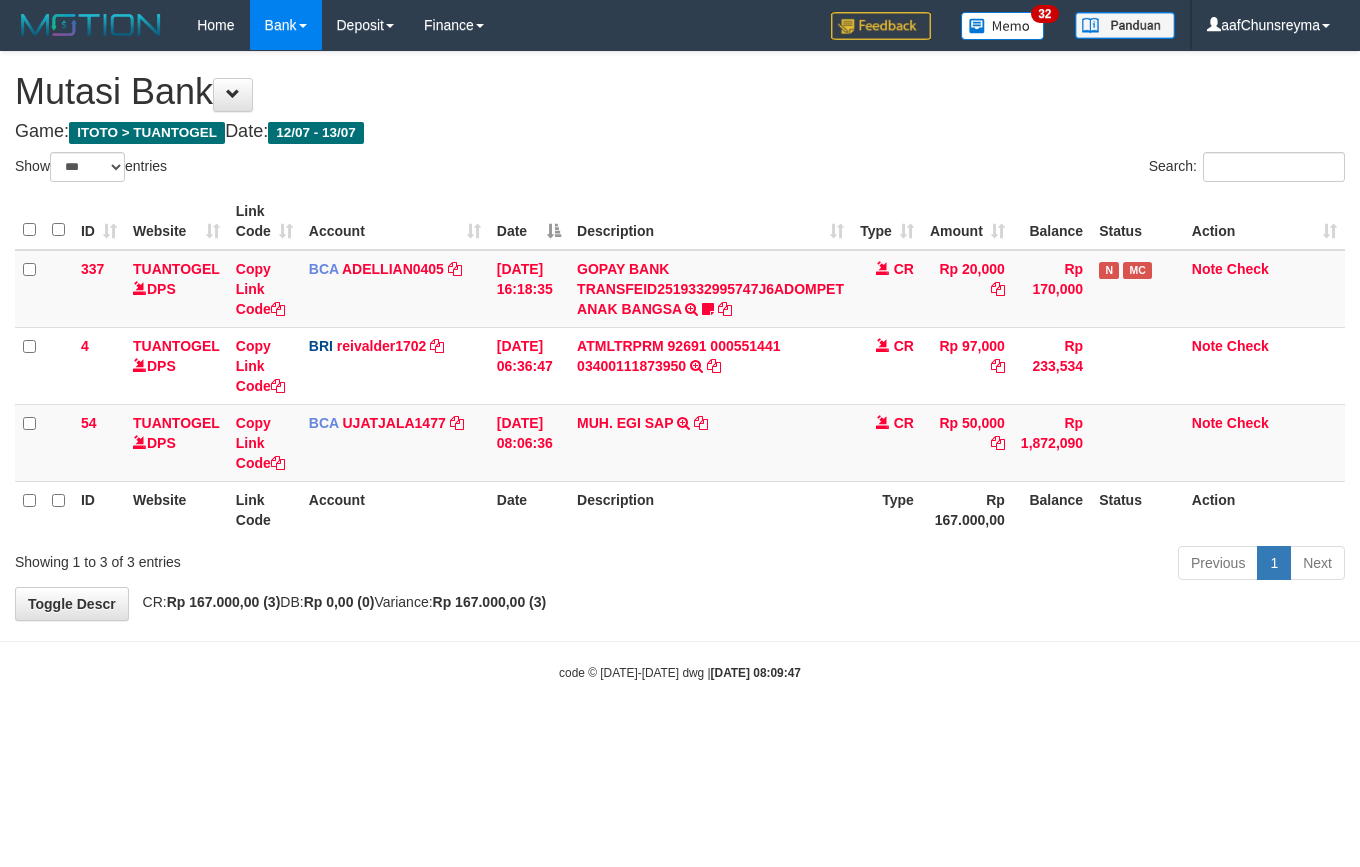 scroll, scrollTop: 0, scrollLeft: 0, axis: both 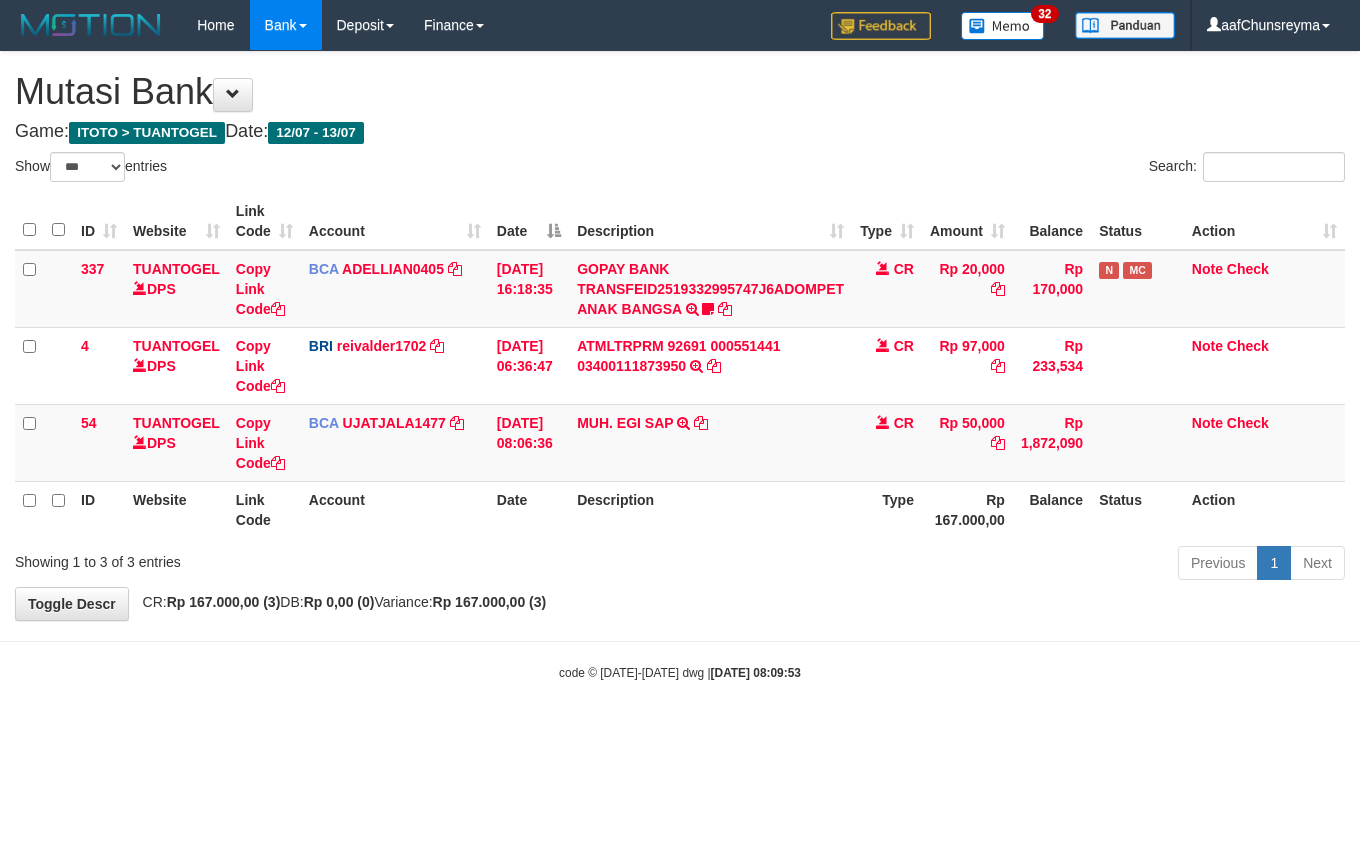 select on "***" 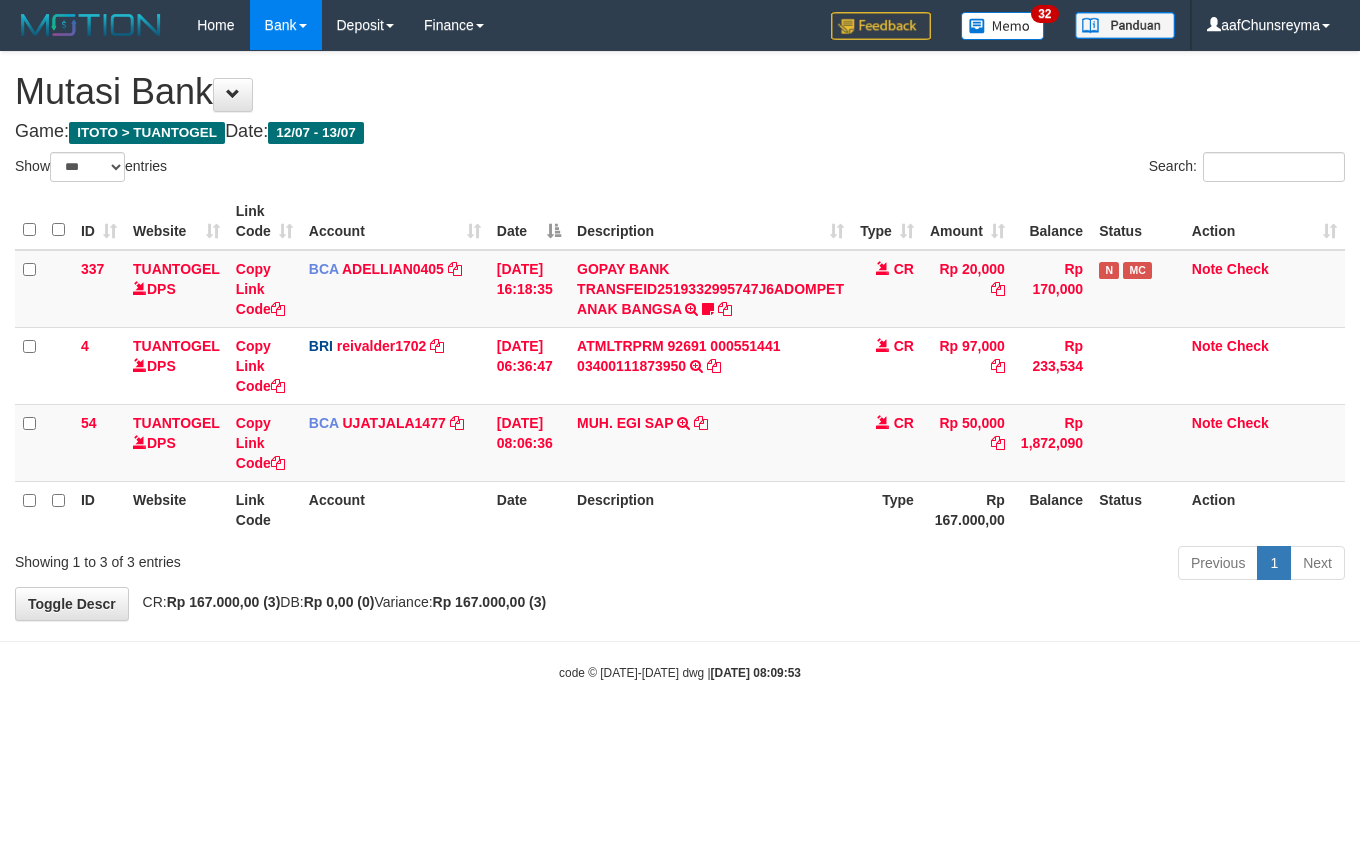 scroll, scrollTop: 0, scrollLeft: 0, axis: both 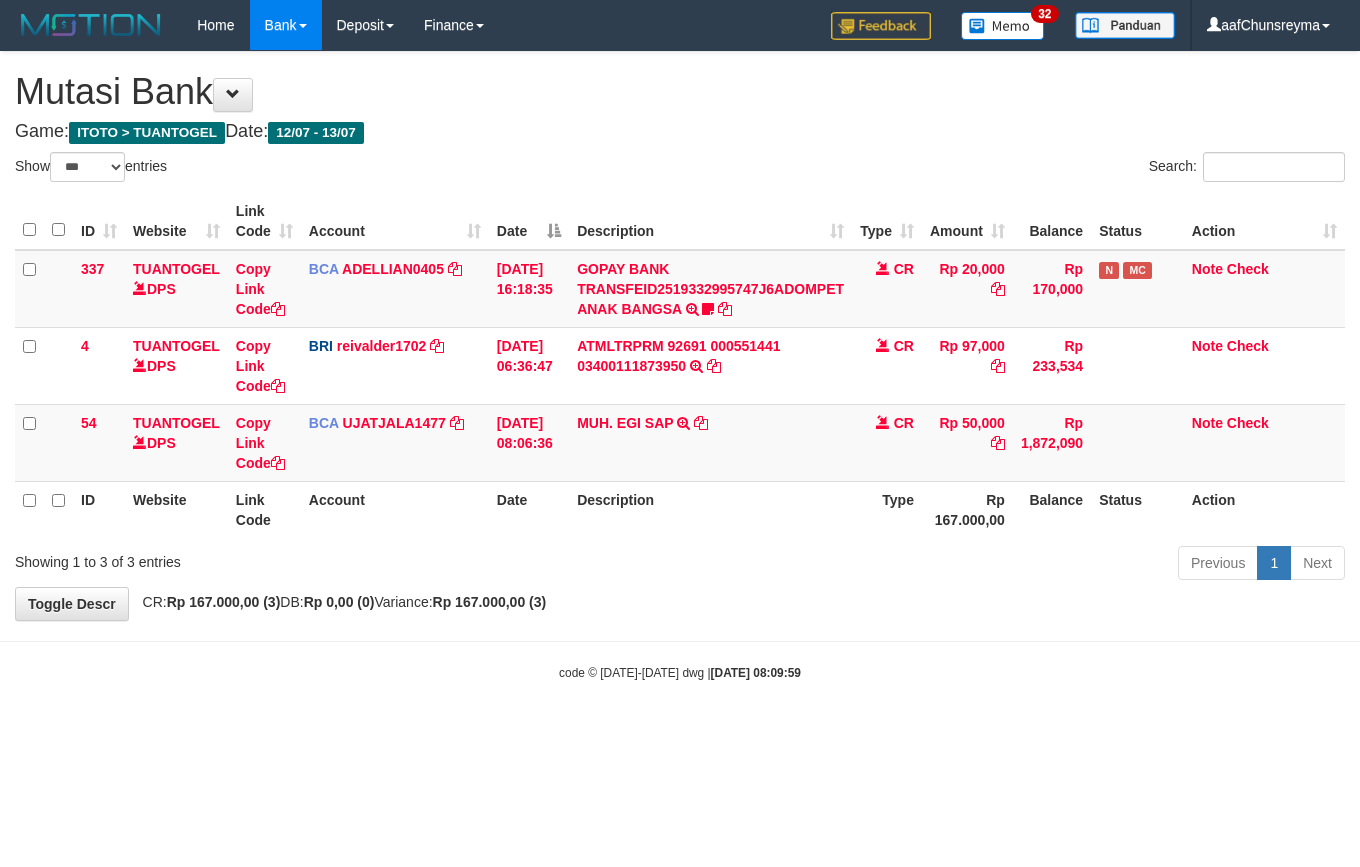 select on "***" 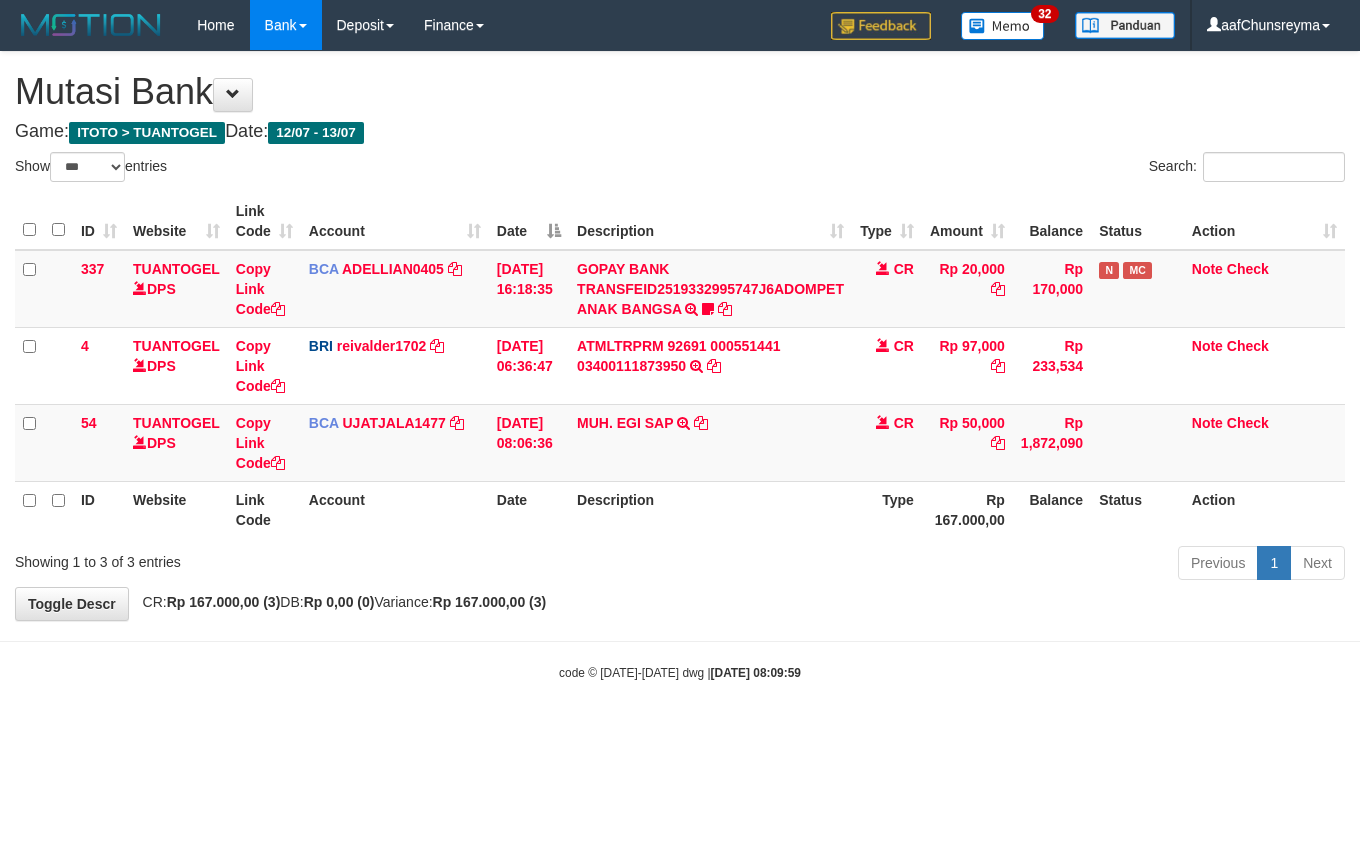scroll, scrollTop: 0, scrollLeft: 0, axis: both 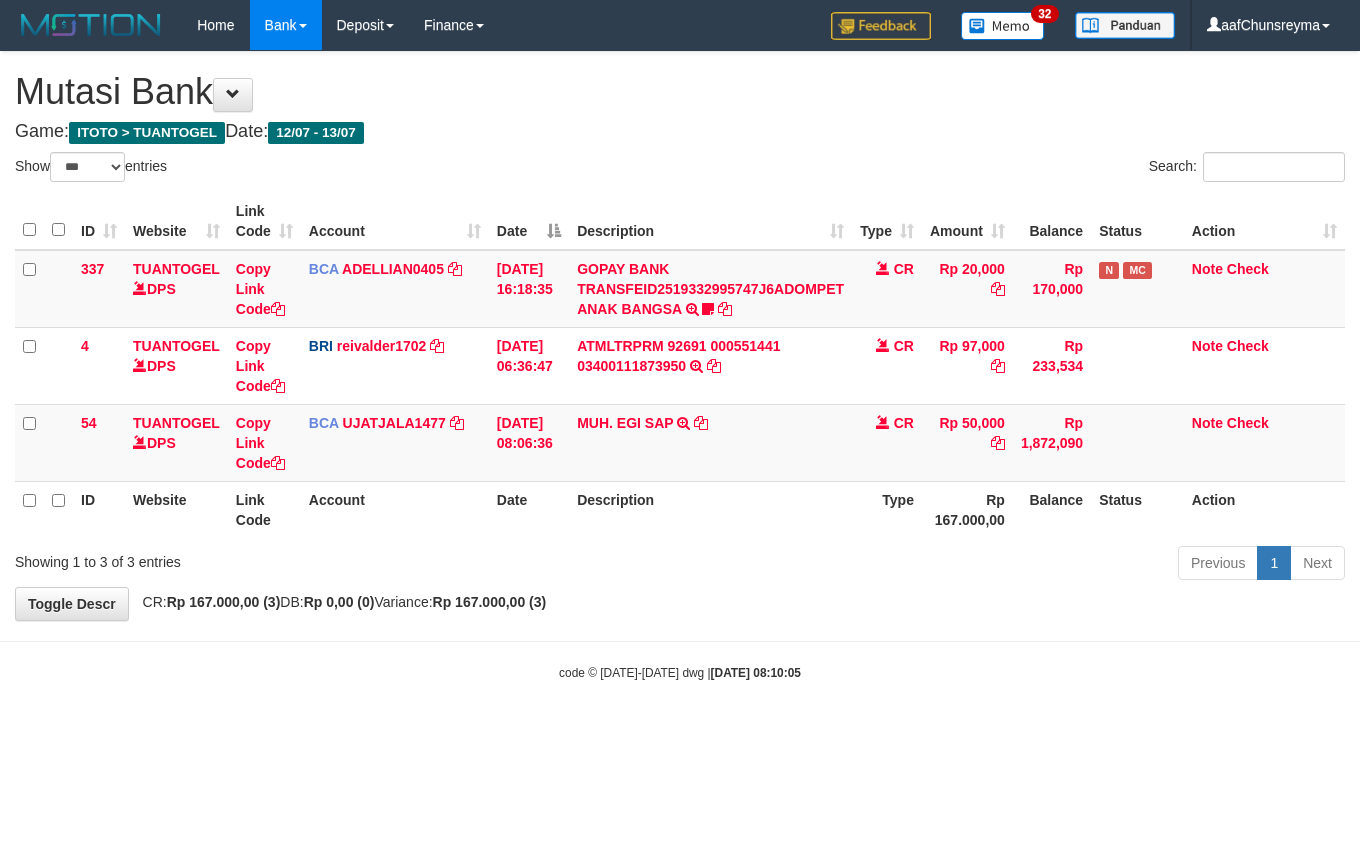 select on "***" 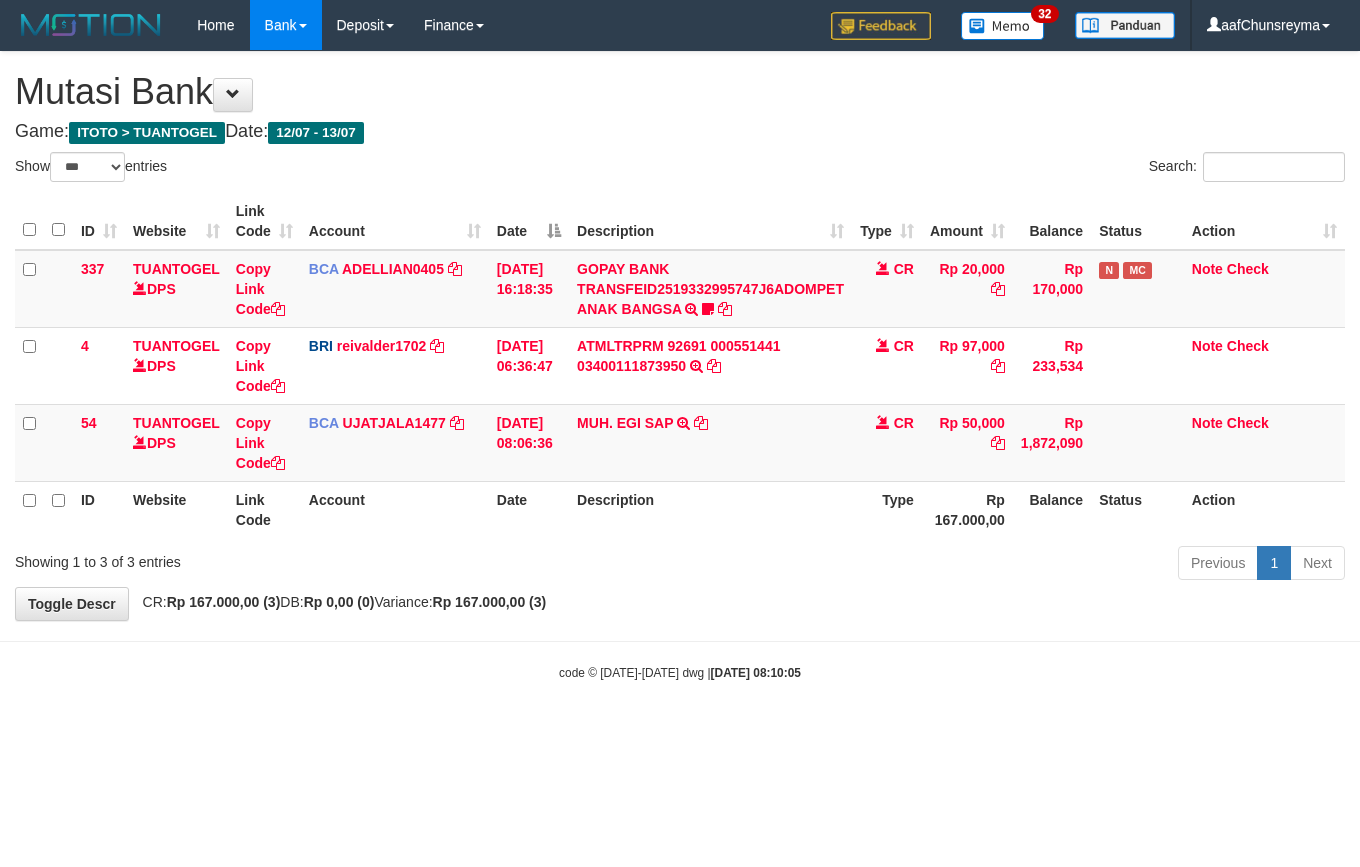 scroll, scrollTop: 0, scrollLeft: 0, axis: both 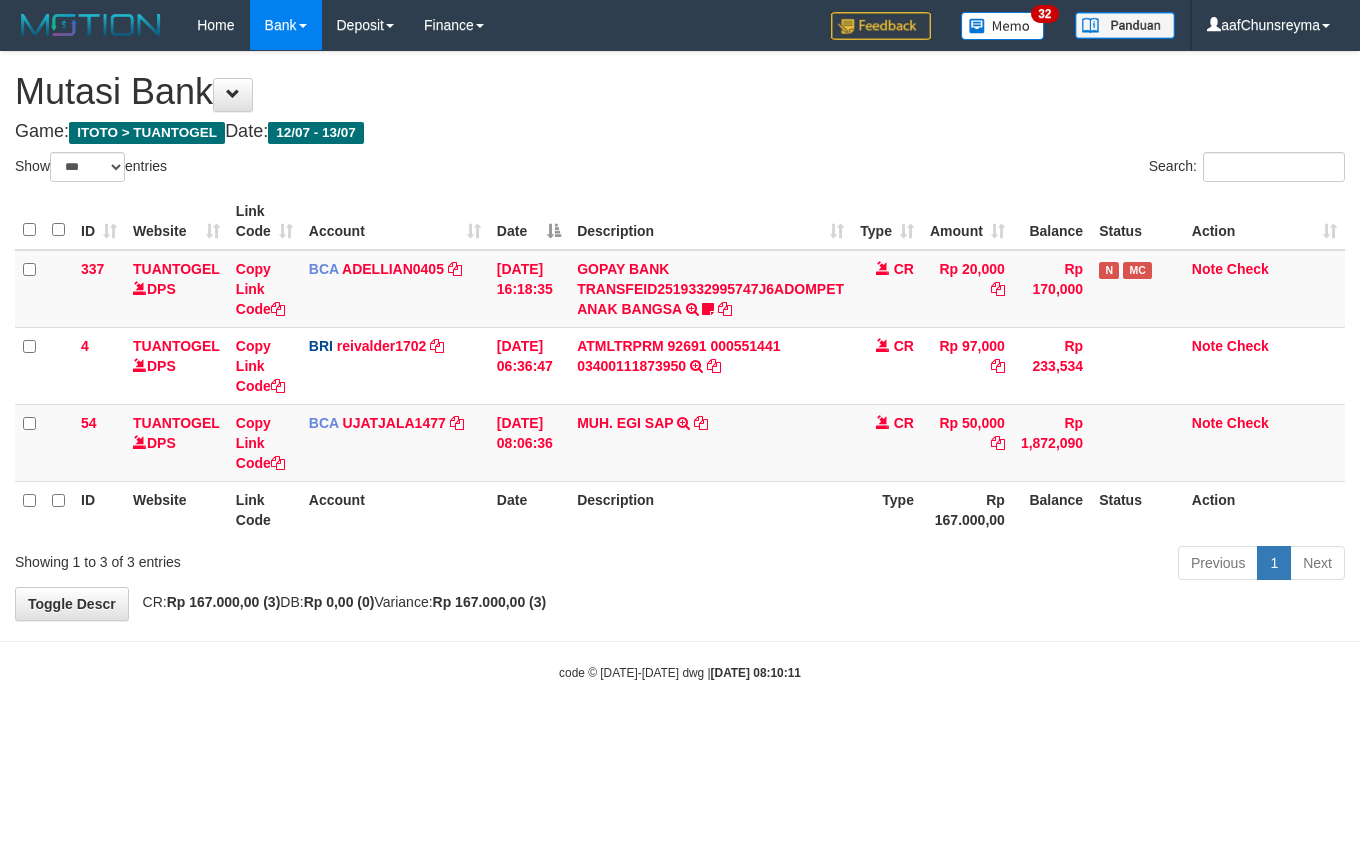 select on "***" 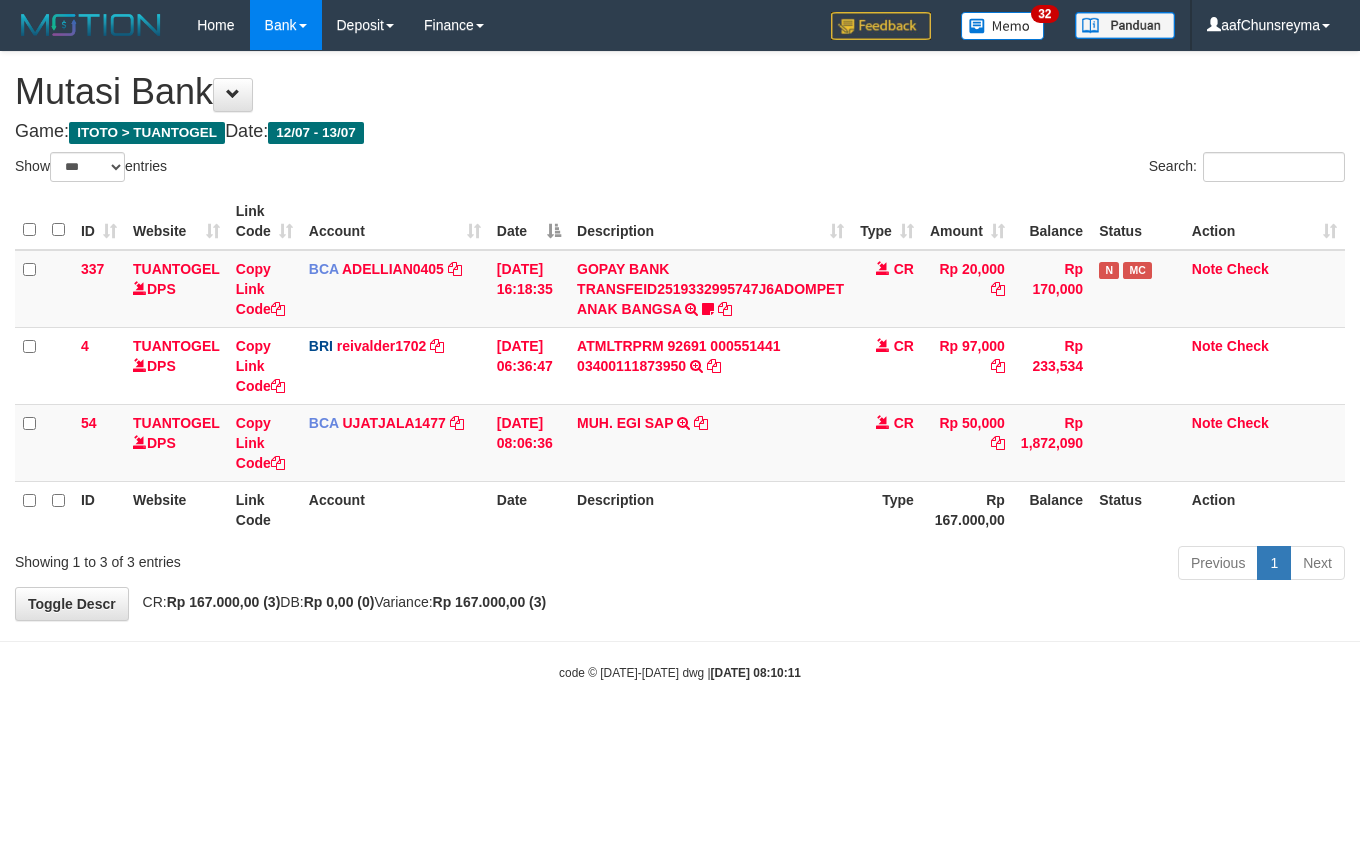 scroll, scrollTop: 0, scrollLeft: 0, axis: both 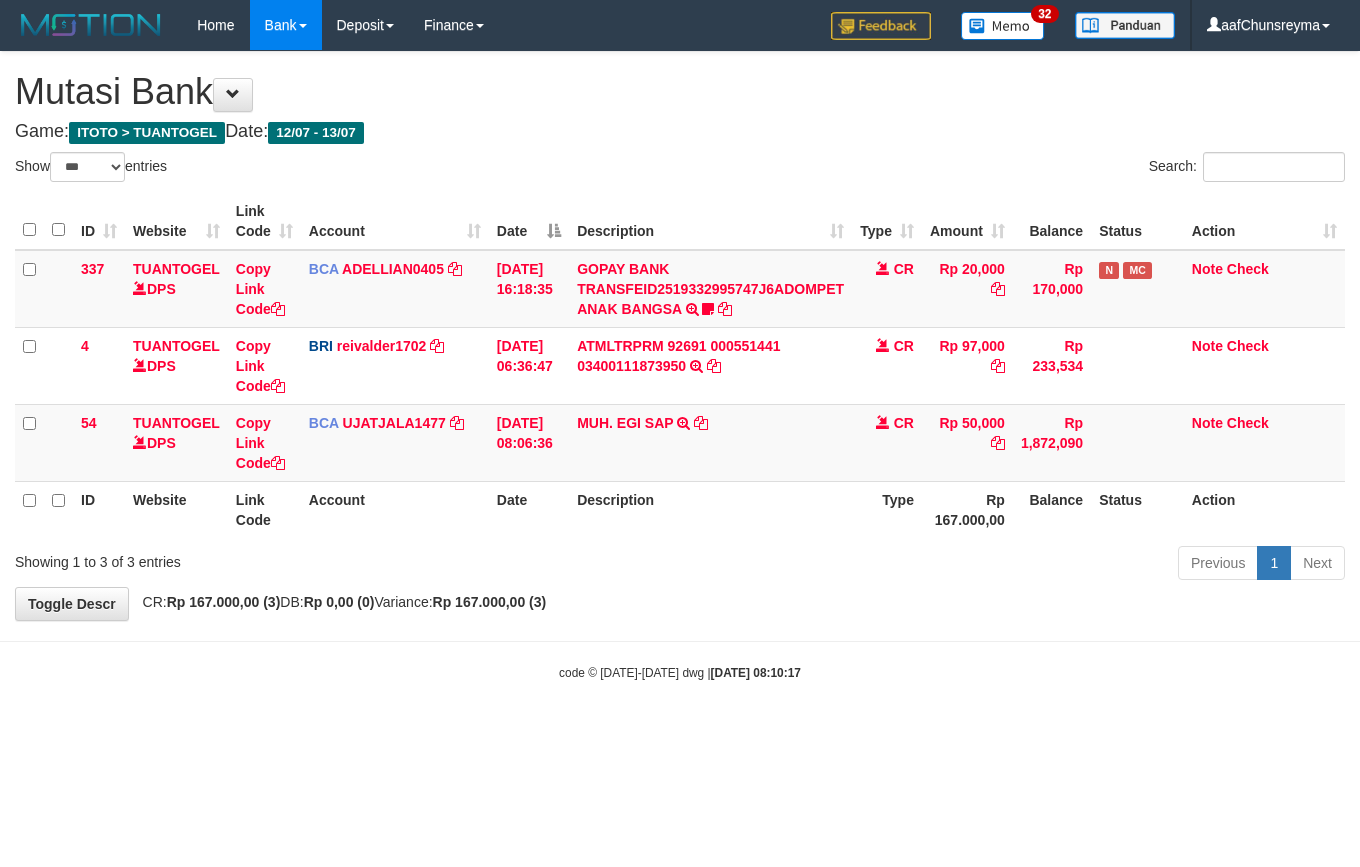 select on "***" 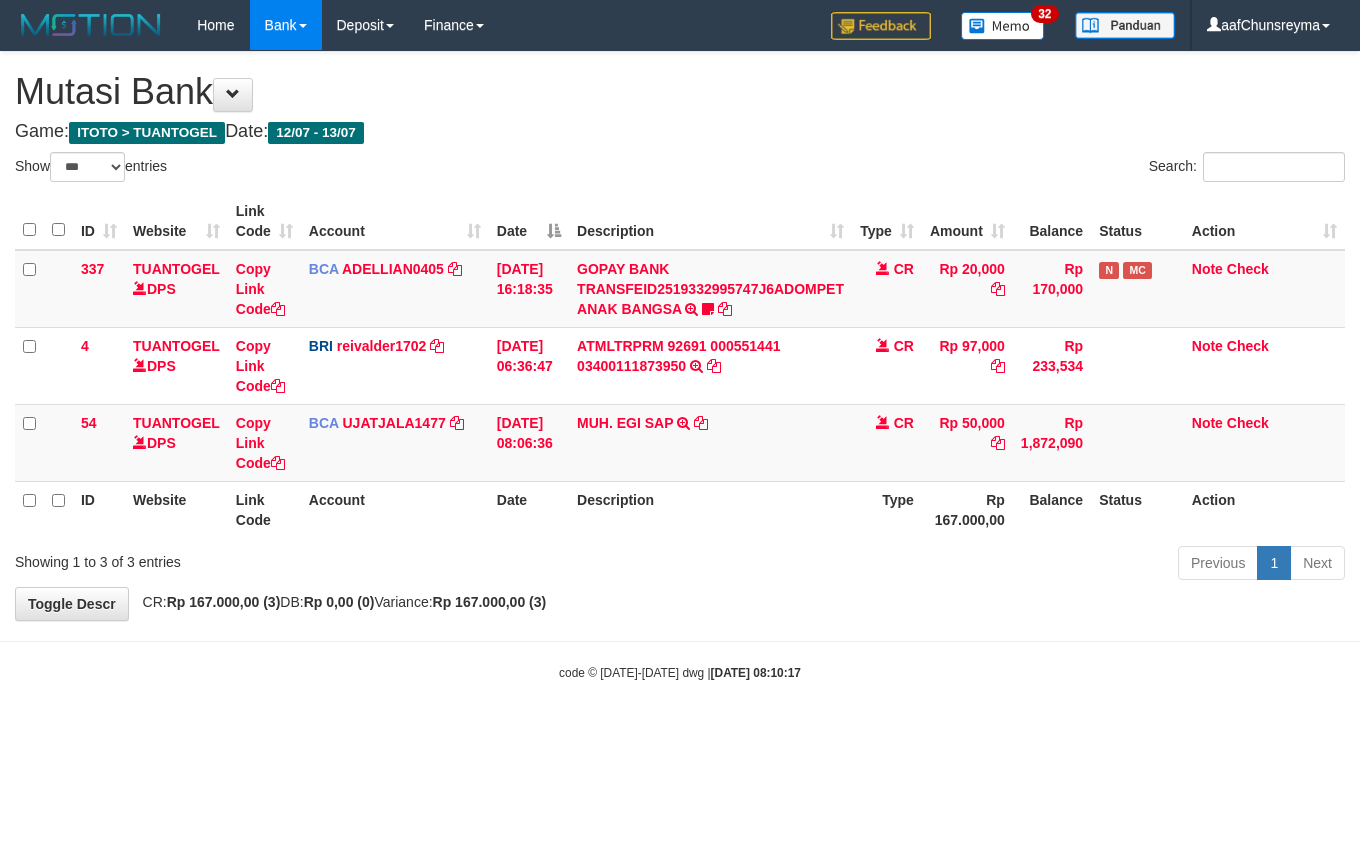 scroll, scrollTop: 0, scrollLeft: 0, axis: both 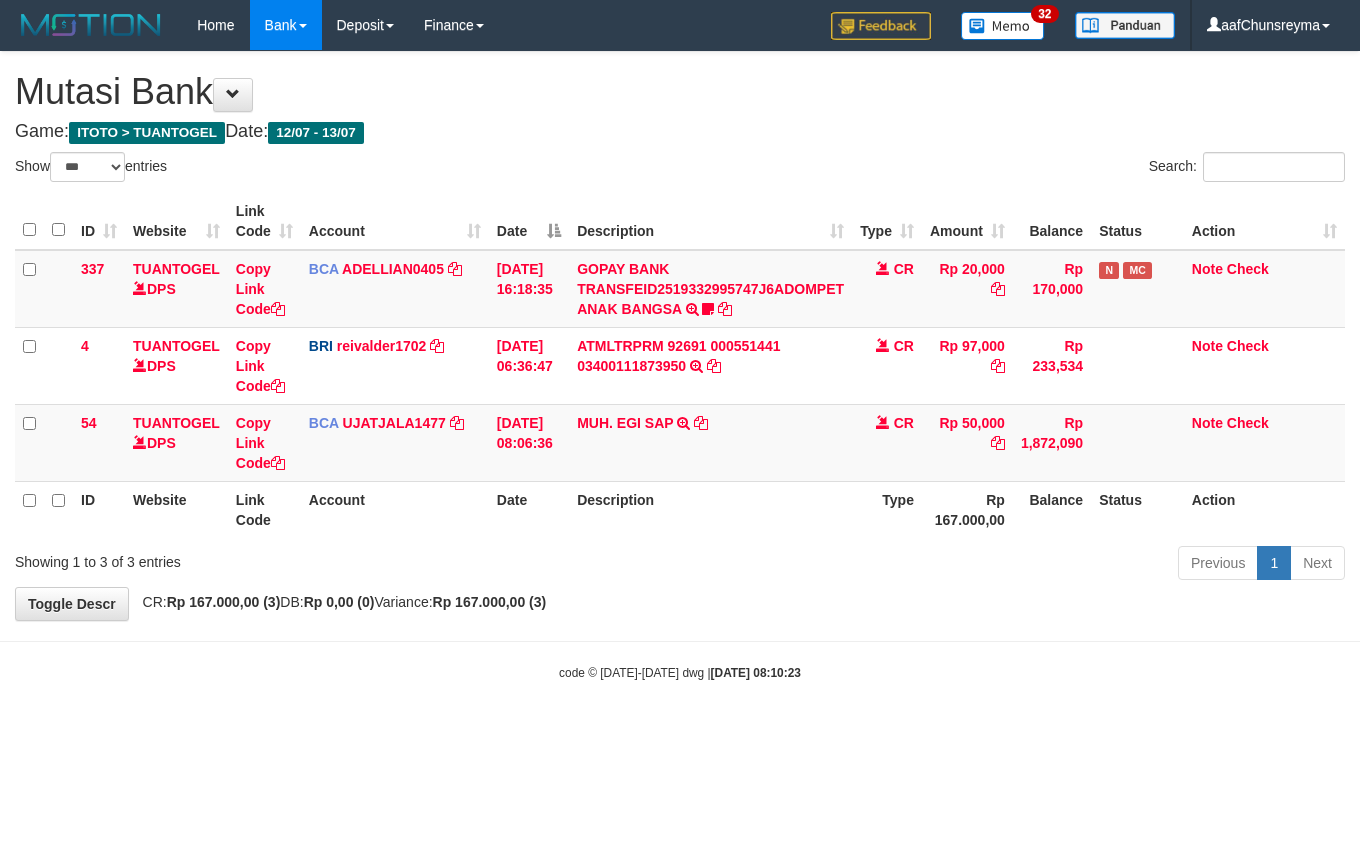 select on "***" 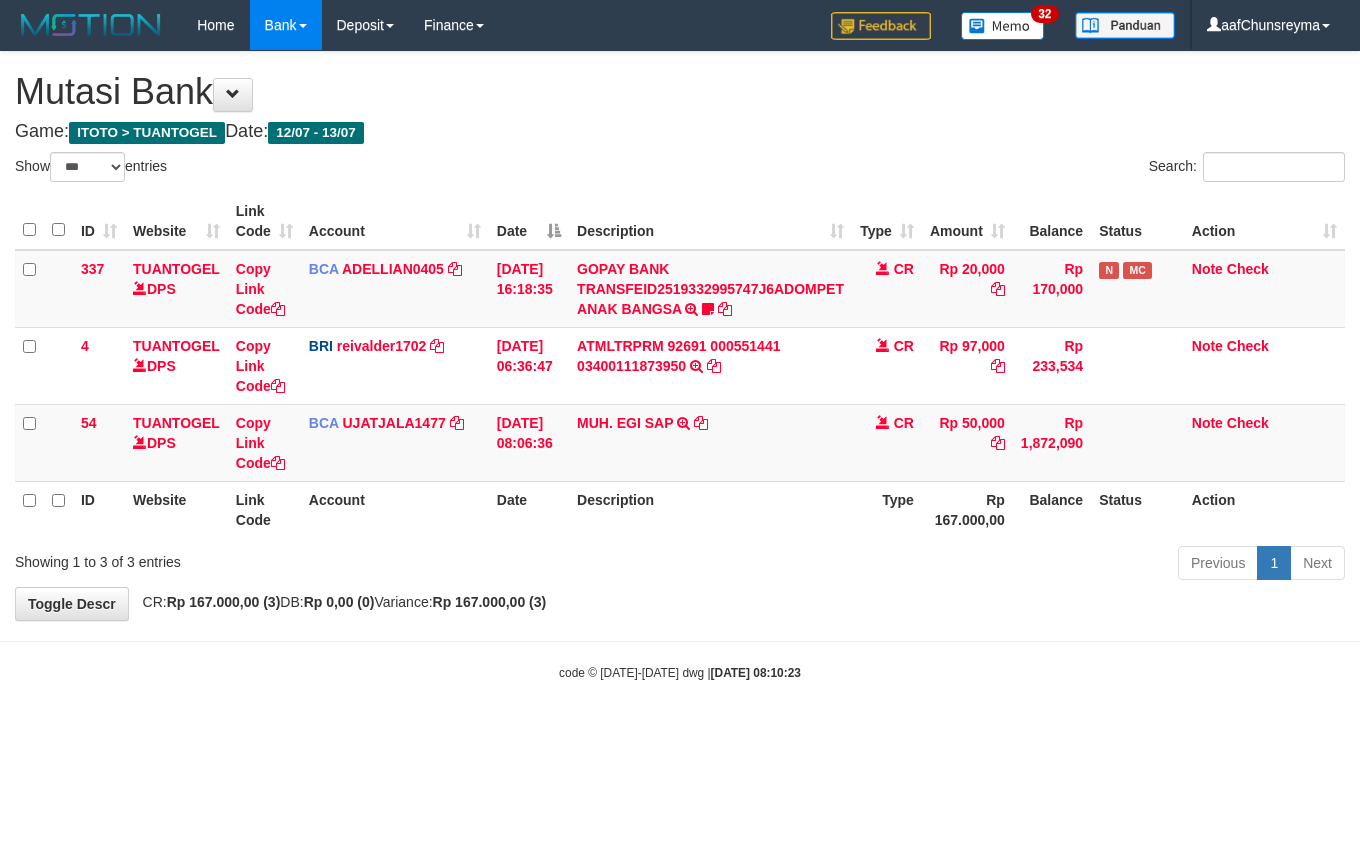 scroll, scrollTop: 0, scrollLeft: 0, axis: both 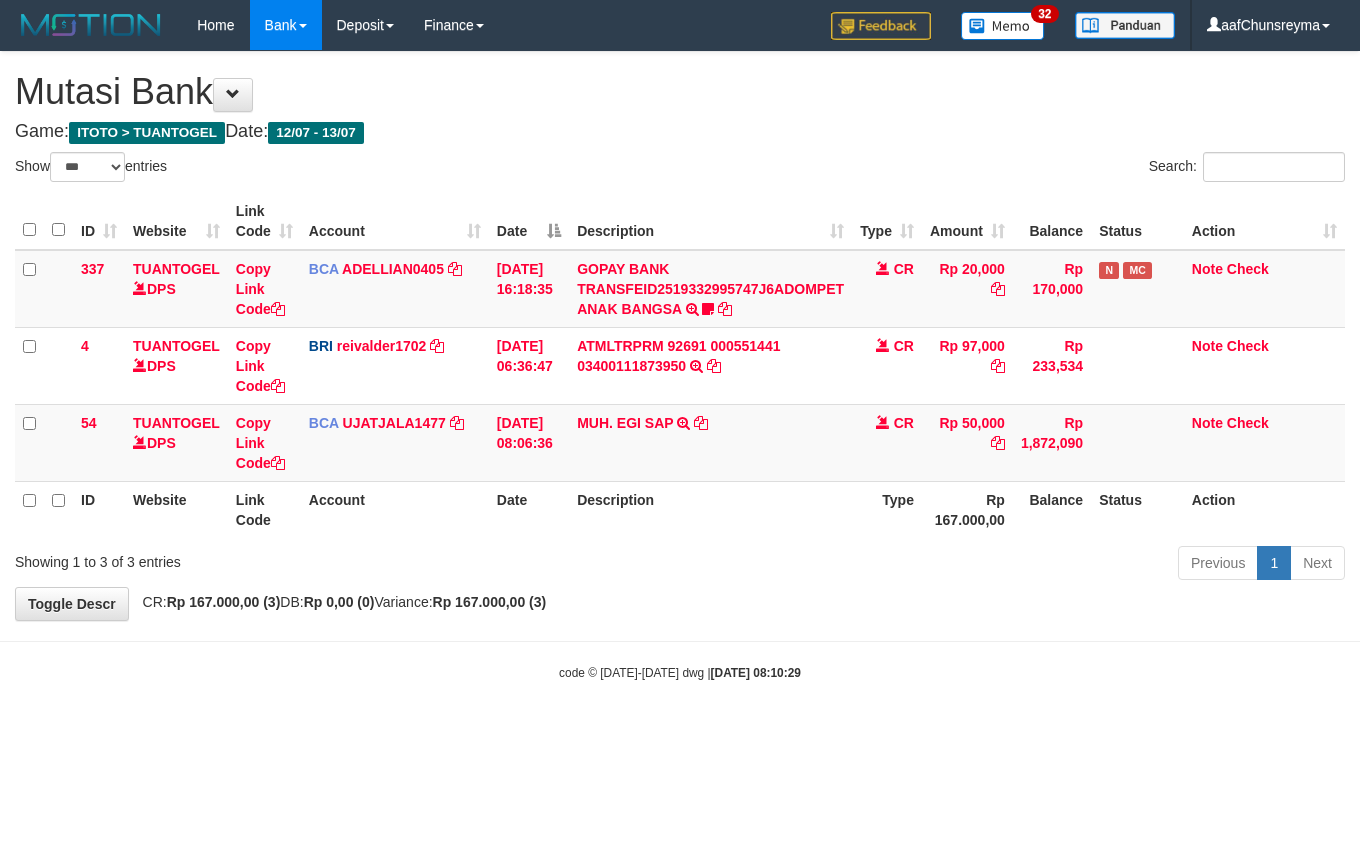 select on "***" 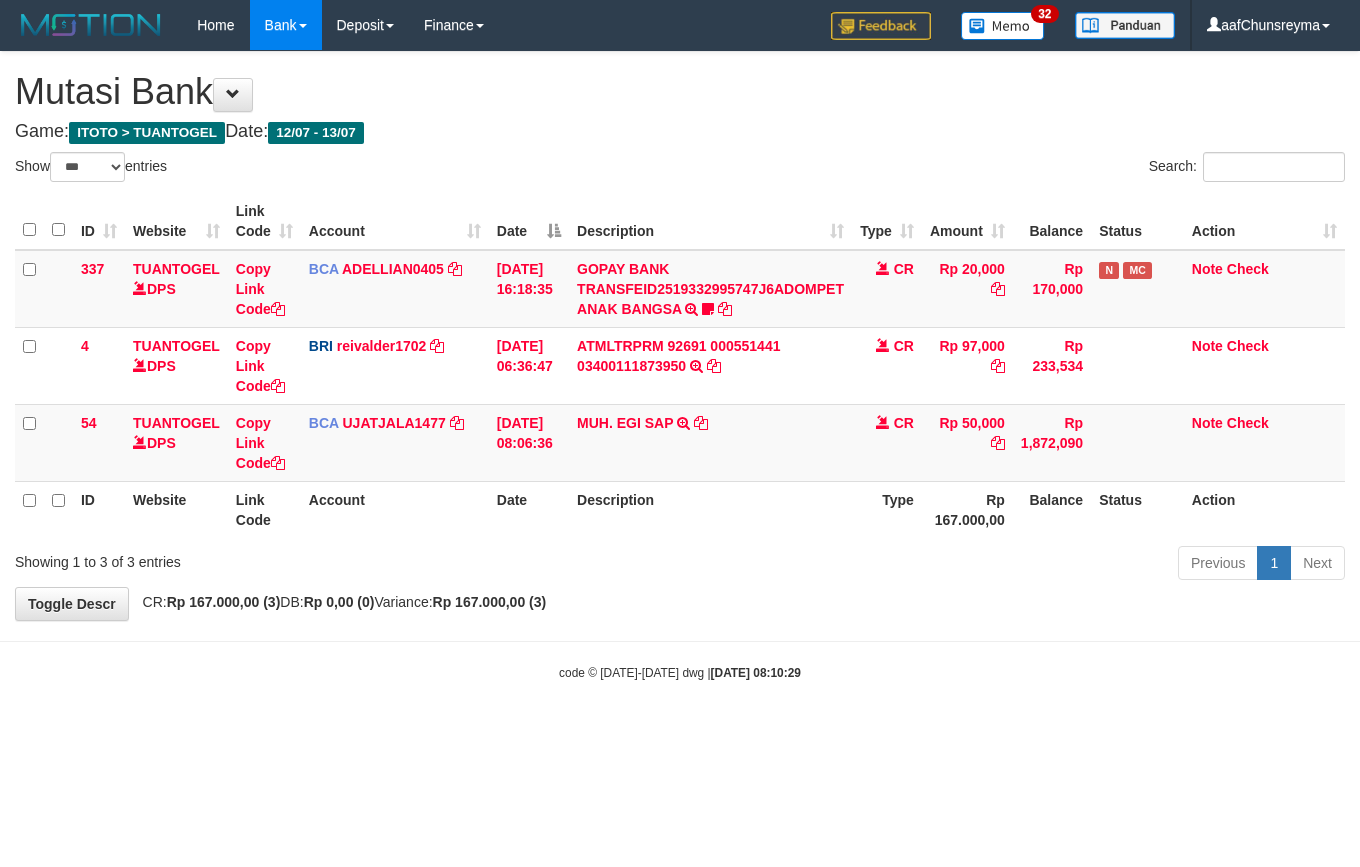 scroll, scrollTop: 0, scrollLeft: 0, axis: both 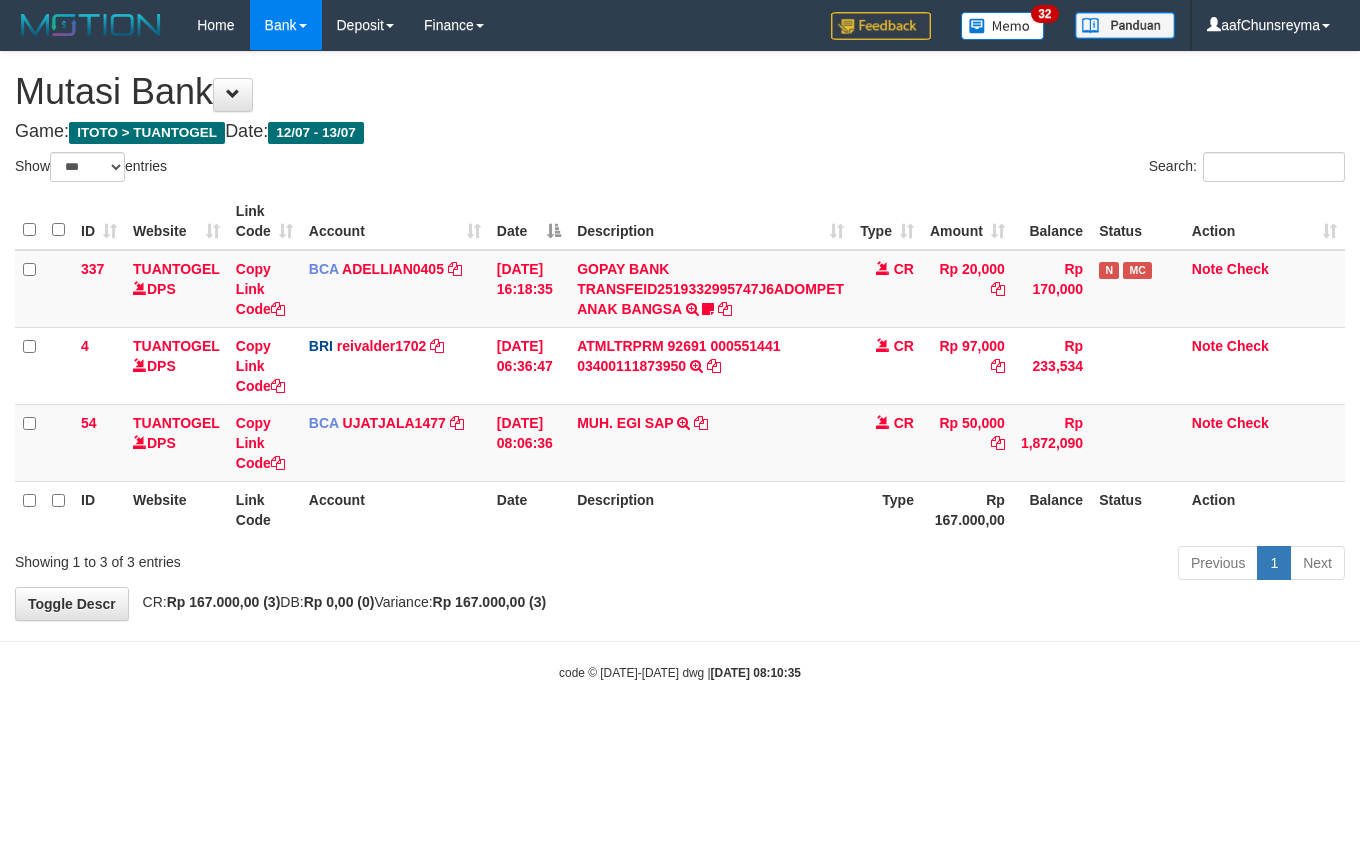select on "***" 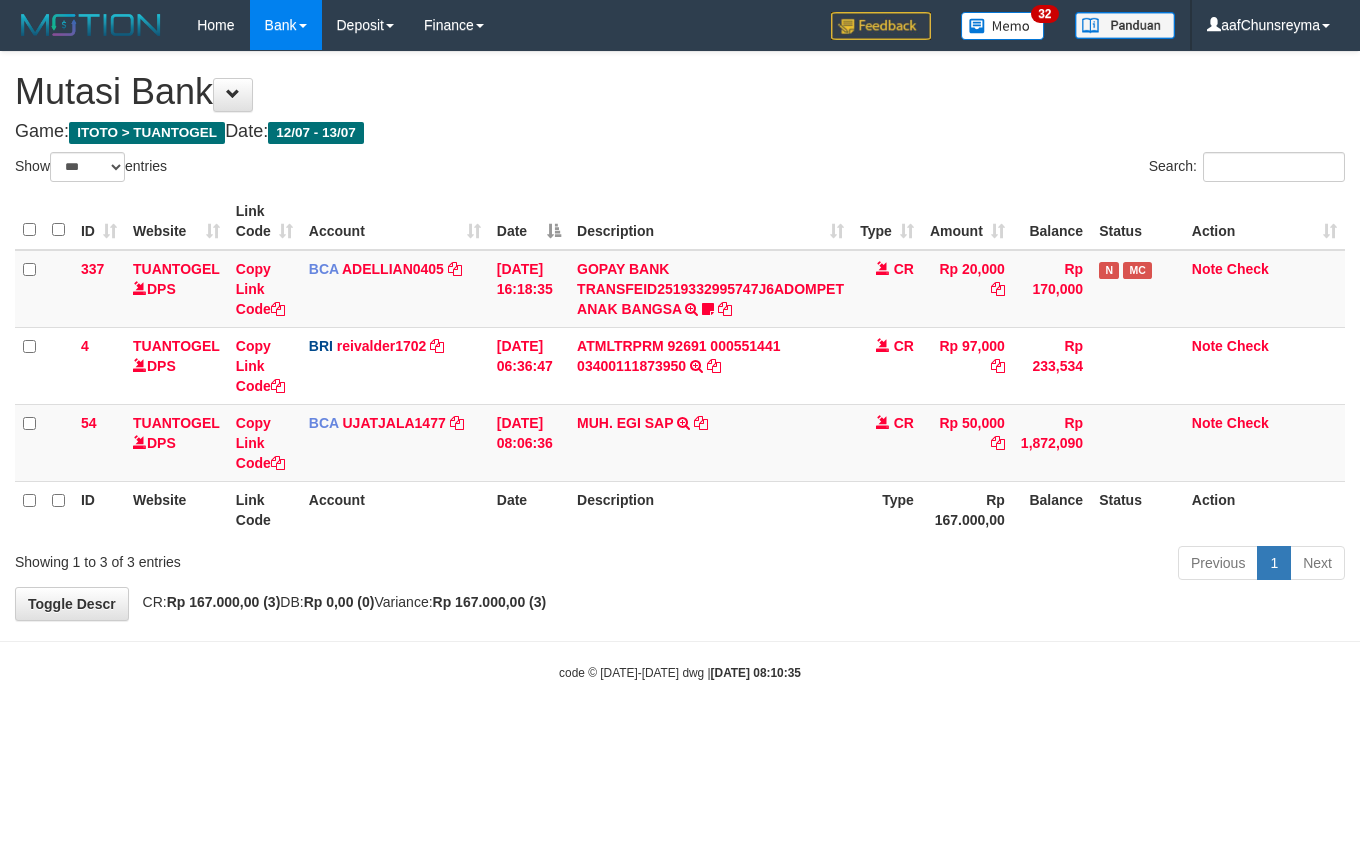 scroll, scrollTop: 0, scrollLeft: 0, axis: both 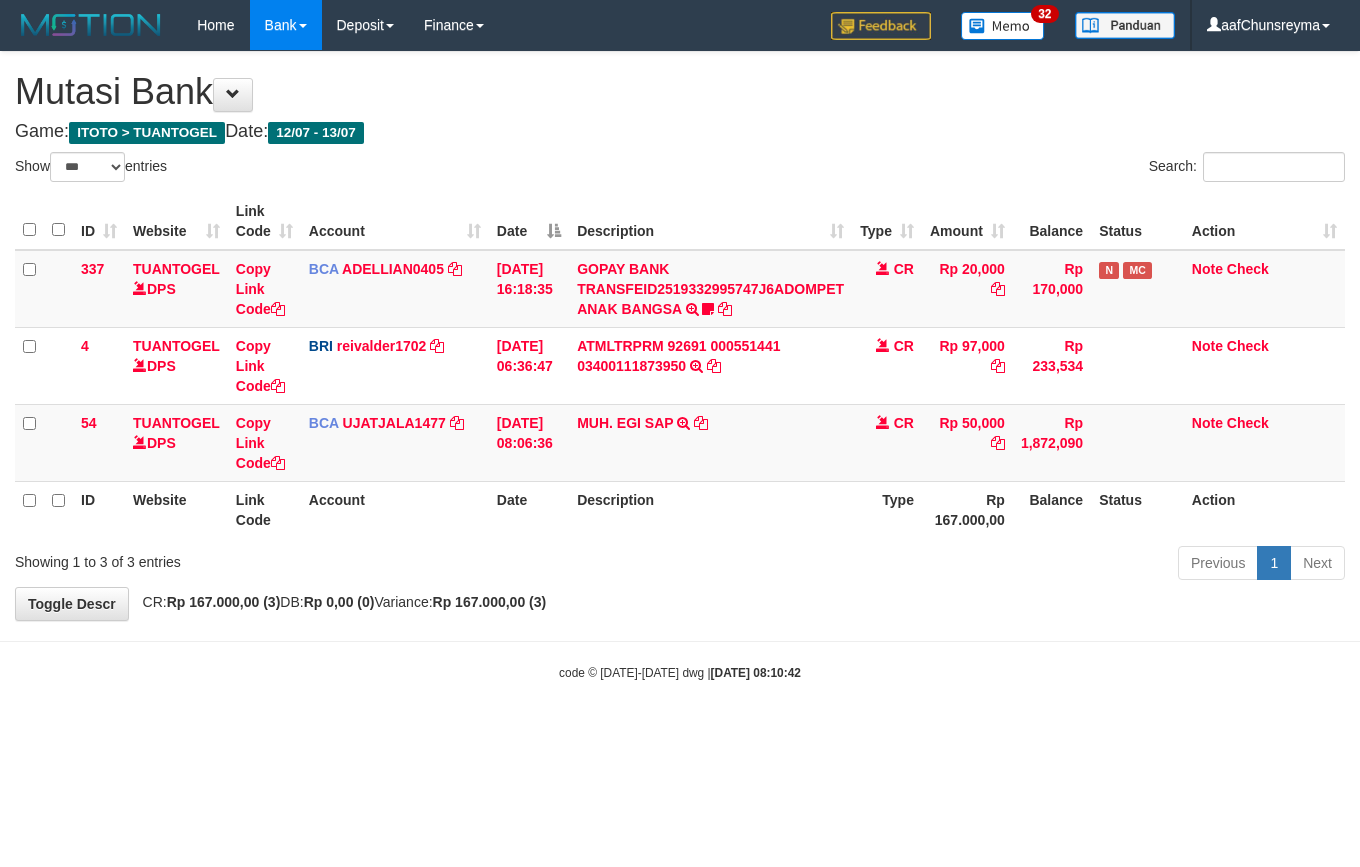 select on "***" 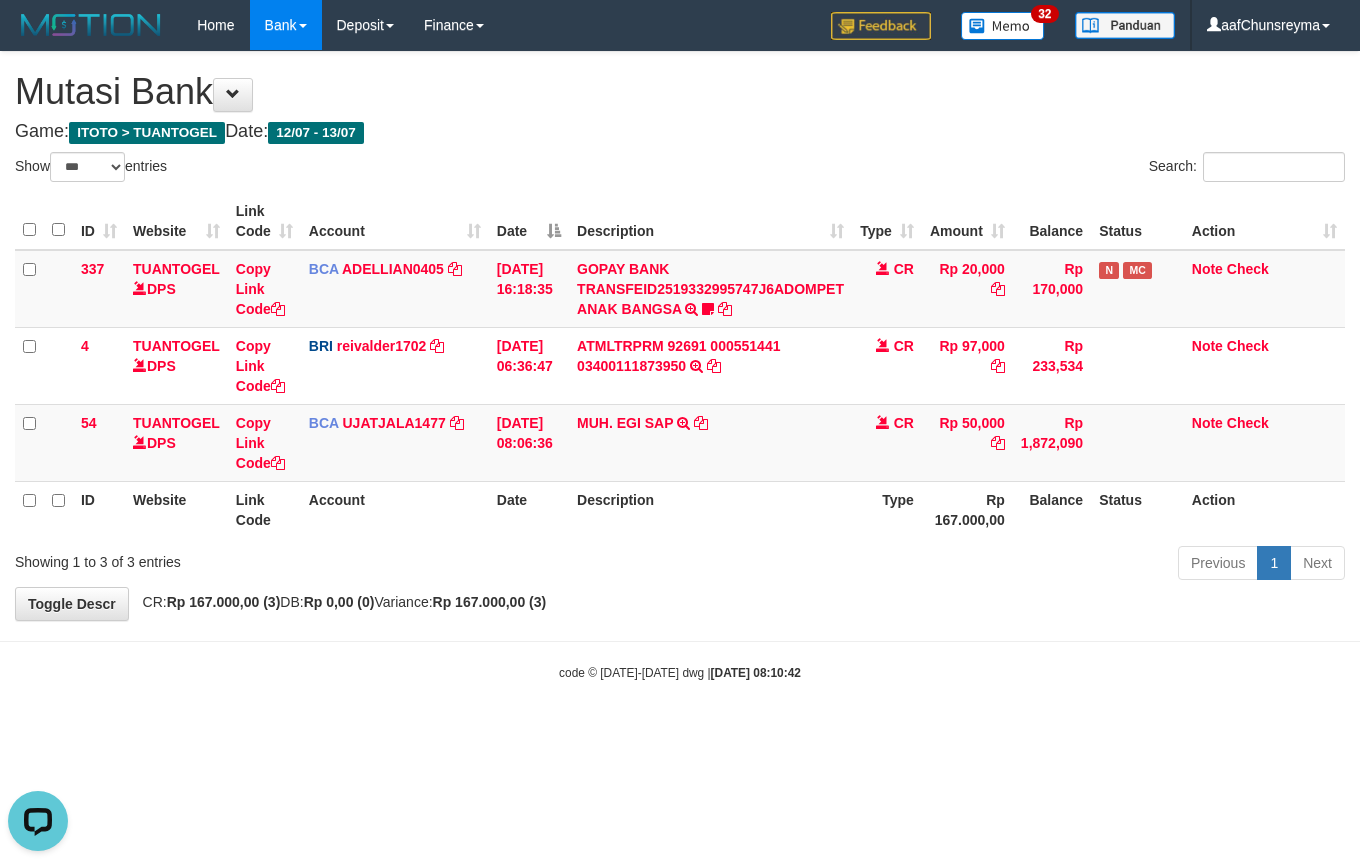 scroll, scrollTop: 0, scrollLeft: 0, axis: both 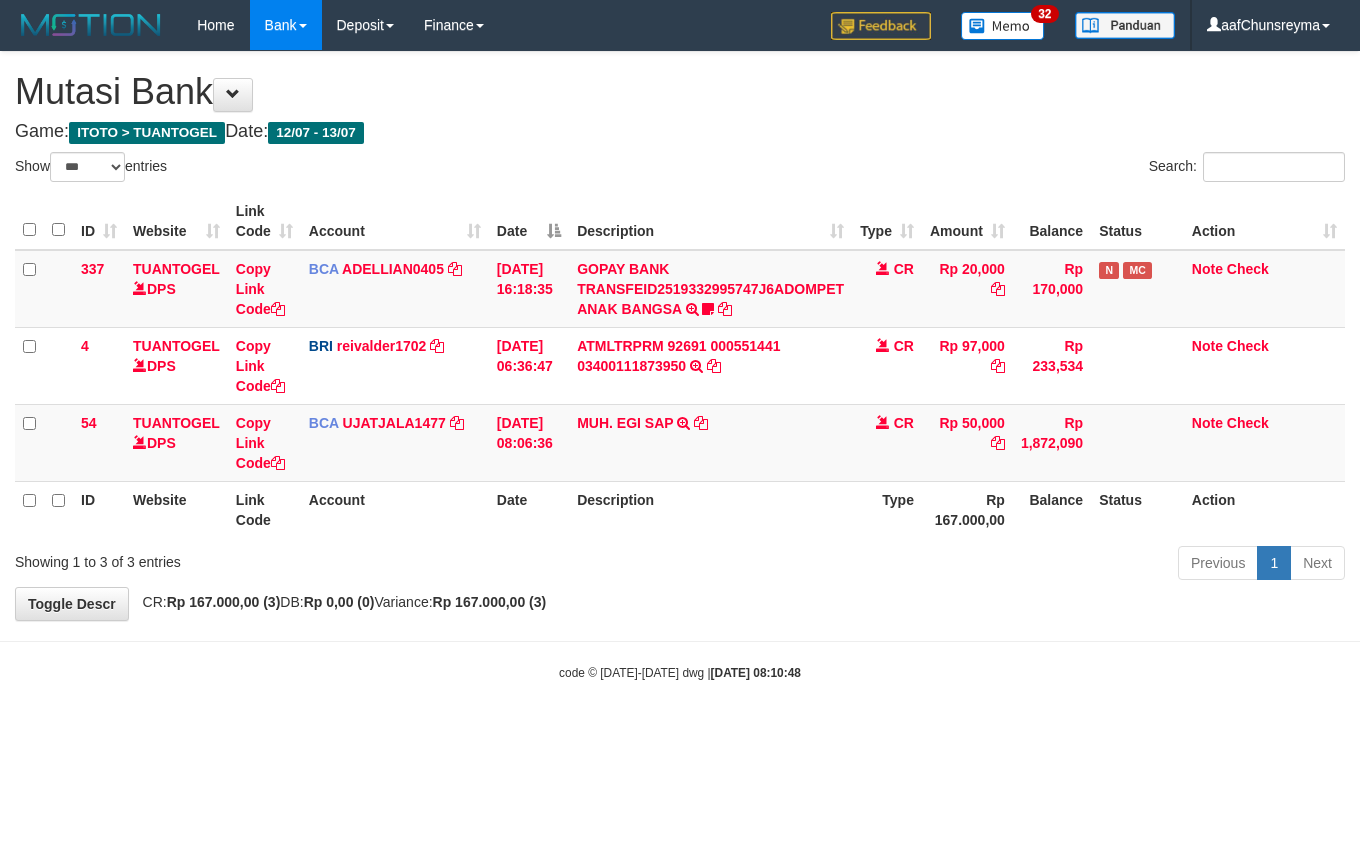 select on "***" 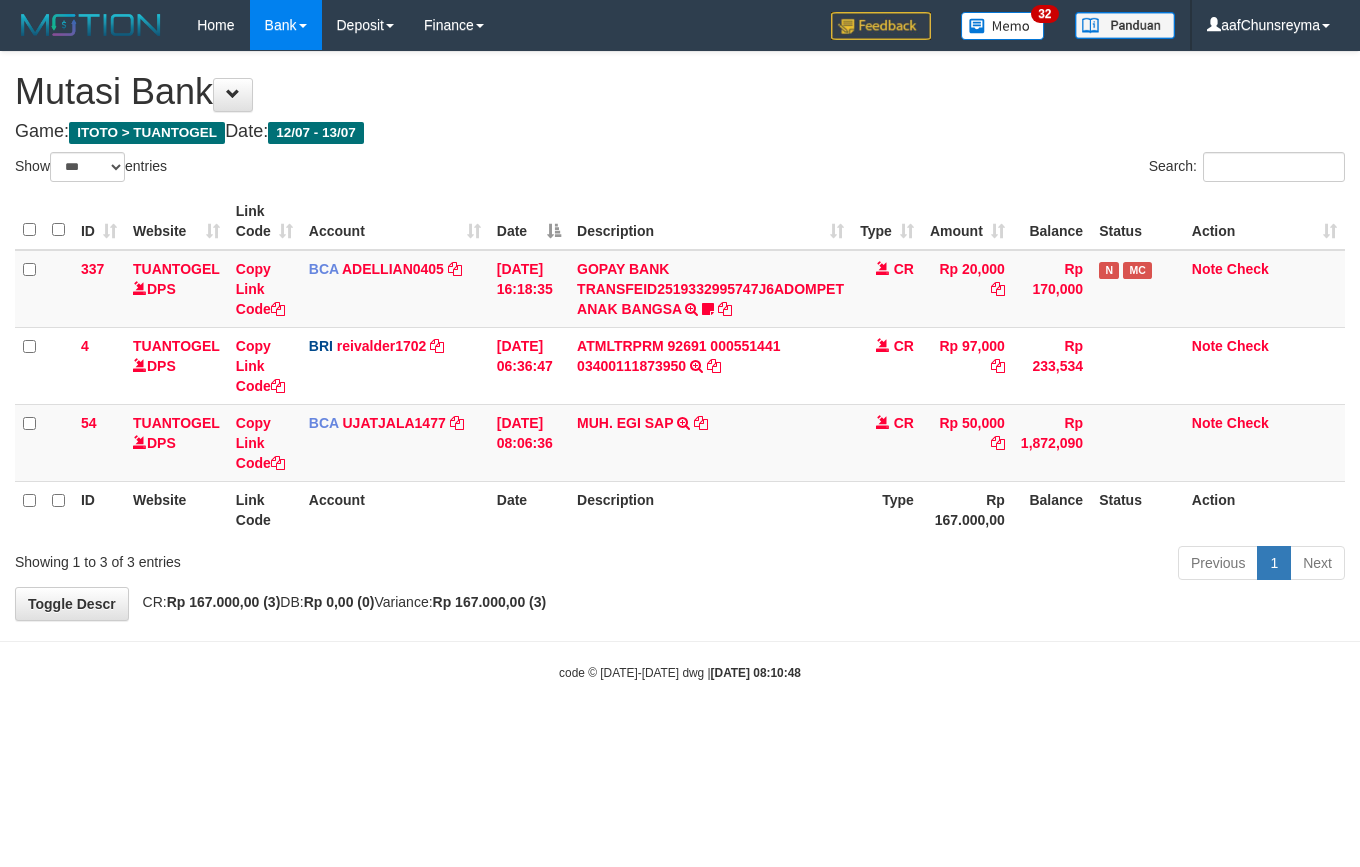scroll, scrollTop: 0, scrollLeft: 0, axis: both 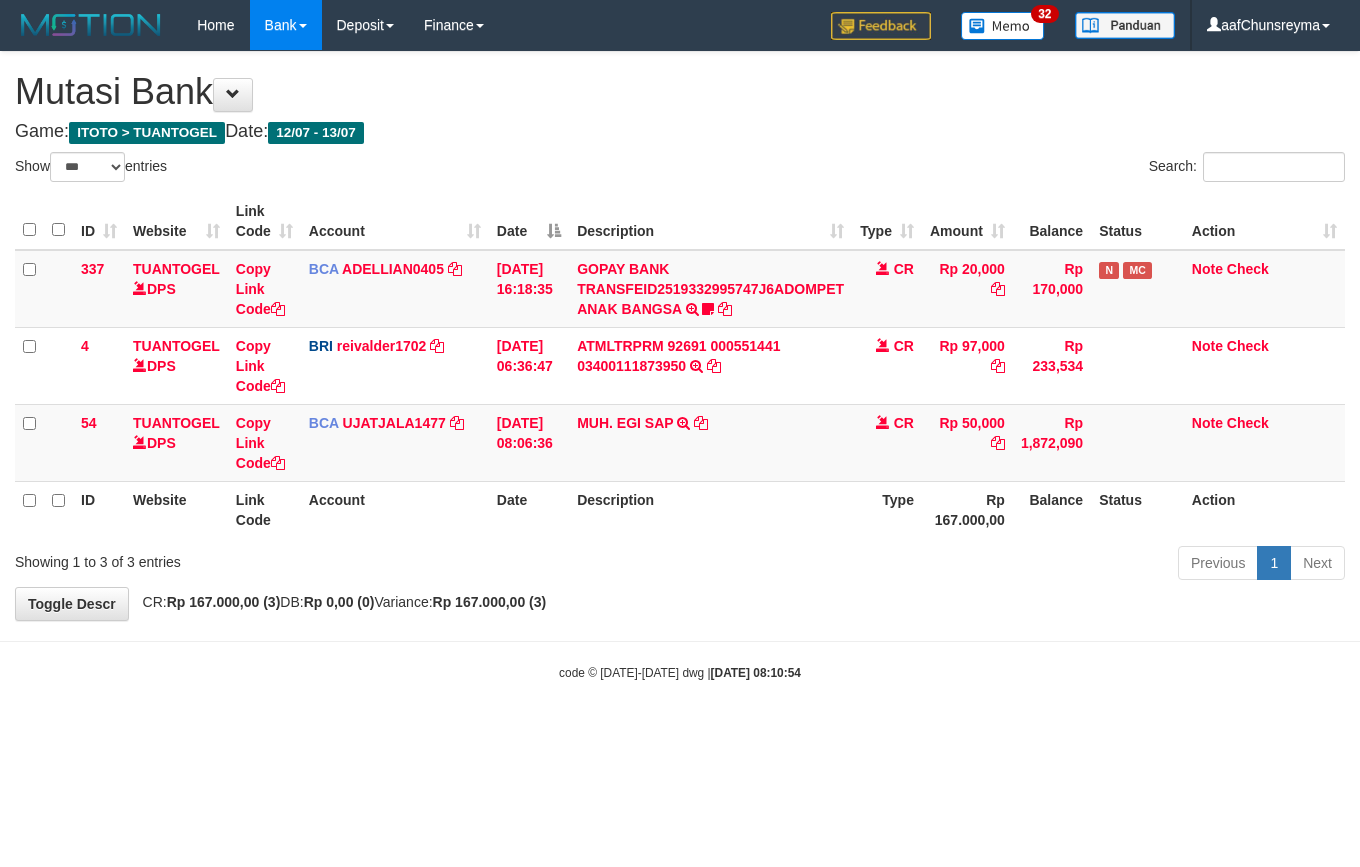 select on "***" 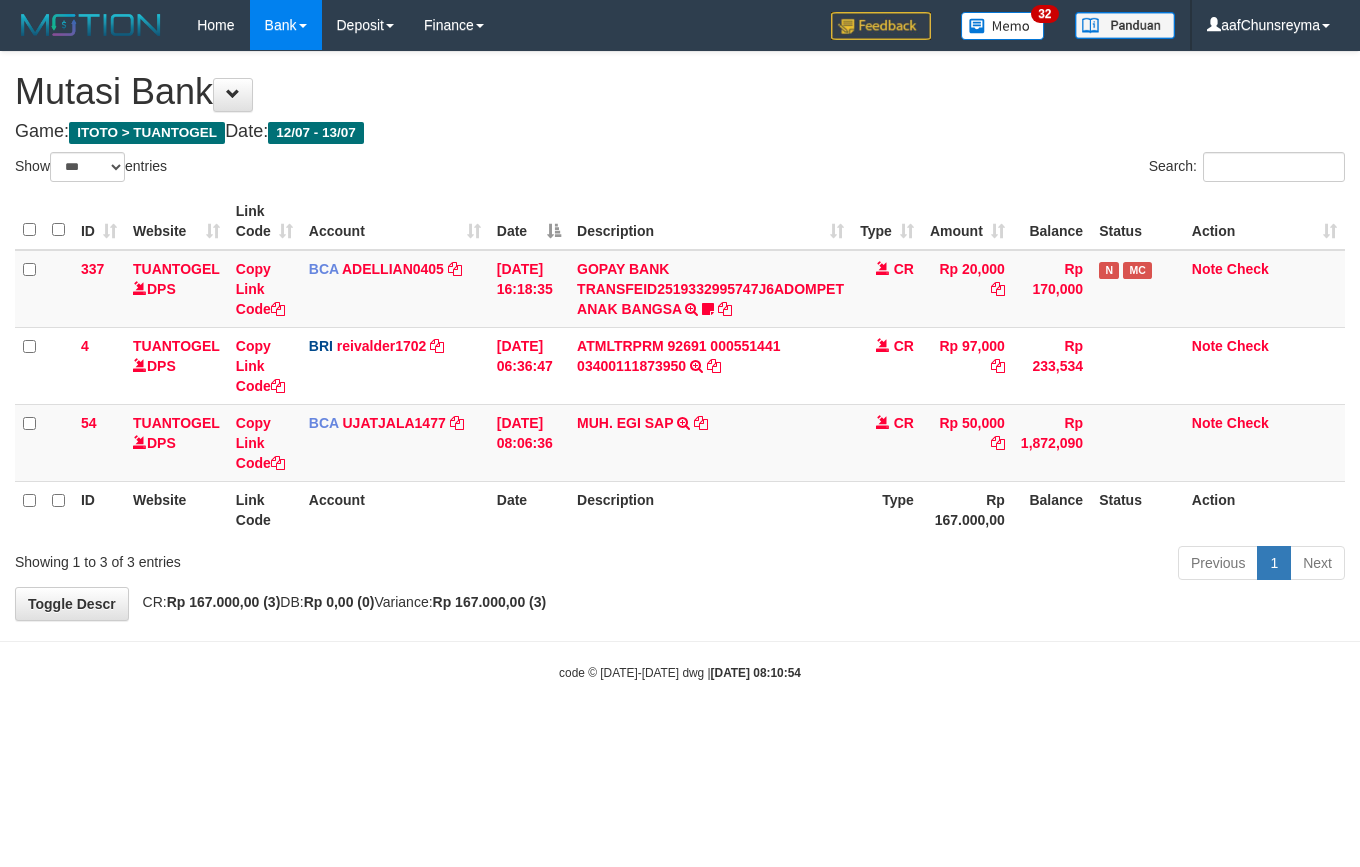 scroll, scrollTop: 0, scrollLeft: 0, axis: both 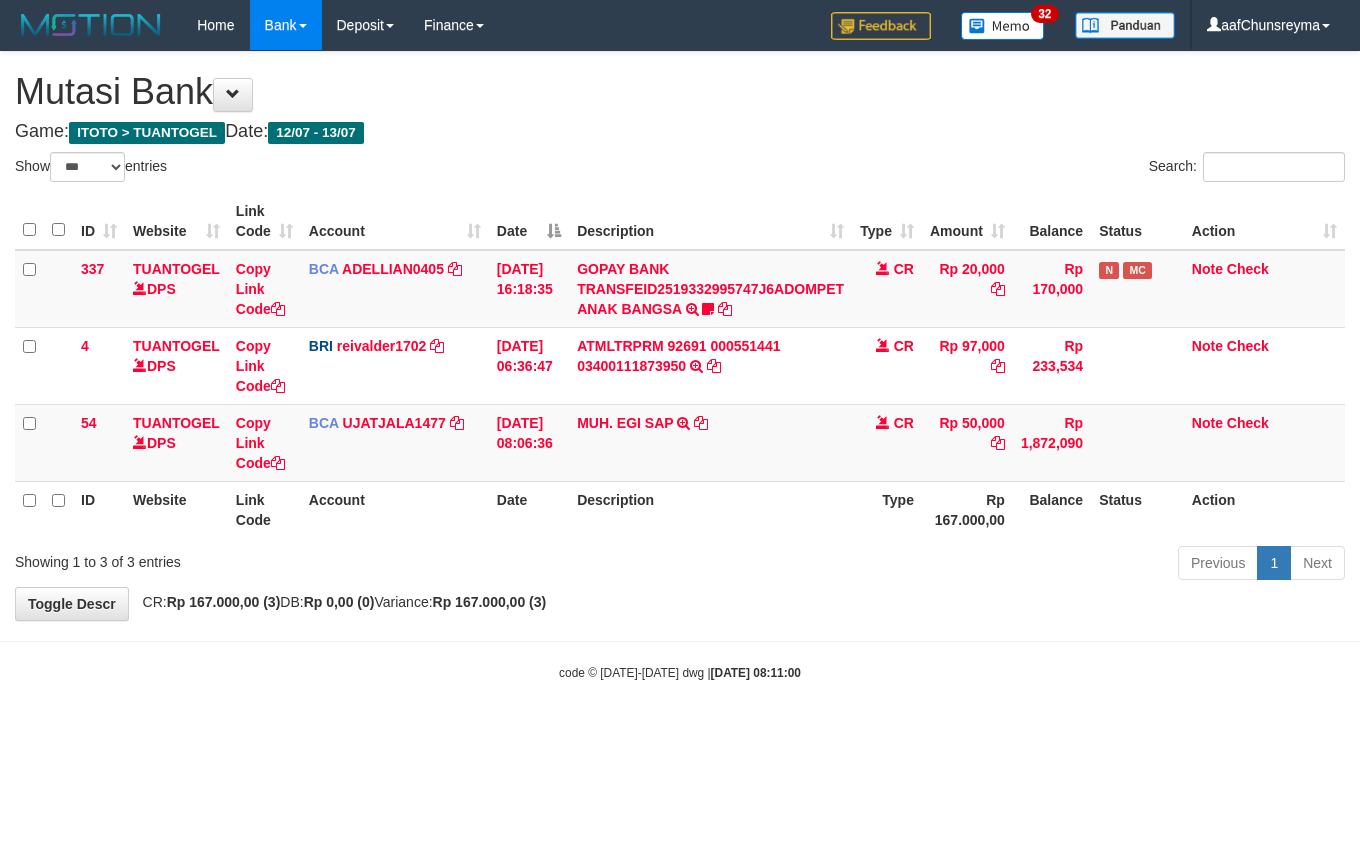 select on "***" 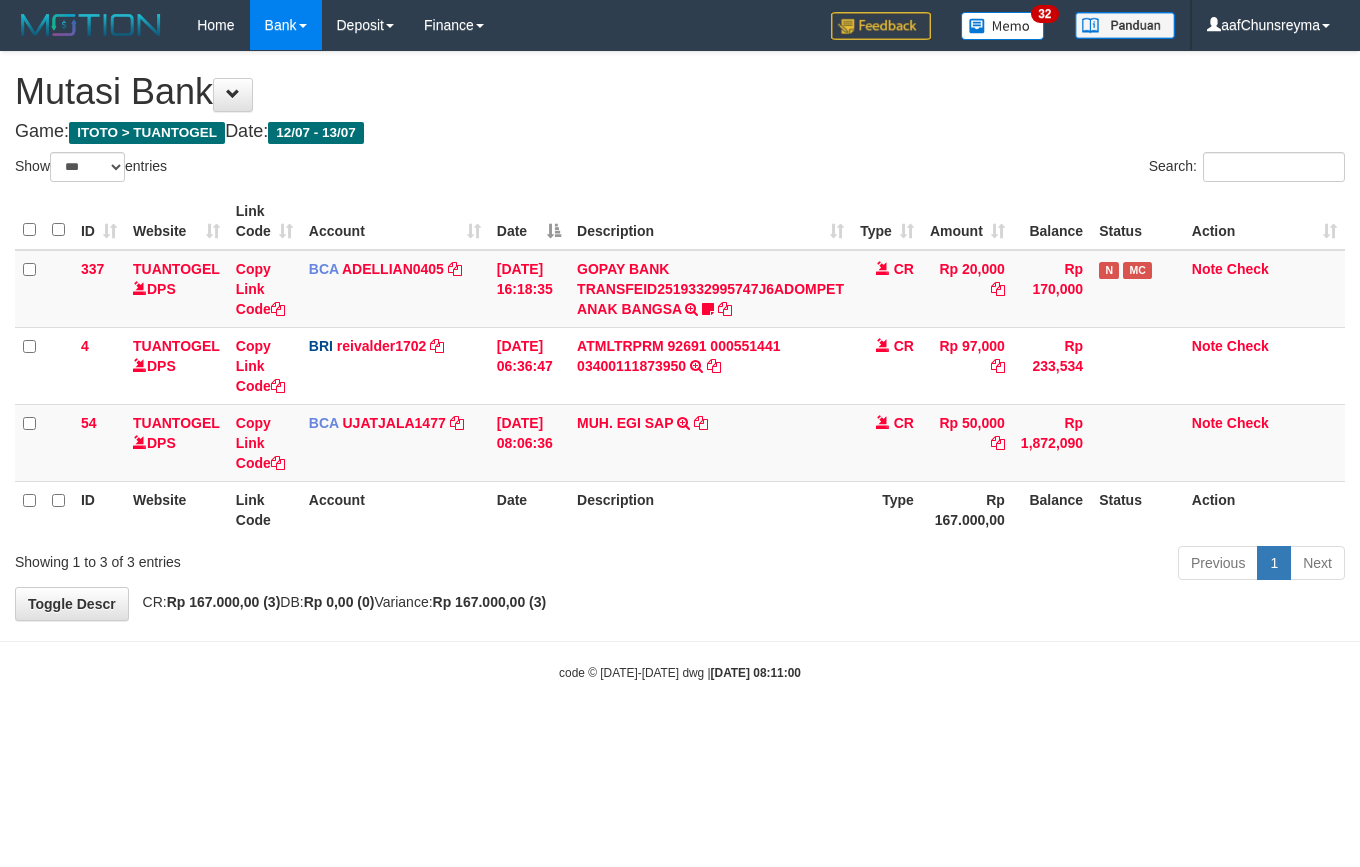 scroll, scrollTop: 0, scrollLeft: 0, axis: both 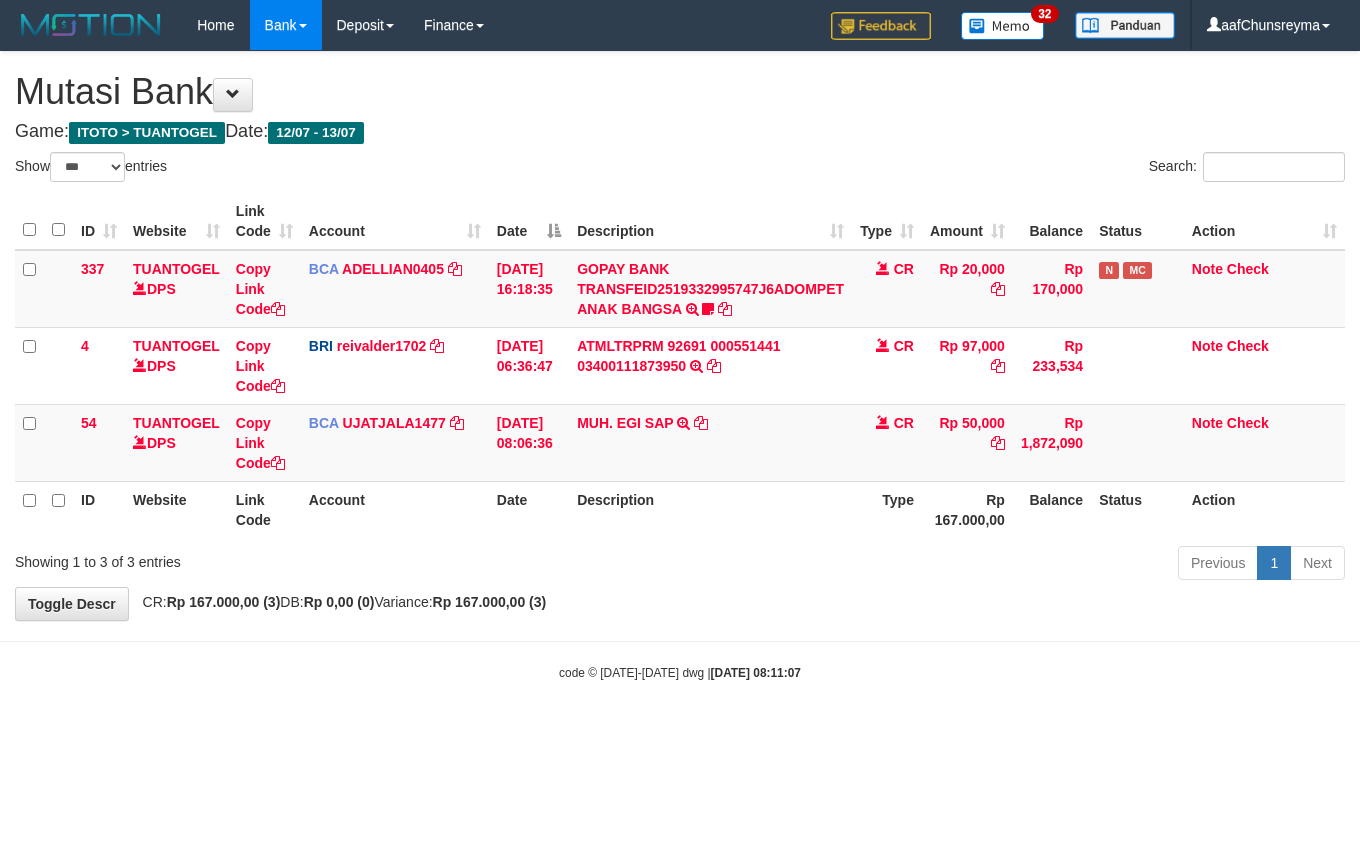 select on "***" 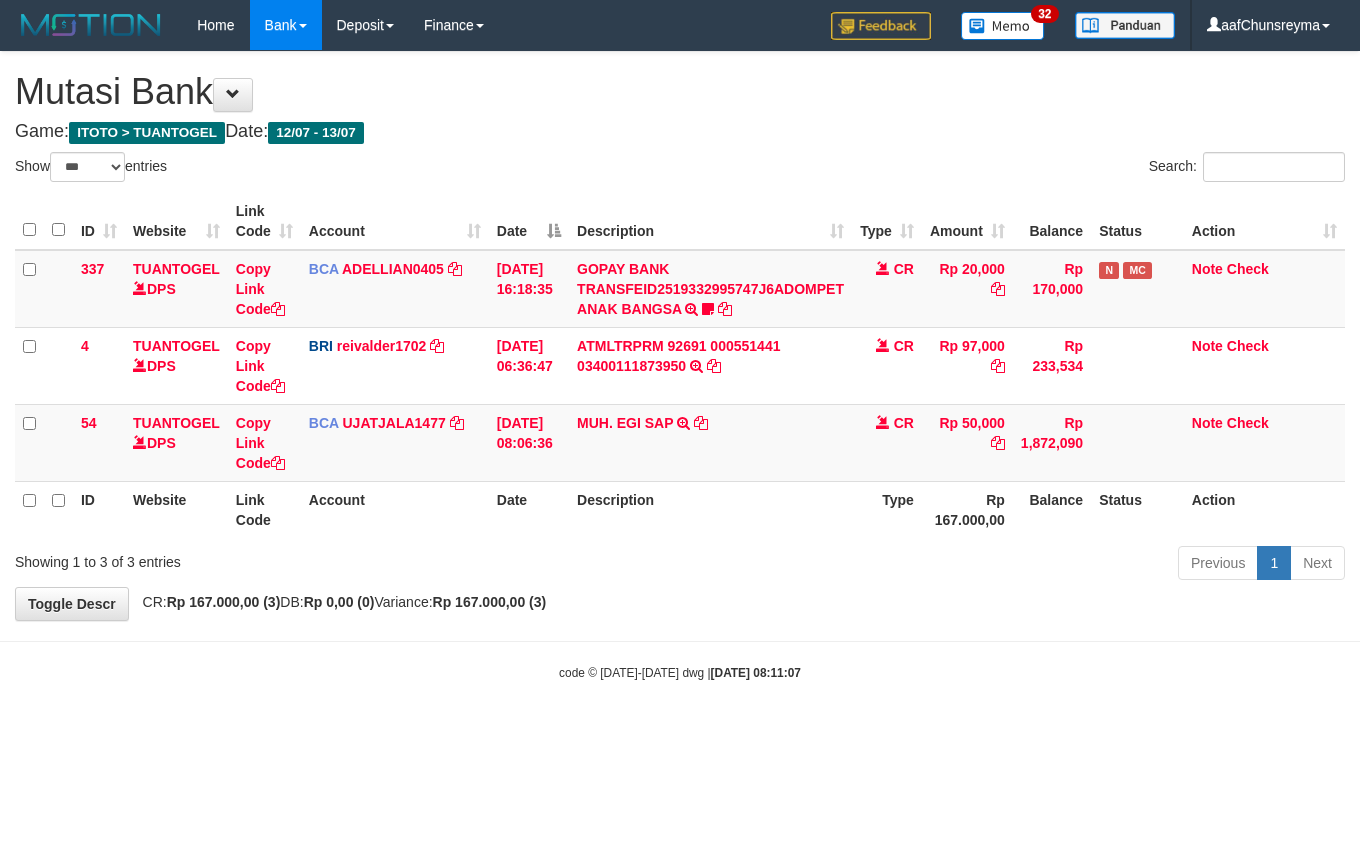 scroll, scrollTop: 0, scrollLeft: 0, axis: both 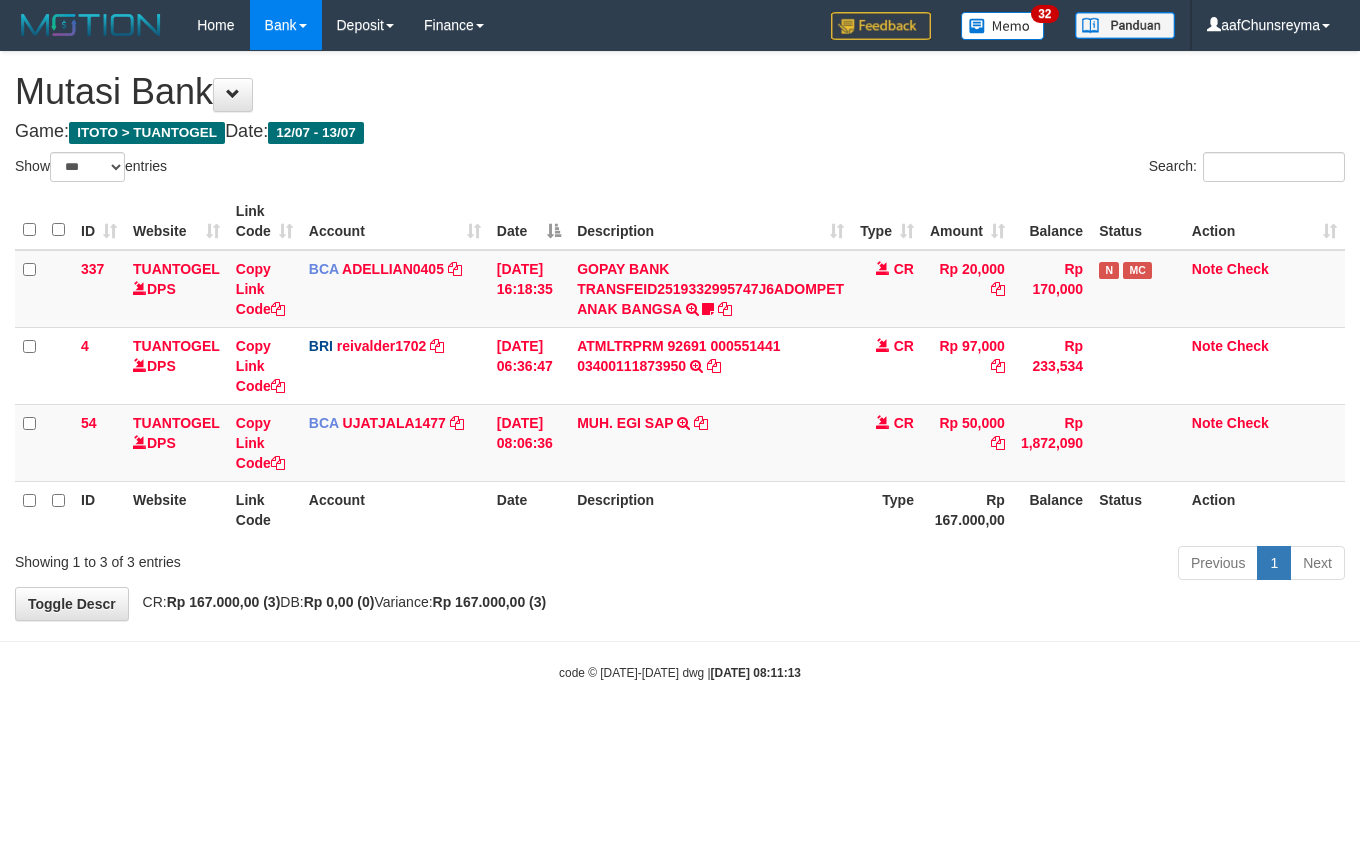 select on "***" 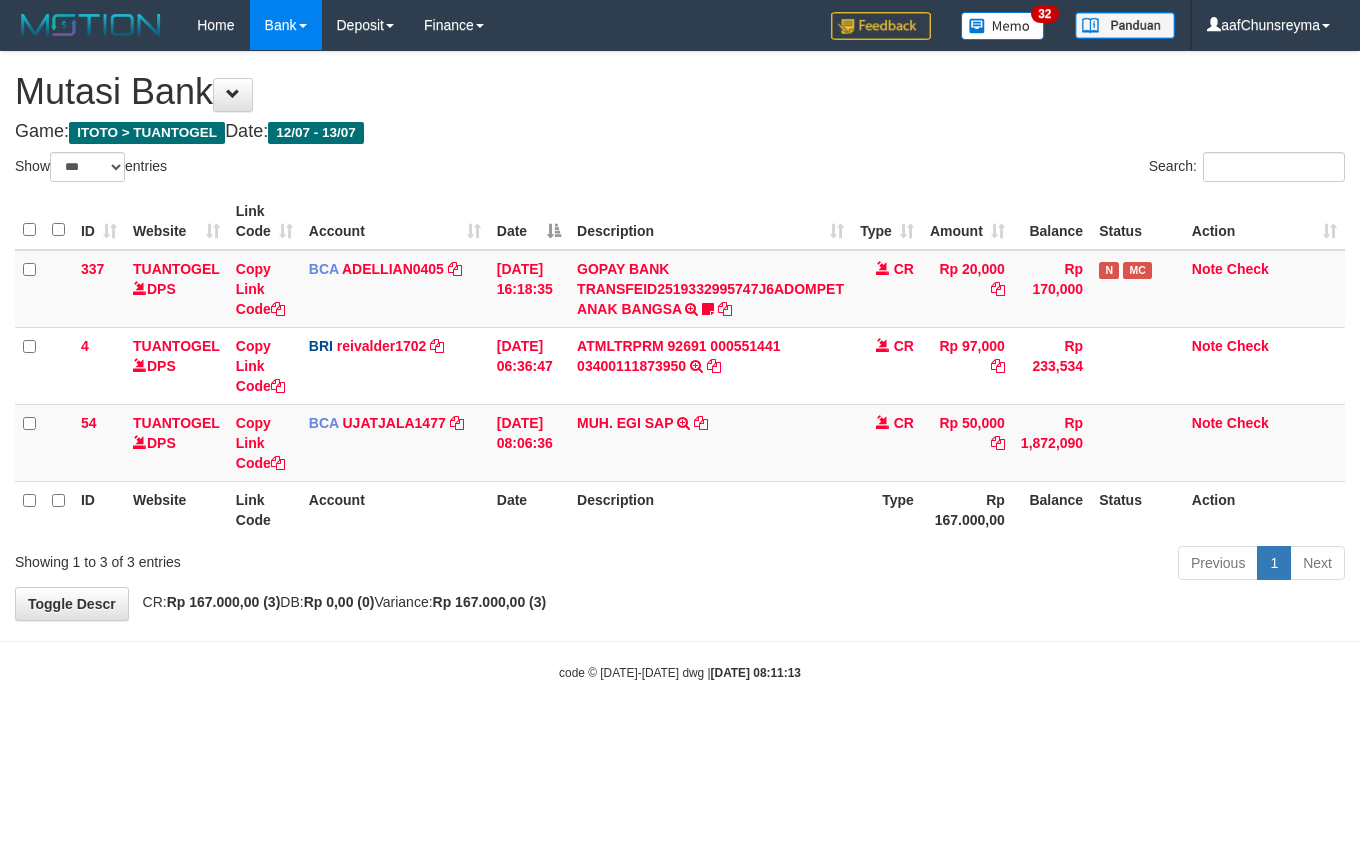 scroll, scrollTop: 0, scrollLeft: 0, axis: both 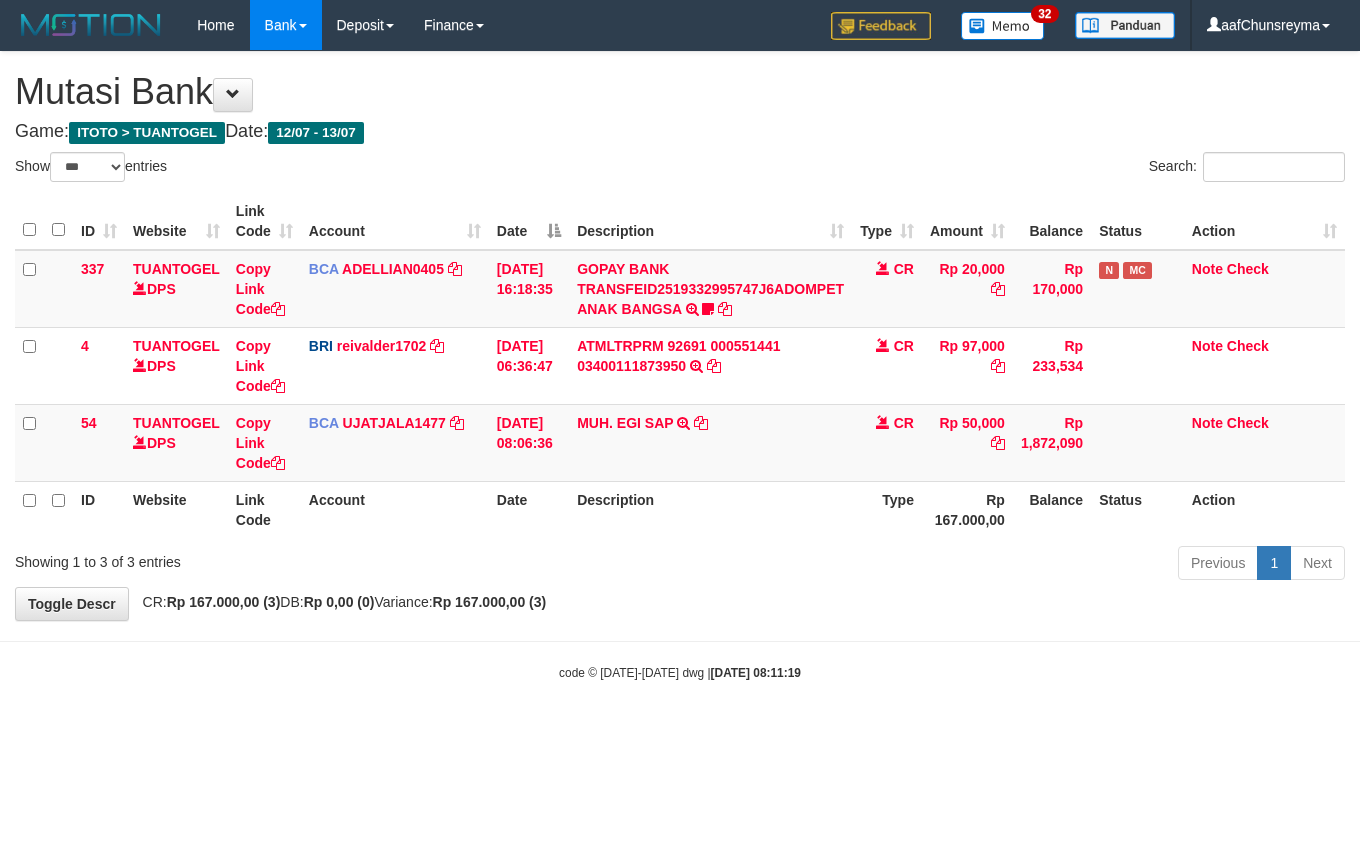 select on "***" 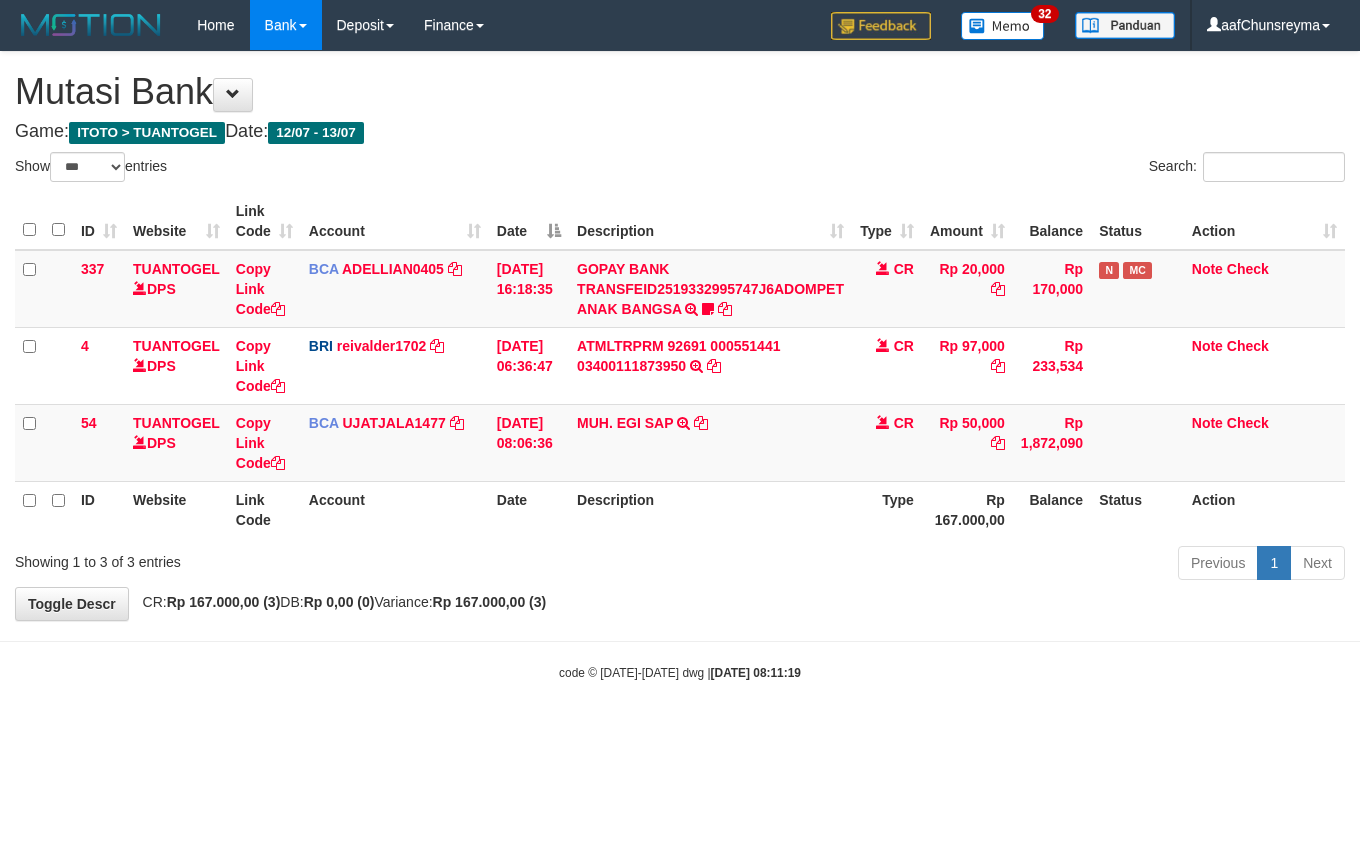 scroll, scrollTop: 0, scrollLeft: 0, axis: both 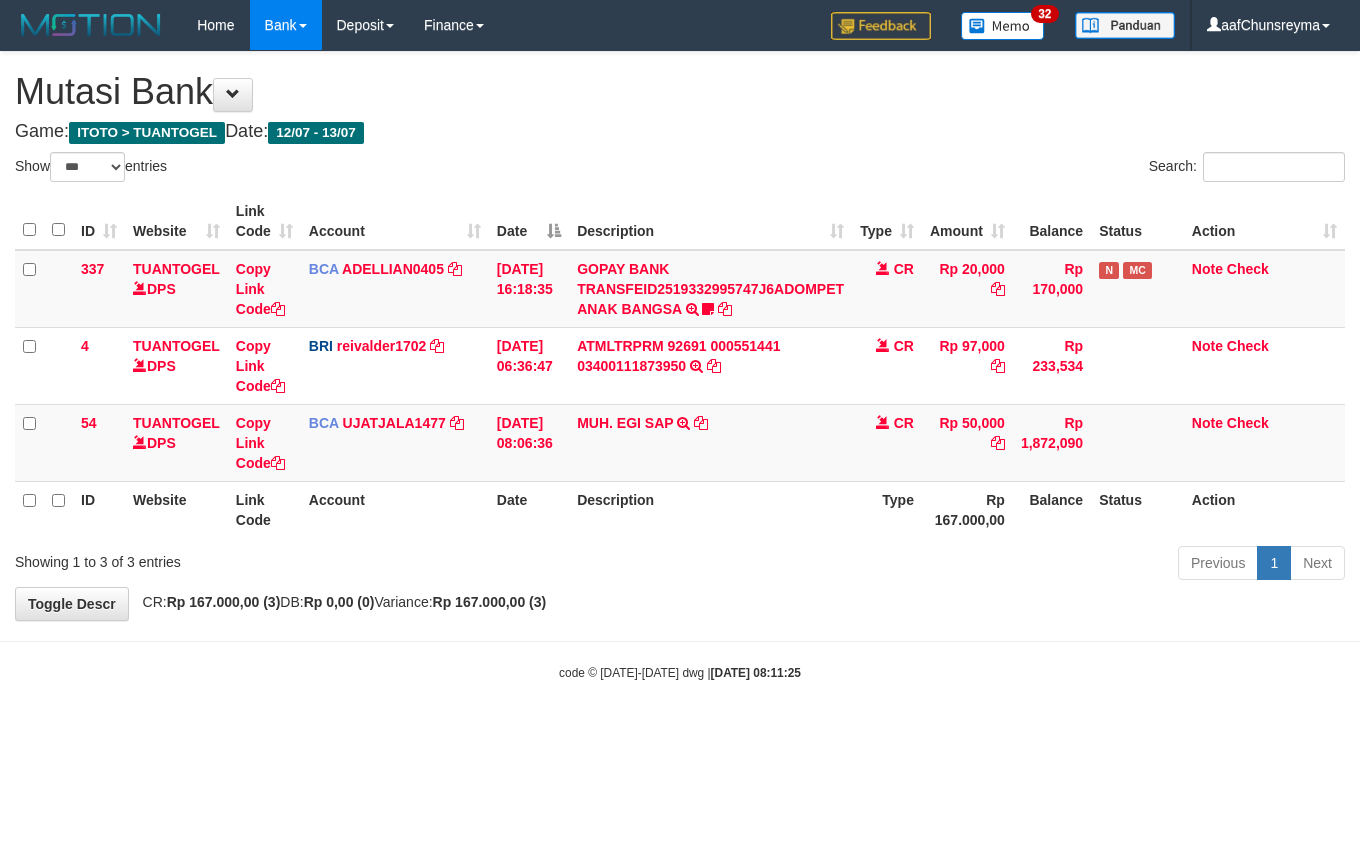 select on "***" 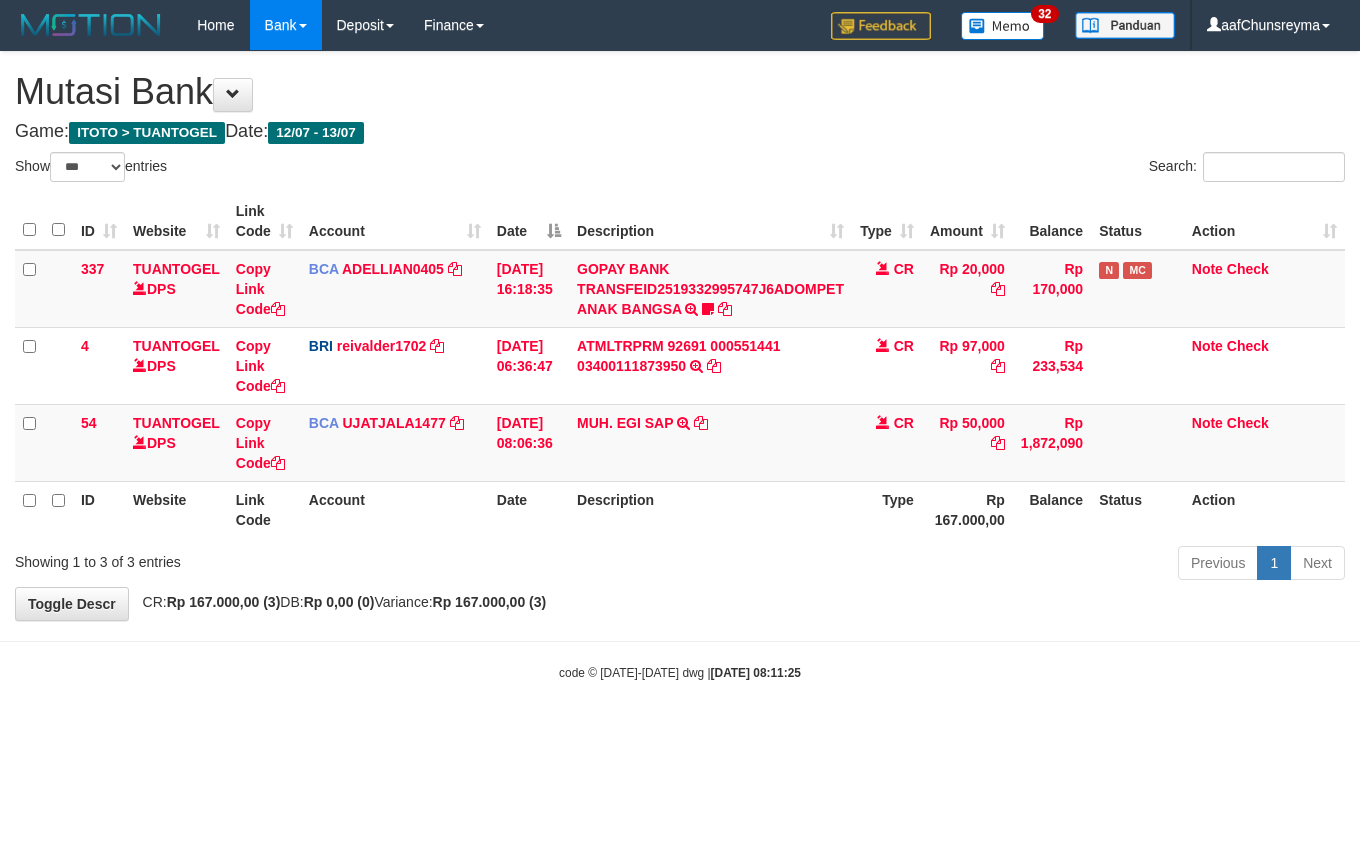scroll, scrollTop: 0, scrollLeft: 0, axis: both 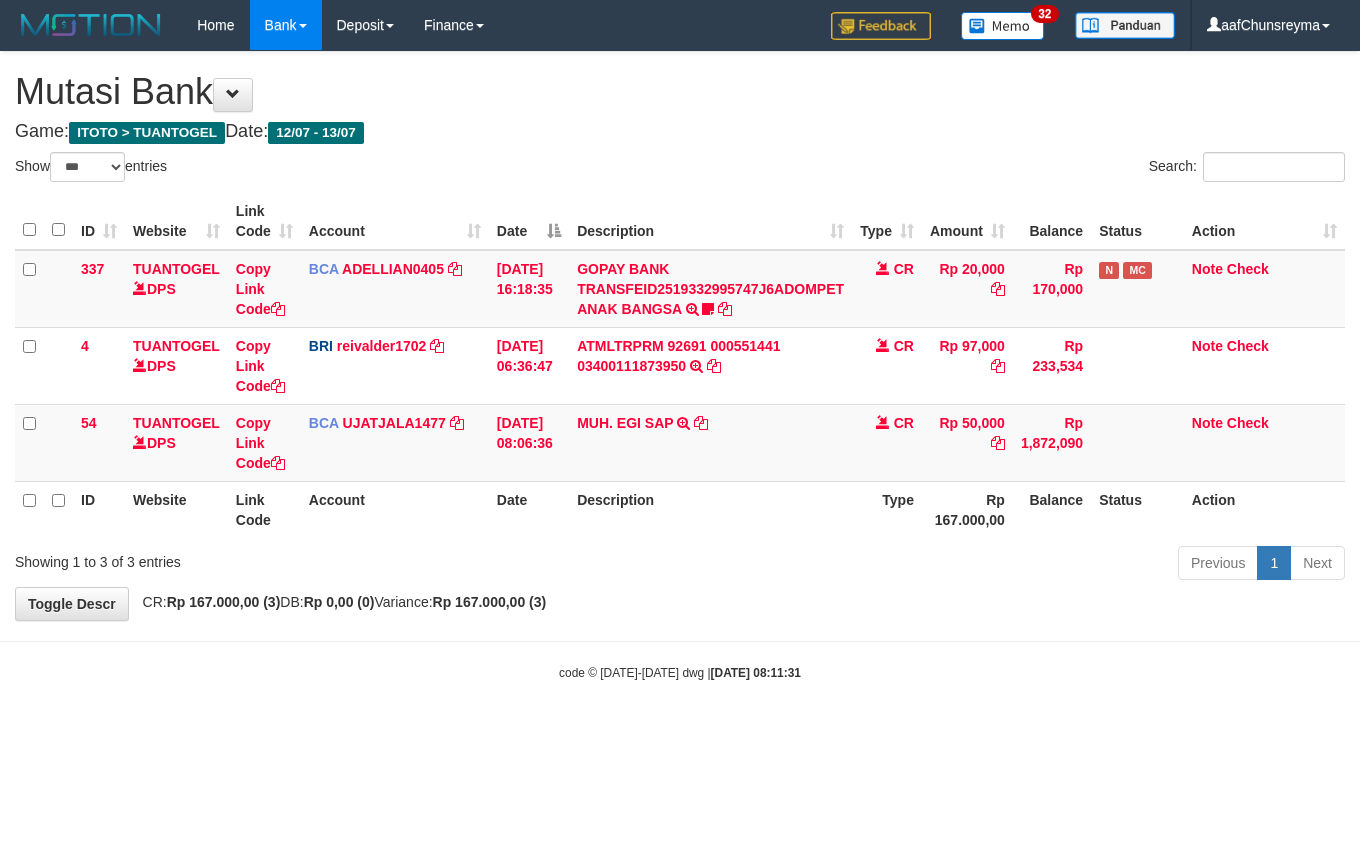select on "***" 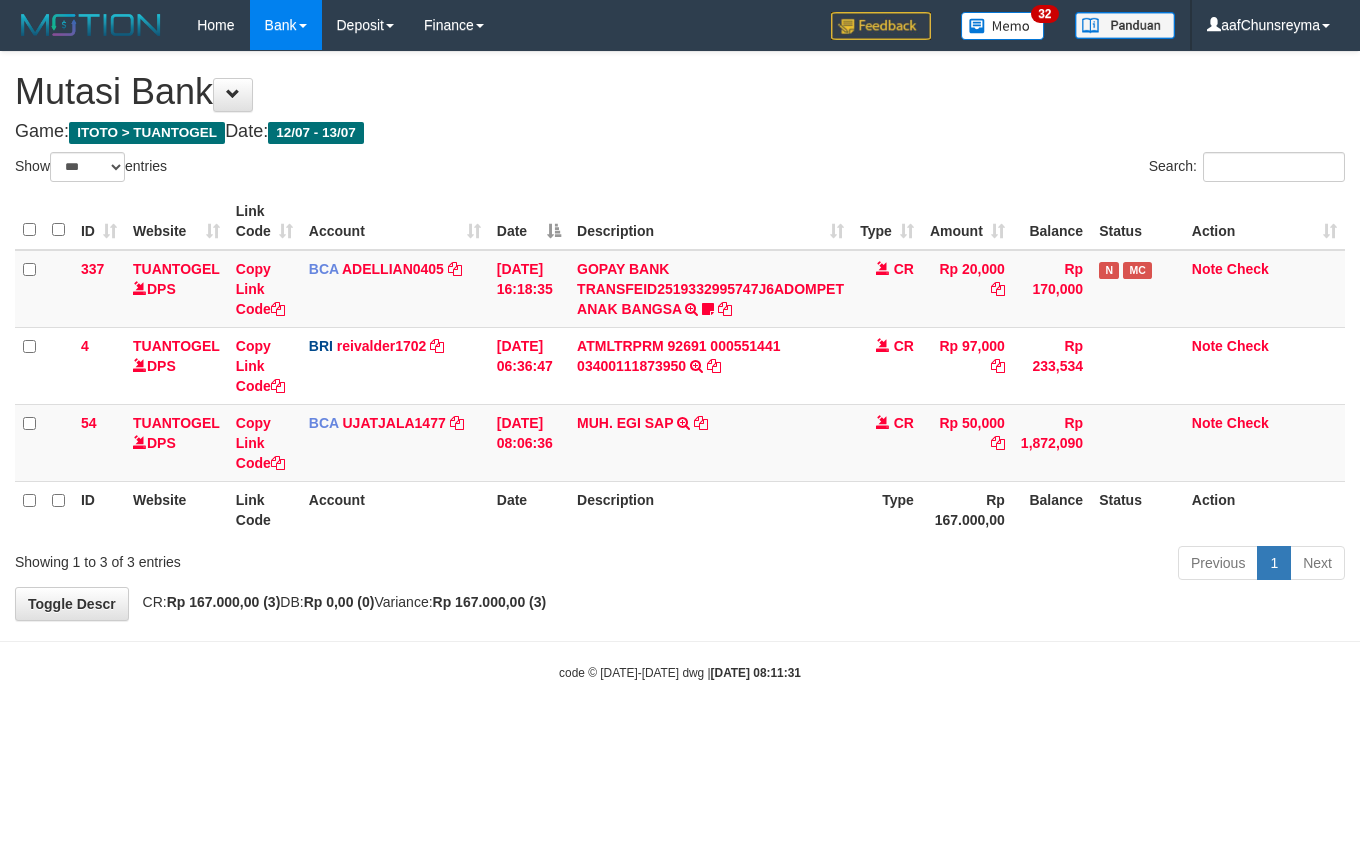 scroll, scrollTop: 0, scrollLeft: 0, axis: both 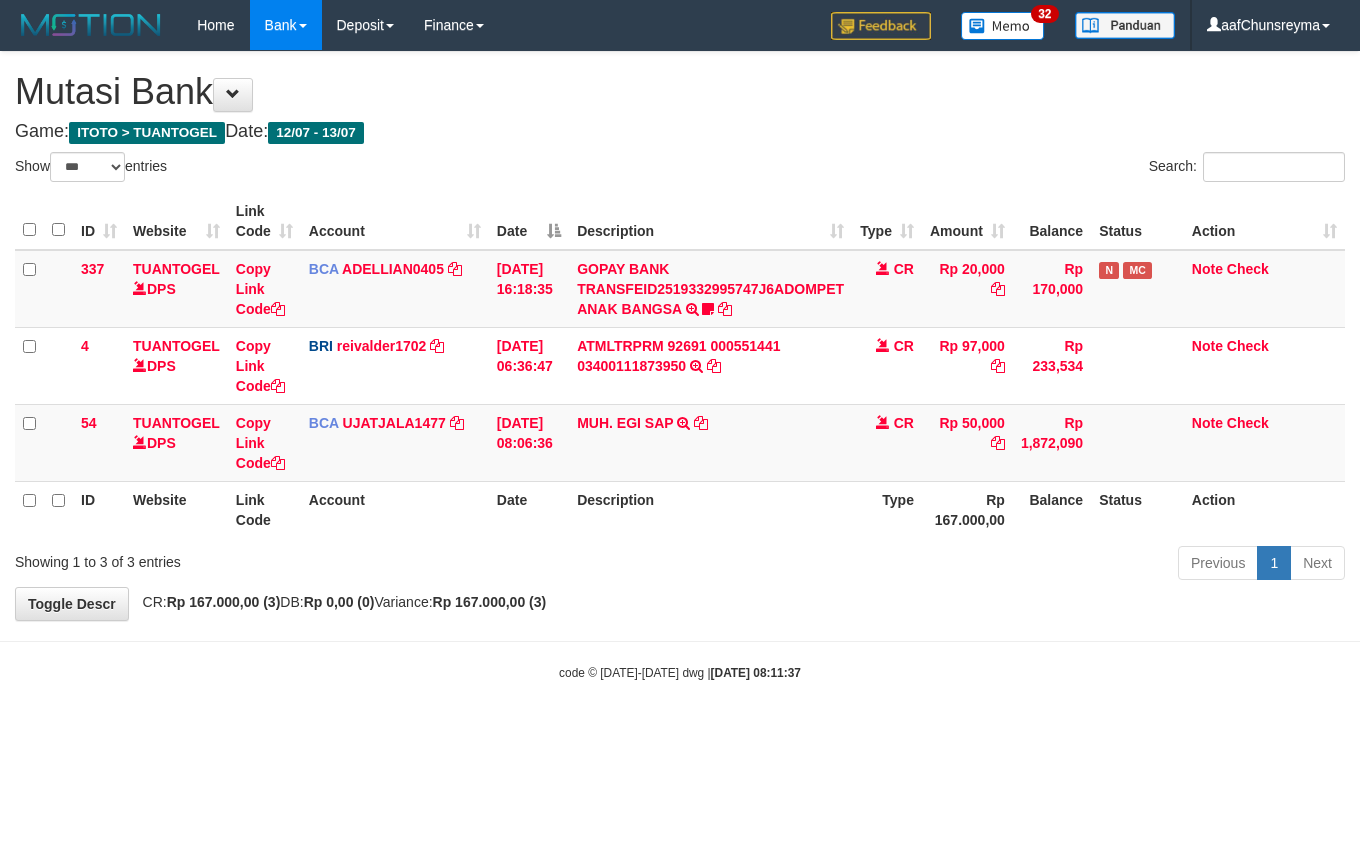 select on "***" 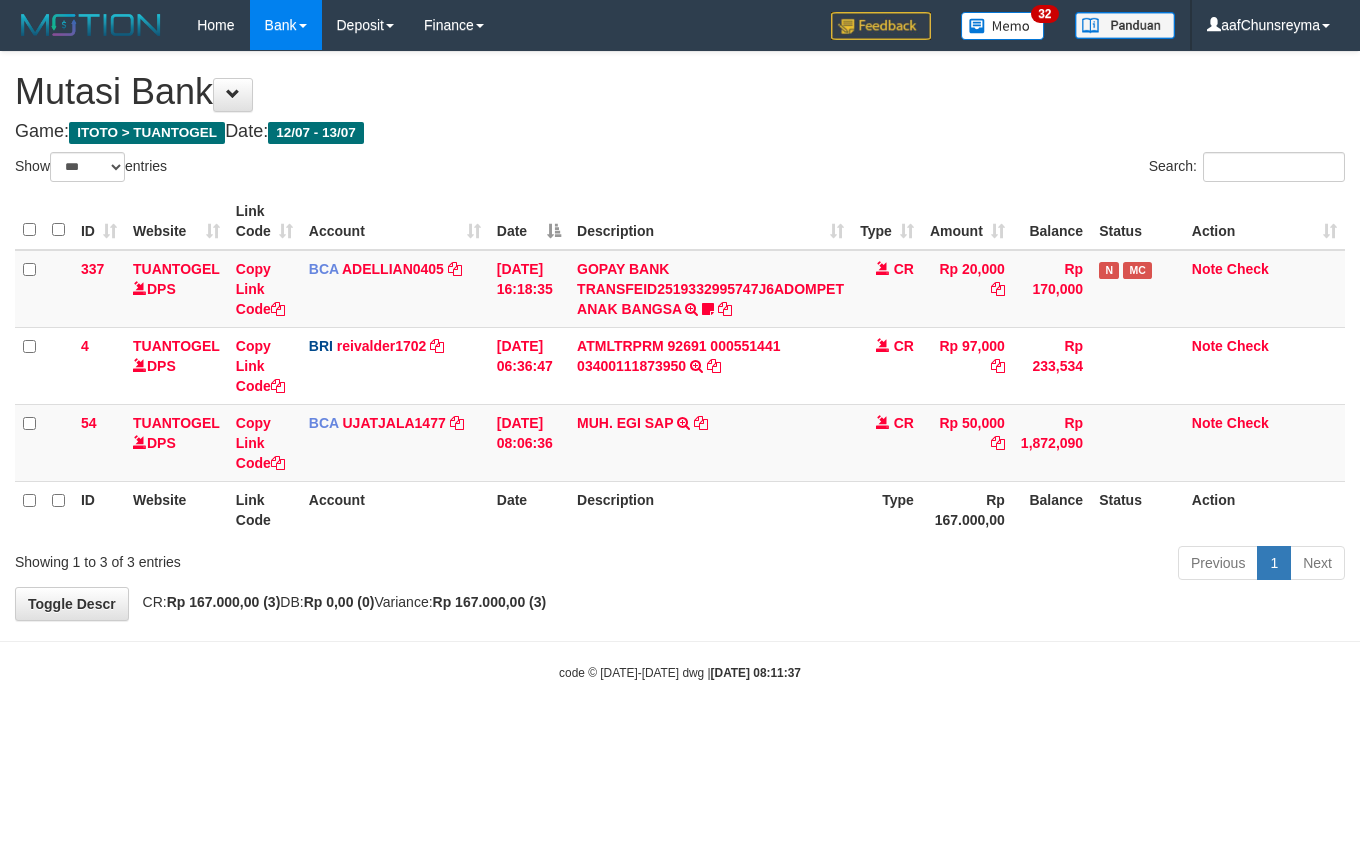 scroll, scrollTop: 0, scrollLeft: 0, axis: both 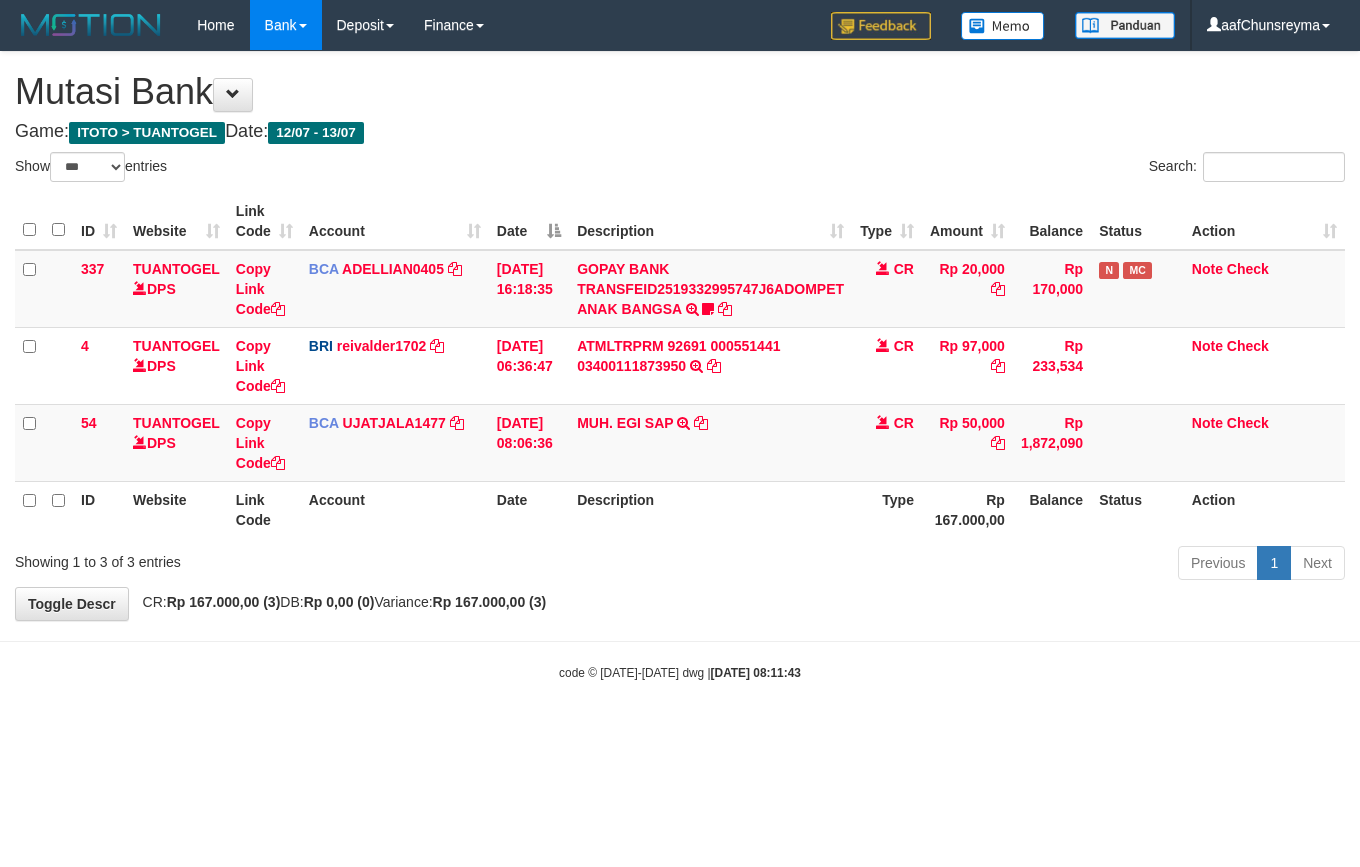 select on "***" 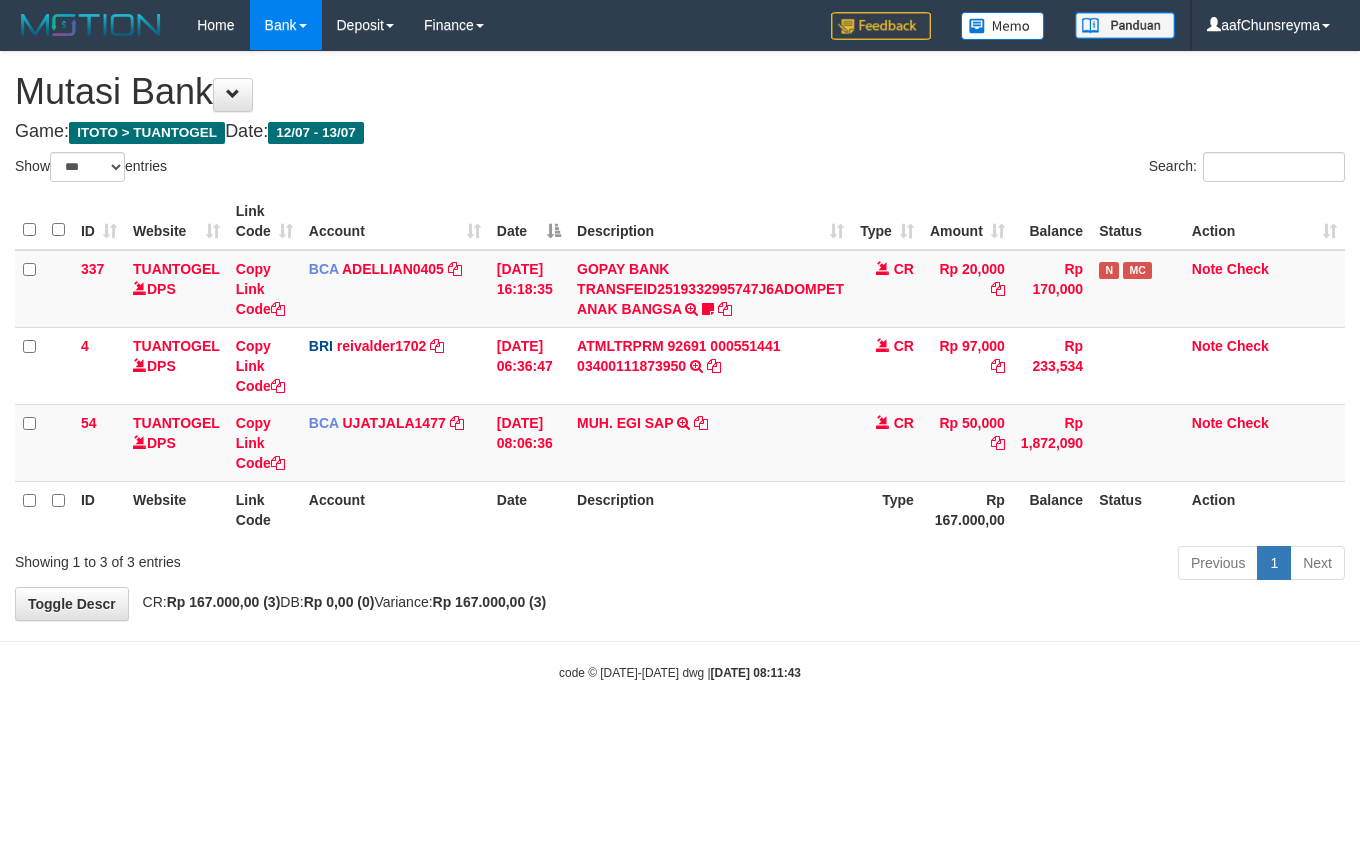scroll, scrollTop: 0, scrollLeft: 0, axis: both 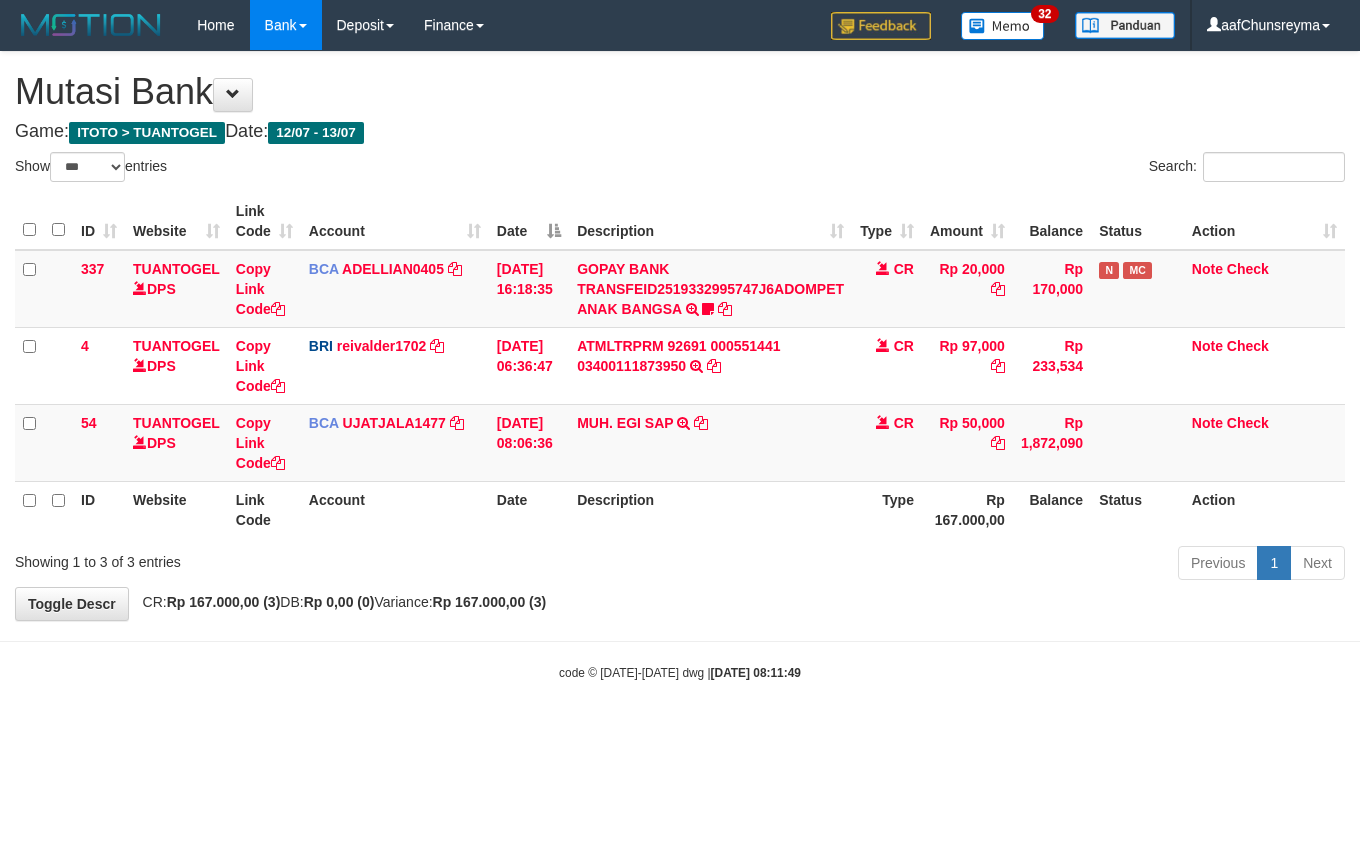select on "***" 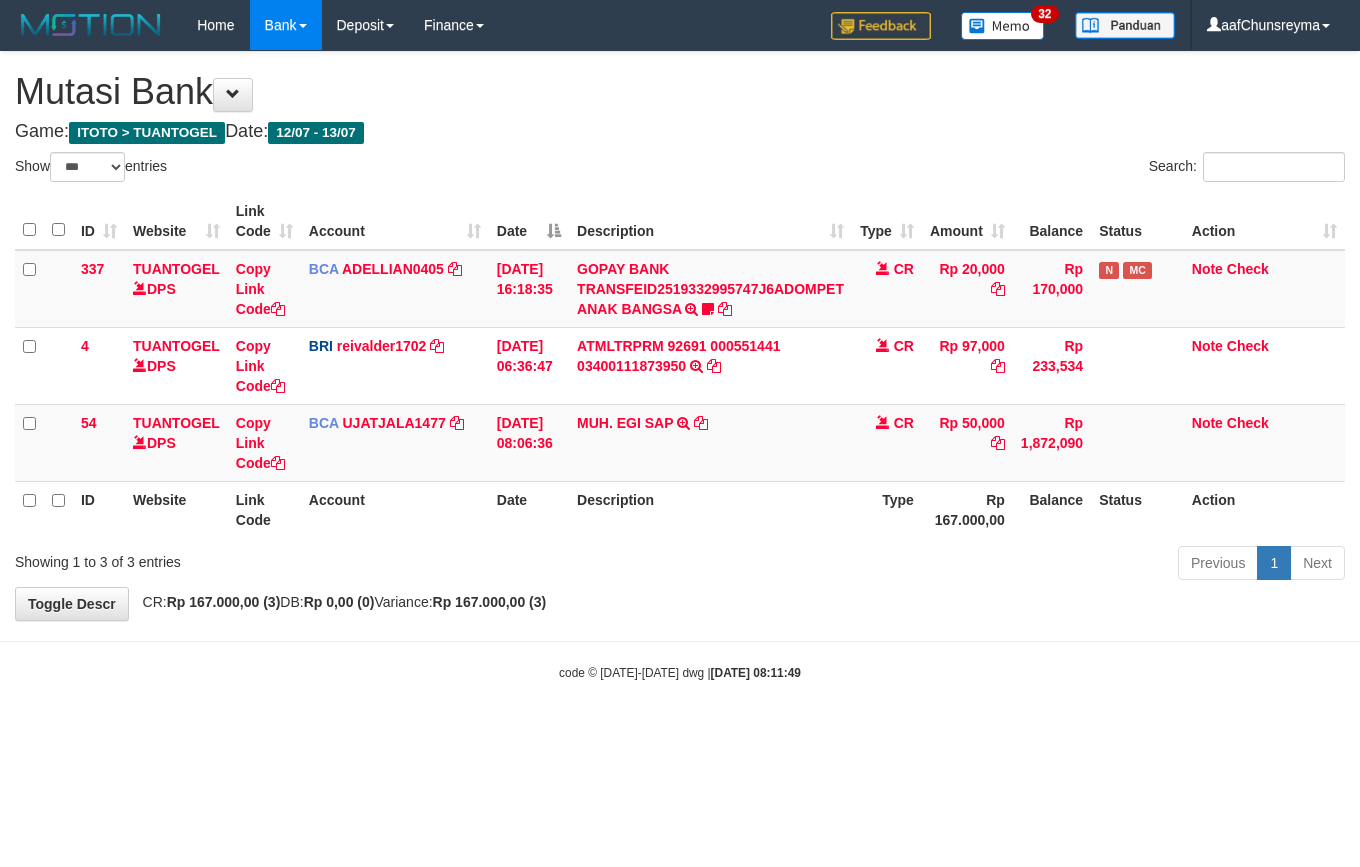 scroll, scrollTop: 0, scrollLeft: 0, axis: both 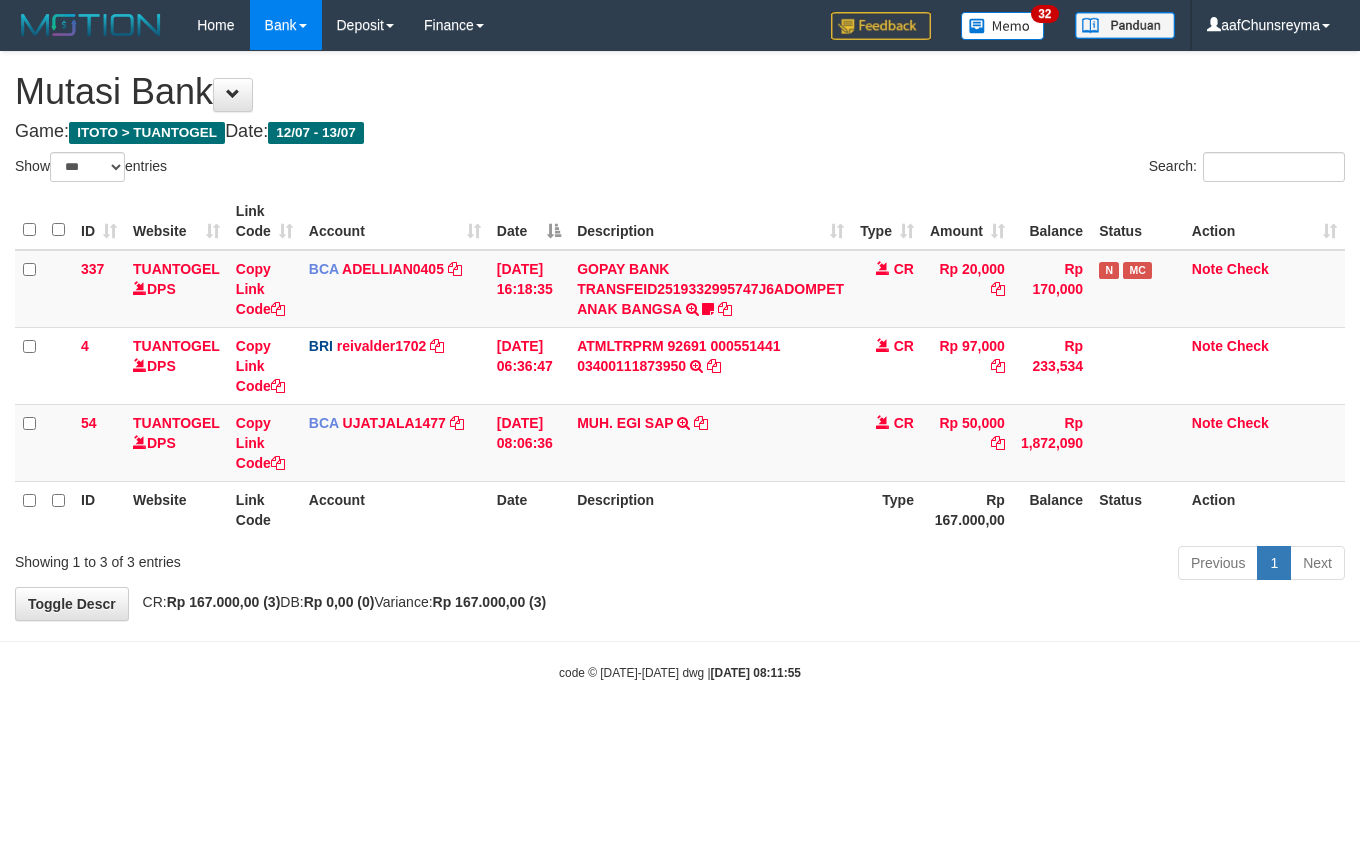 select on "***" 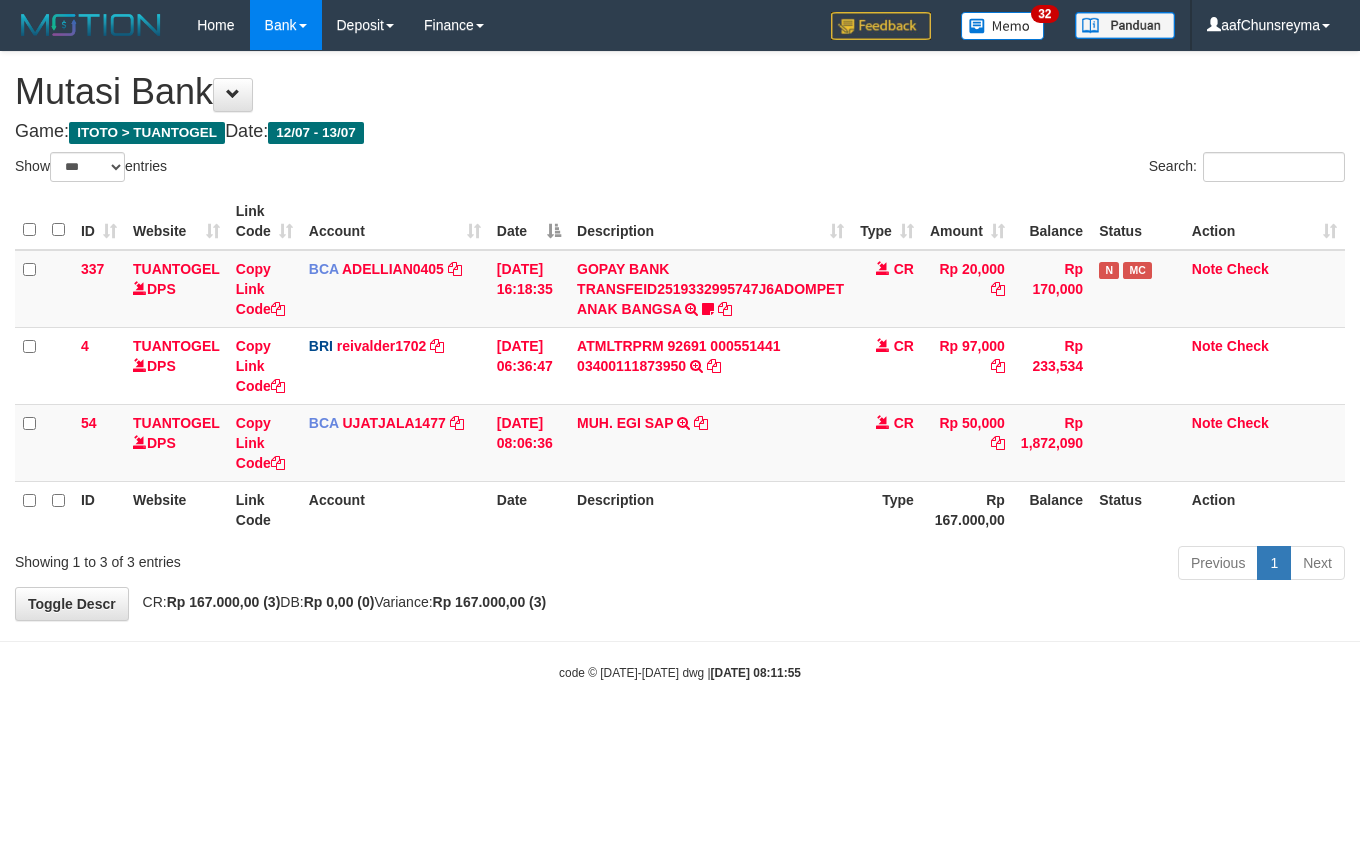 scroll, scrollTop: 0, scrollLeft: 0, axis: both 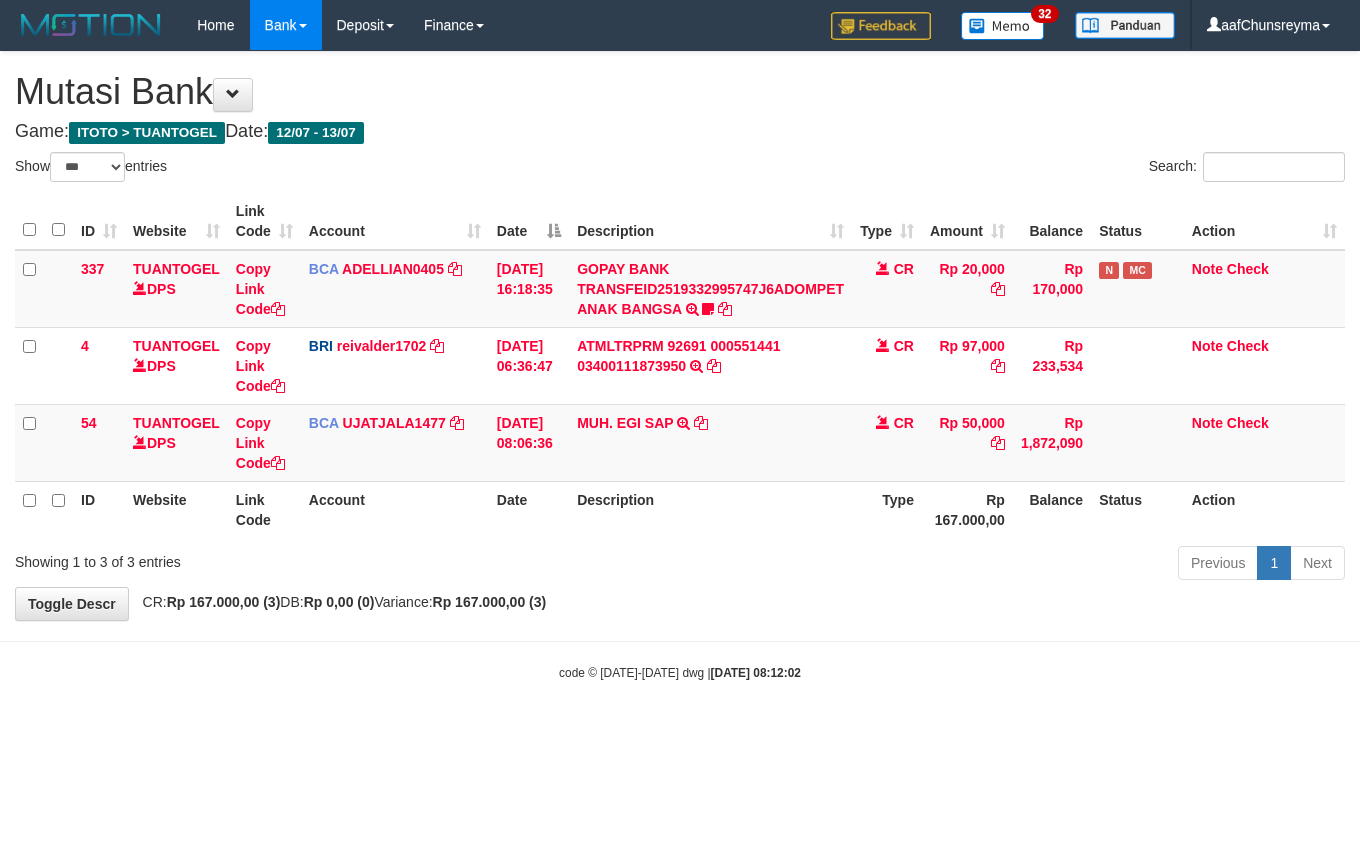 select on "***" 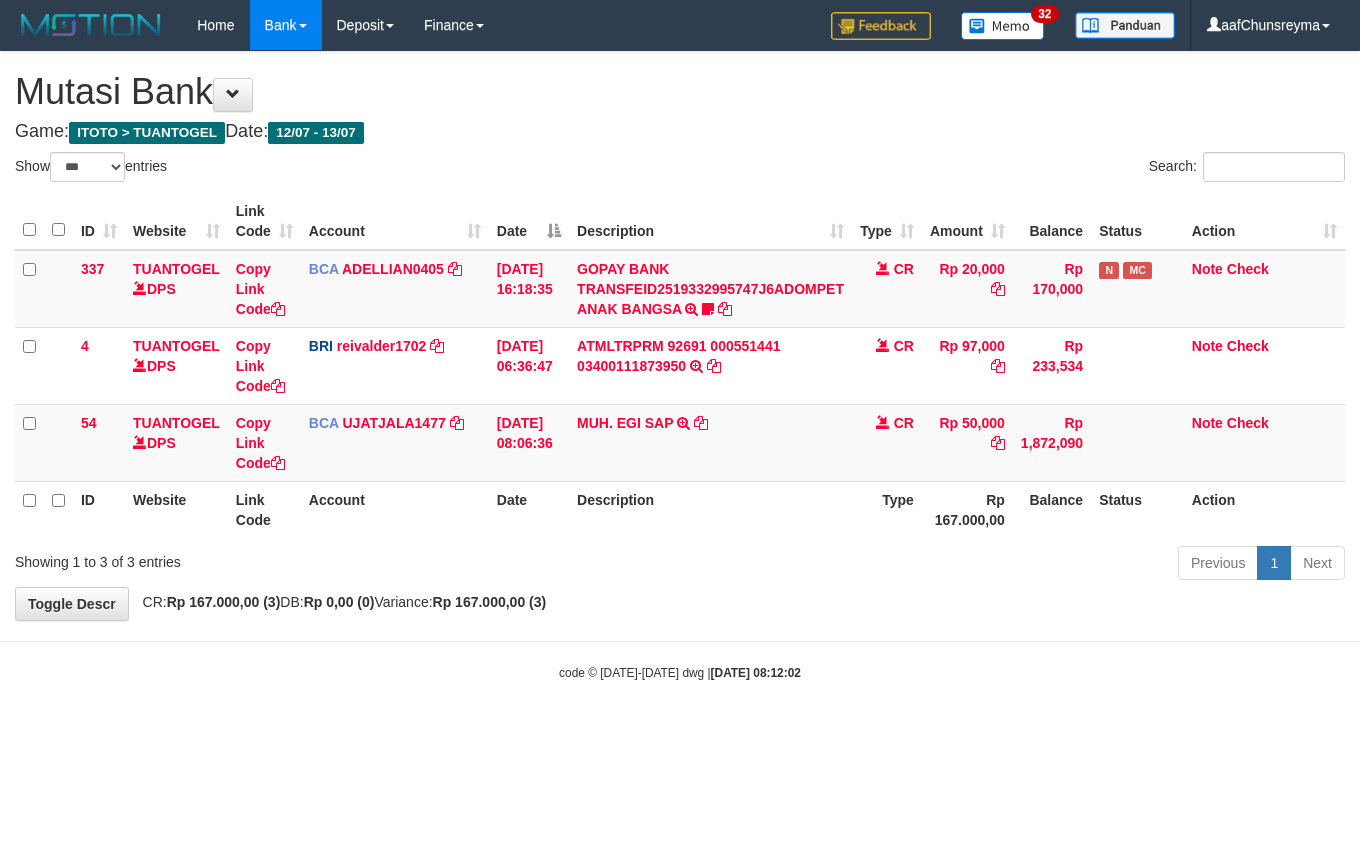 scroll, scrollTop: 0, scrollLeft: 0, axis: both 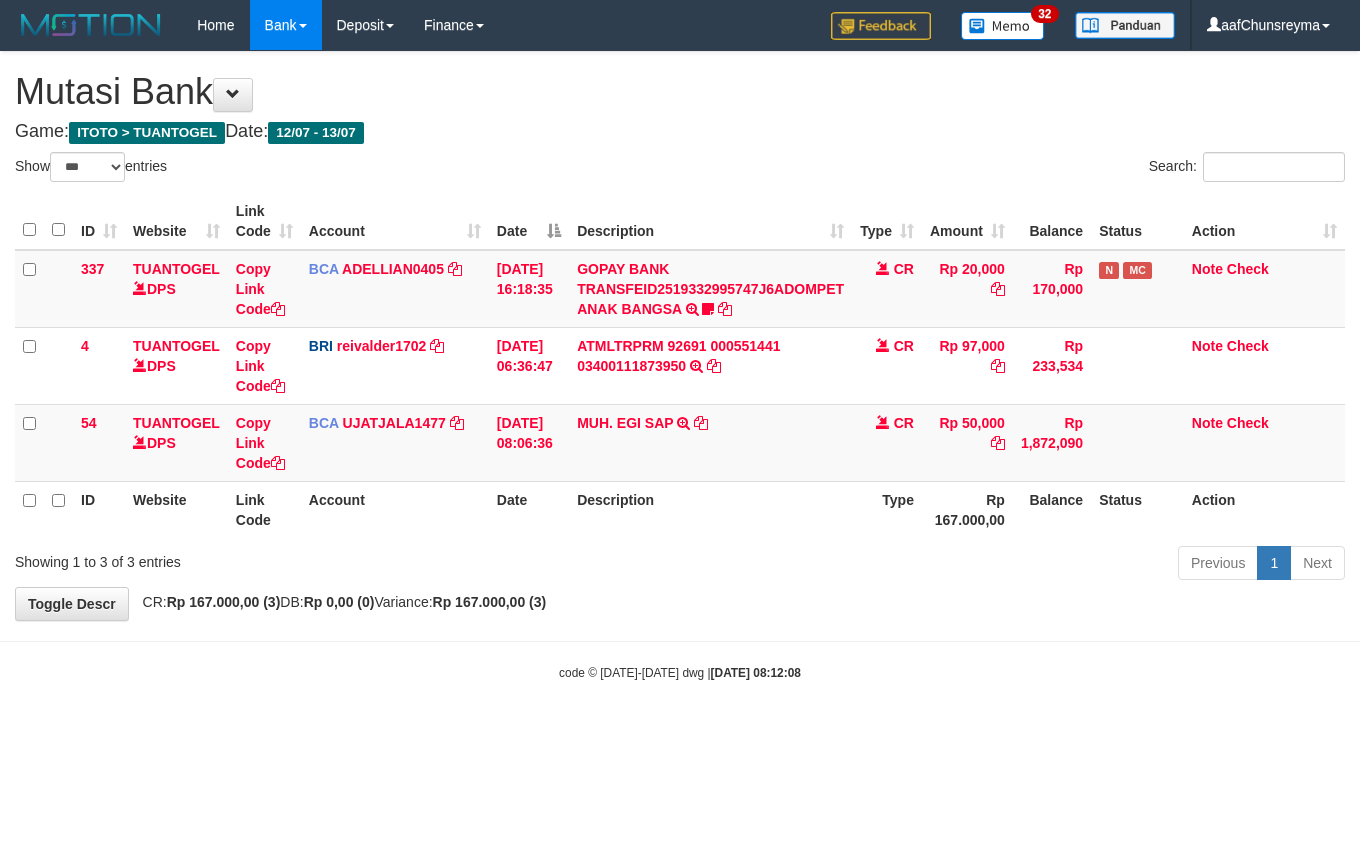 select on "***" 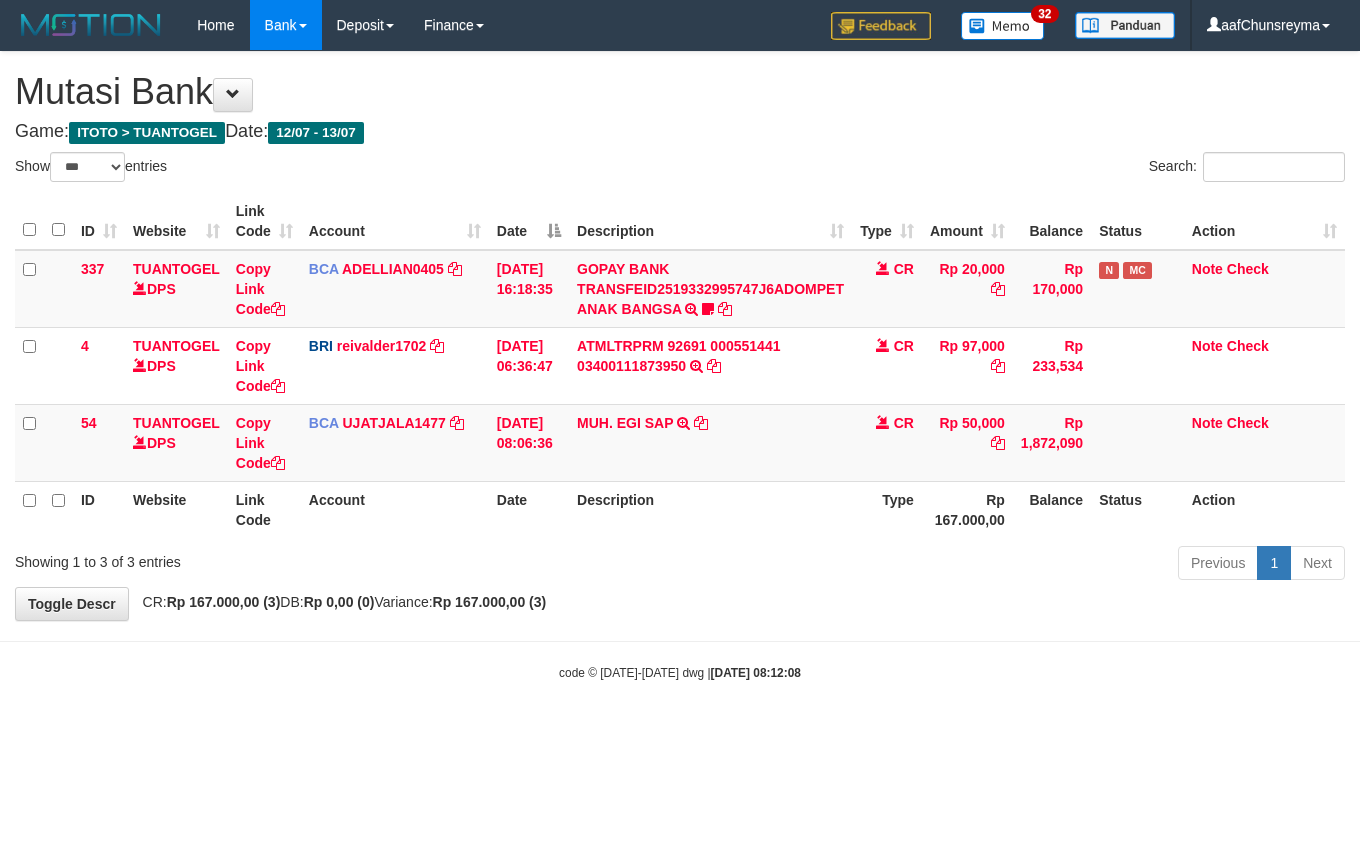 scroll, scrollTop: 0, scrollLeft: 0, axis: both 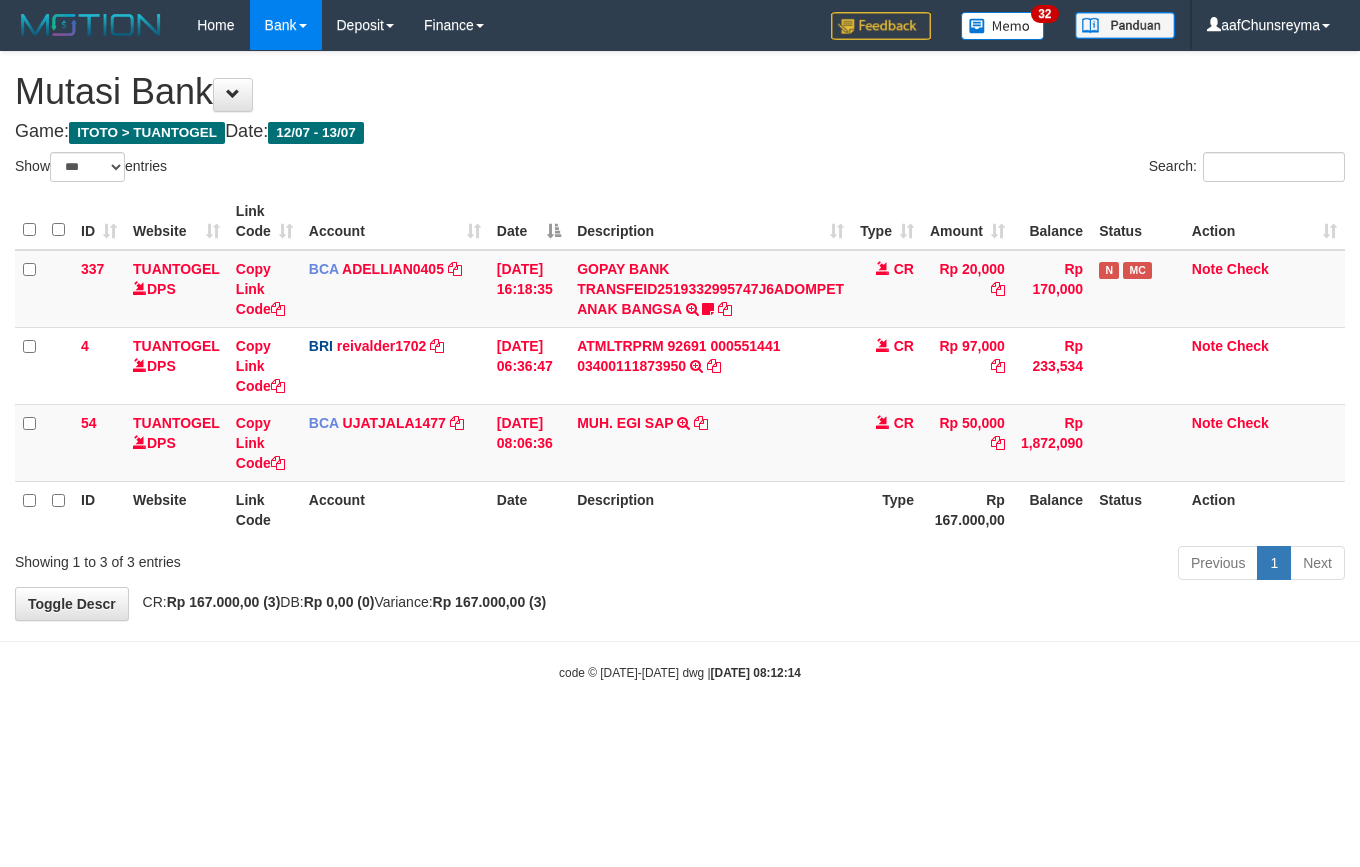 select on "***" 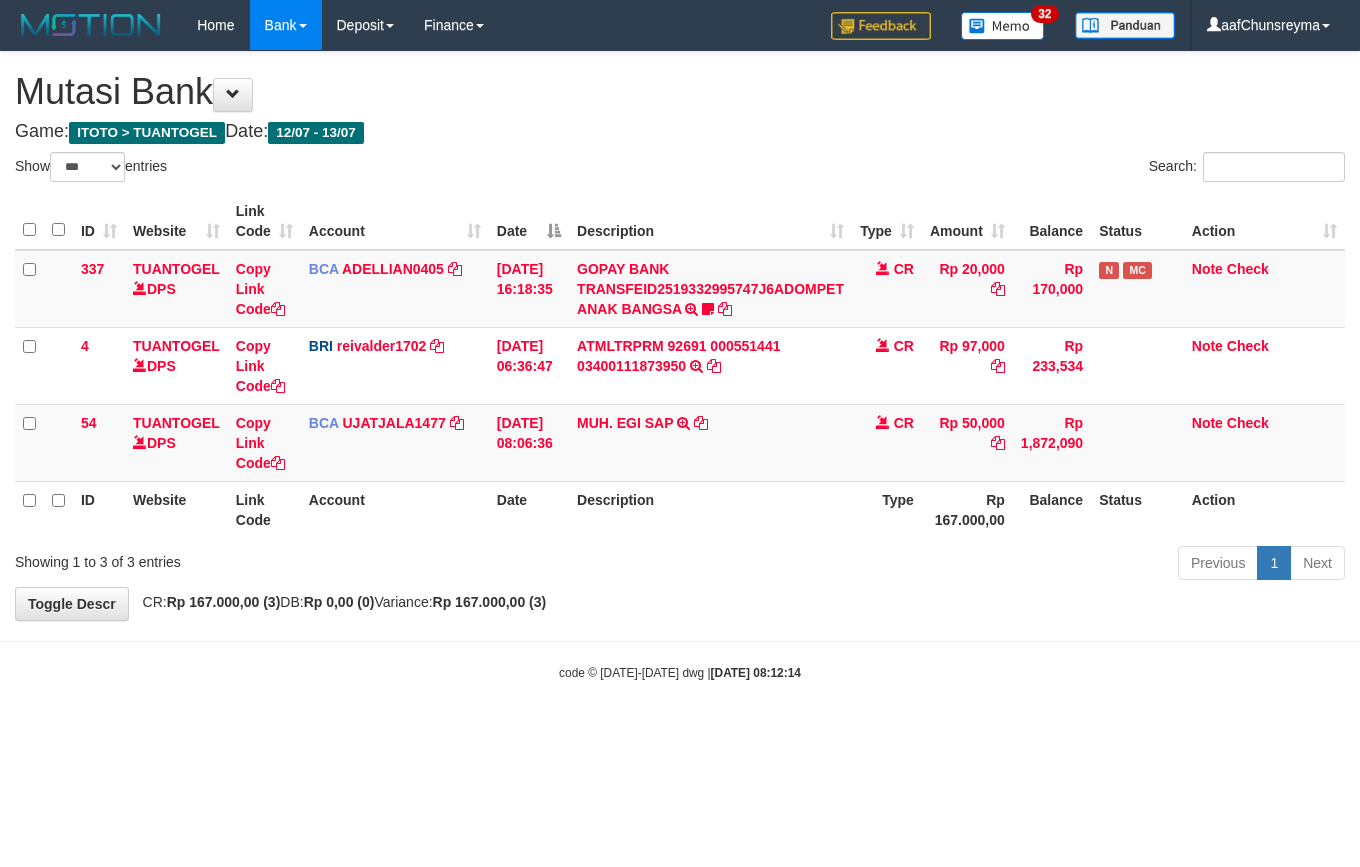 scroll, scrollTop: 0, scrollLeft: 0, axis: both 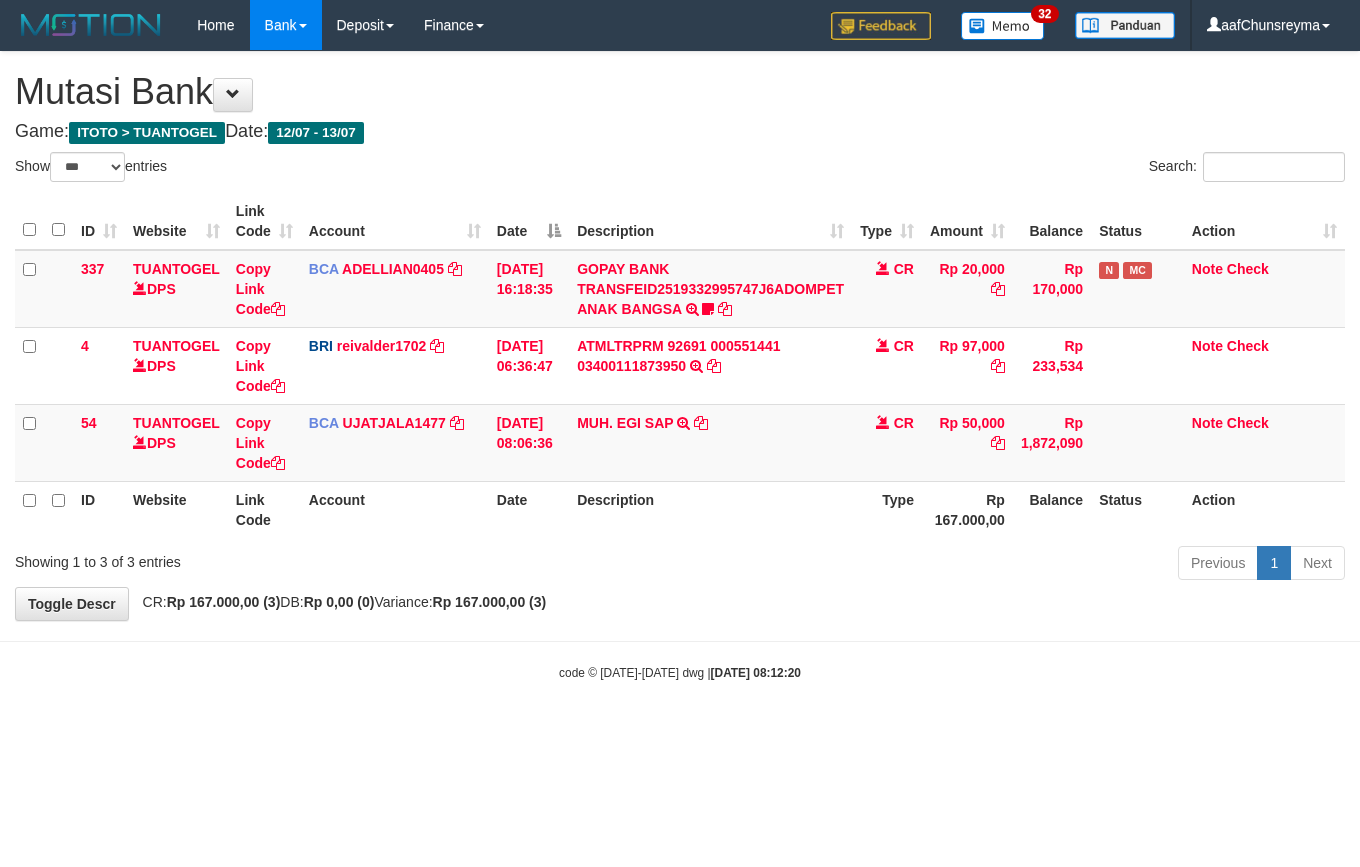 select on "***" 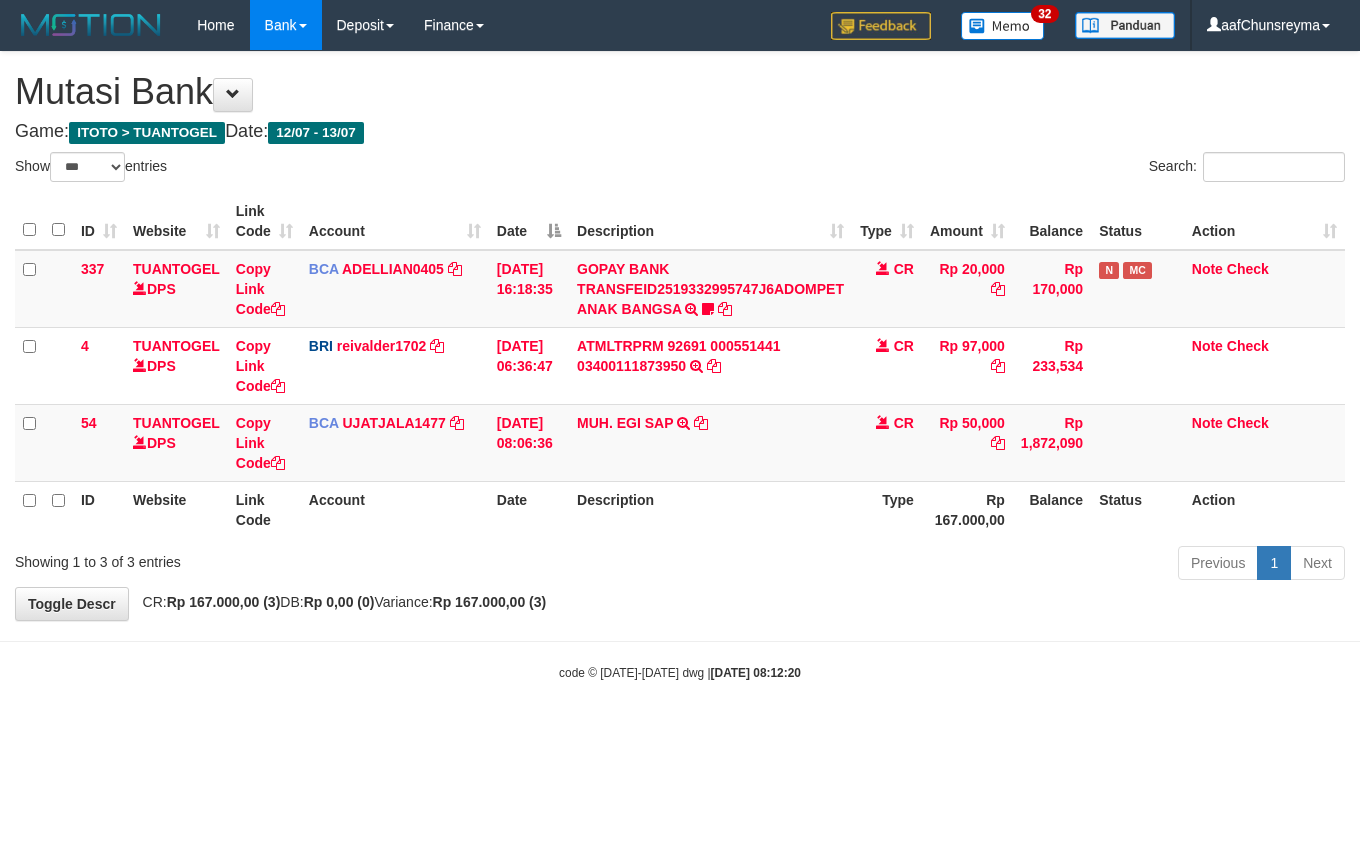 scroll, scrollTop: 0, scrollLeft: 0, axis: both 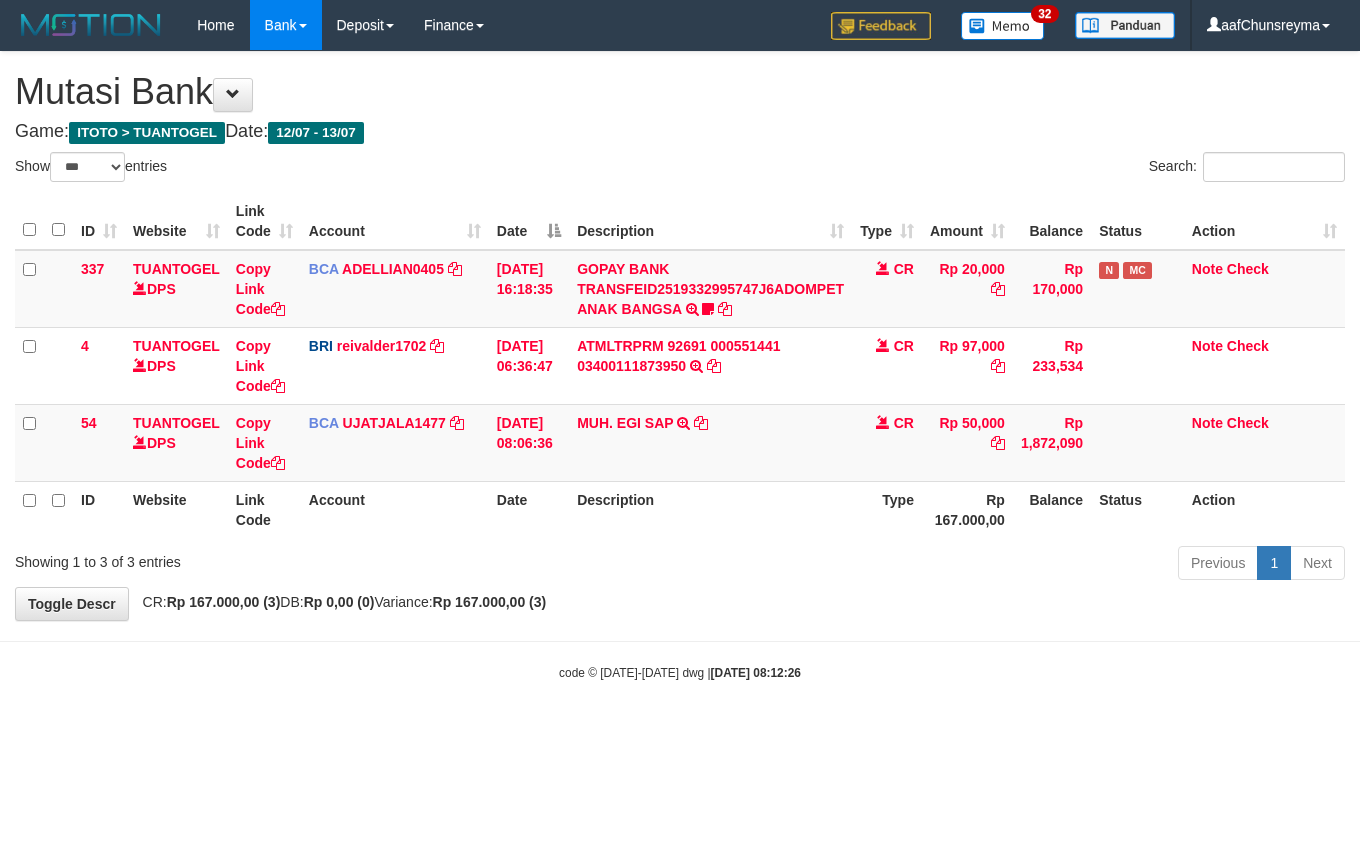 select on "***" 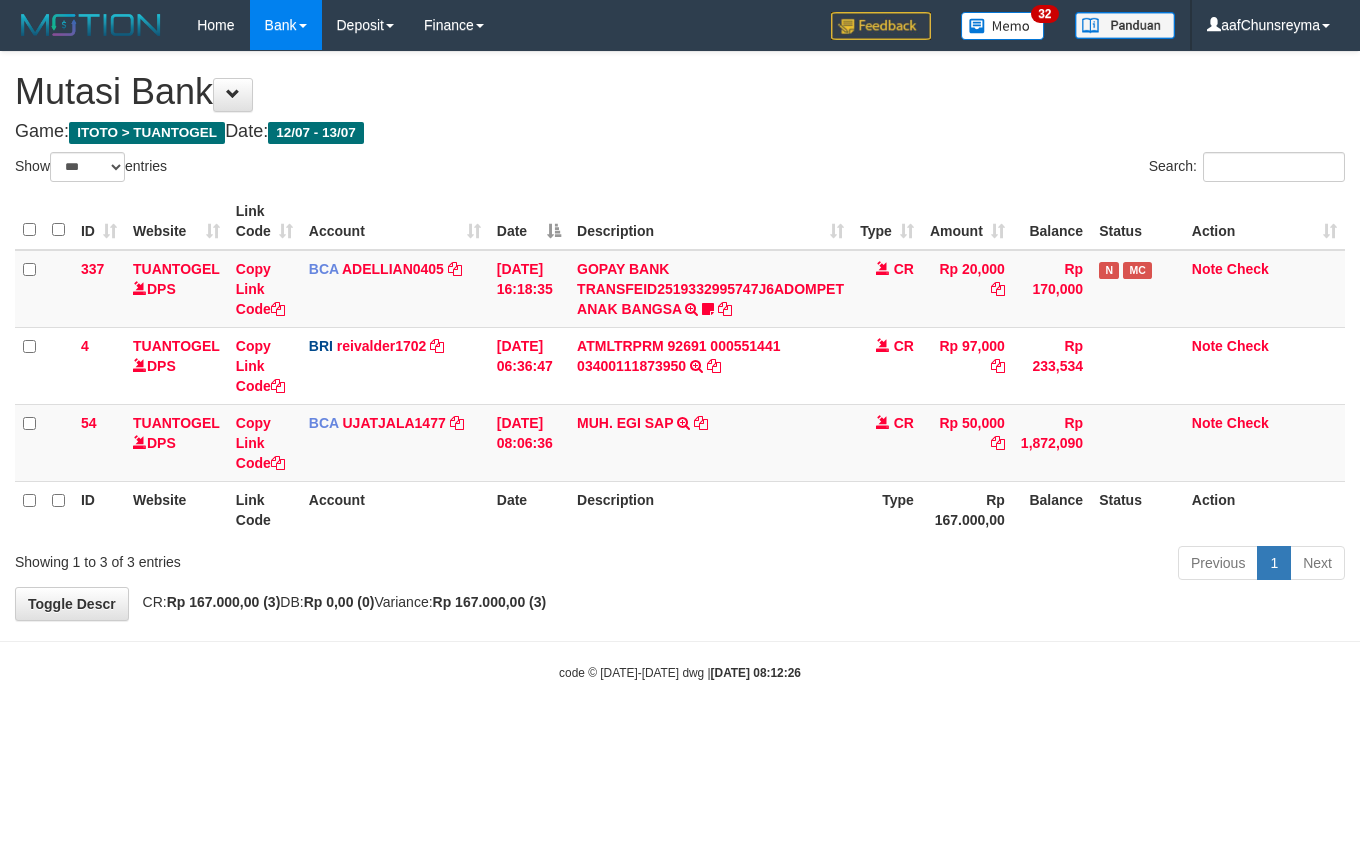 scroll, scrollTop: 0, scrollLeft: 0, axis: both 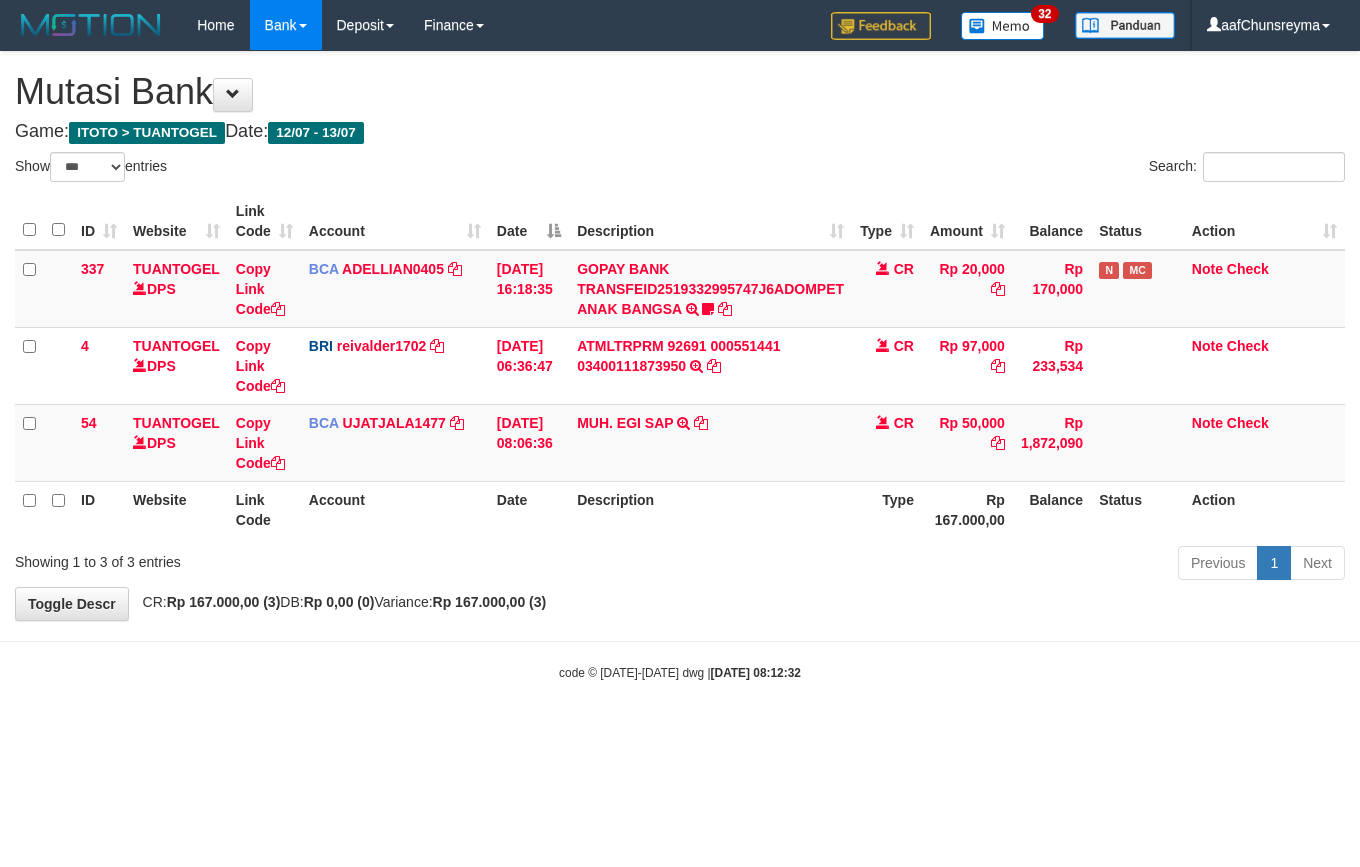 select on "***" 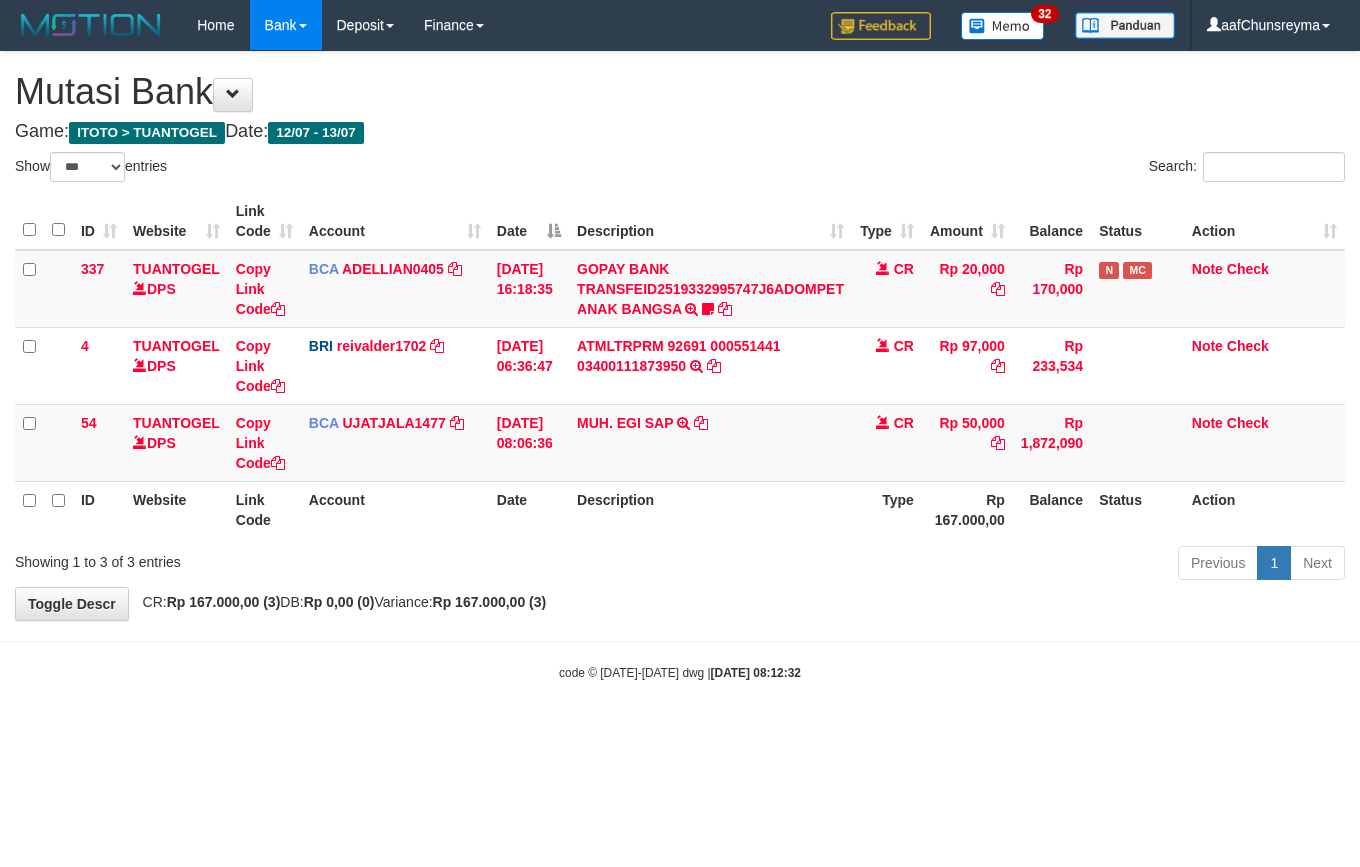 scroll, scrollTop: 0, scrollLeft: 0, axis: both 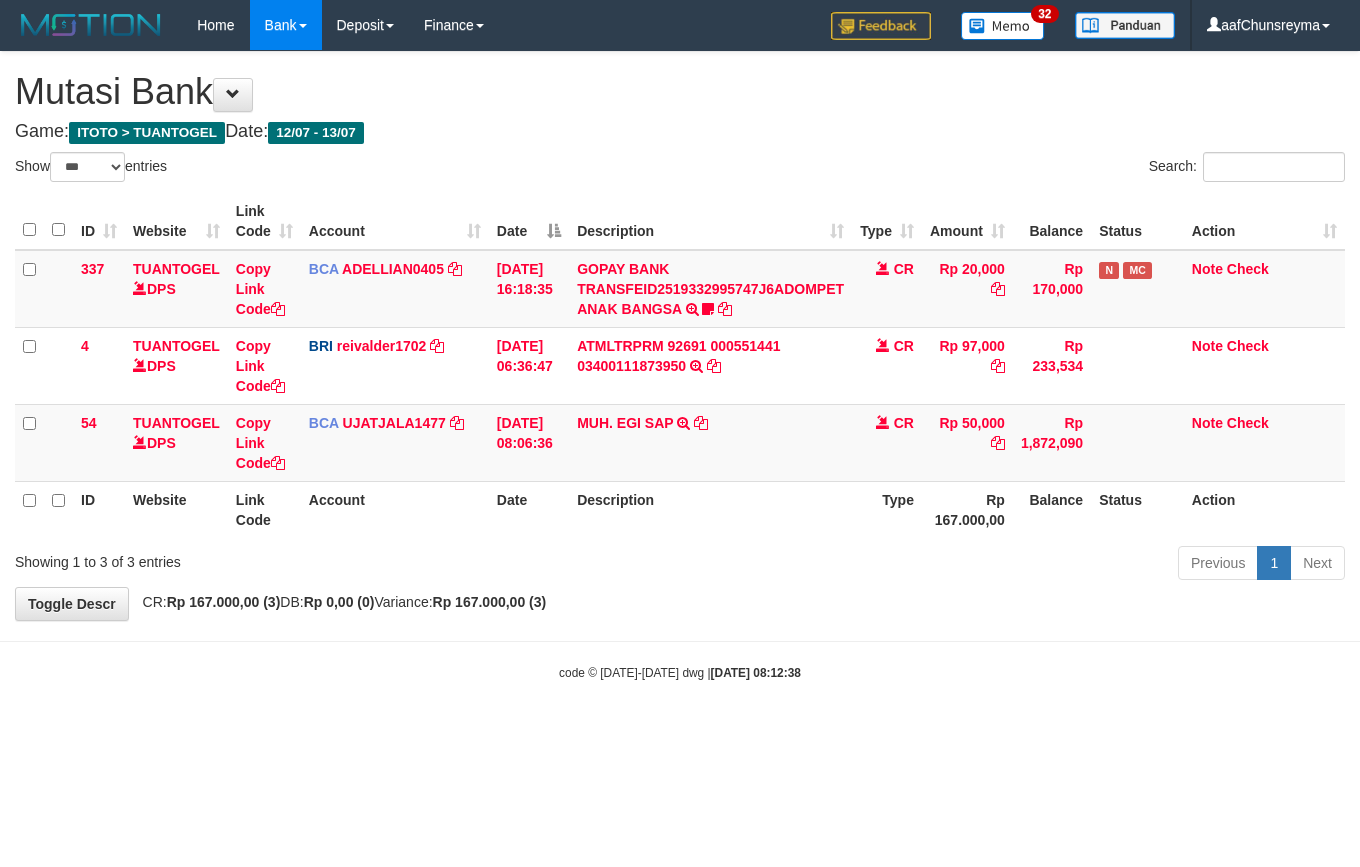 select on "***" 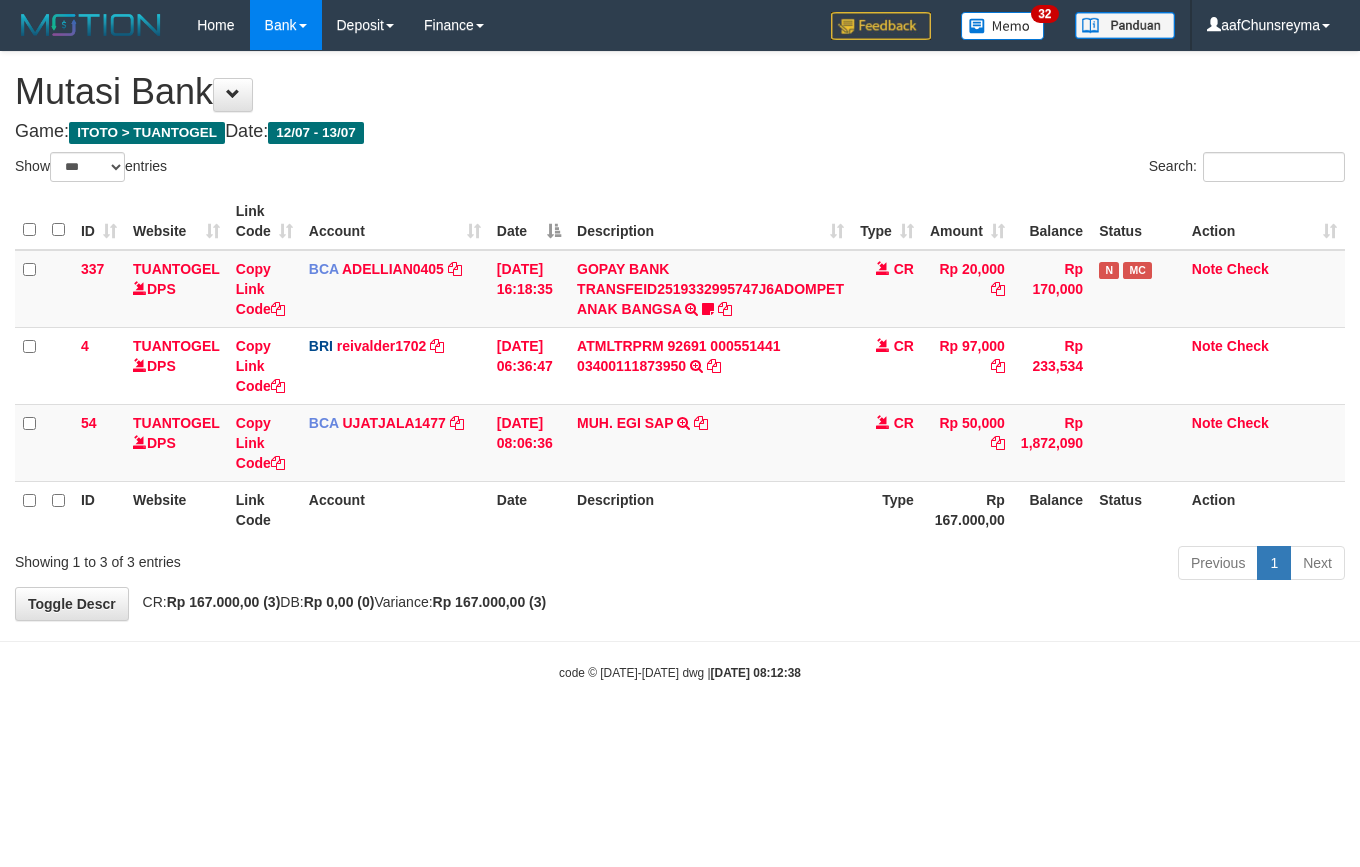 scroll, scrollTop: 0, scrollLeft: 0, axis: both 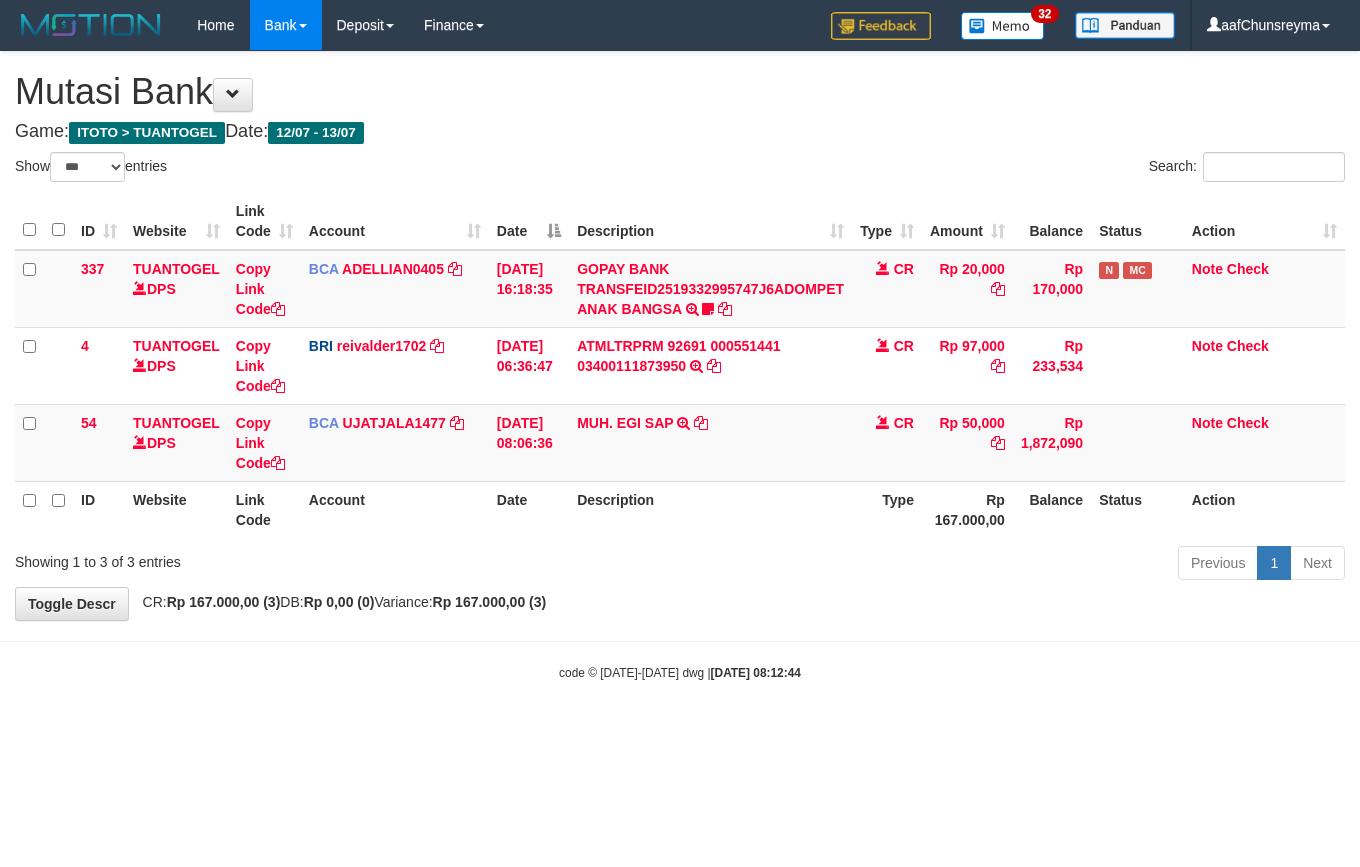 select on "***" 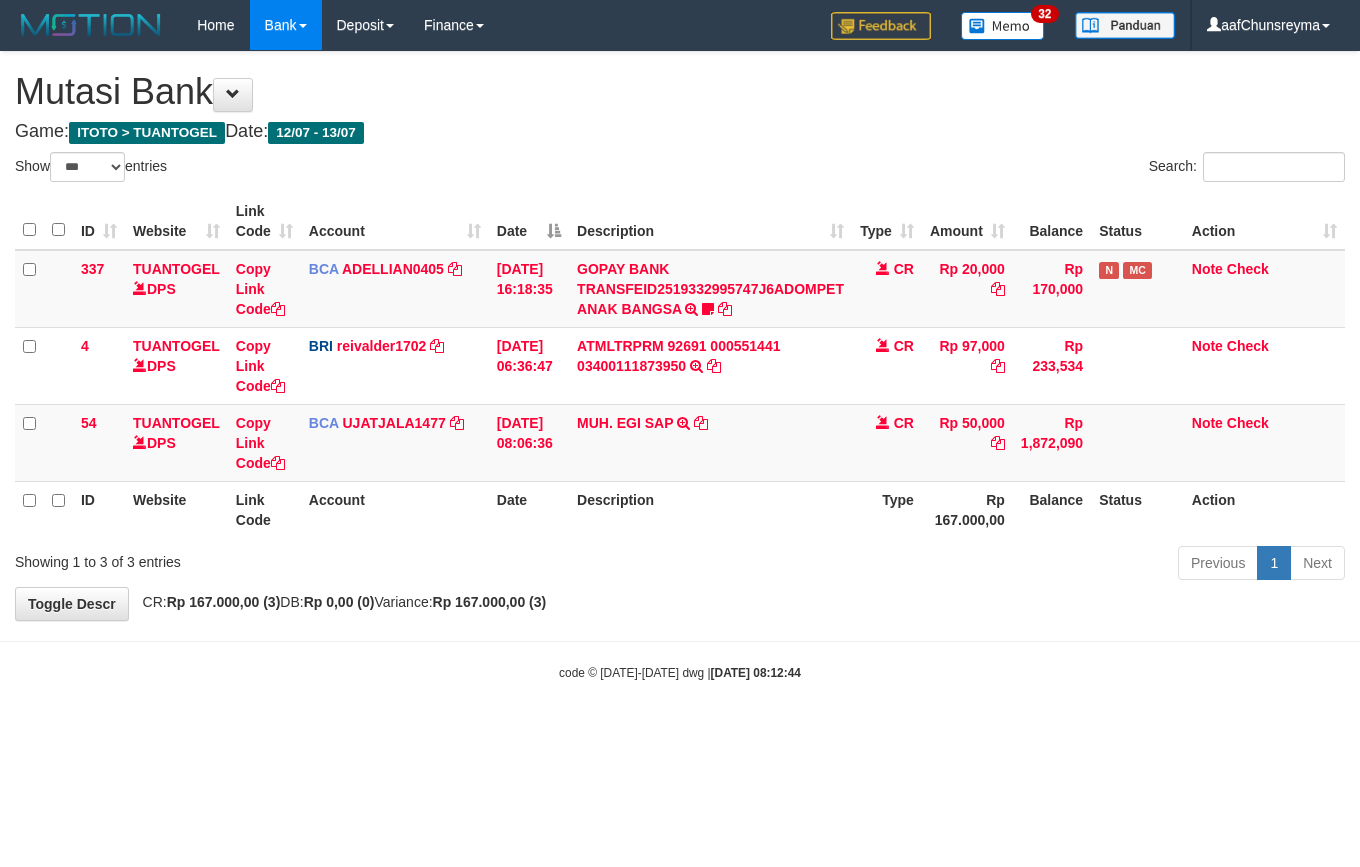 scroll, scrollTop: 0, scrollLeft: 0, axis: both 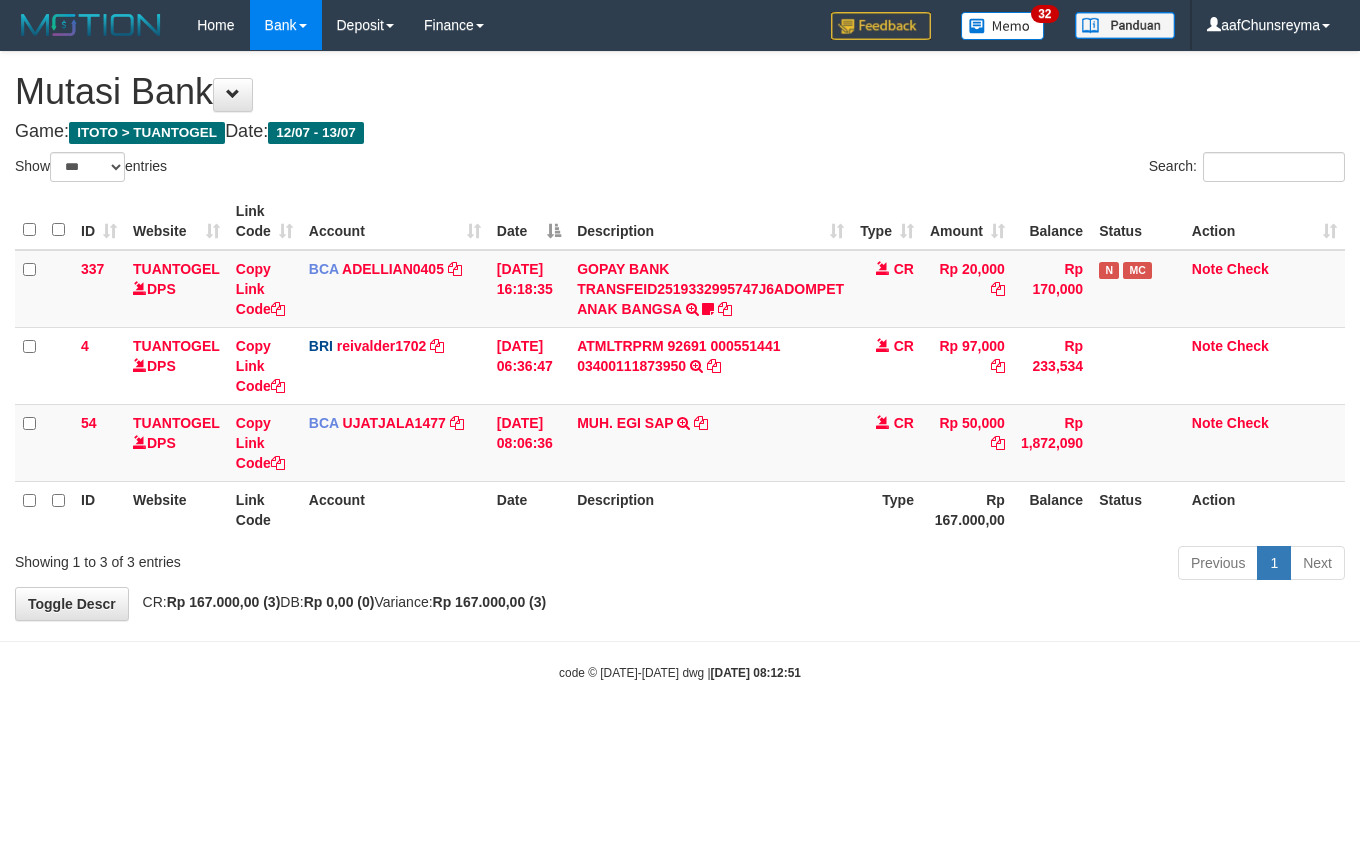 select on "***" 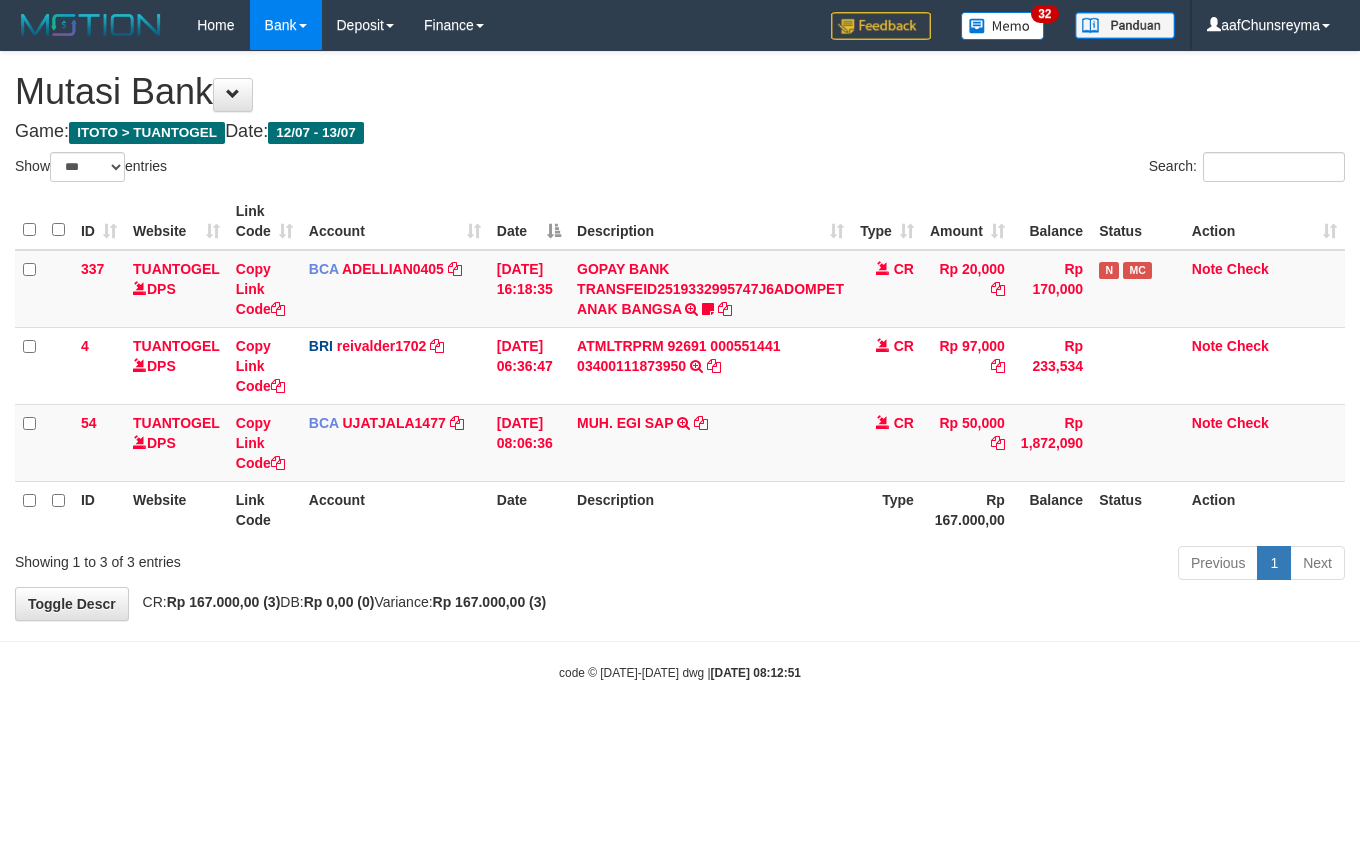 scroll, scrollTop: 0, scrollLeft: 0, axis: both 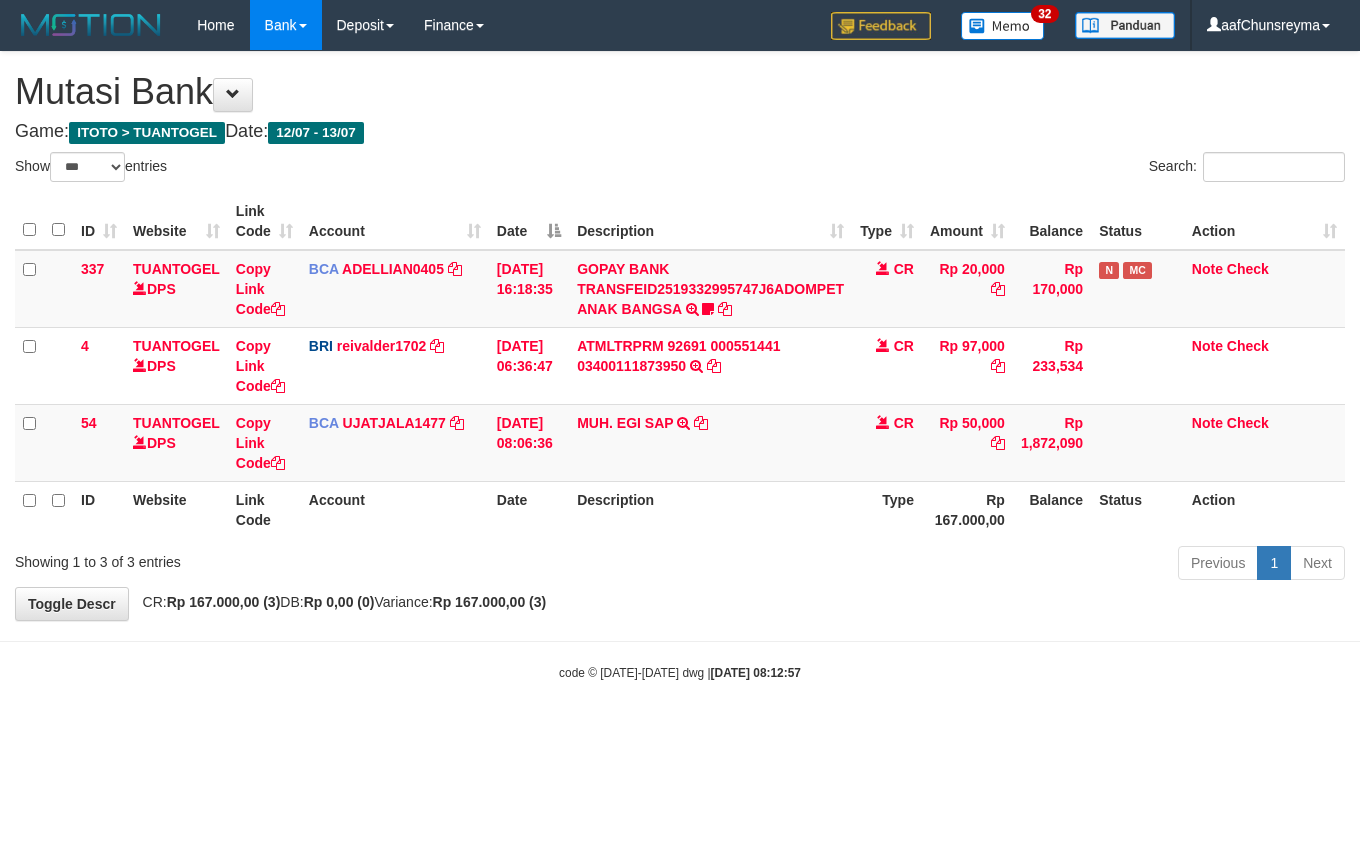 select on "***" 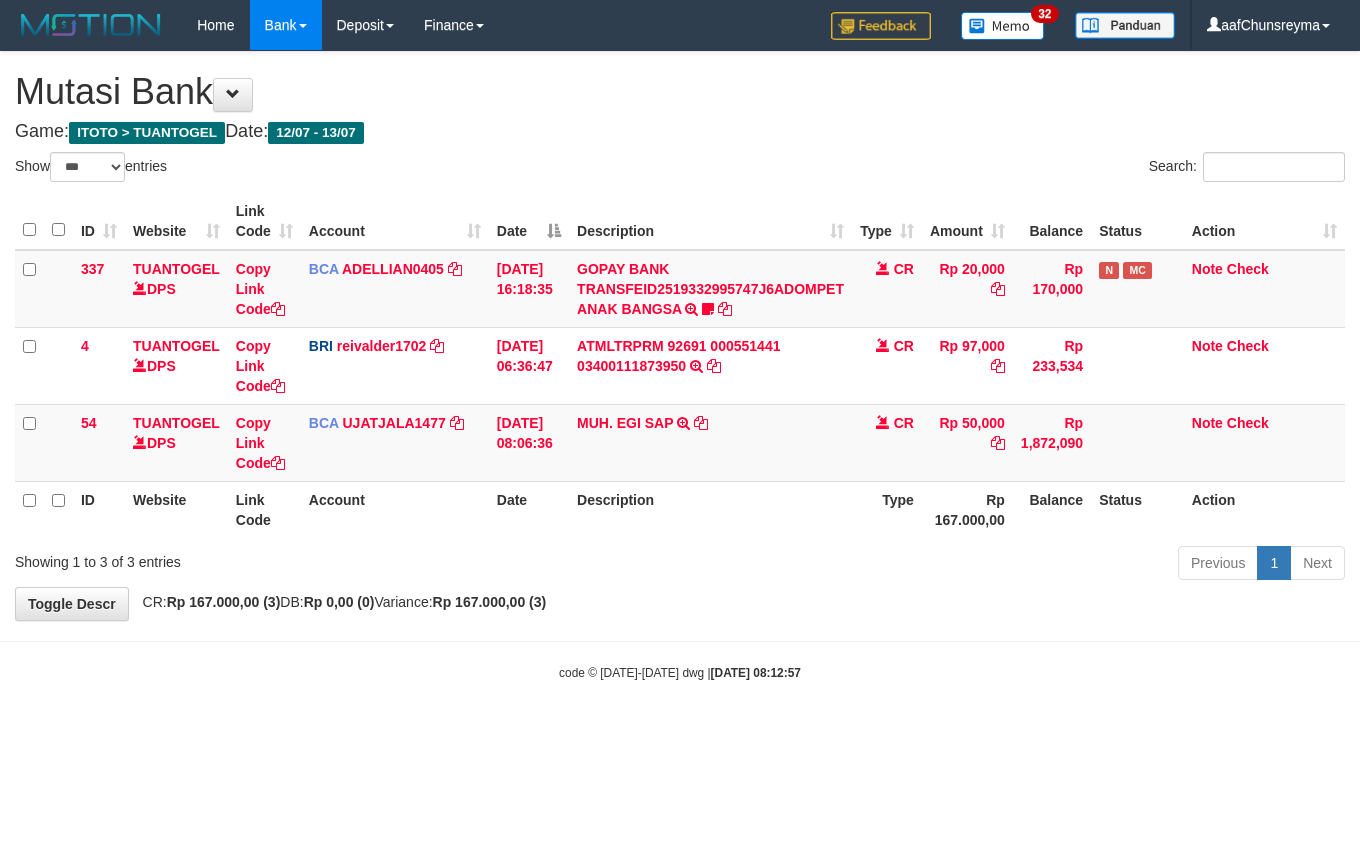 scroll, scrollTop: 0, scrollLeft: 0, axis: both 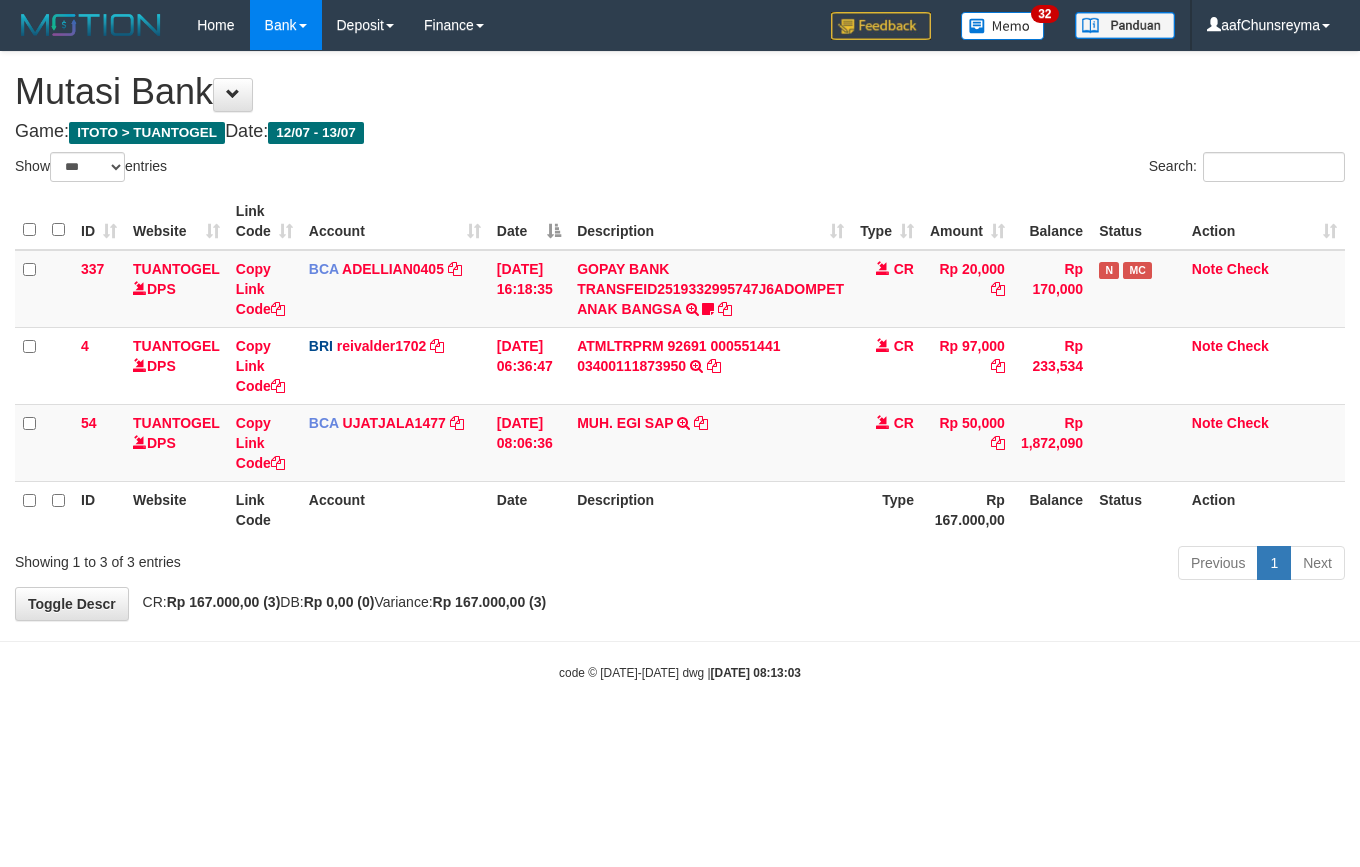 select on "***" 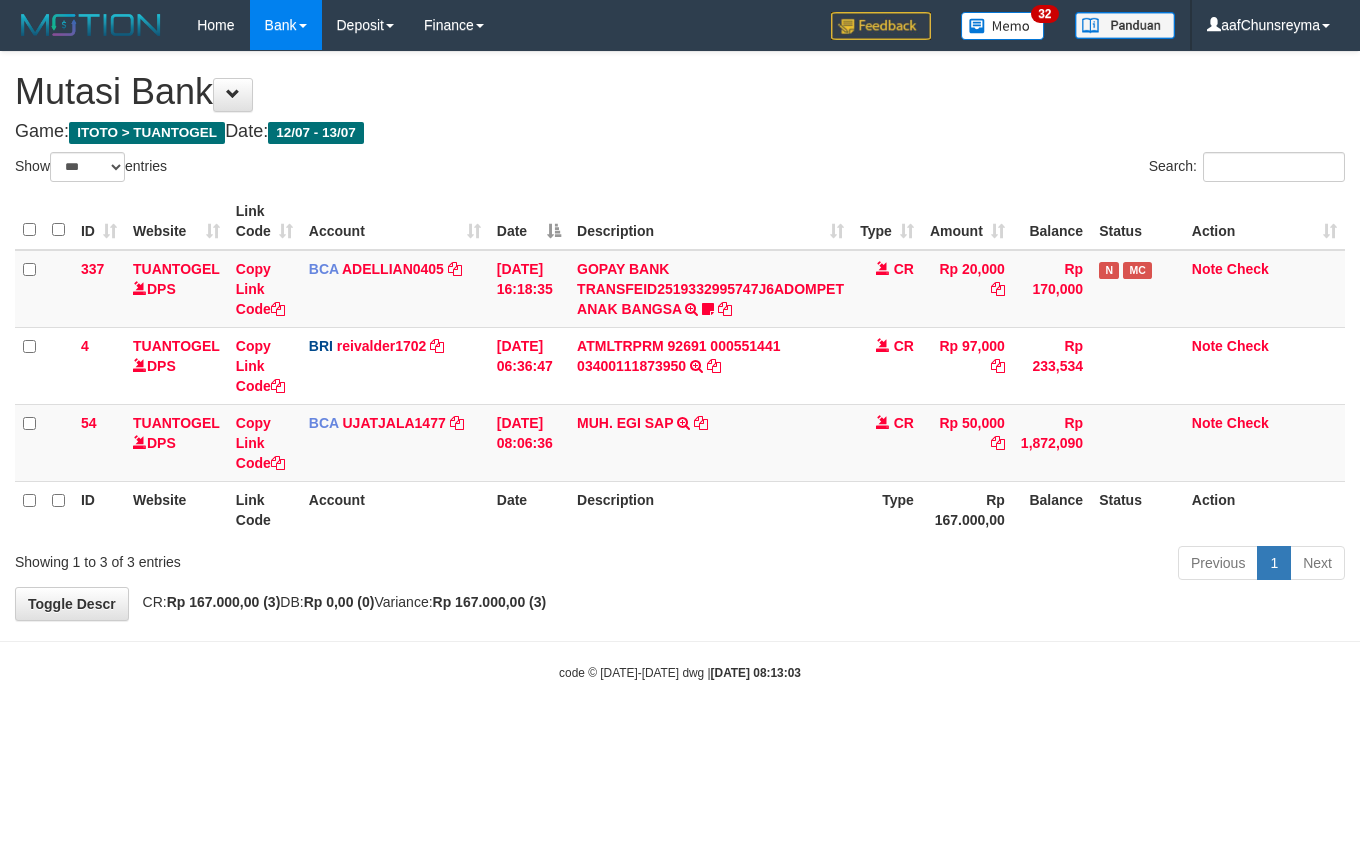 scroll, scrollTop: 0, scrollLeft: 0, axis: both 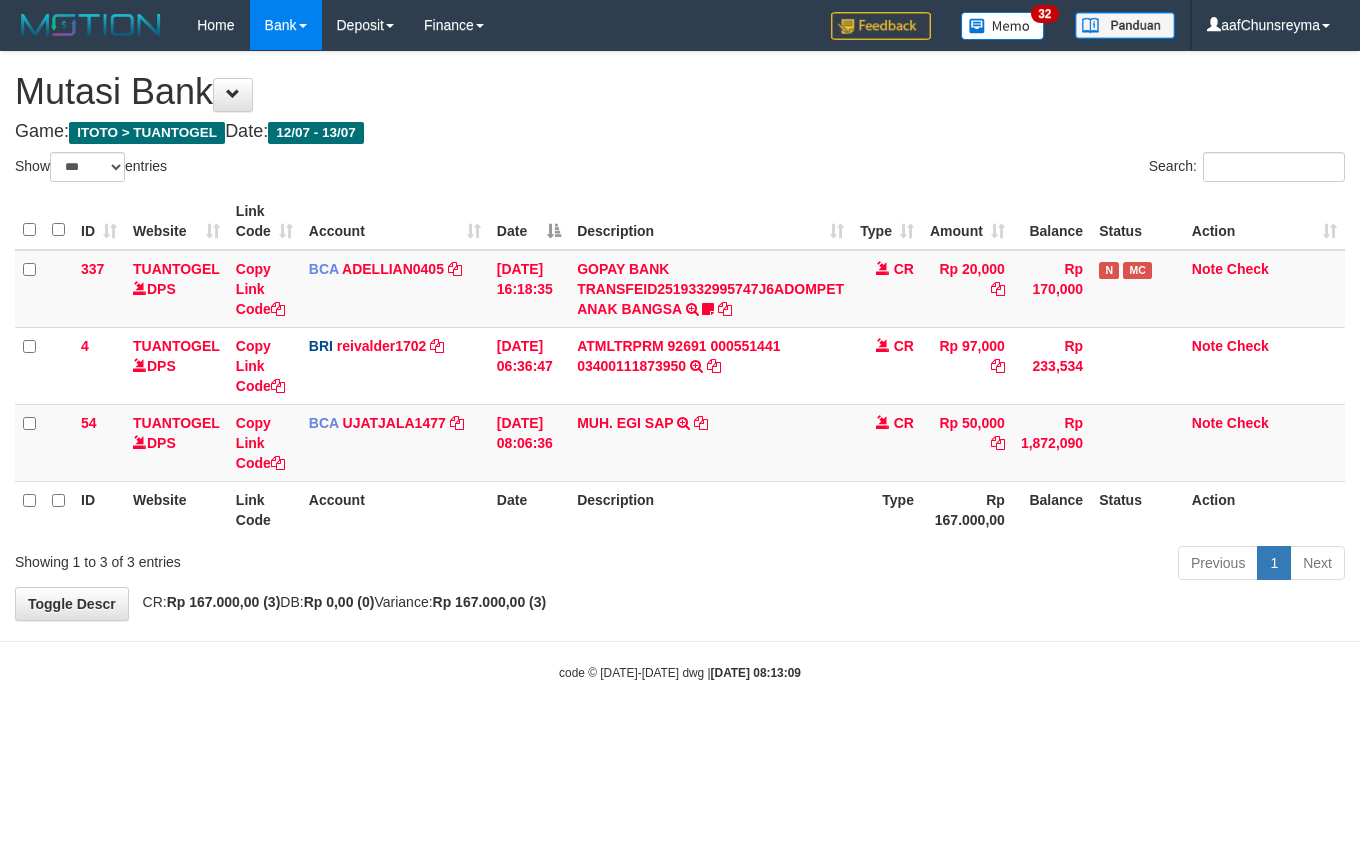 select on "***" 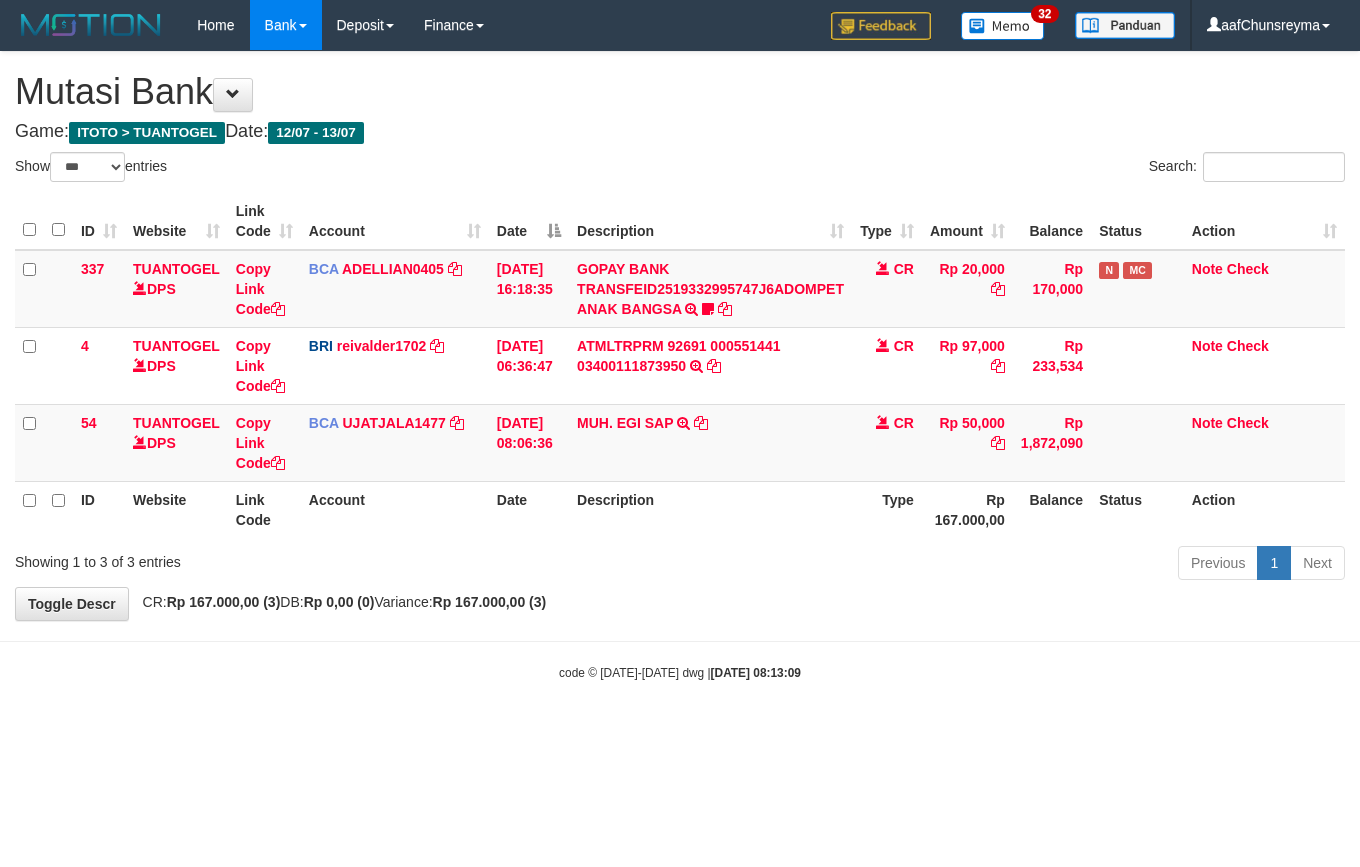 scroll, scrollTop: 0, scrollLeft: 0, axis: both 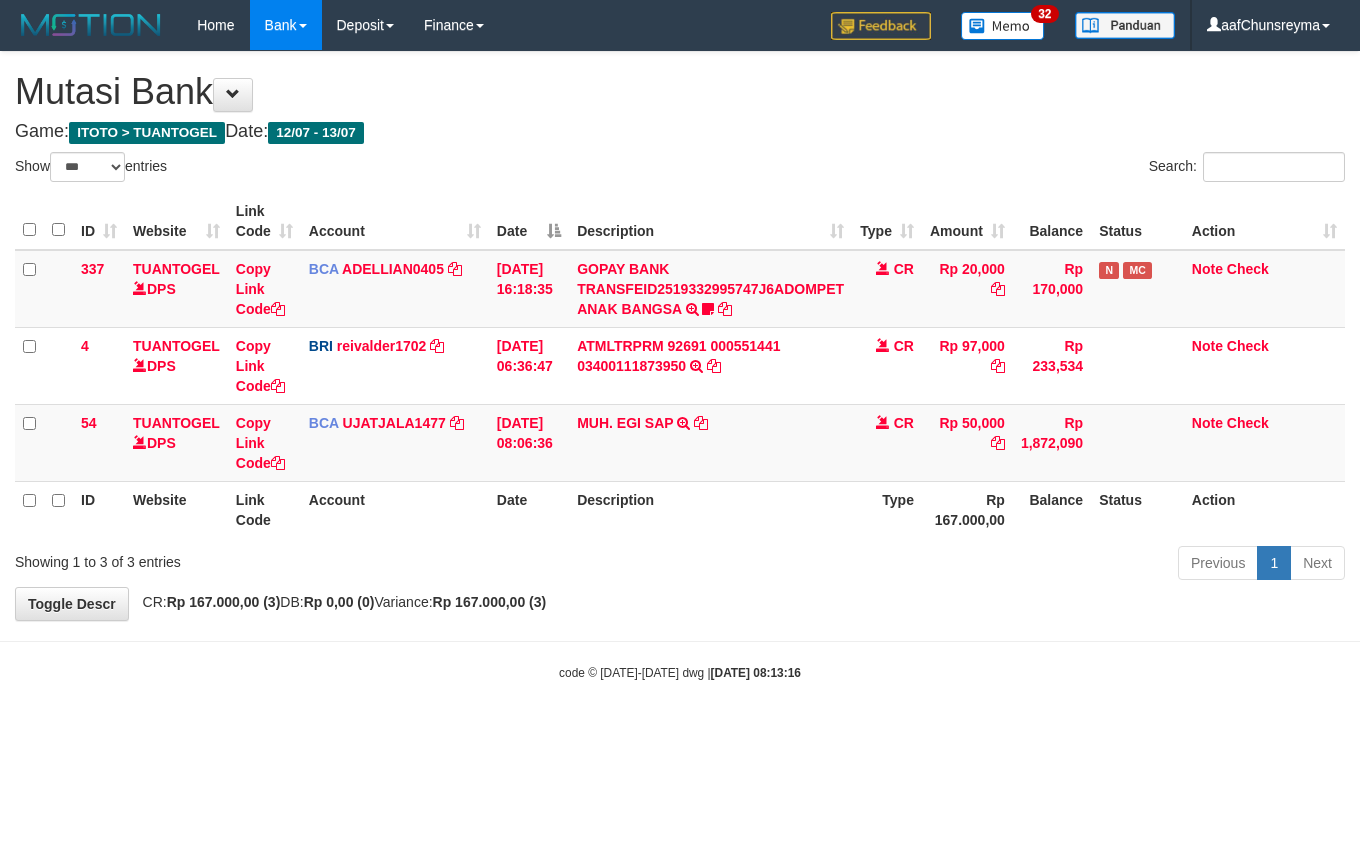 select on "***" 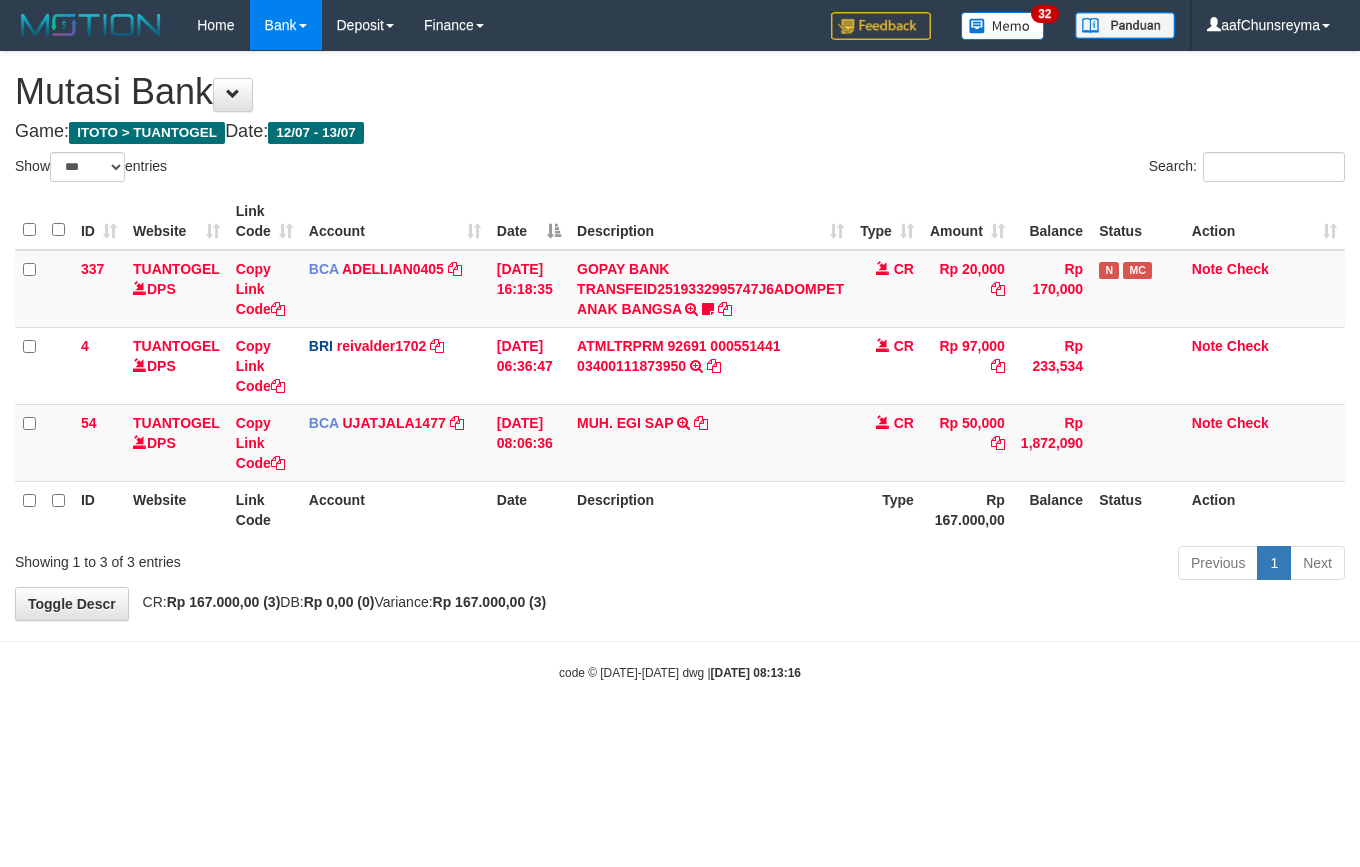 scroll, scrollTop: 0, scrollLeft: 0, axis: both 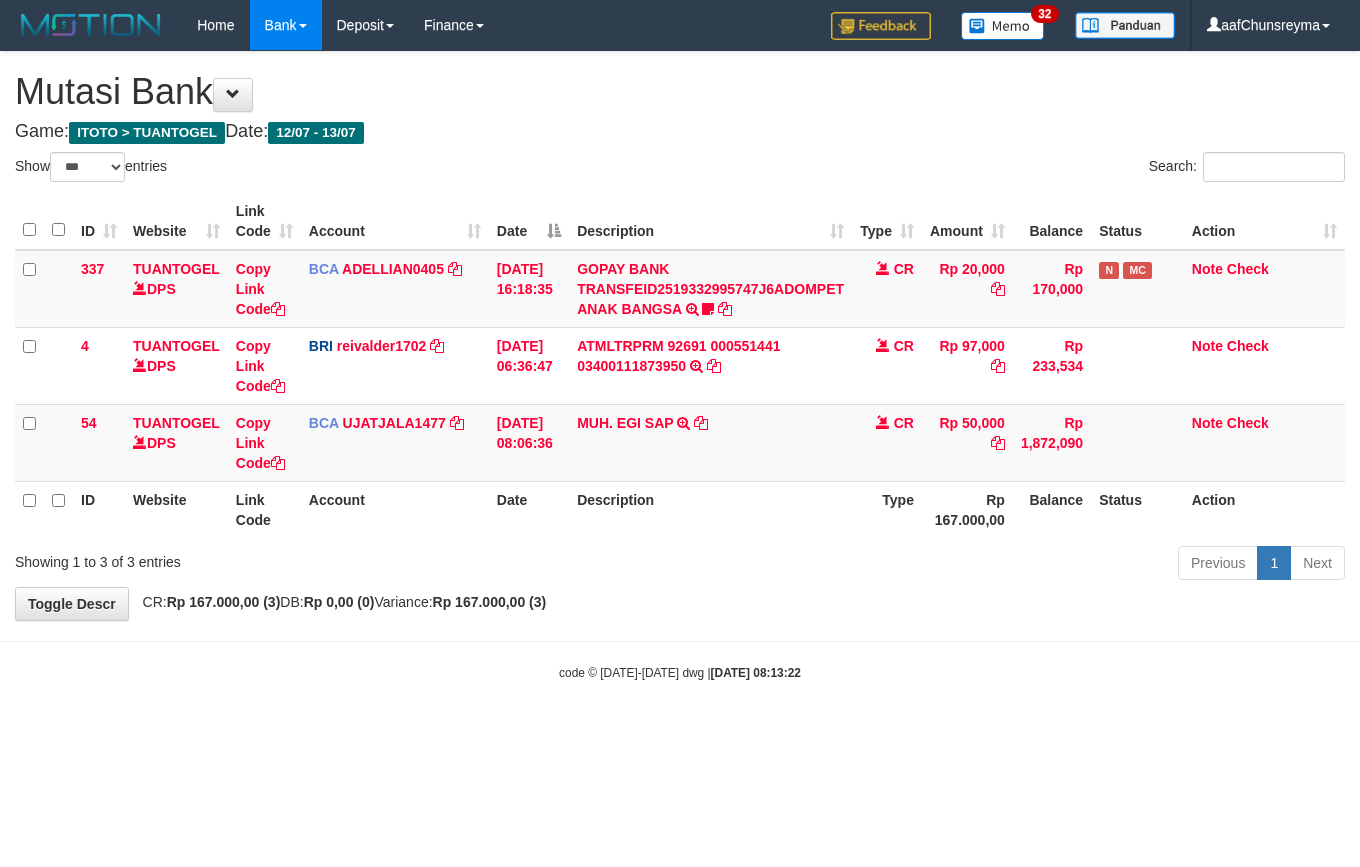 select on "***" 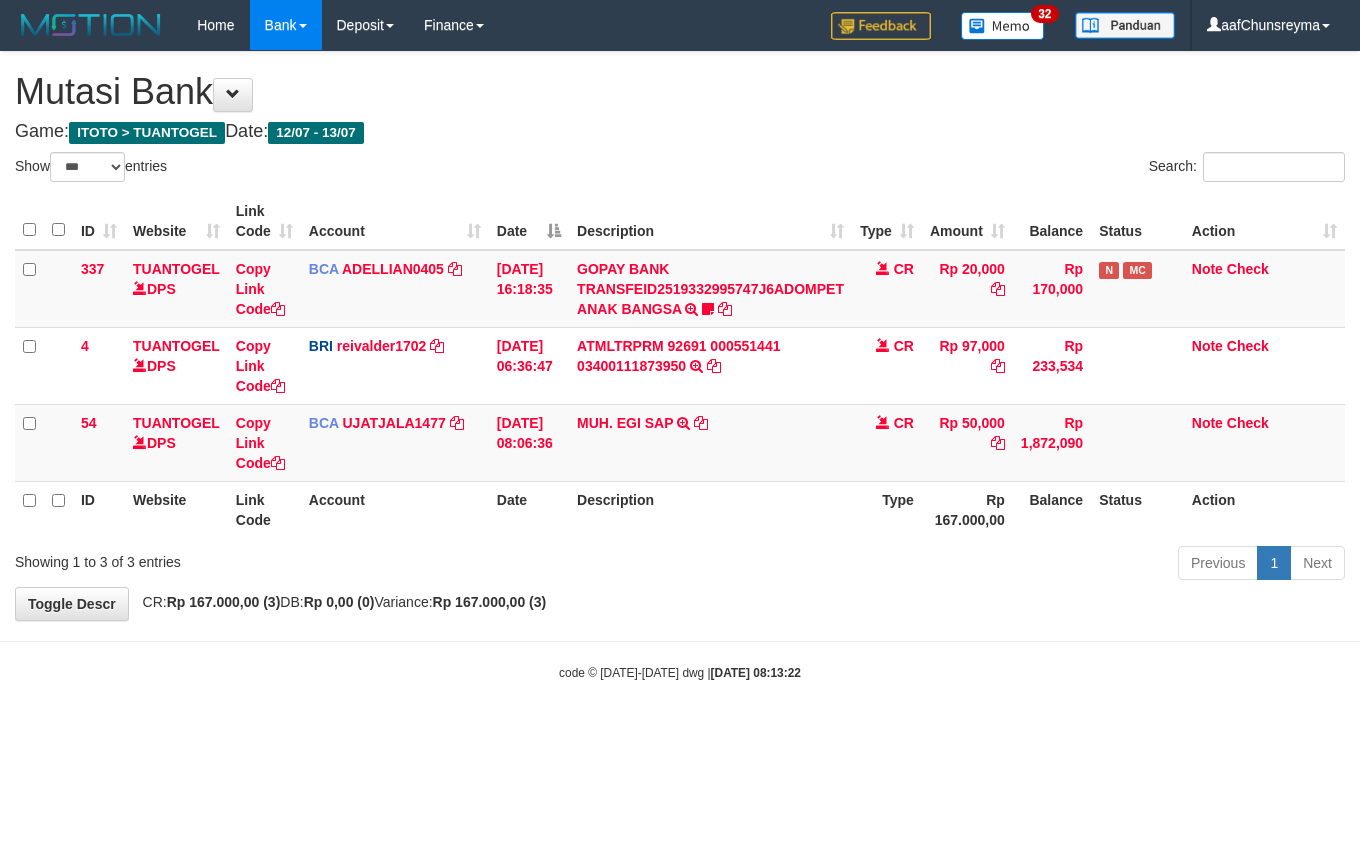 scroll, scrollTop: 0, scrollLeft: 0, axis: both 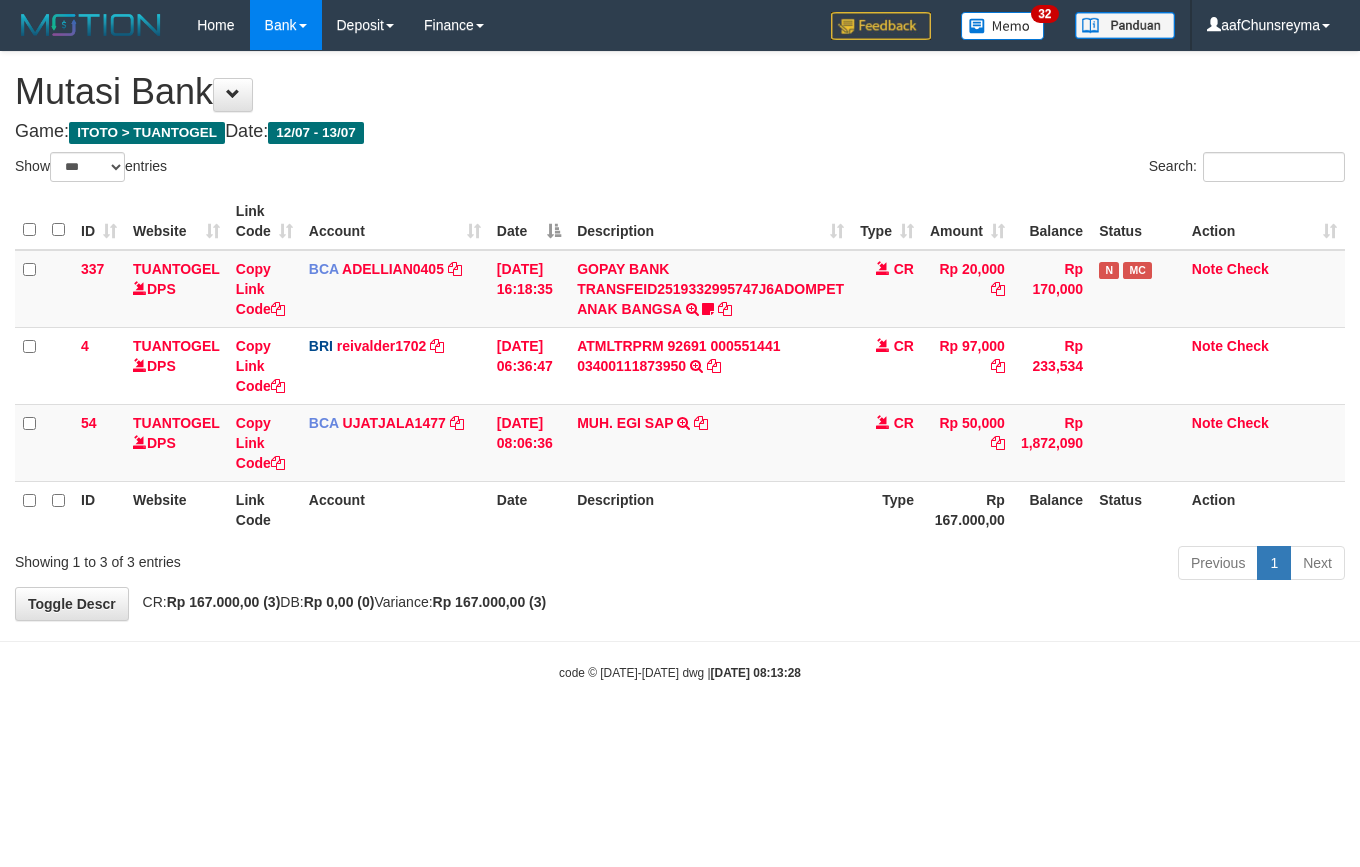 select on "***" 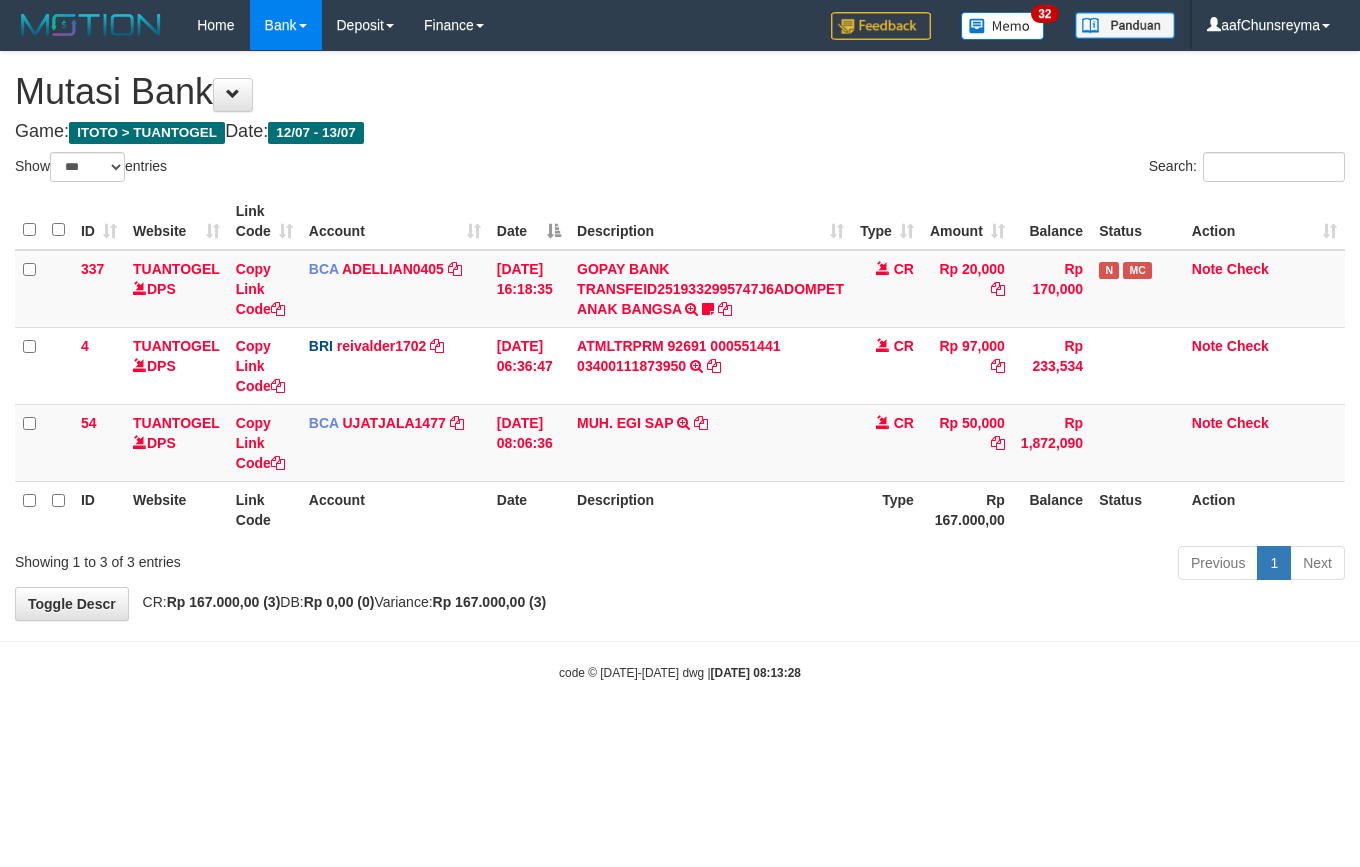scroll, scrollTop: 0, scrollLeft: 0, axis: both 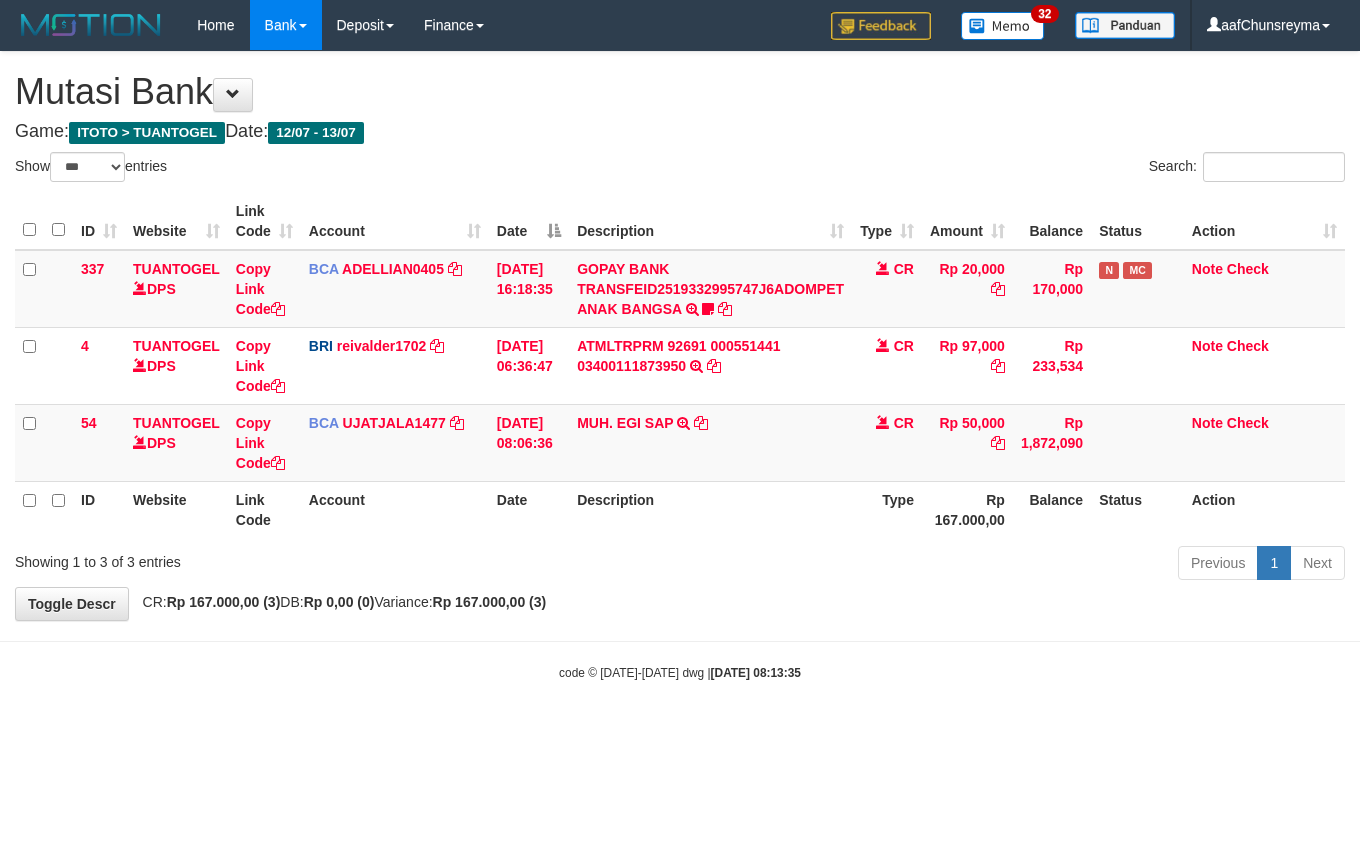 select on "***" 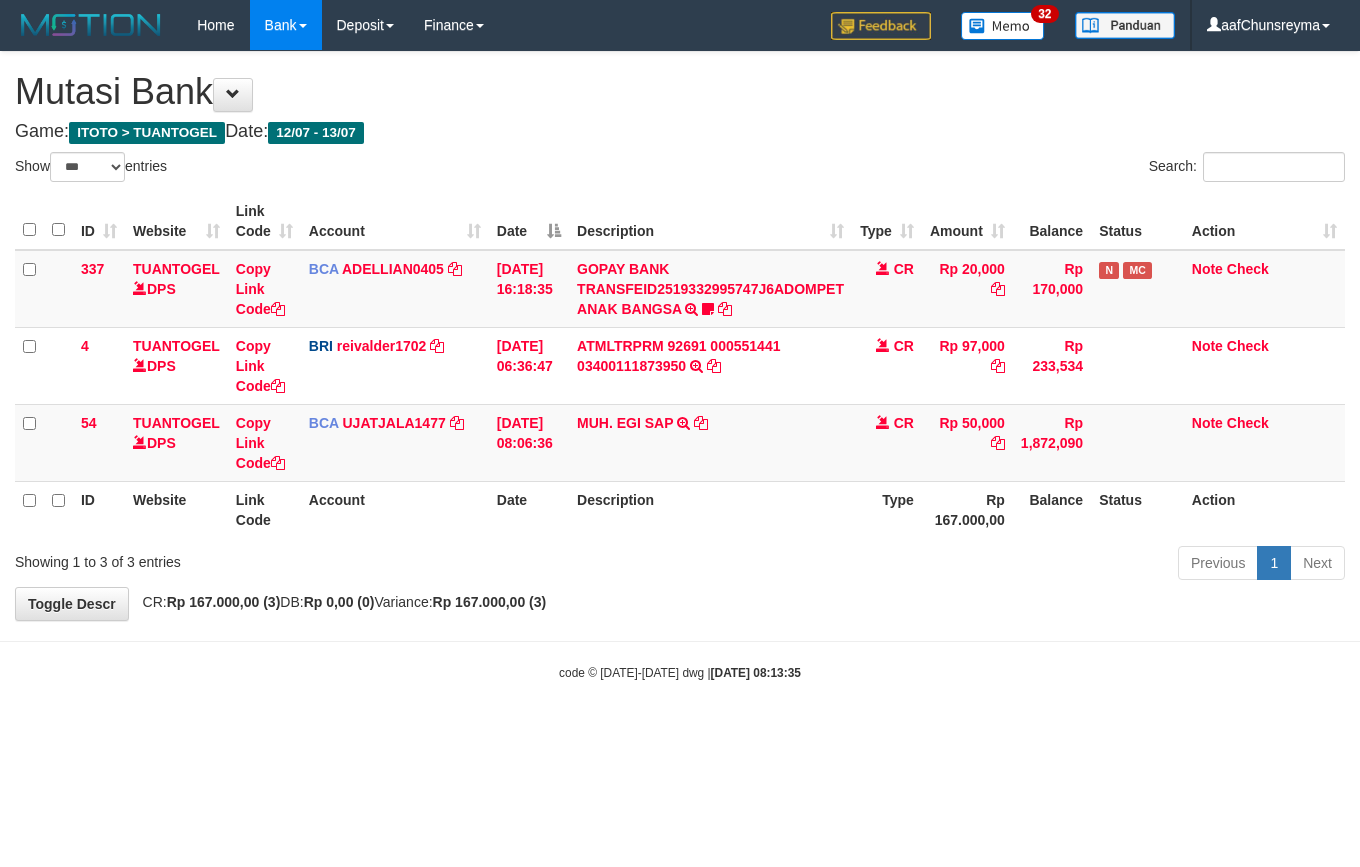 scroll, scrollTop: 0, scrollLeft: 0, axis: both 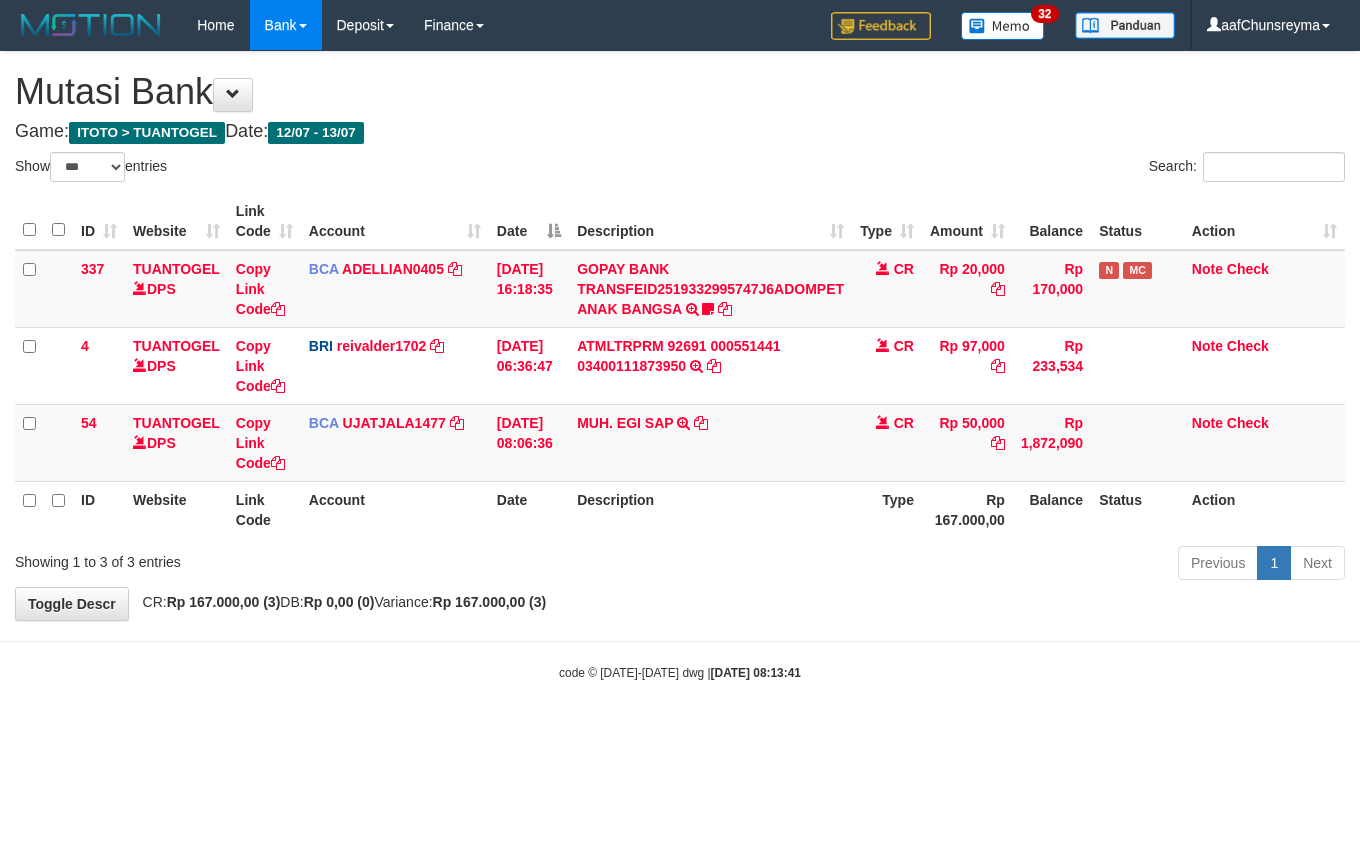 select on "***" 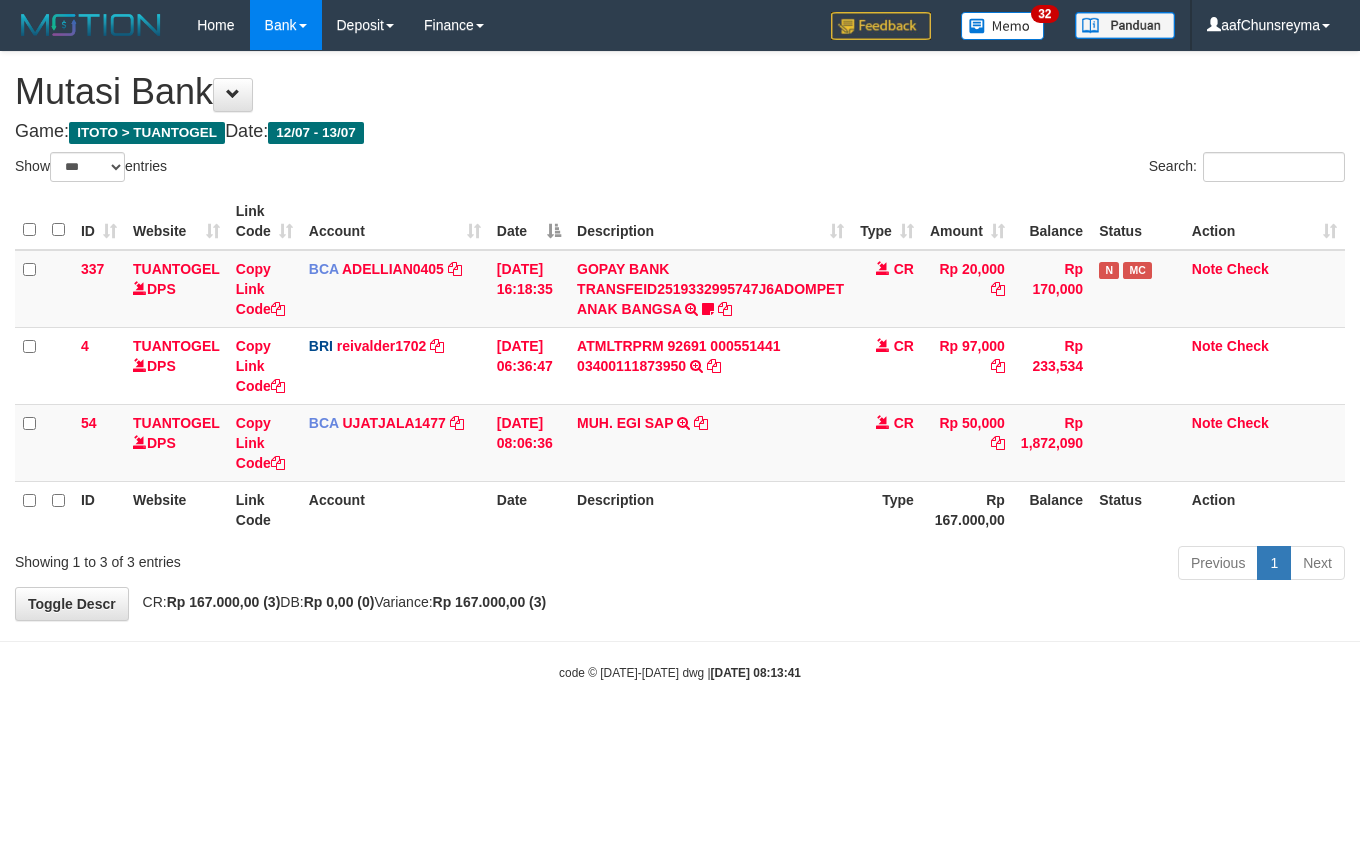 scroll, scrollTop: 0, scrollLeft: 0, axis: both 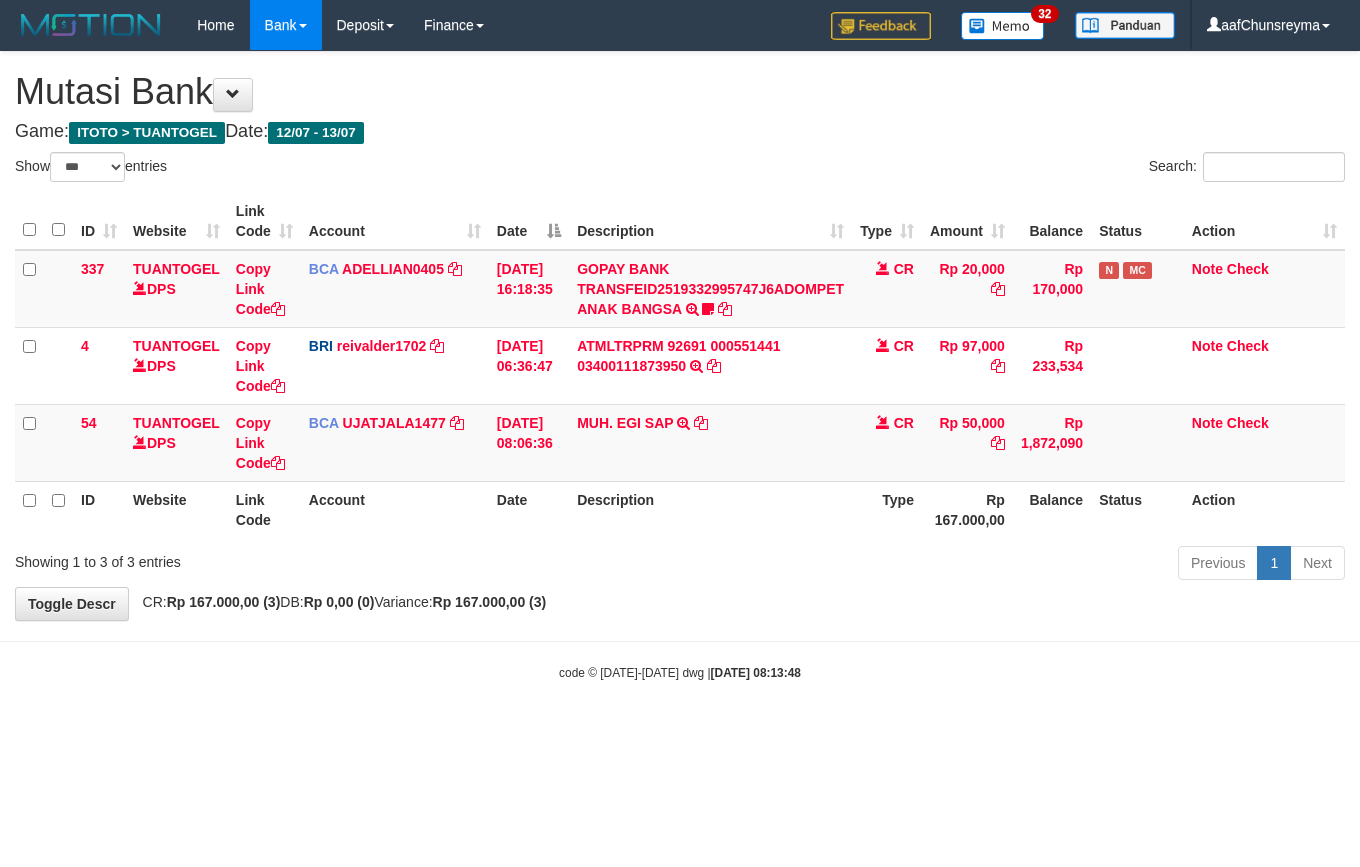 select on "***" 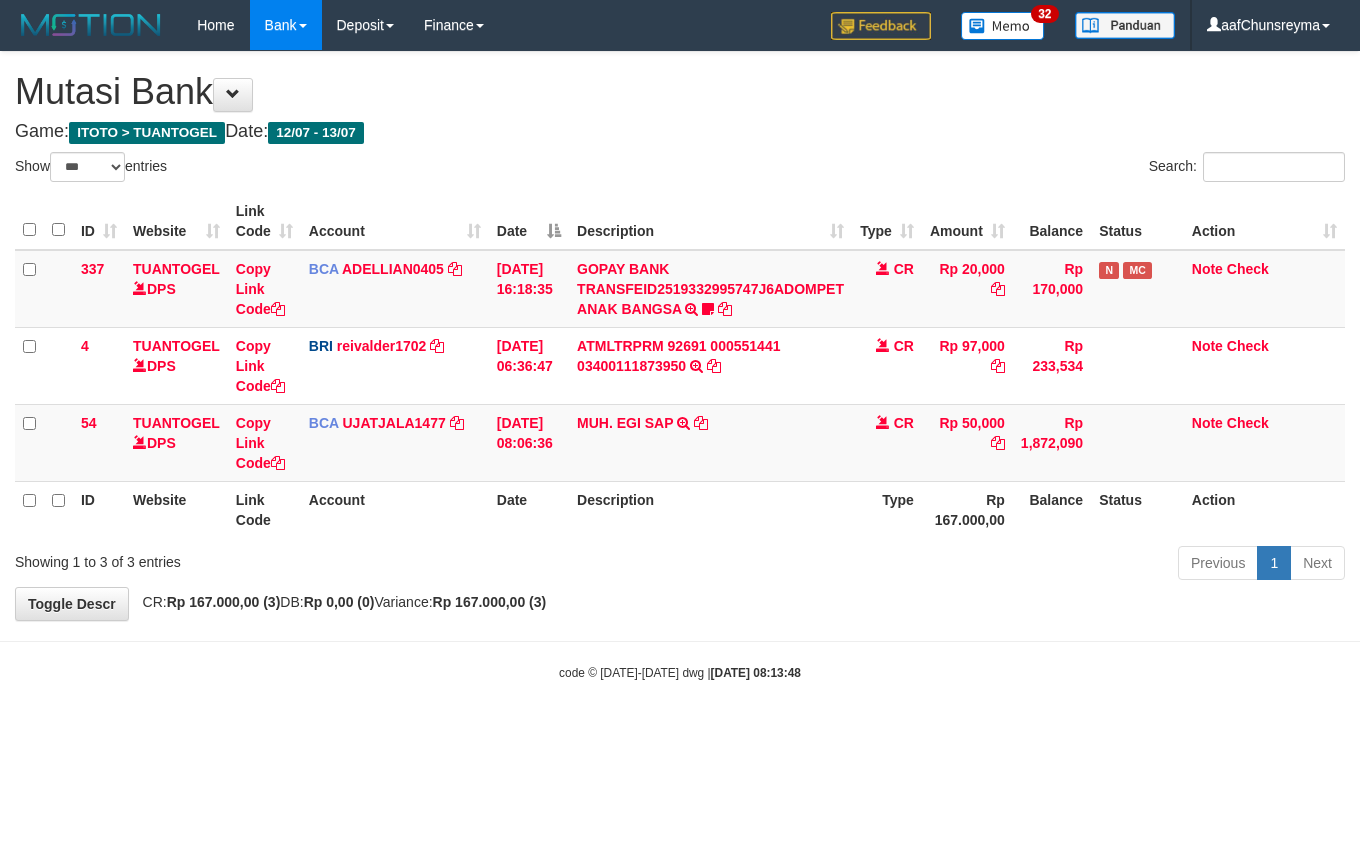scroll, scrollTop: 0, scrollLeft: 0, axis: both 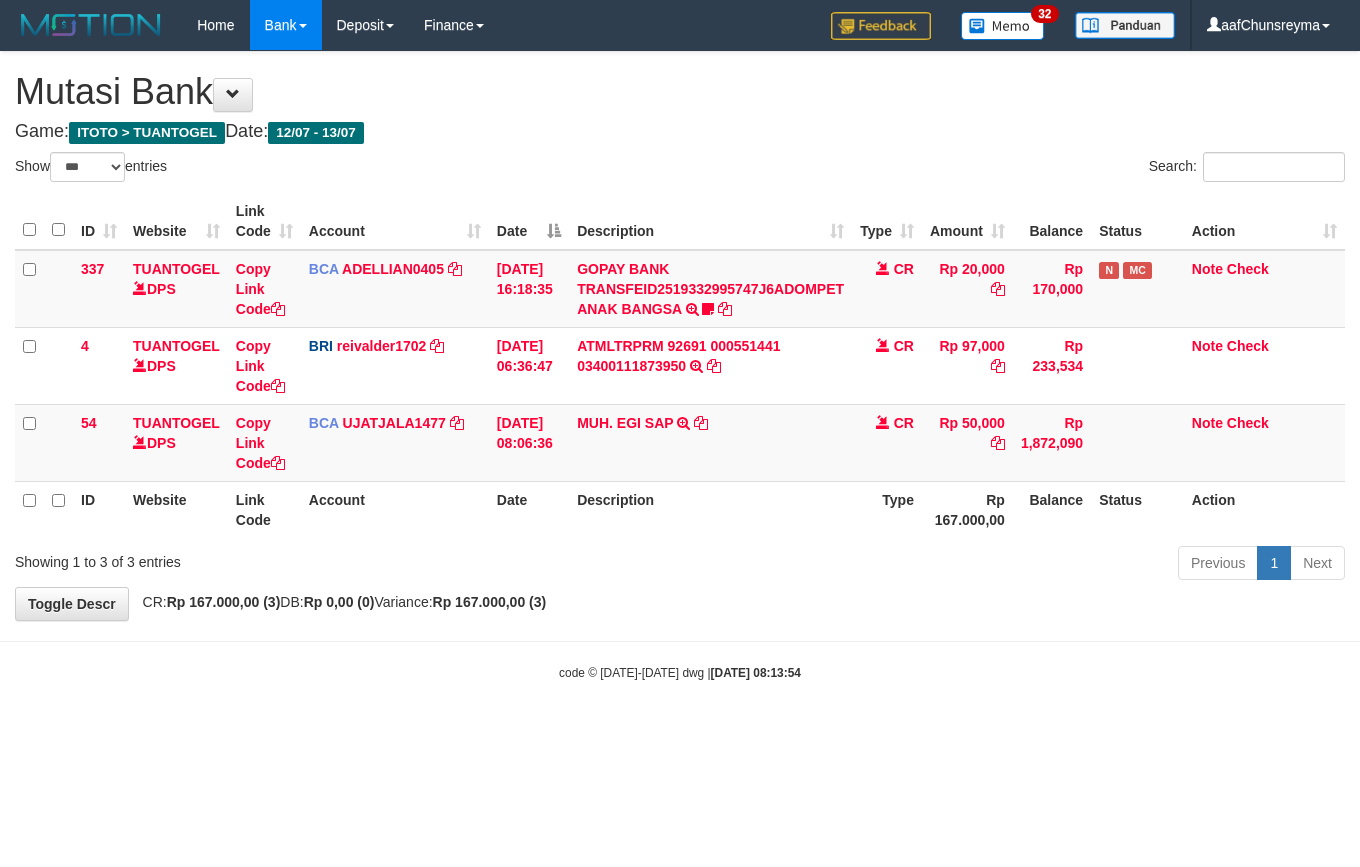 select on "***" 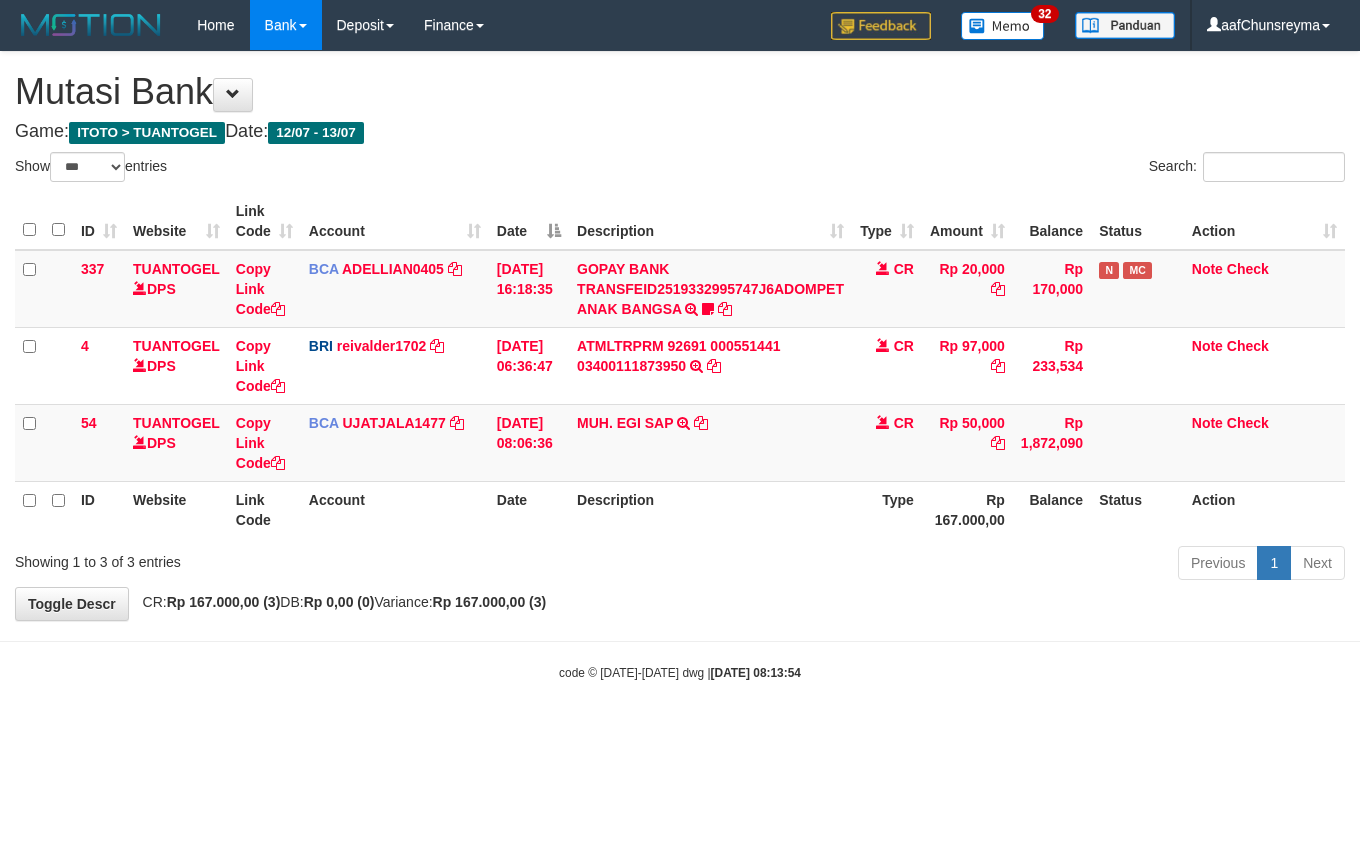 scroll, scrollTop: 0, scrollLeft: 0, axis: both 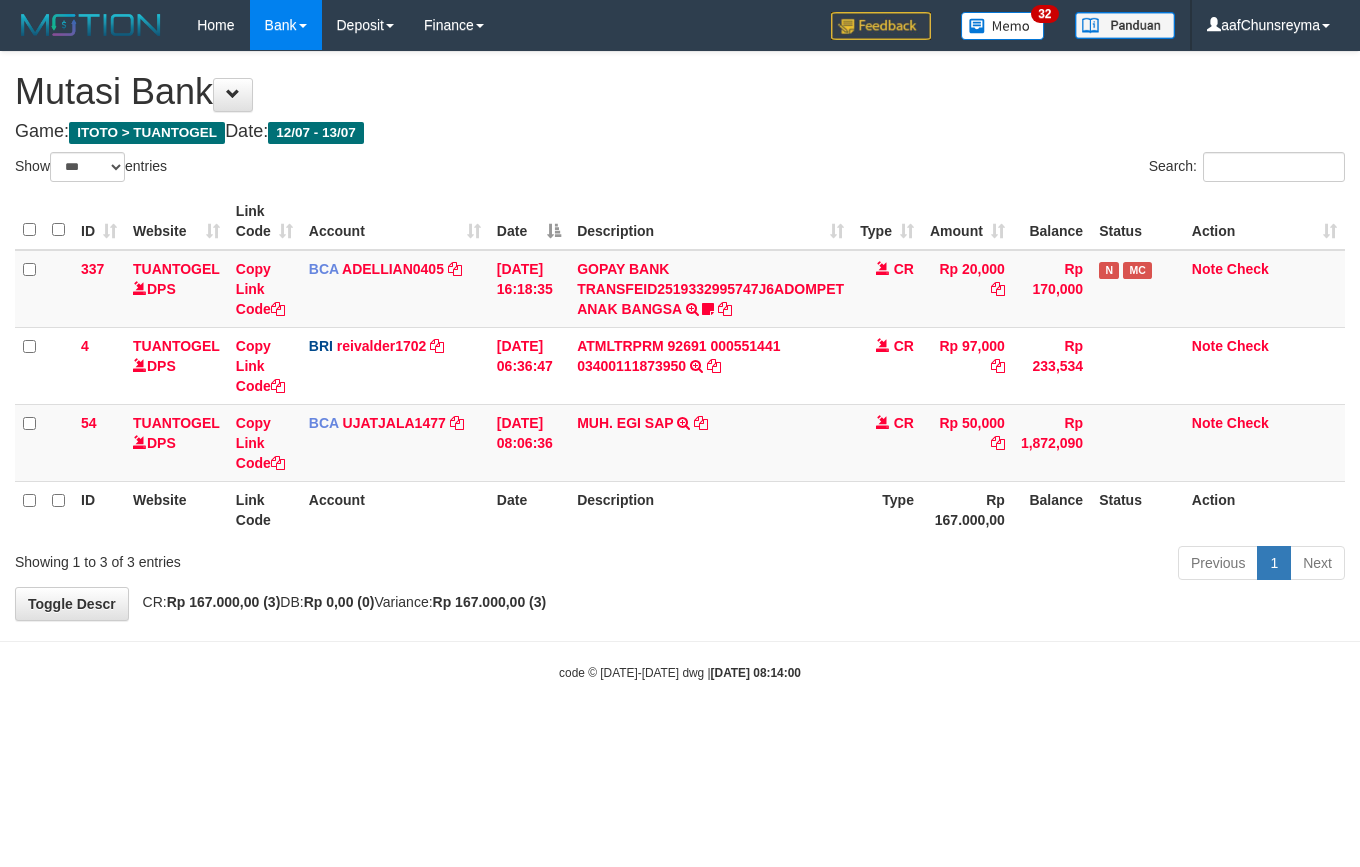 select on "***" 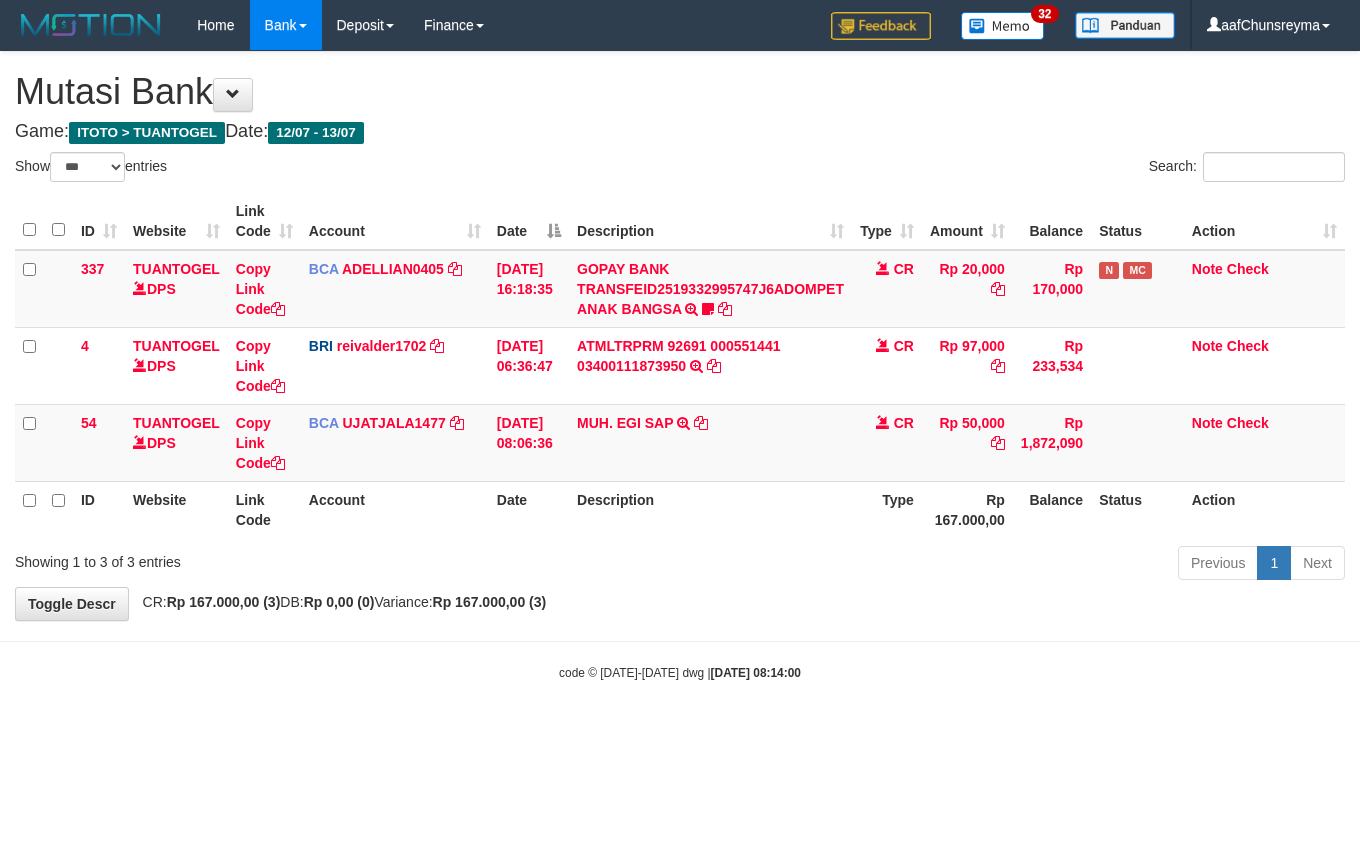 scroll, scrollTop: 0, scrollLeft: 0, axis: both 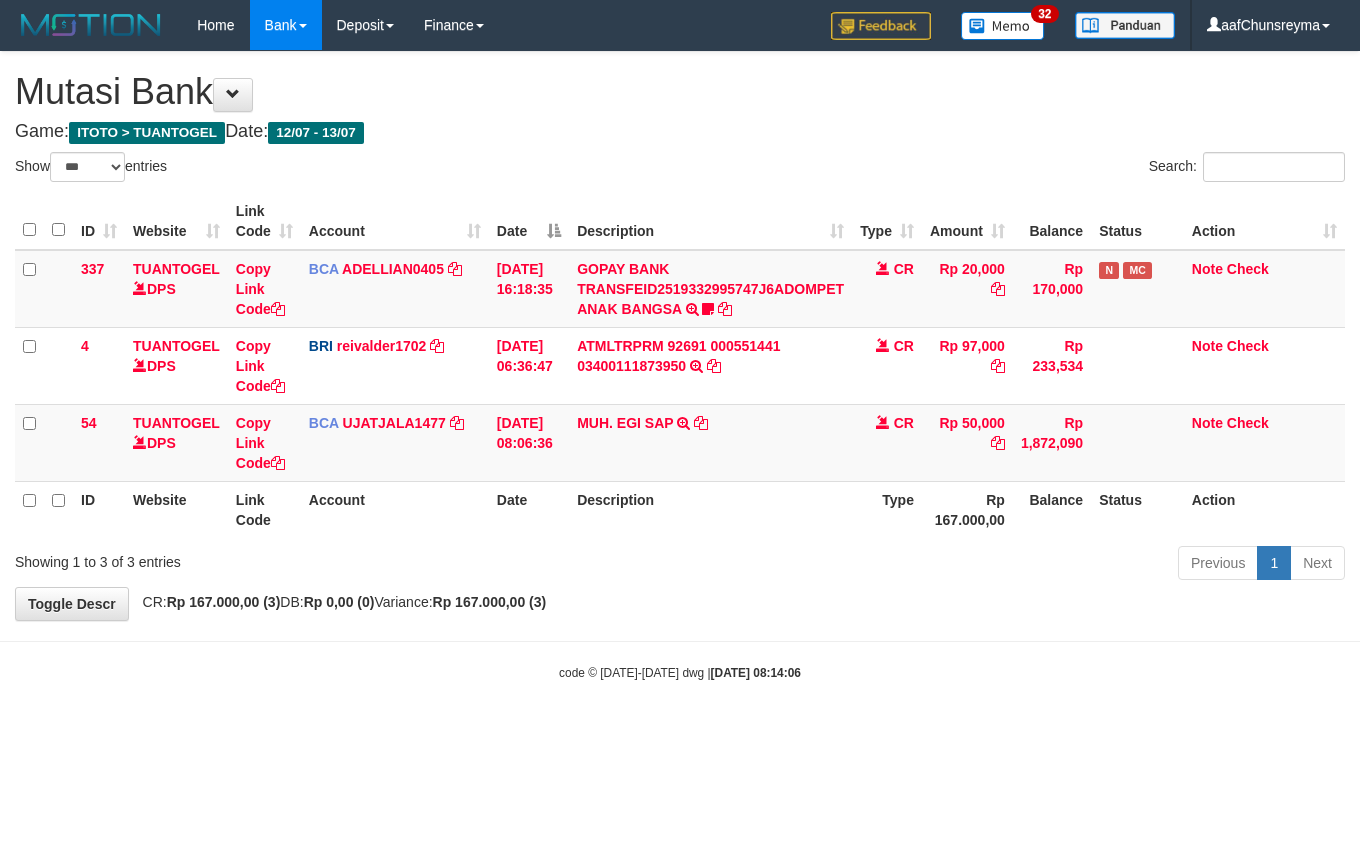 select on "***" 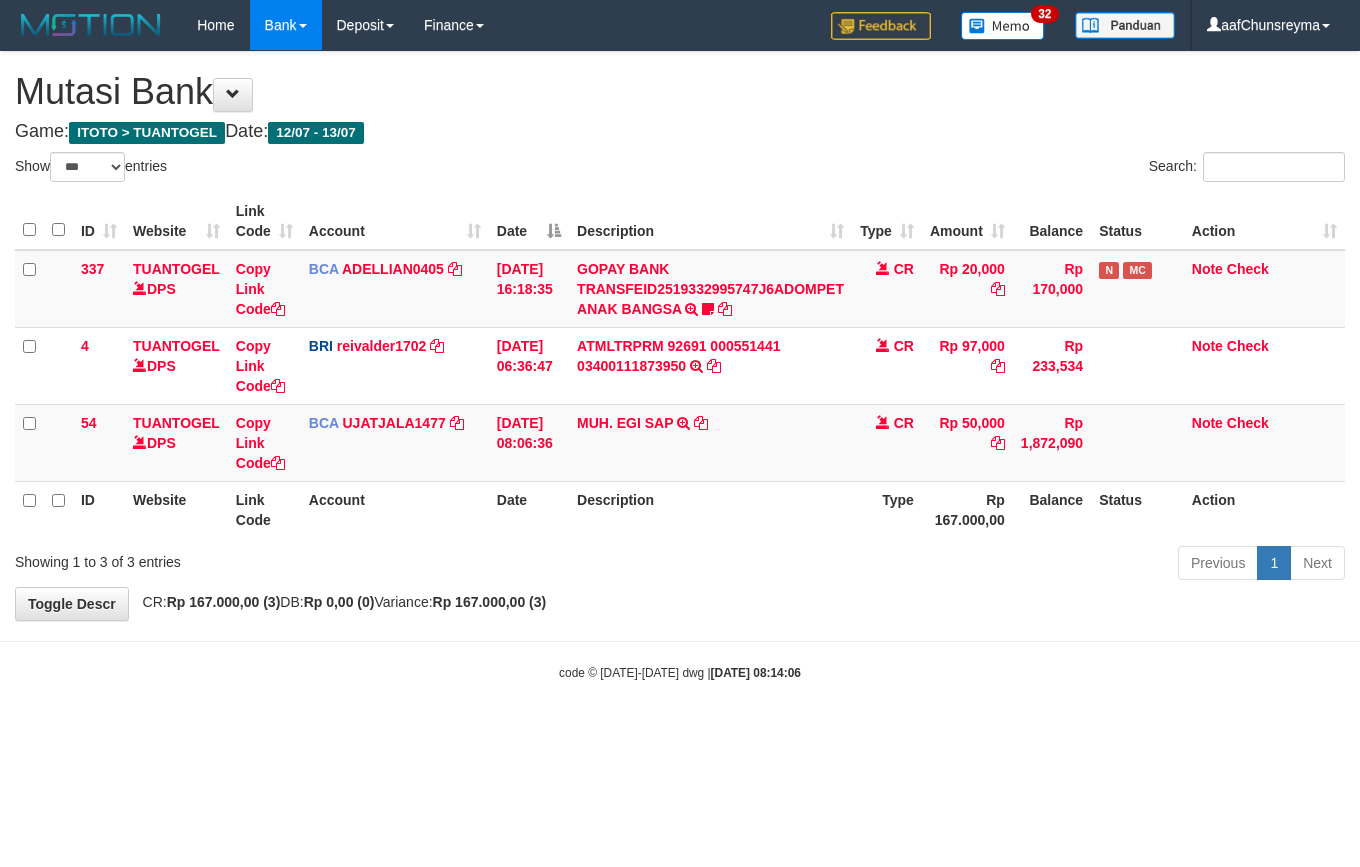 scroll, scrollTop: 0, scrollLeft: 0, axis: both 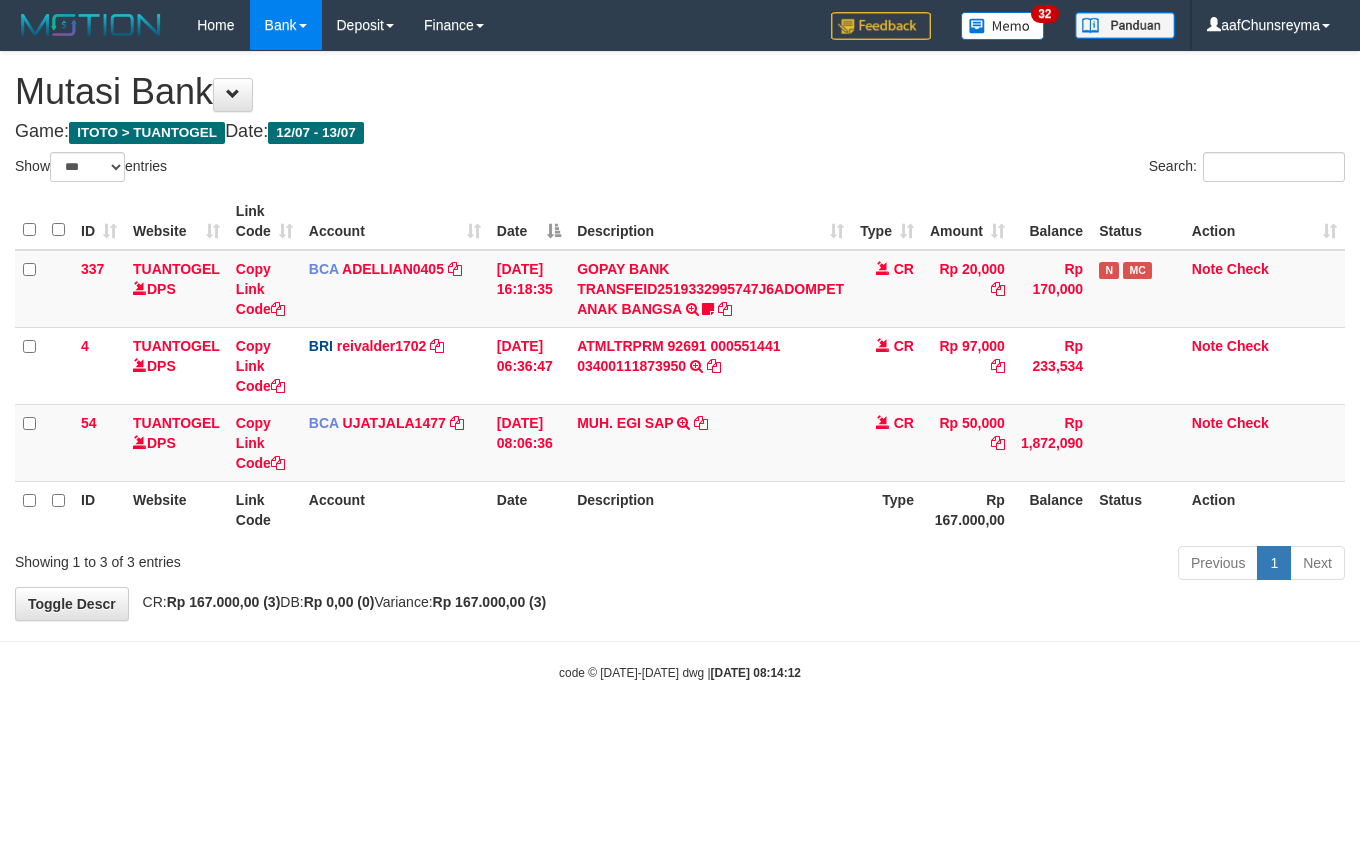 select on "***" 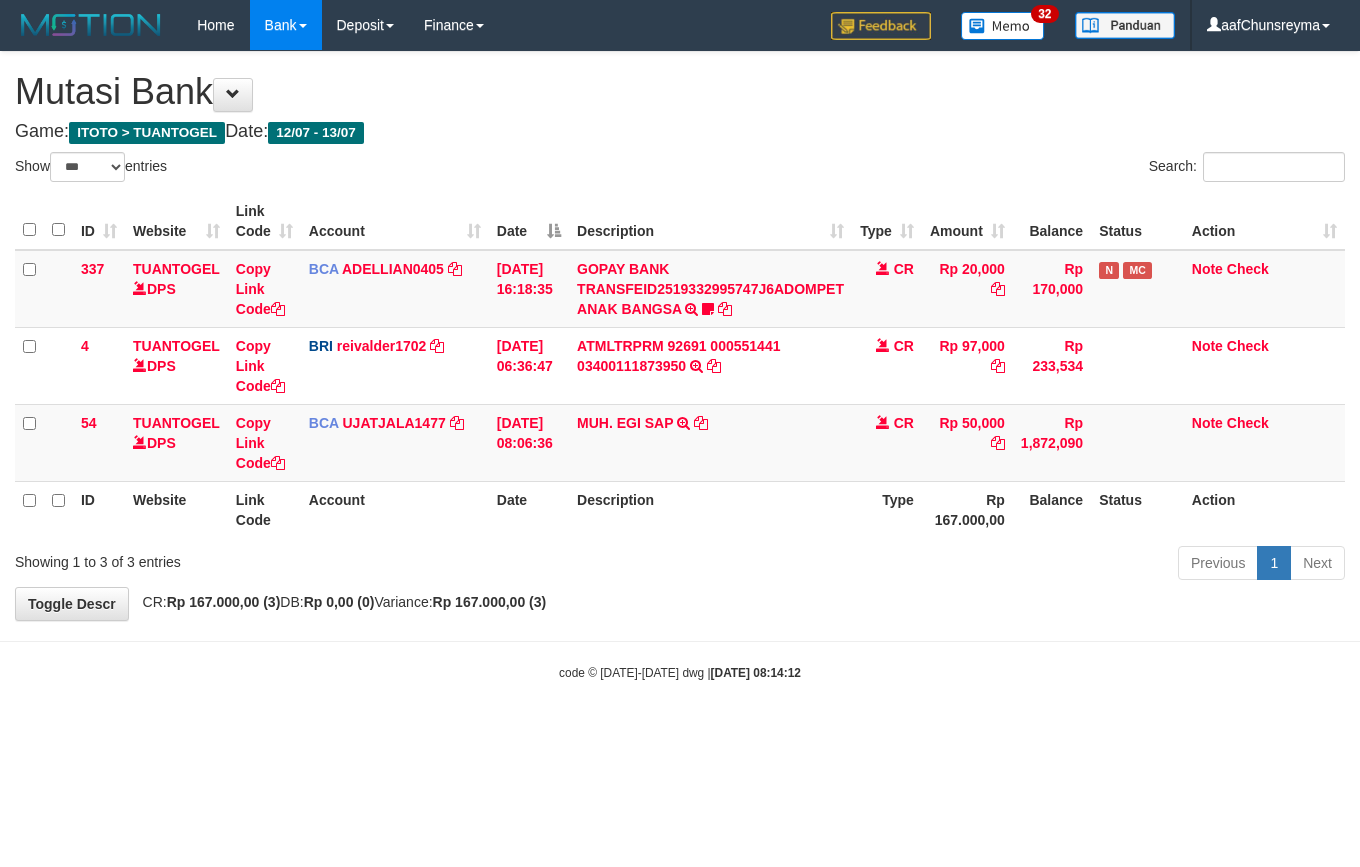 scroll, scrollTop: 0, scrollLeft: 0, axis: both 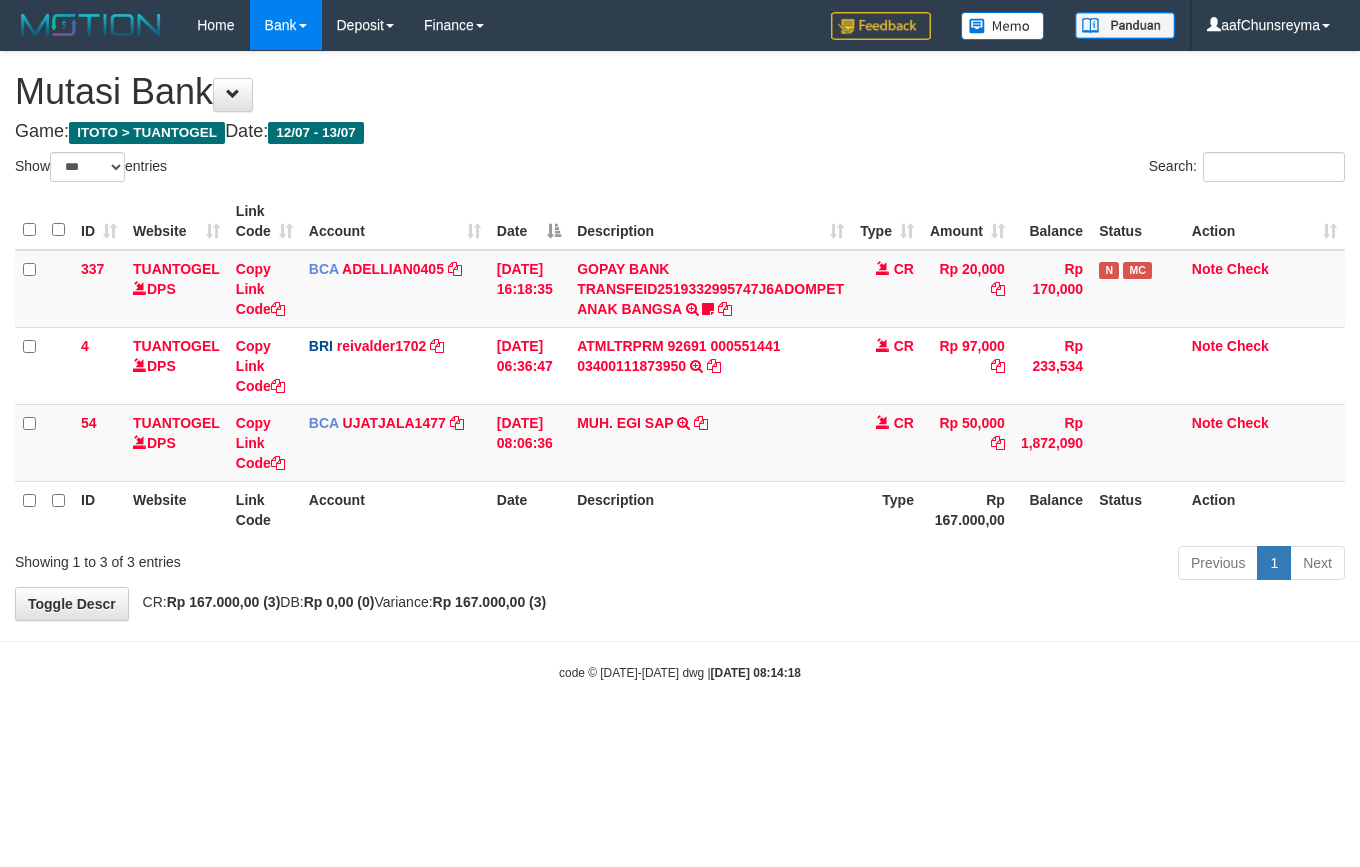 select on "***" 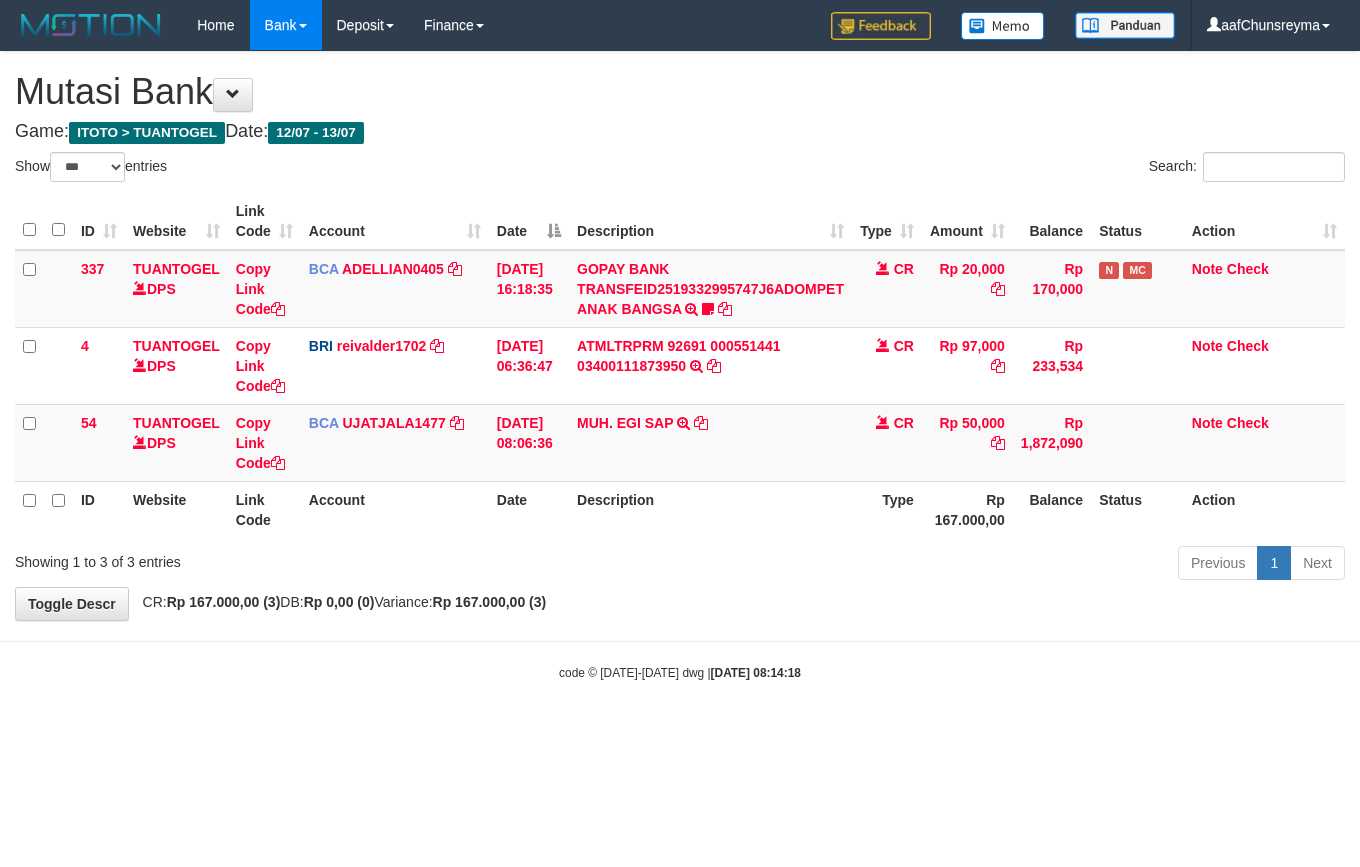 scroll, scrollTop: 0, scrollLeft: 0, axis: both 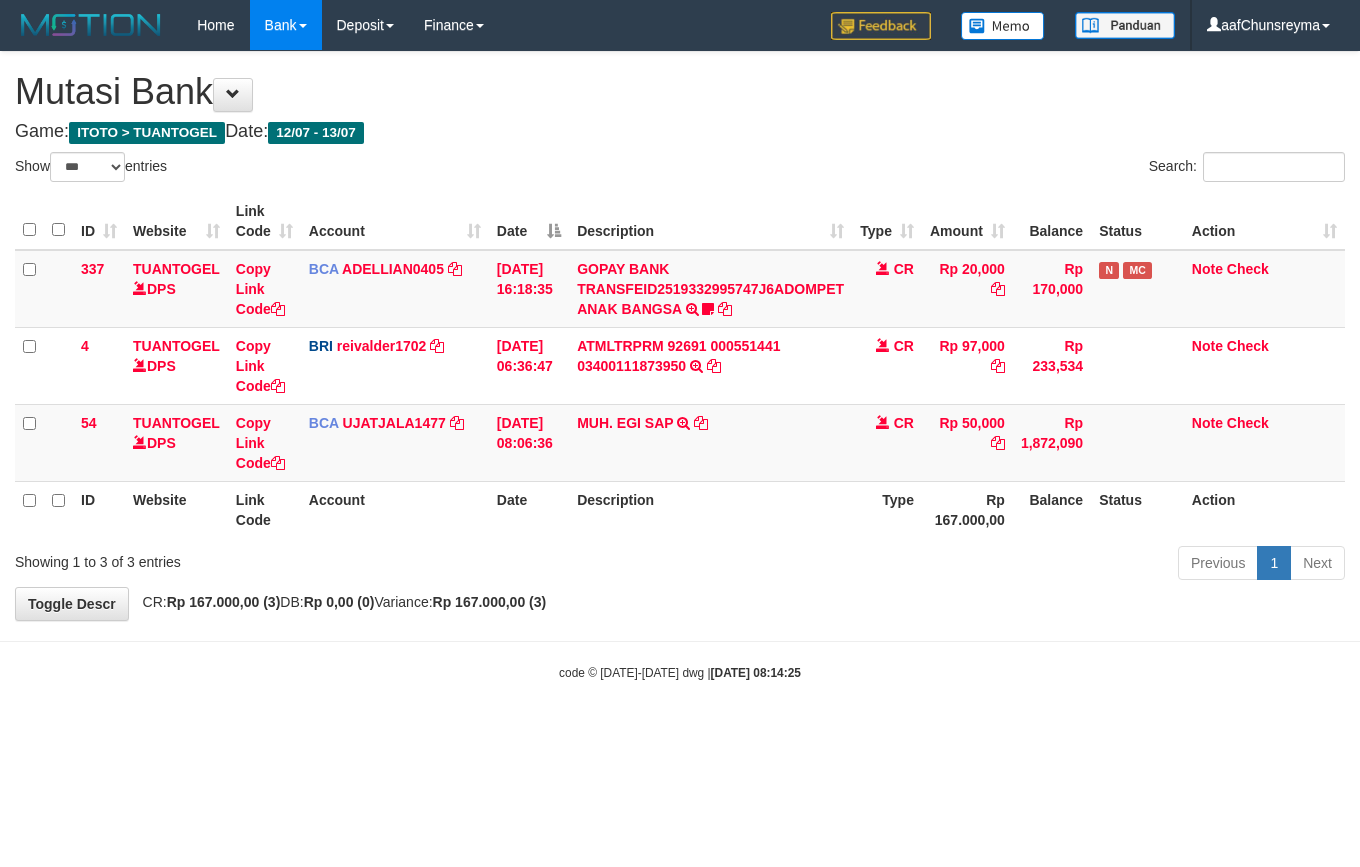 select on "***" 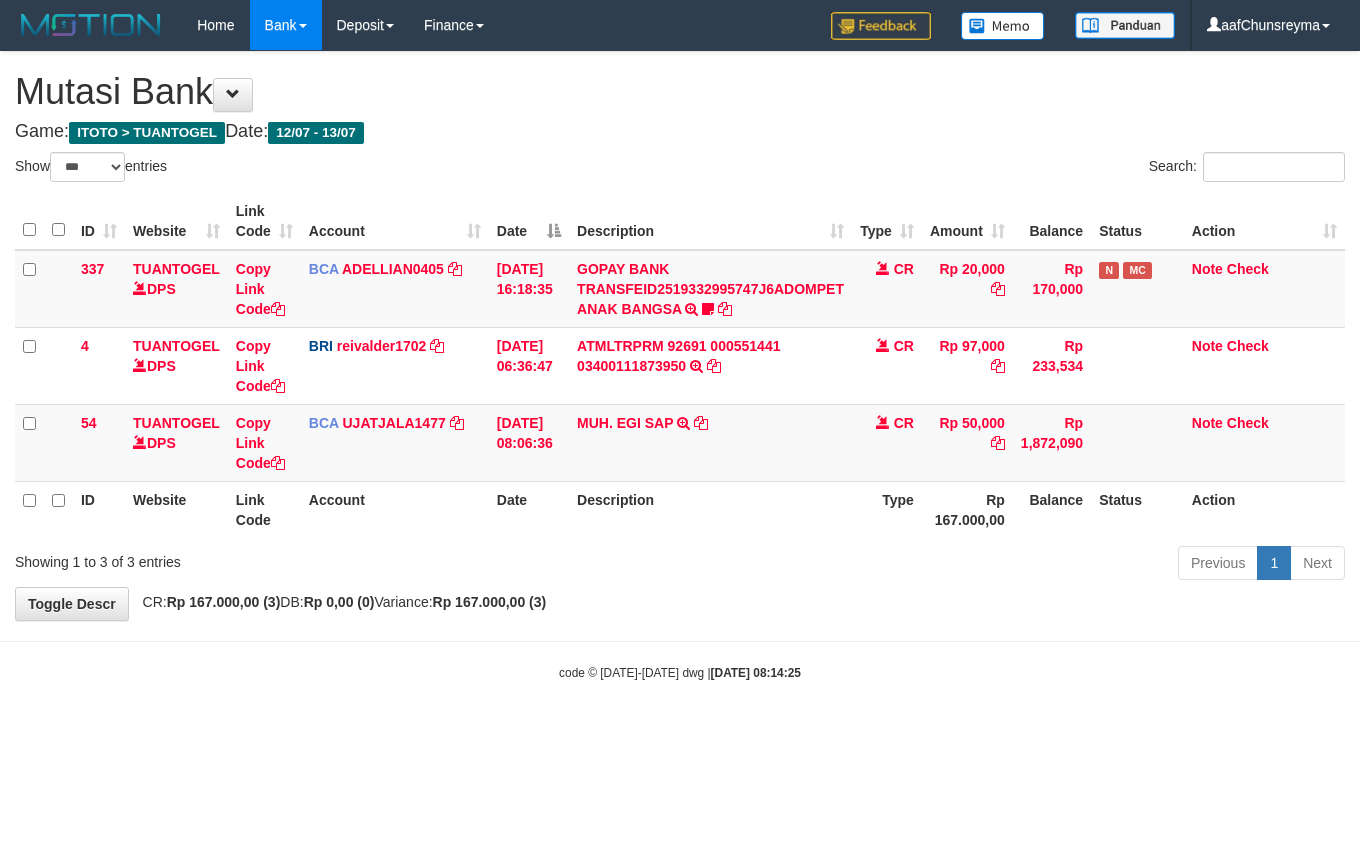 scroll, scrollTop: 0, scrollLeft: 0, axis: both 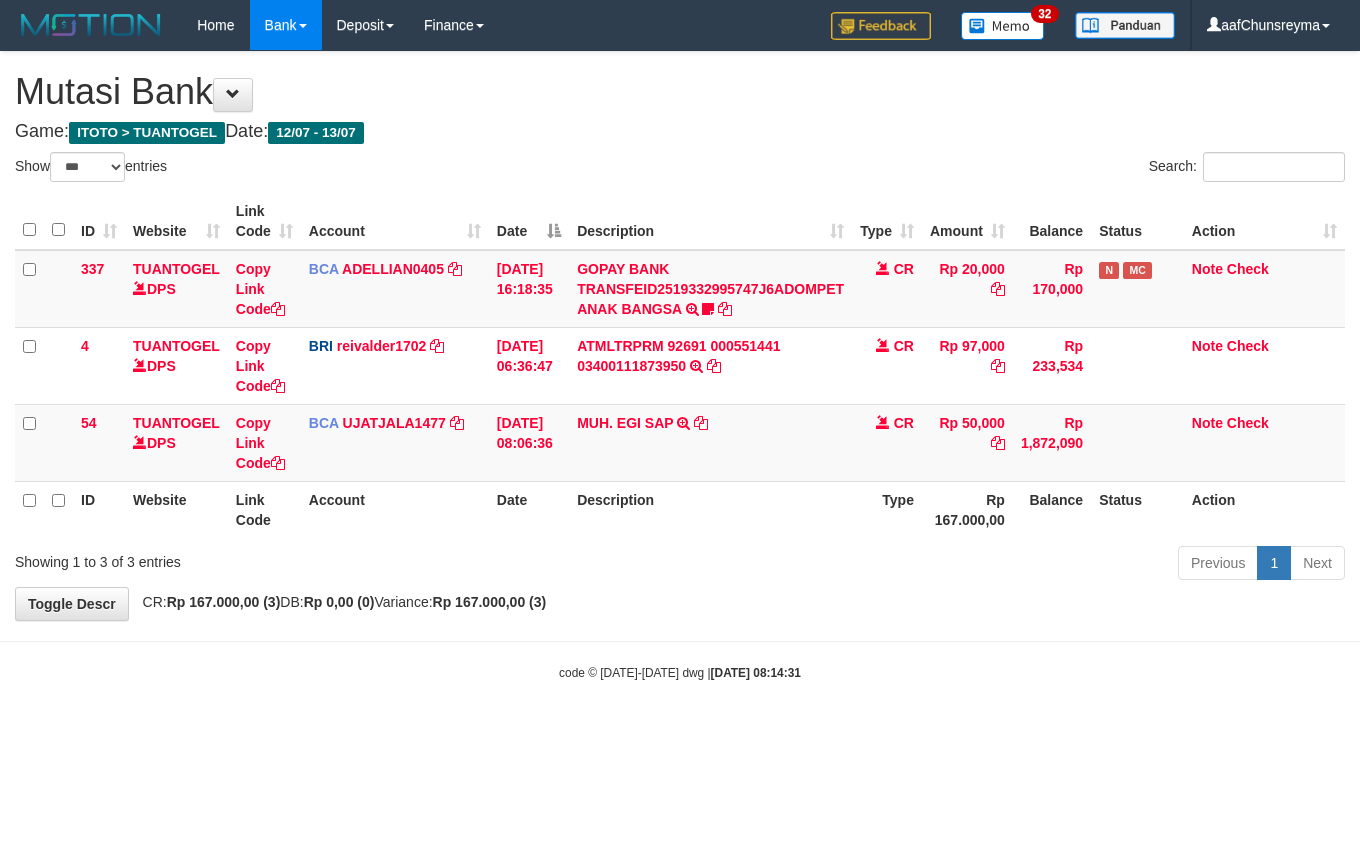 select on "***" 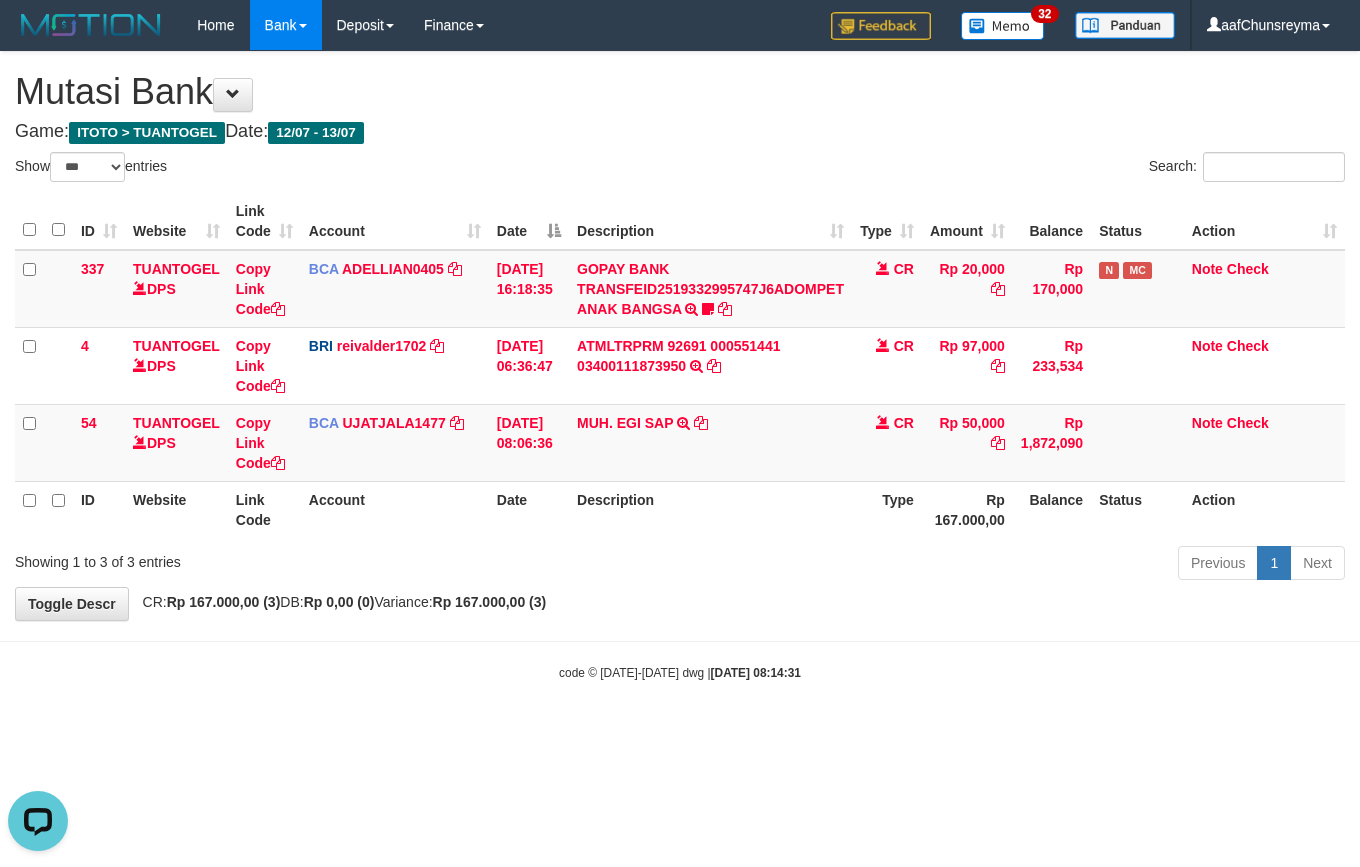 scroll, scrollTop: 0, scrollLeft: 0, axis: both 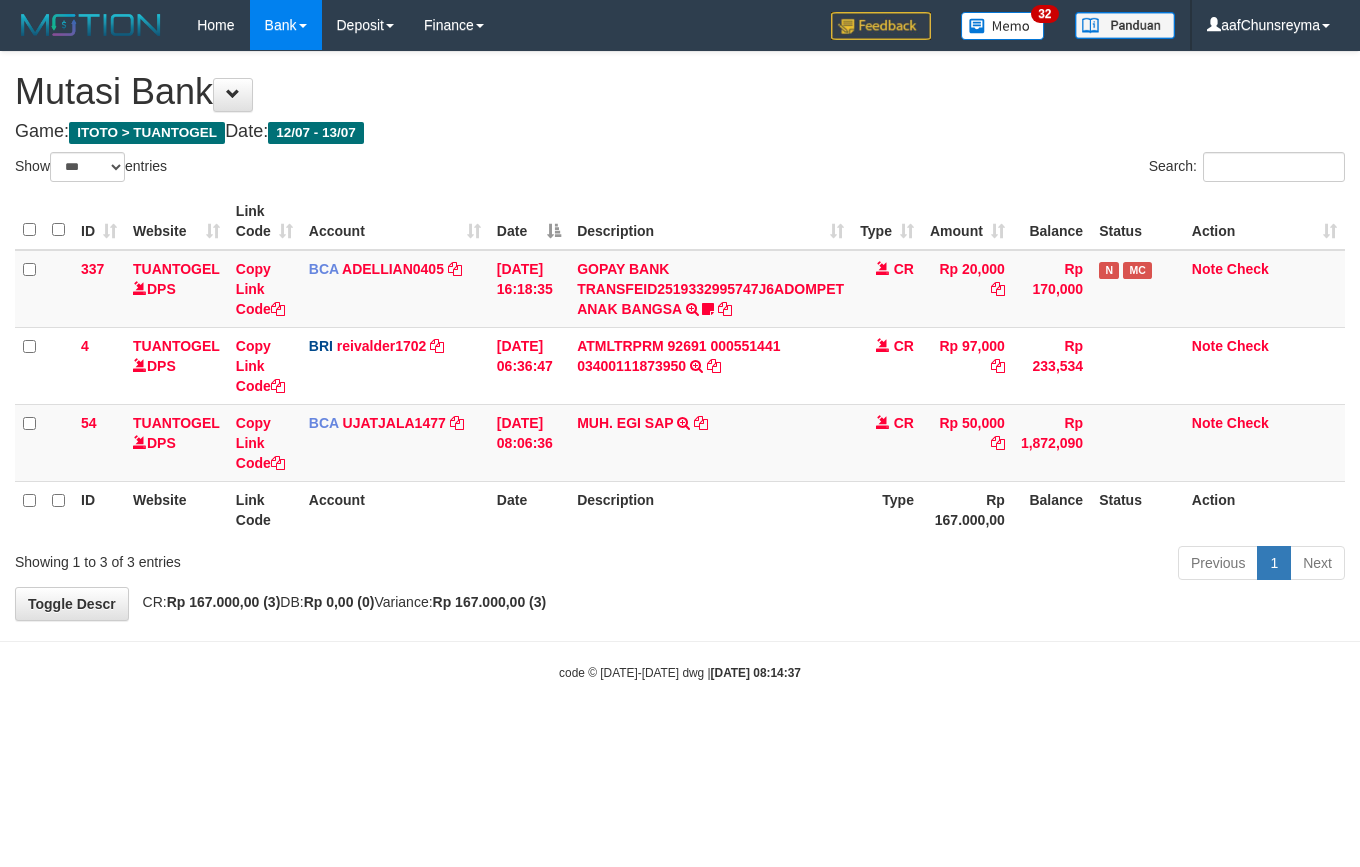 select on "***" 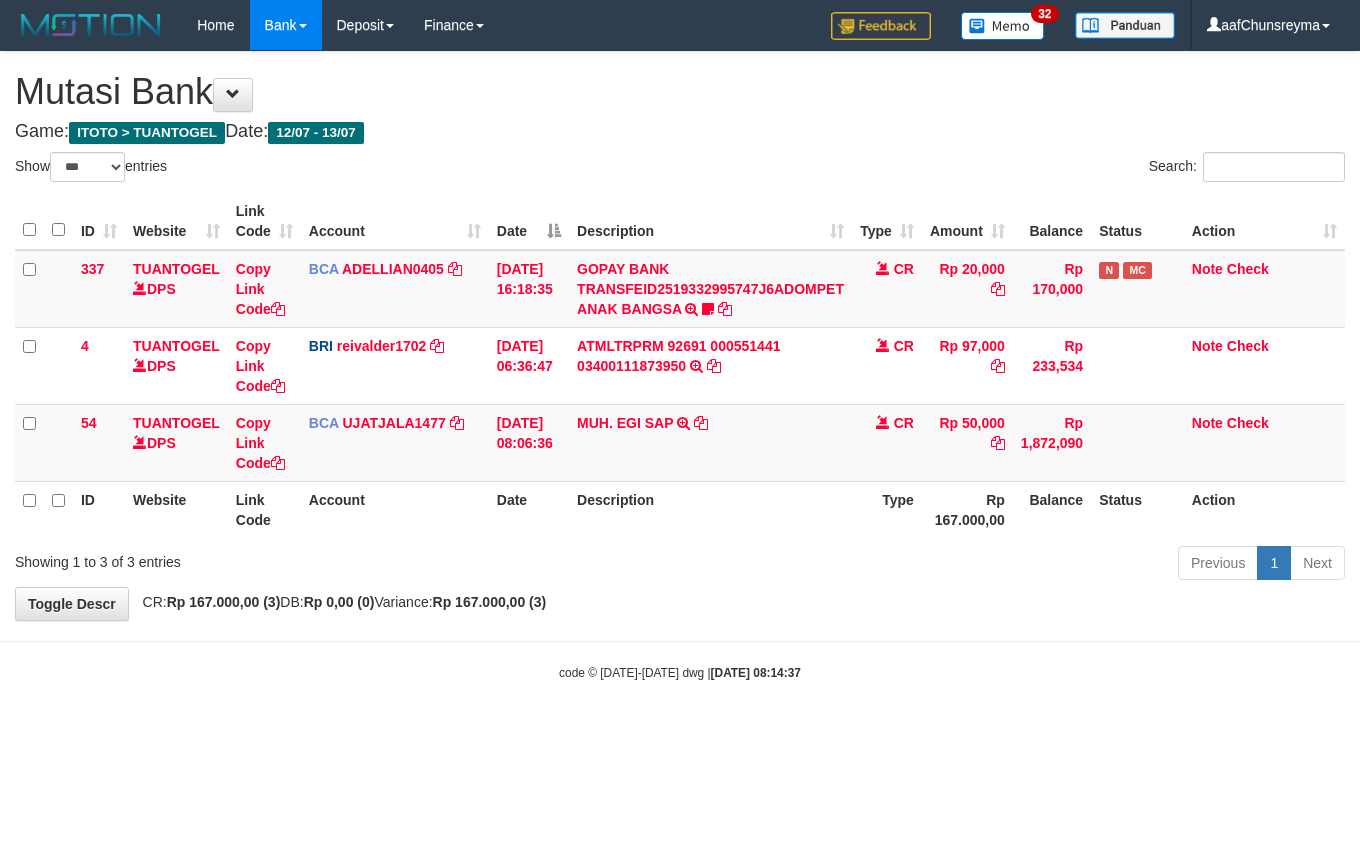 scroll, scrollTop: 0, scrollLeft: 0, axis: both 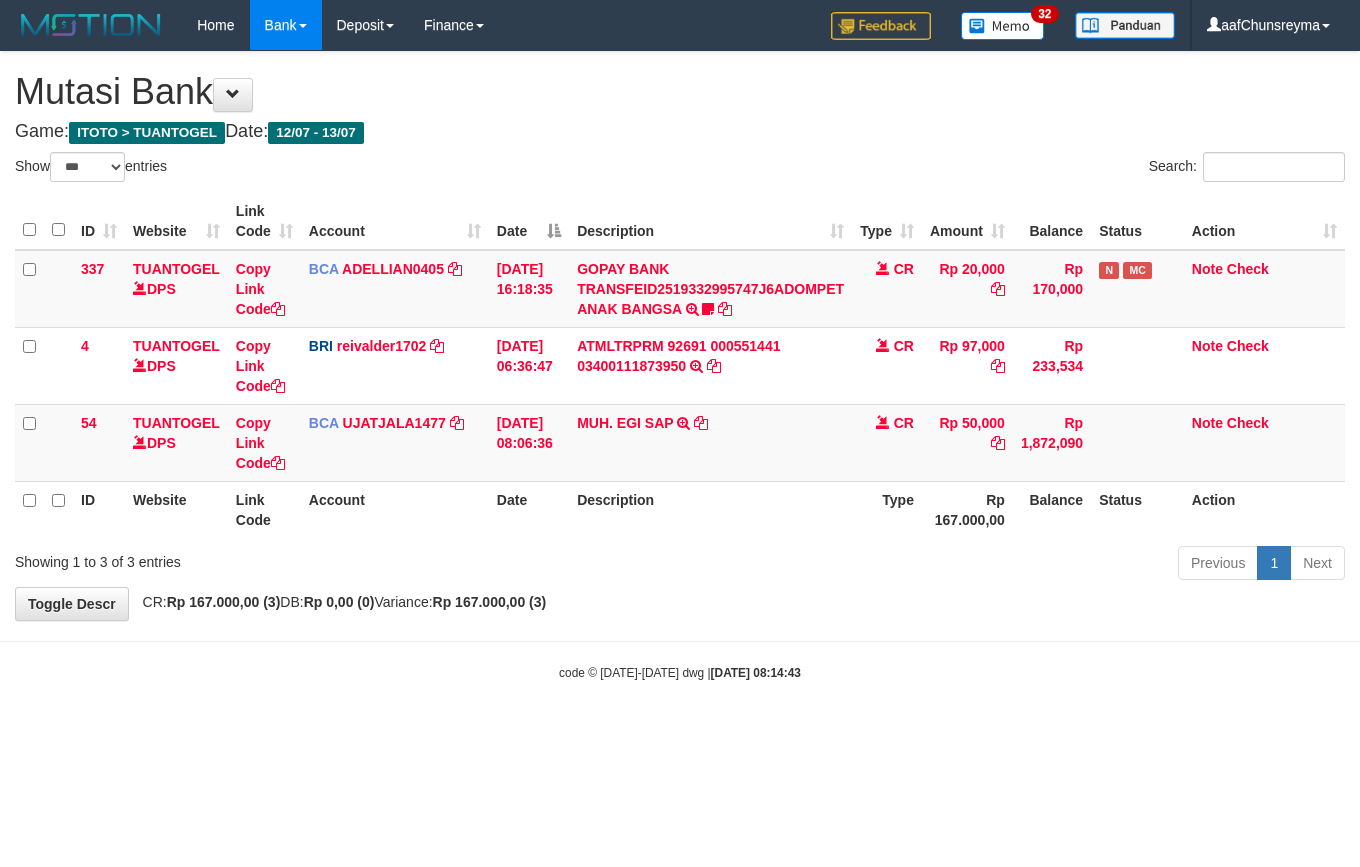 select on "***" 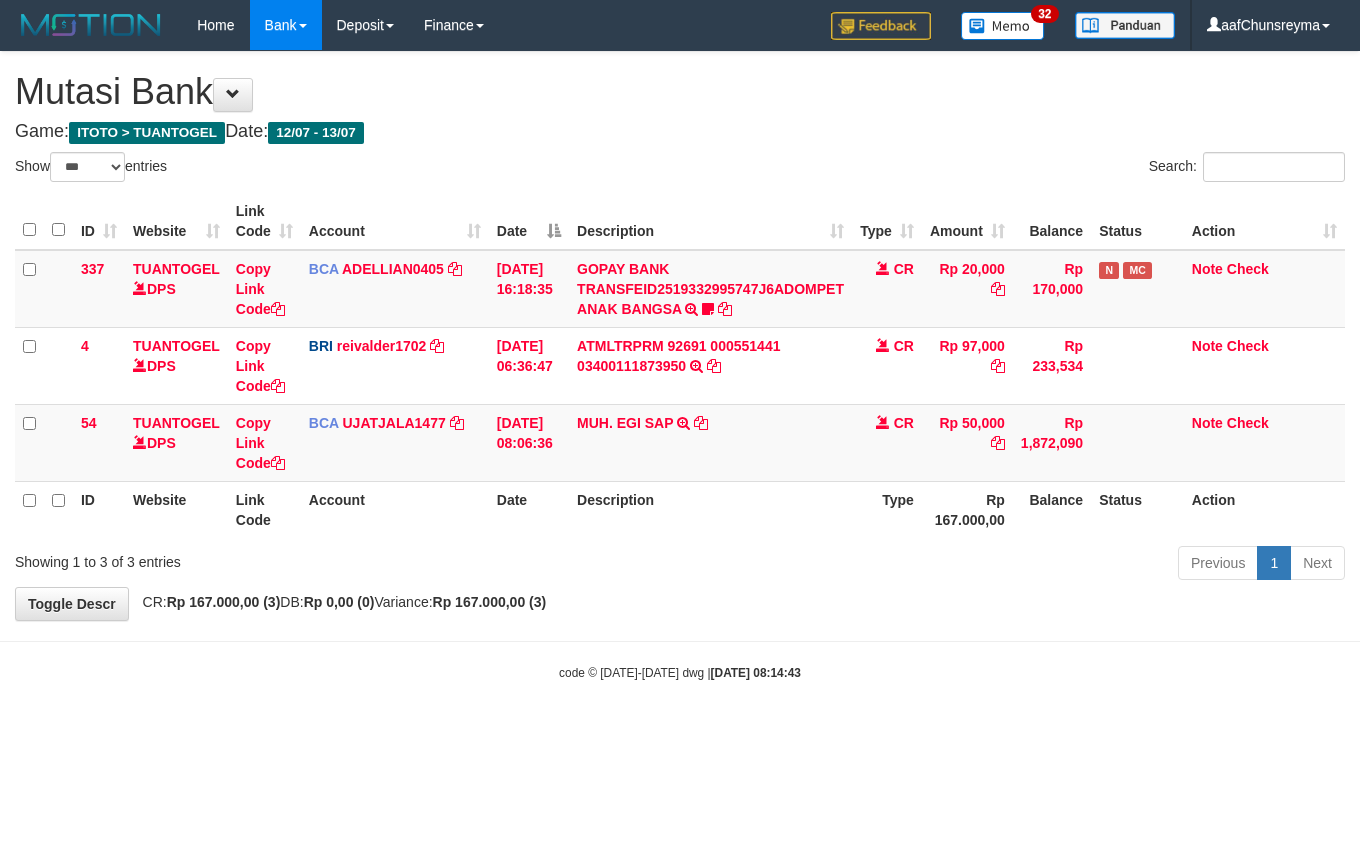 scroll, scrollTop: 0, scrollLeft: 0, axis: both 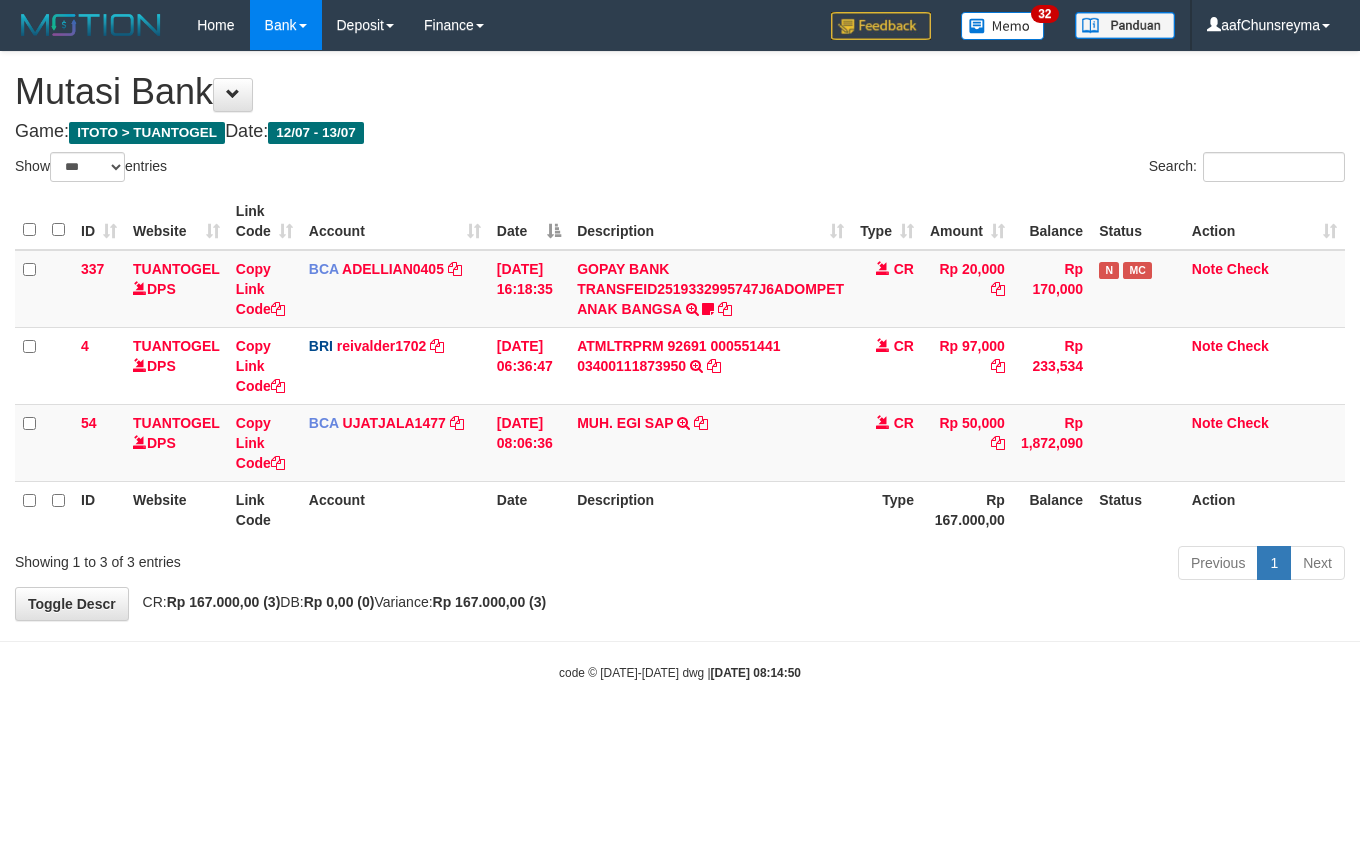 select on "***" 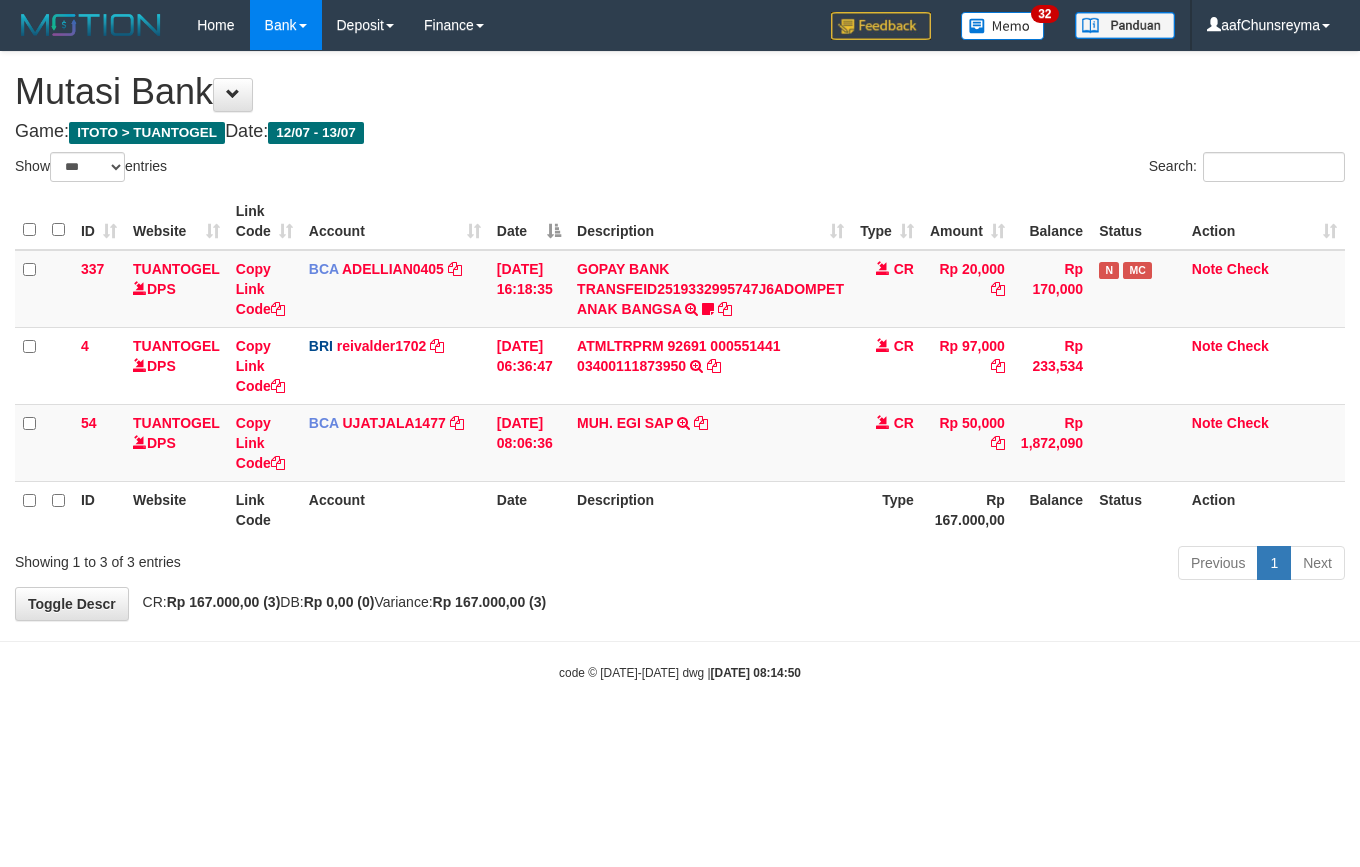scroll, scrollTop: 0, scrollLeft: 0, axis: both 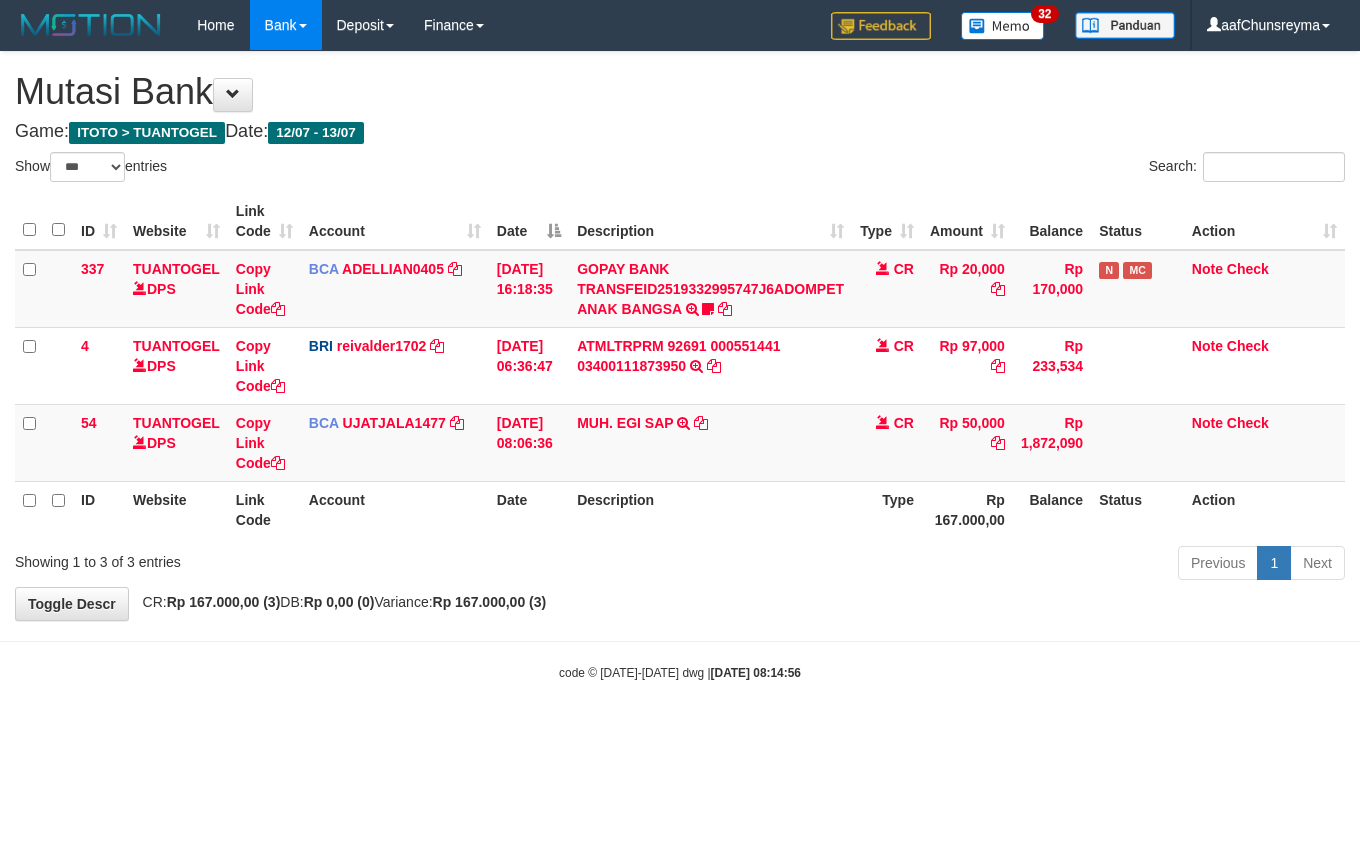 select on "***" 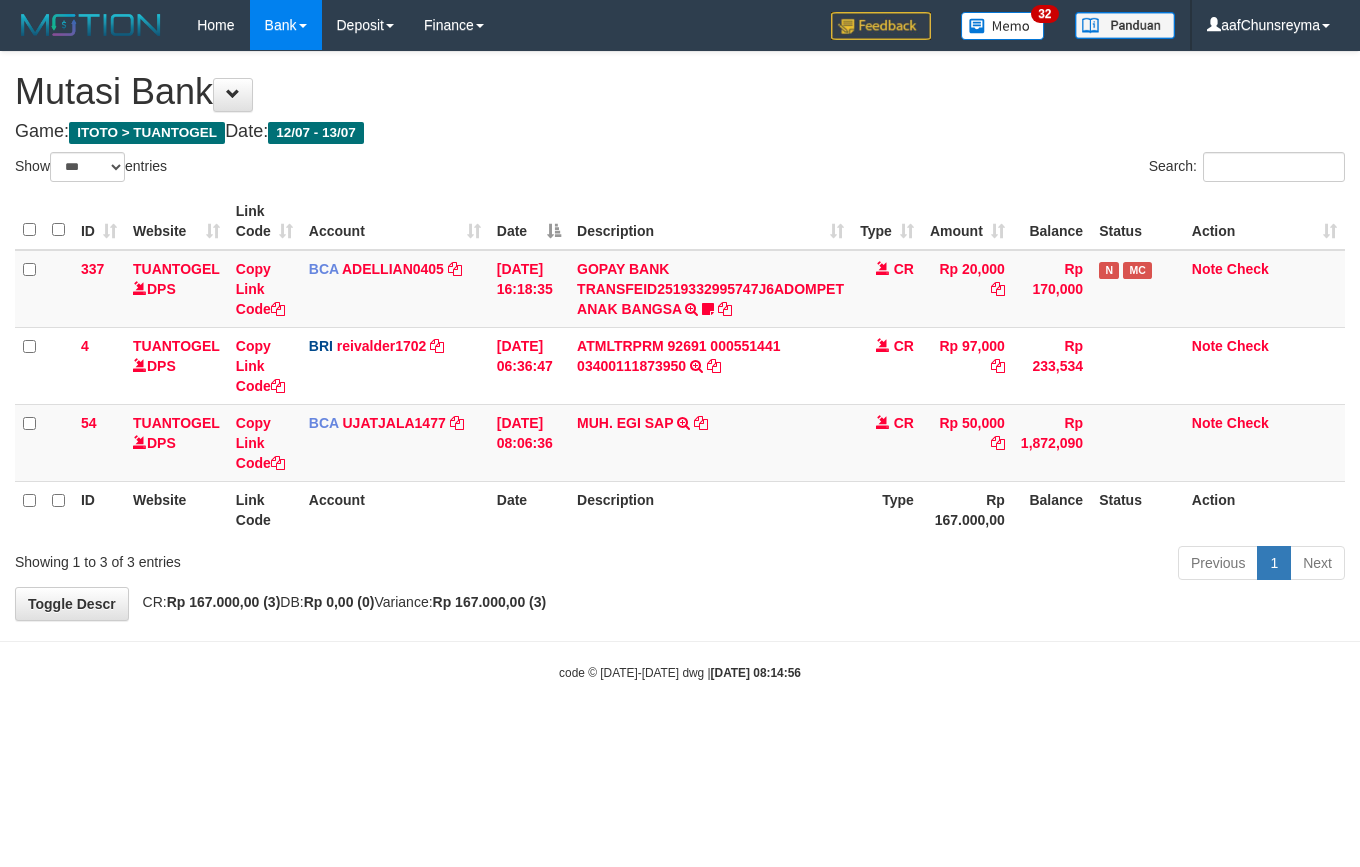 scroll, scrollTop: 0, scrollLeft: 0, axis: both 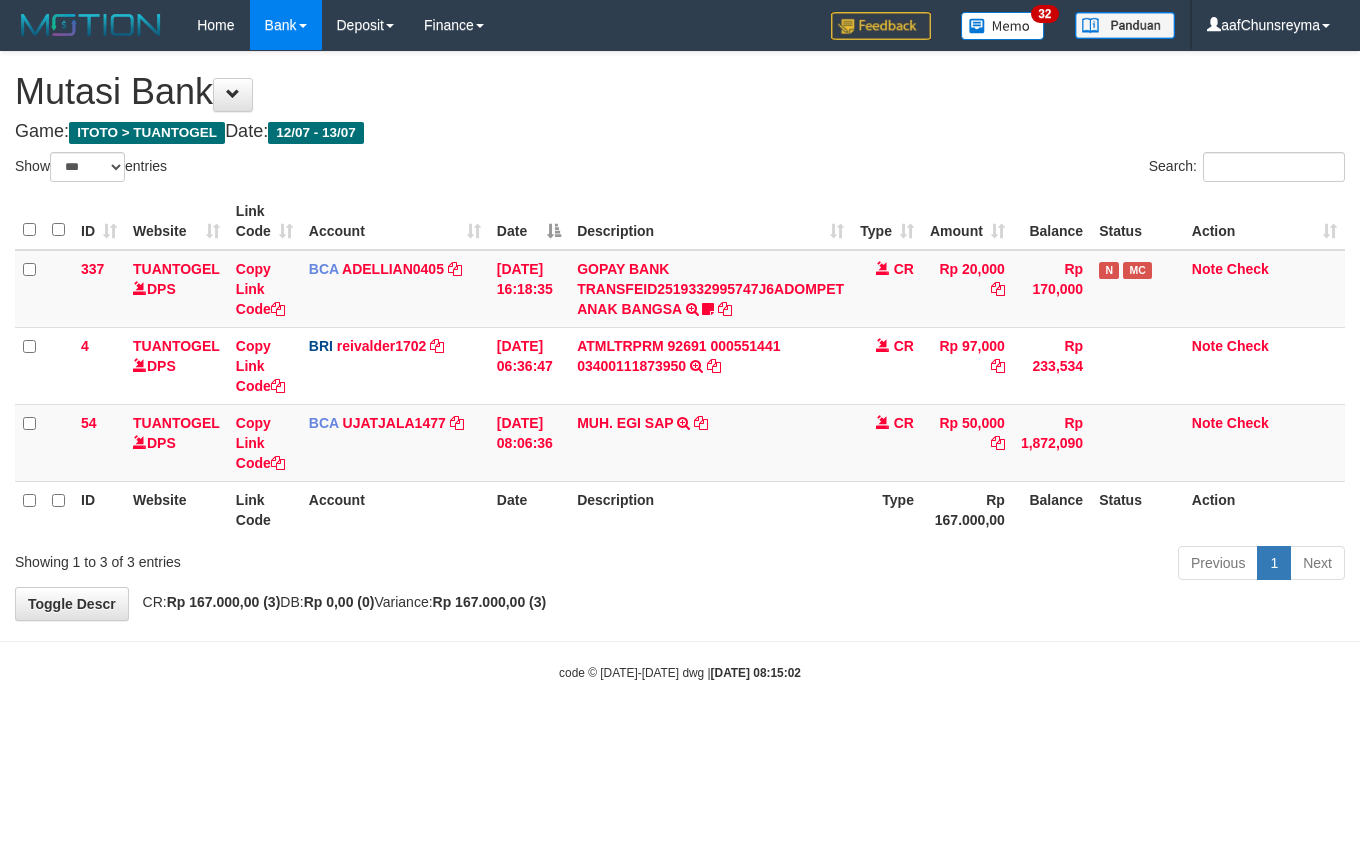 select on "***" 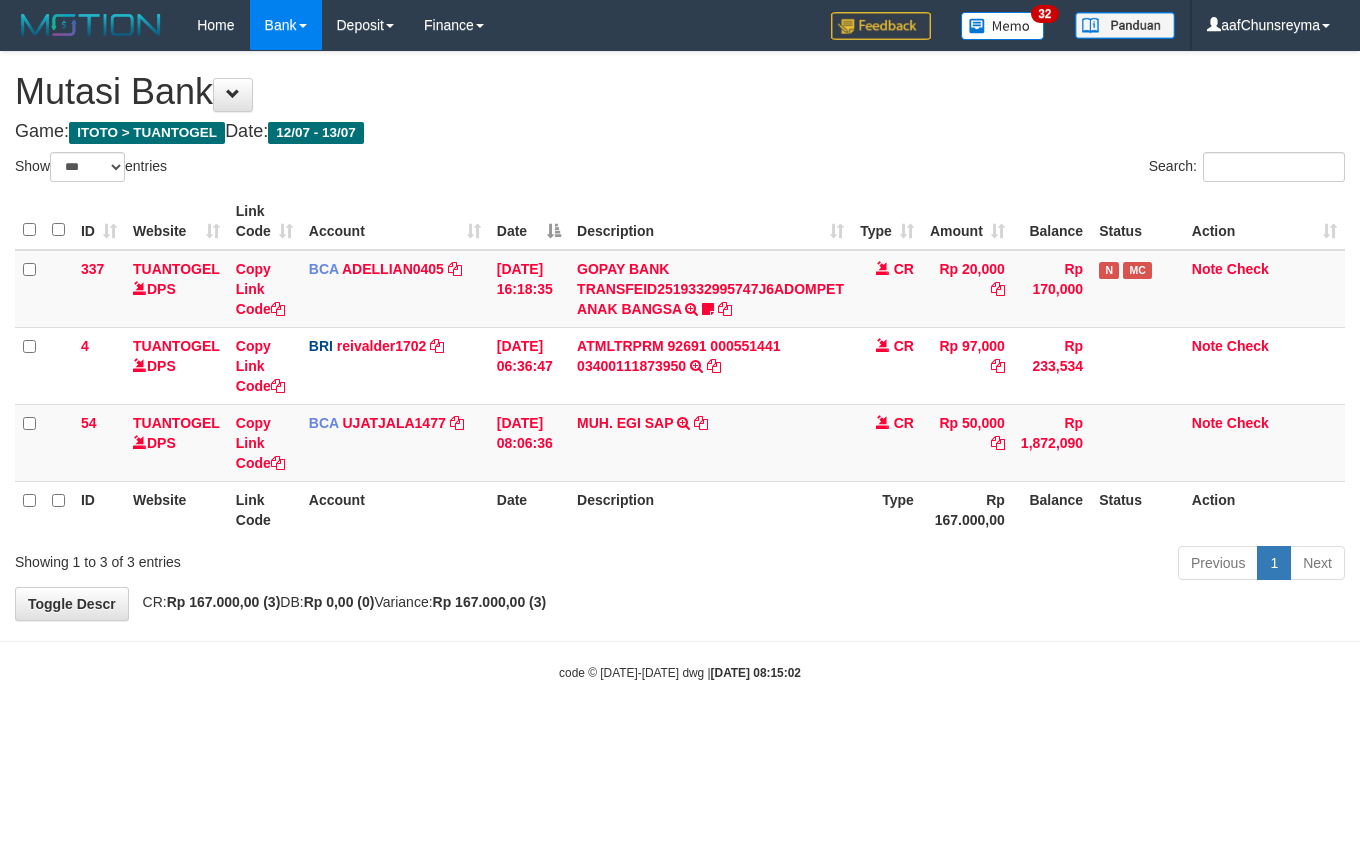 scroll, scrollTop: 0, scrollLeft: 0, axis: both 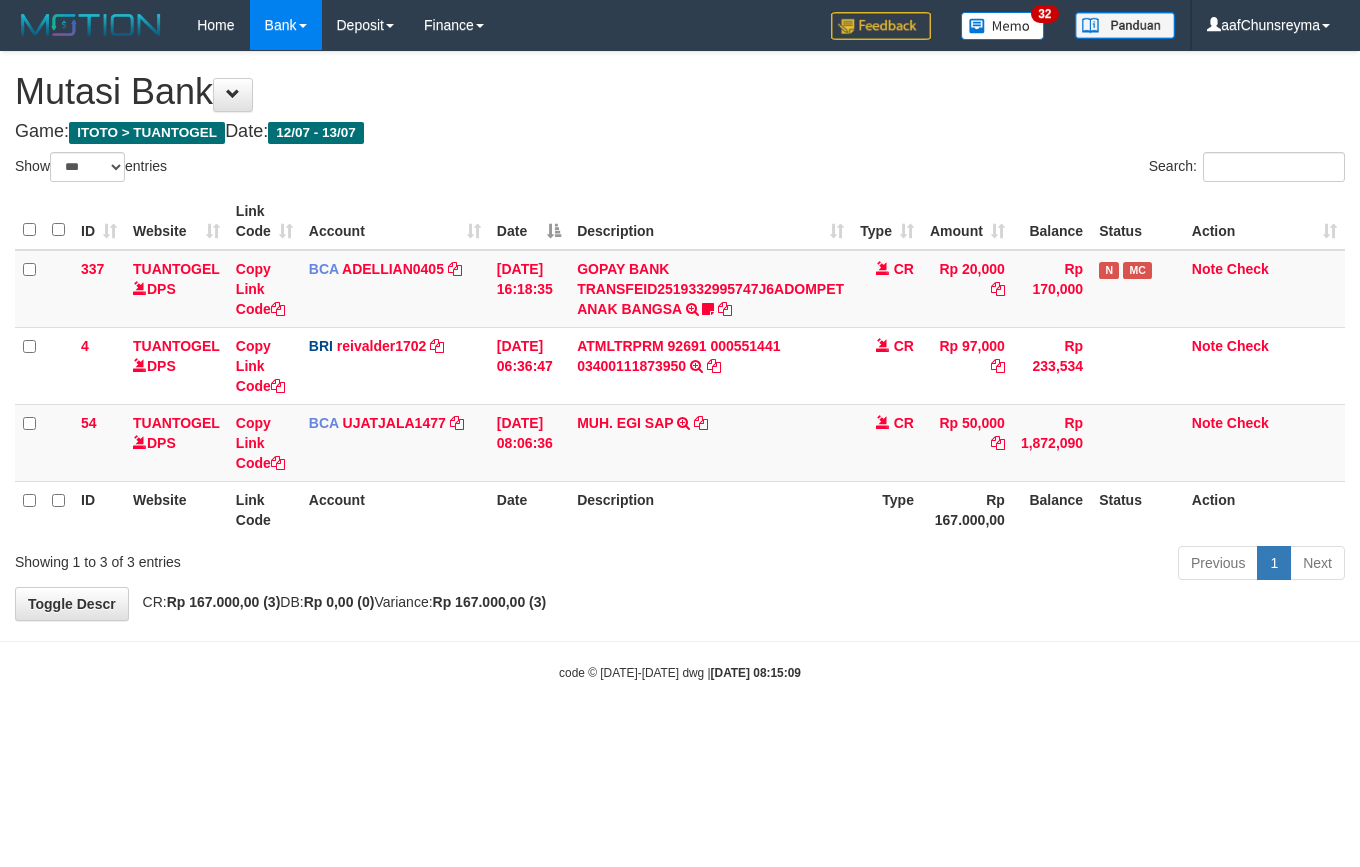 select on "***" 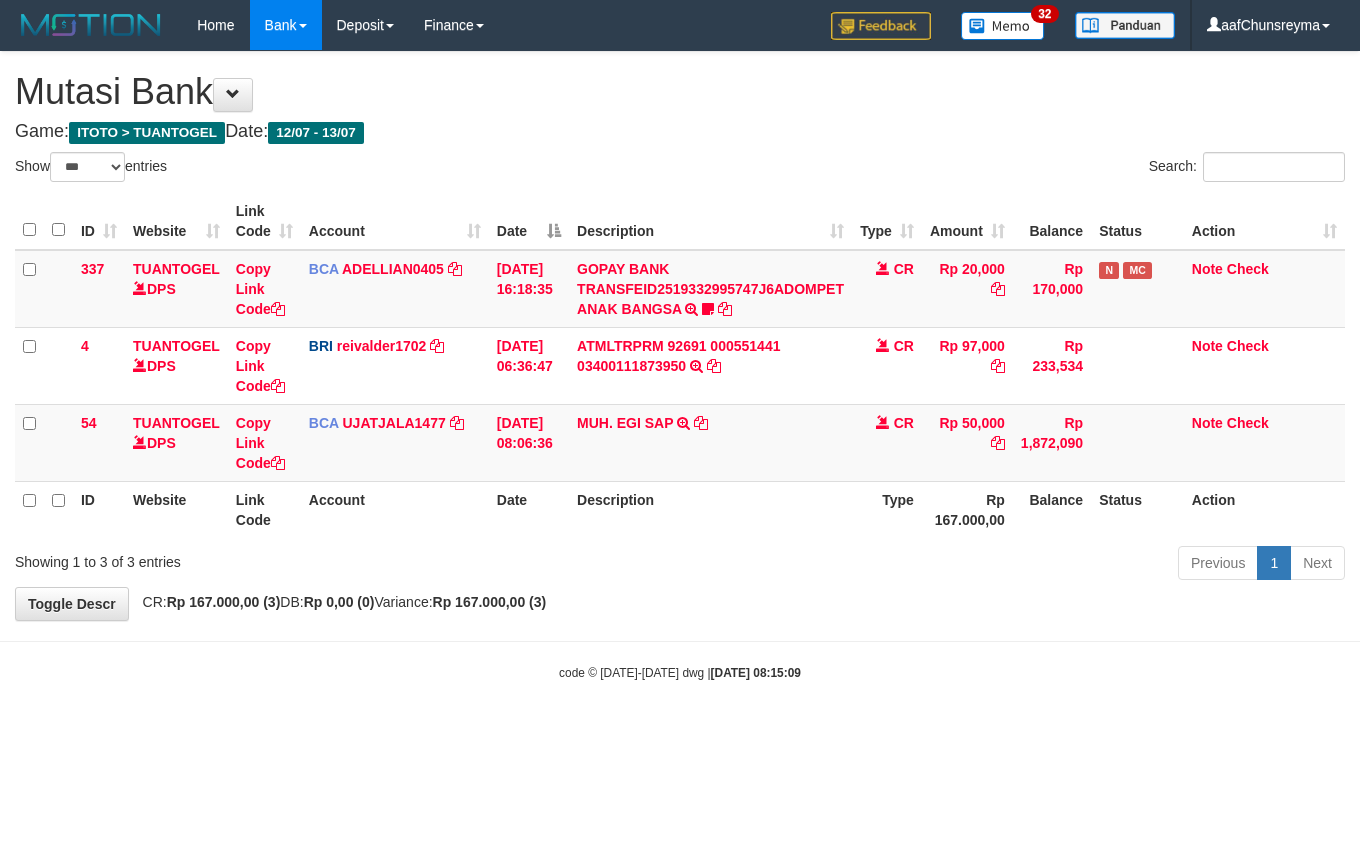 scroll, scrollTop: 0, scrollLeft: 0, axis: both 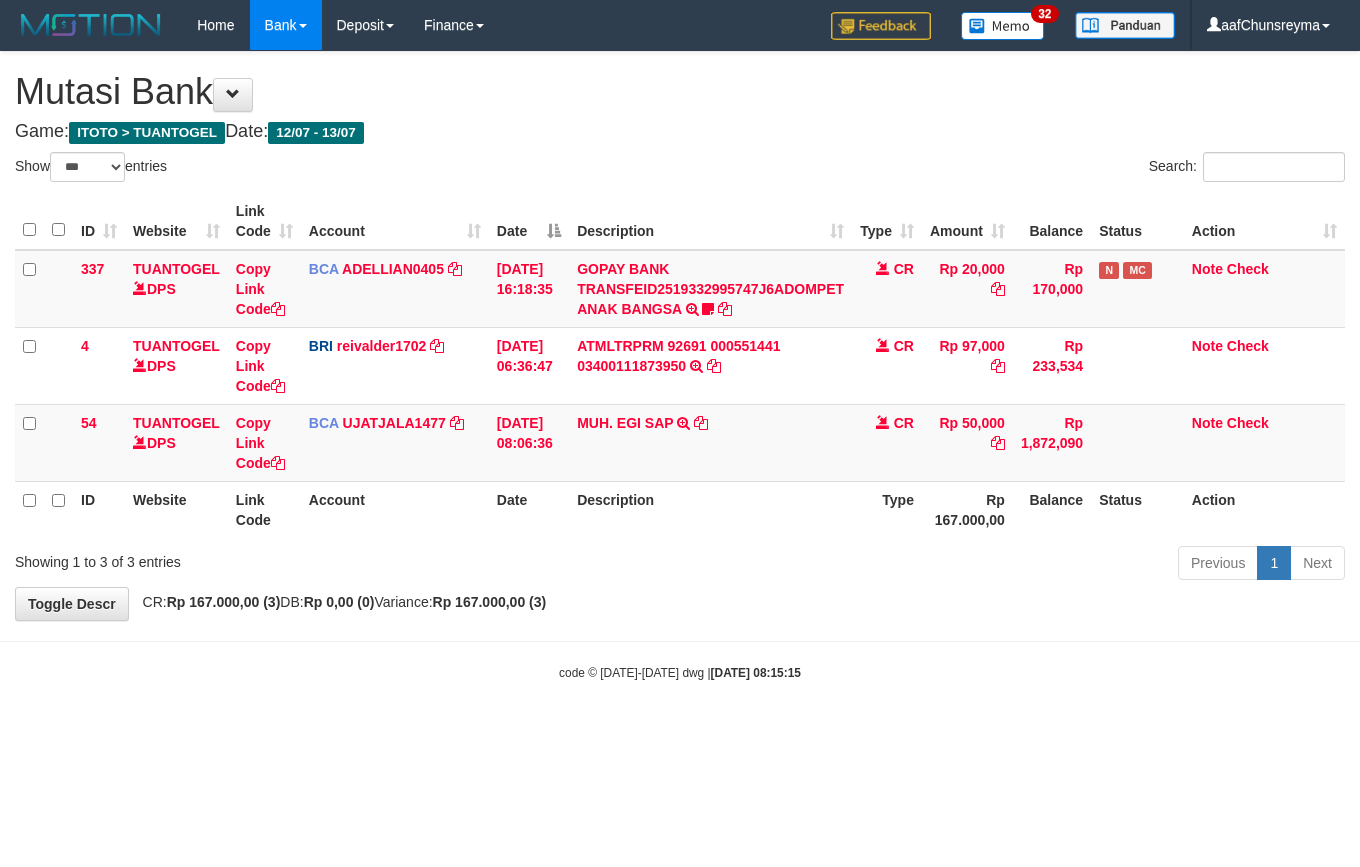 select on "***" 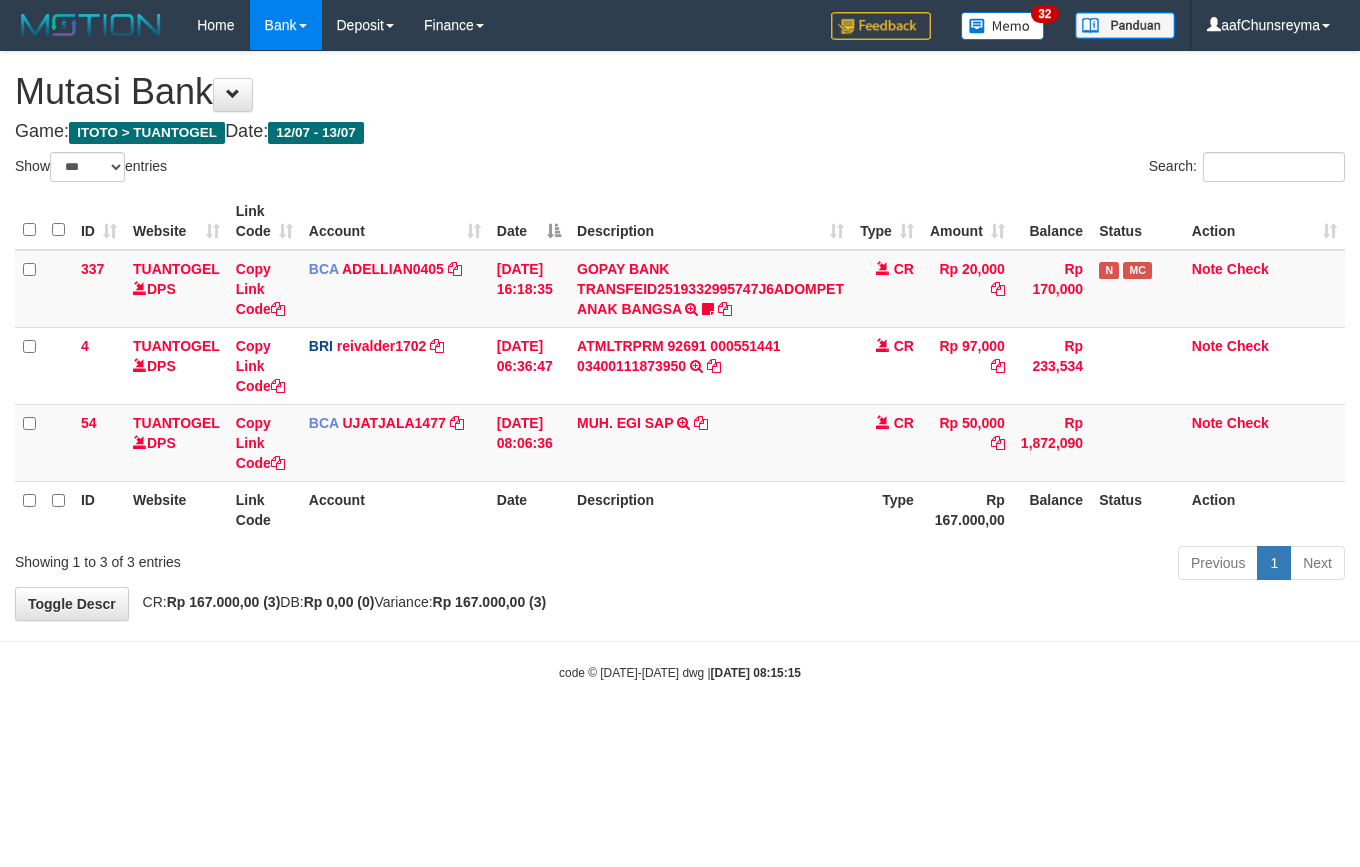 scroll, scrollTop: 0, scrollLeft: 0, axis: both 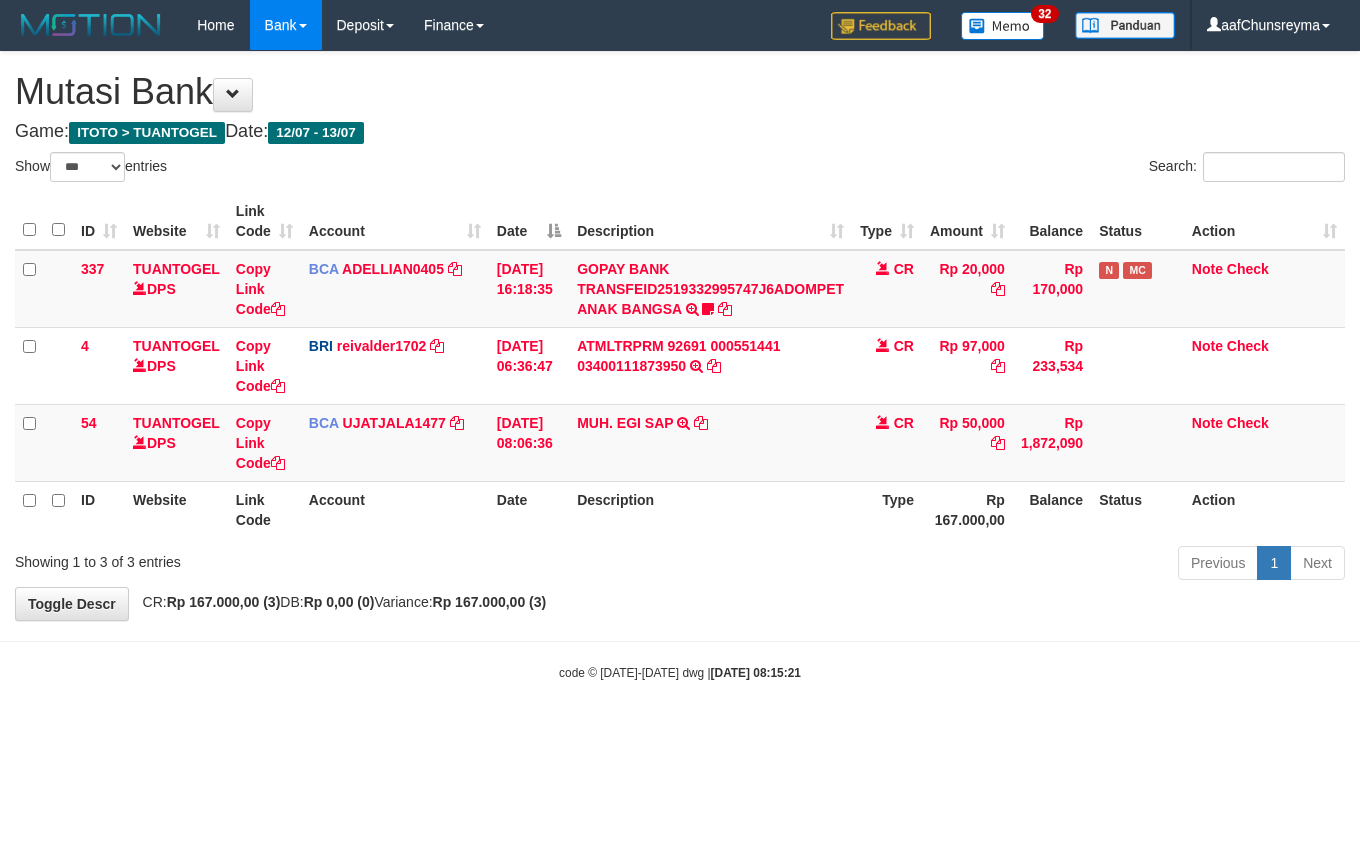 select on "***" 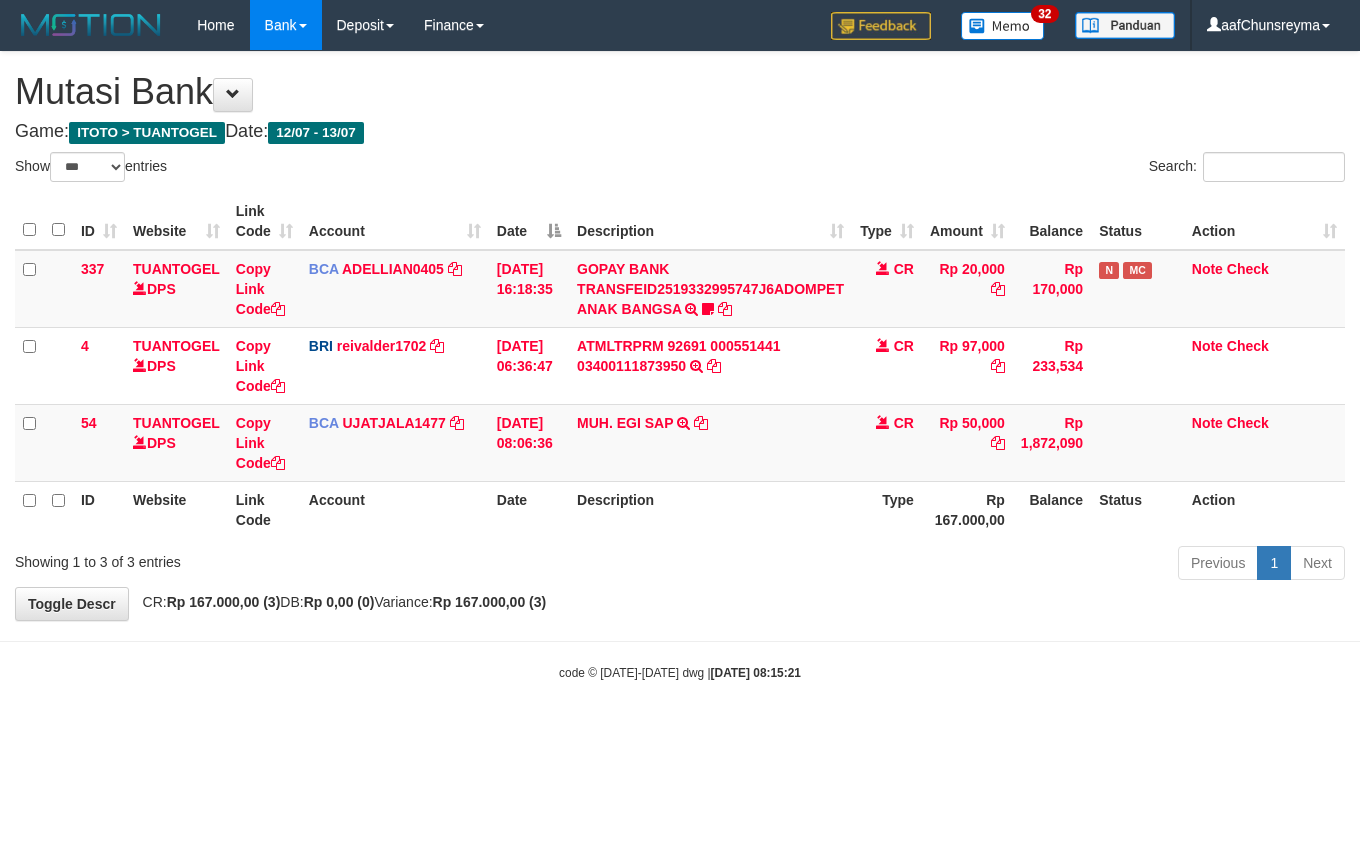 scroll, scrollTop: 0, scrollLeft: 0, axis: both 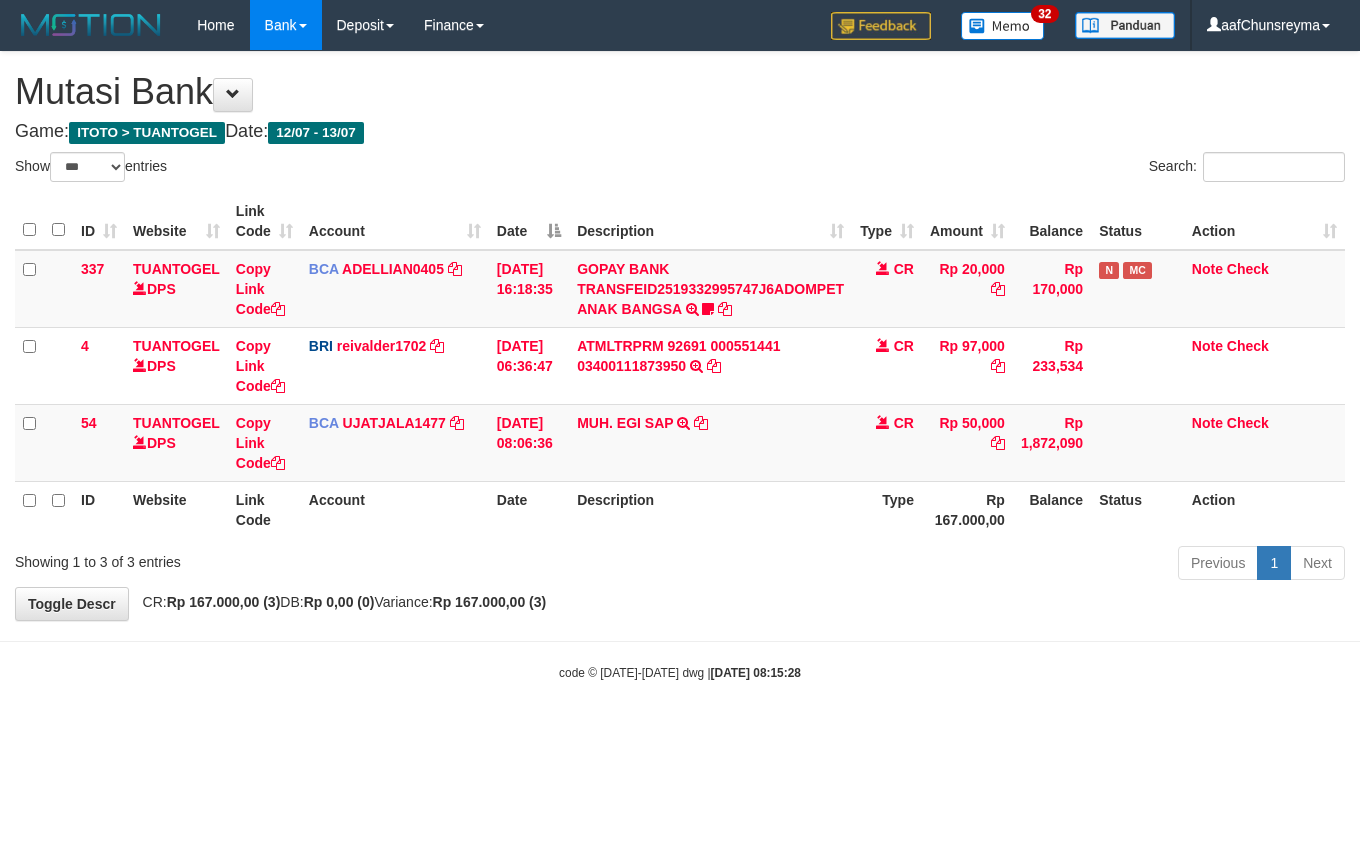 select on "***" 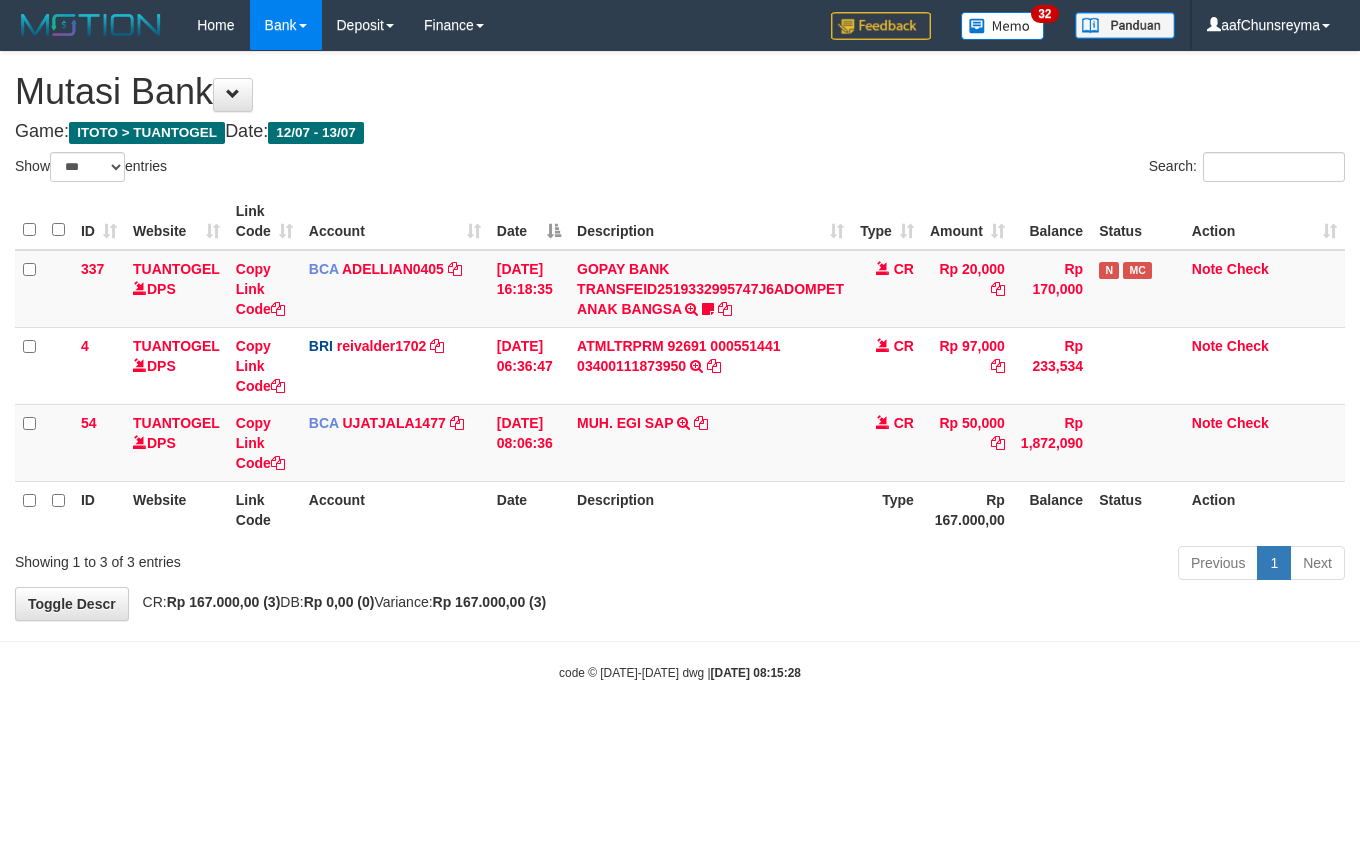 scroll, scrollTop: 0, scrollLeft: 0, axis: both 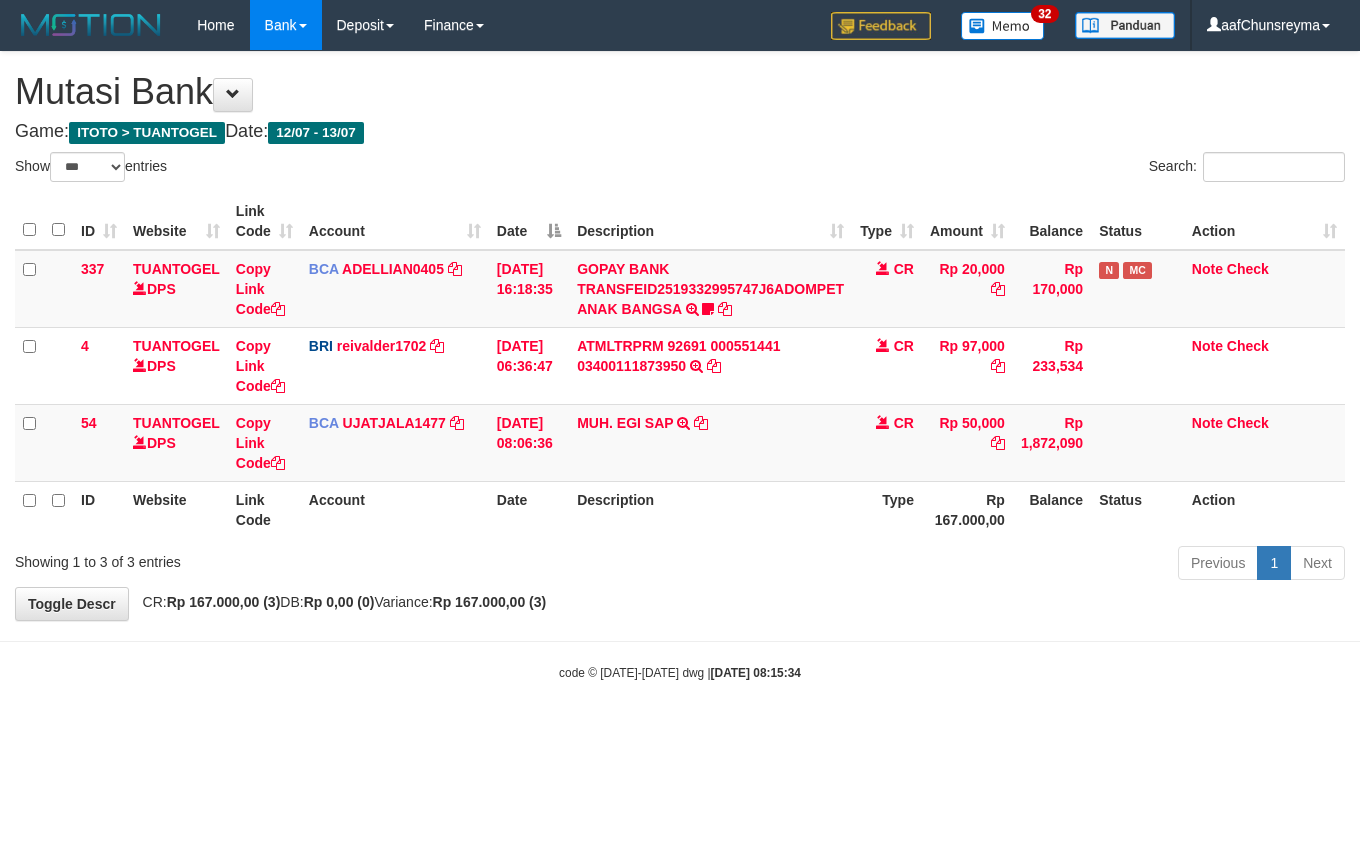 select on "***" 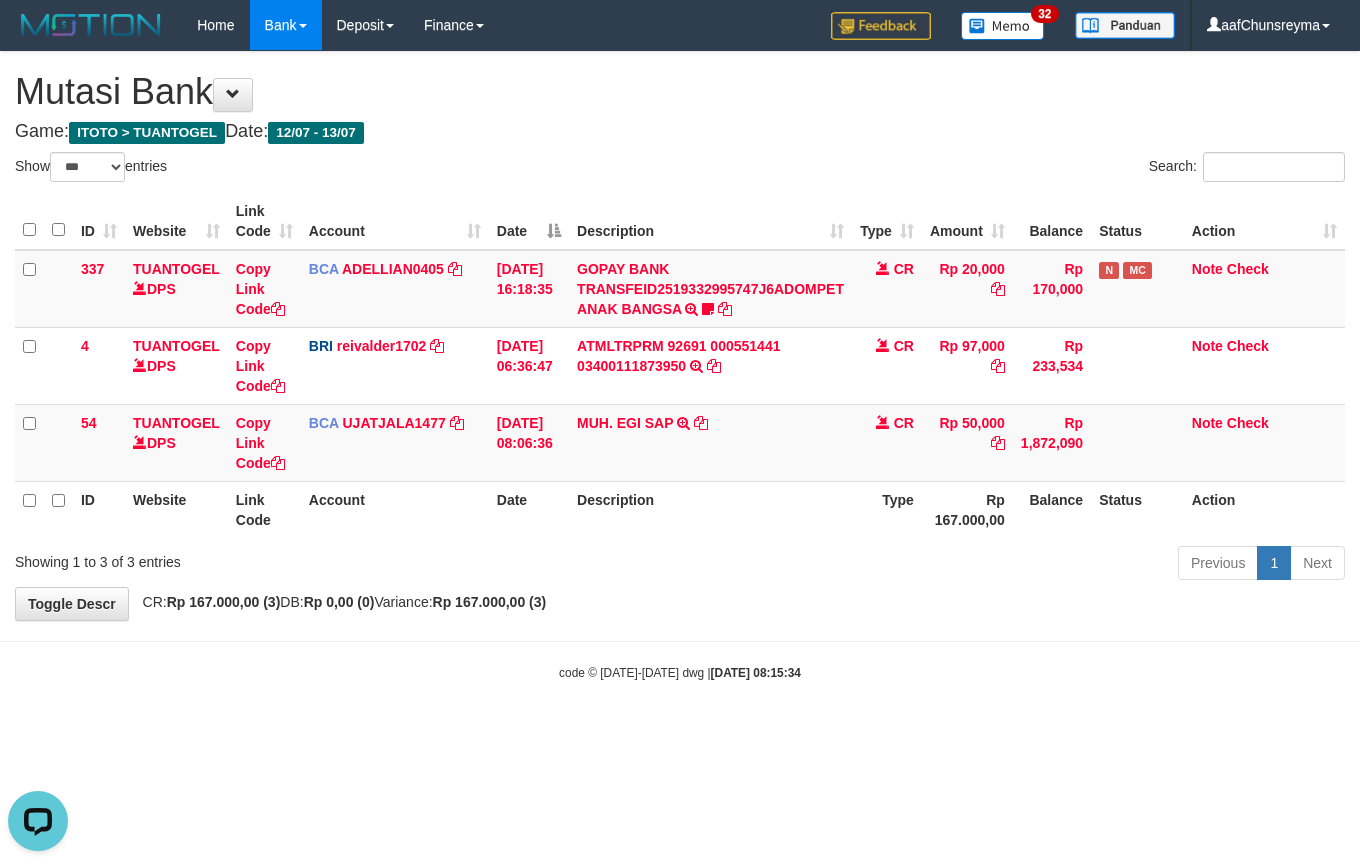 scroll, scrollTop: 0, scrollLeft: 0, axis: both 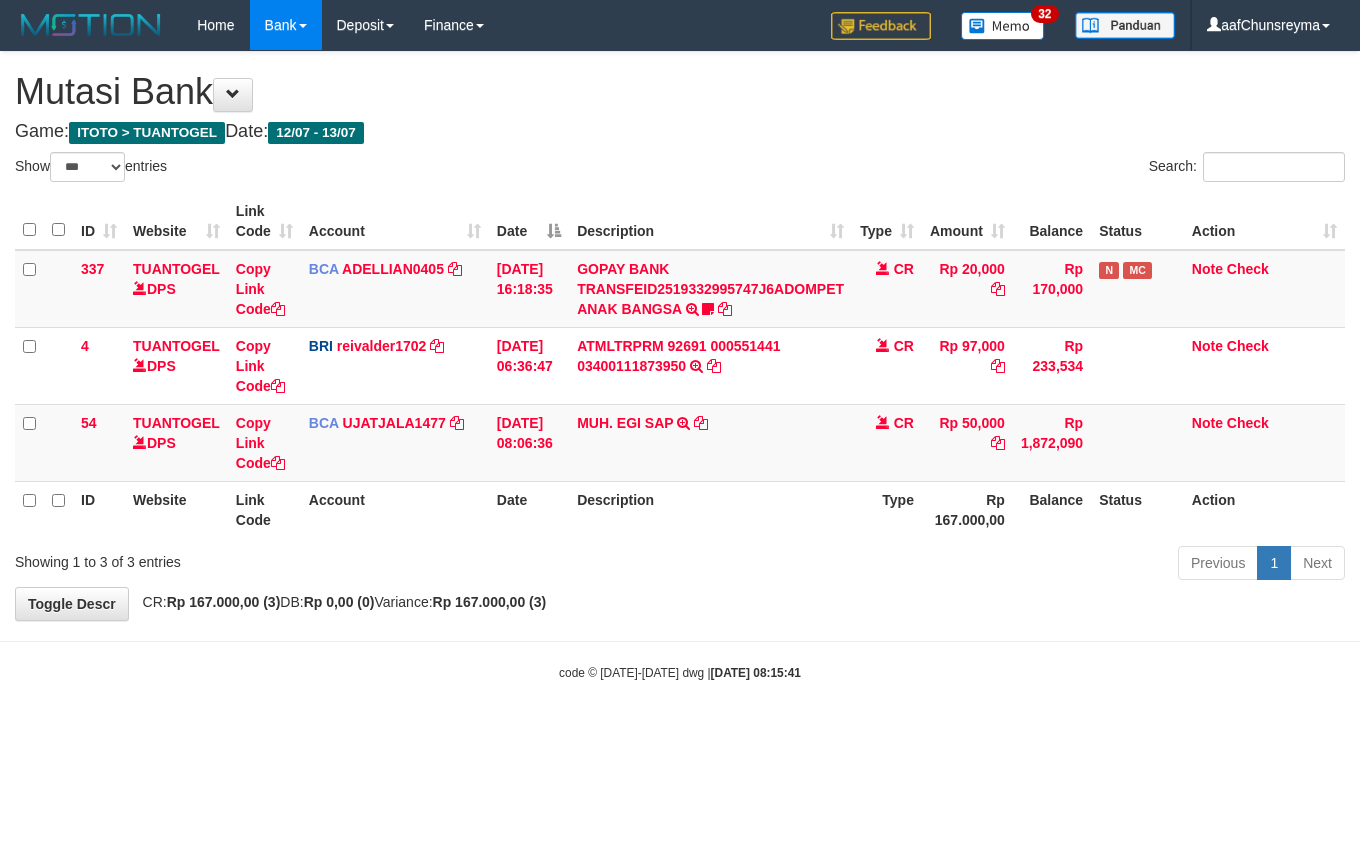 select on "***" 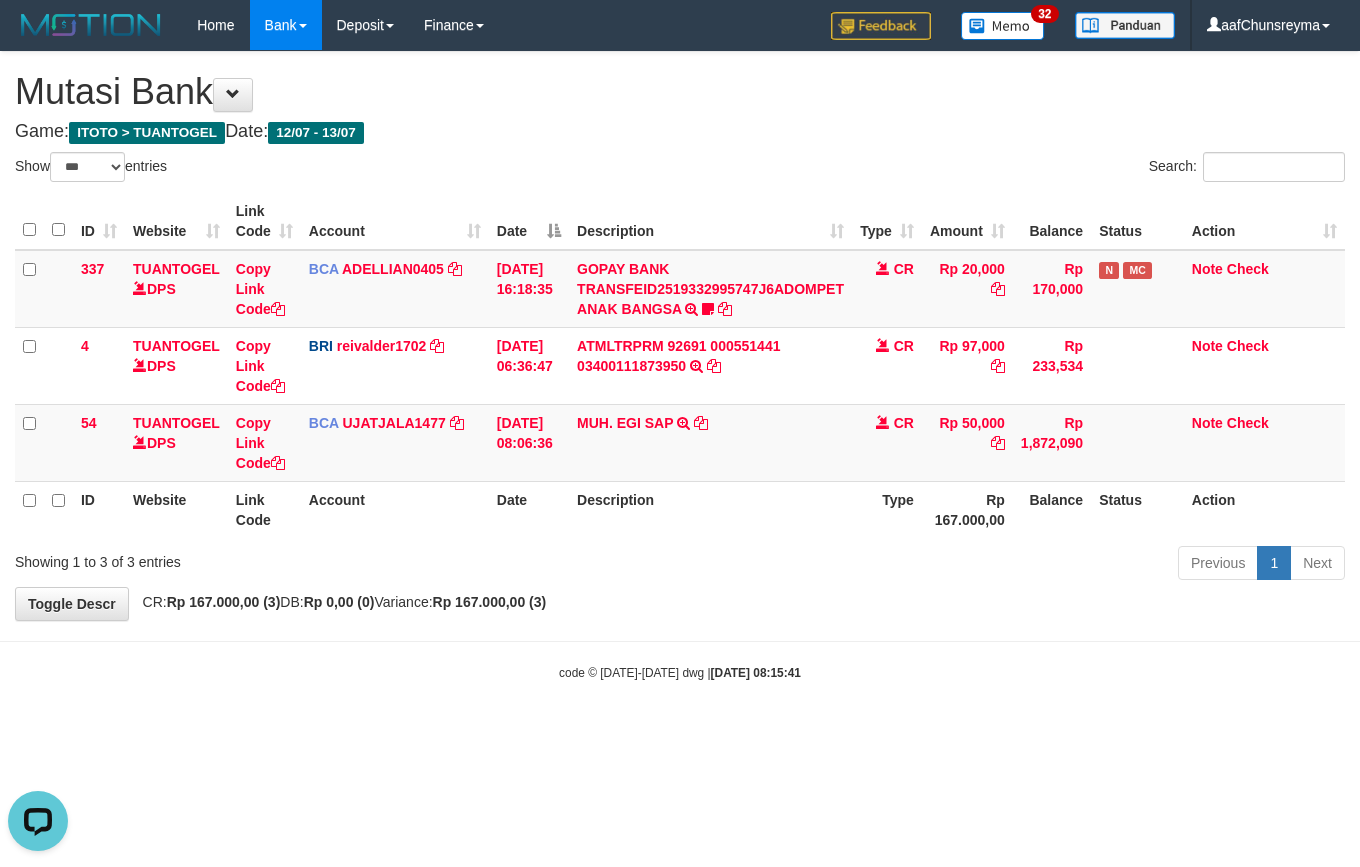 scroll, scrollTop: 0, scrollLeft: 0, axis: both 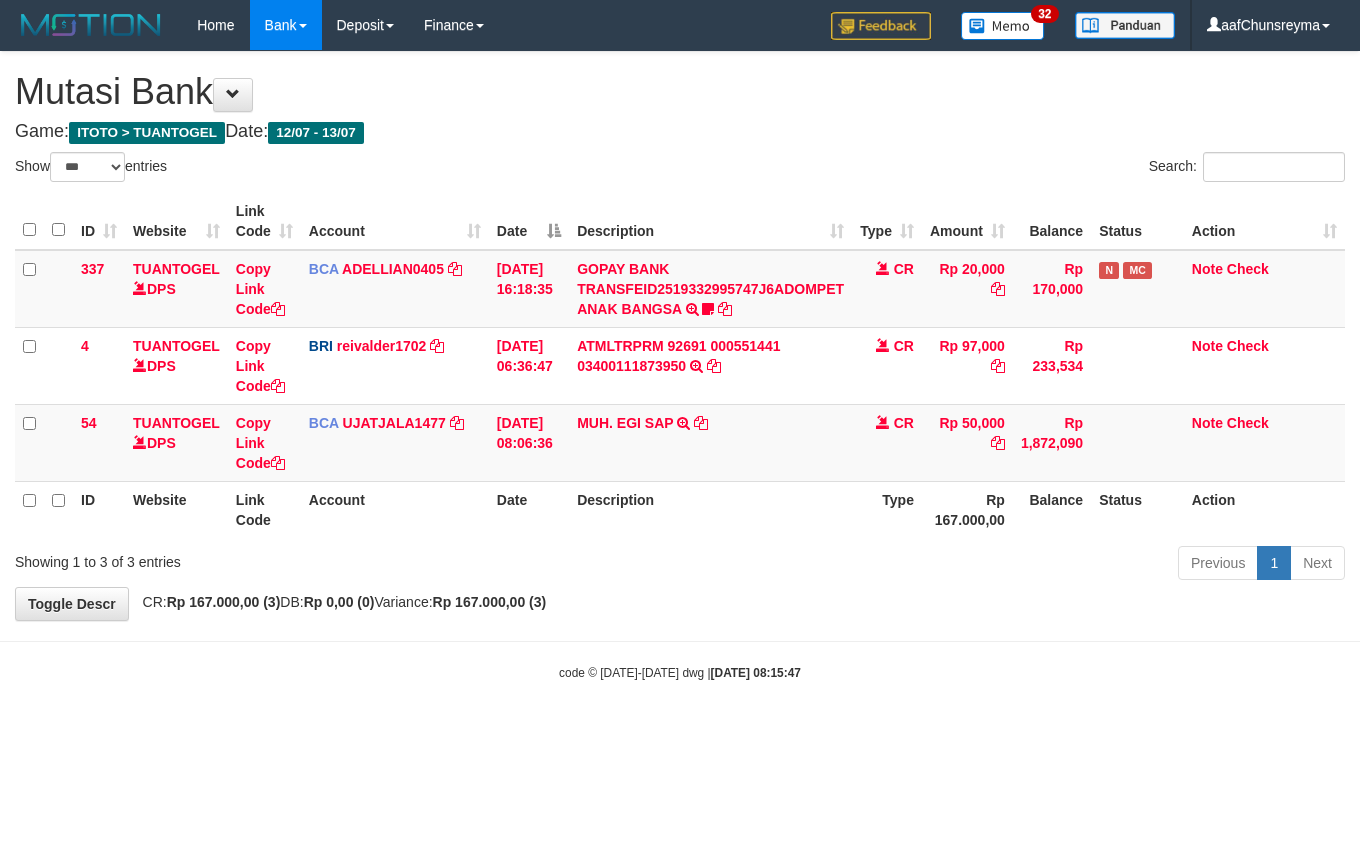 select on "***" 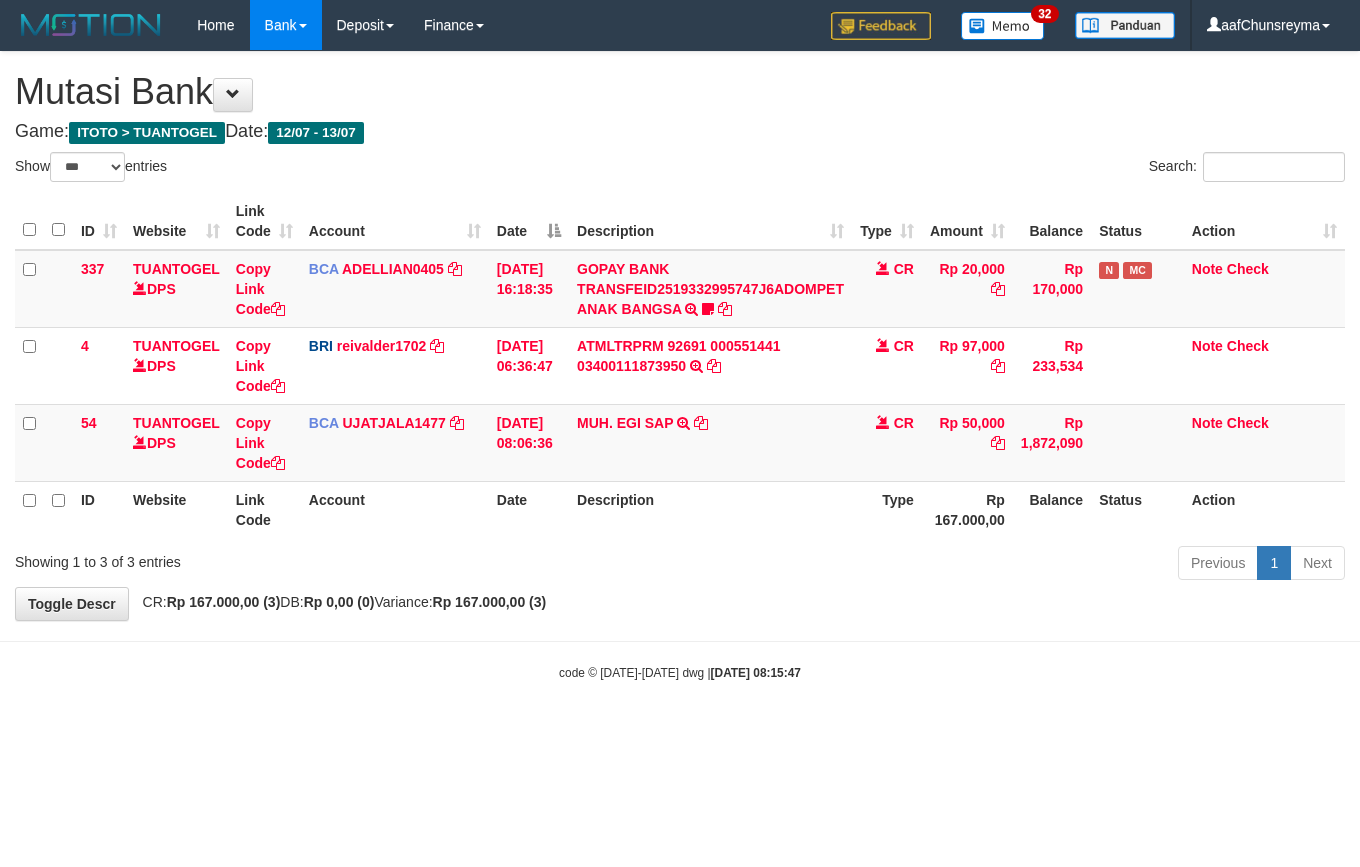scroll, scrollTop: 0, scrollLeft: 0, axis: both 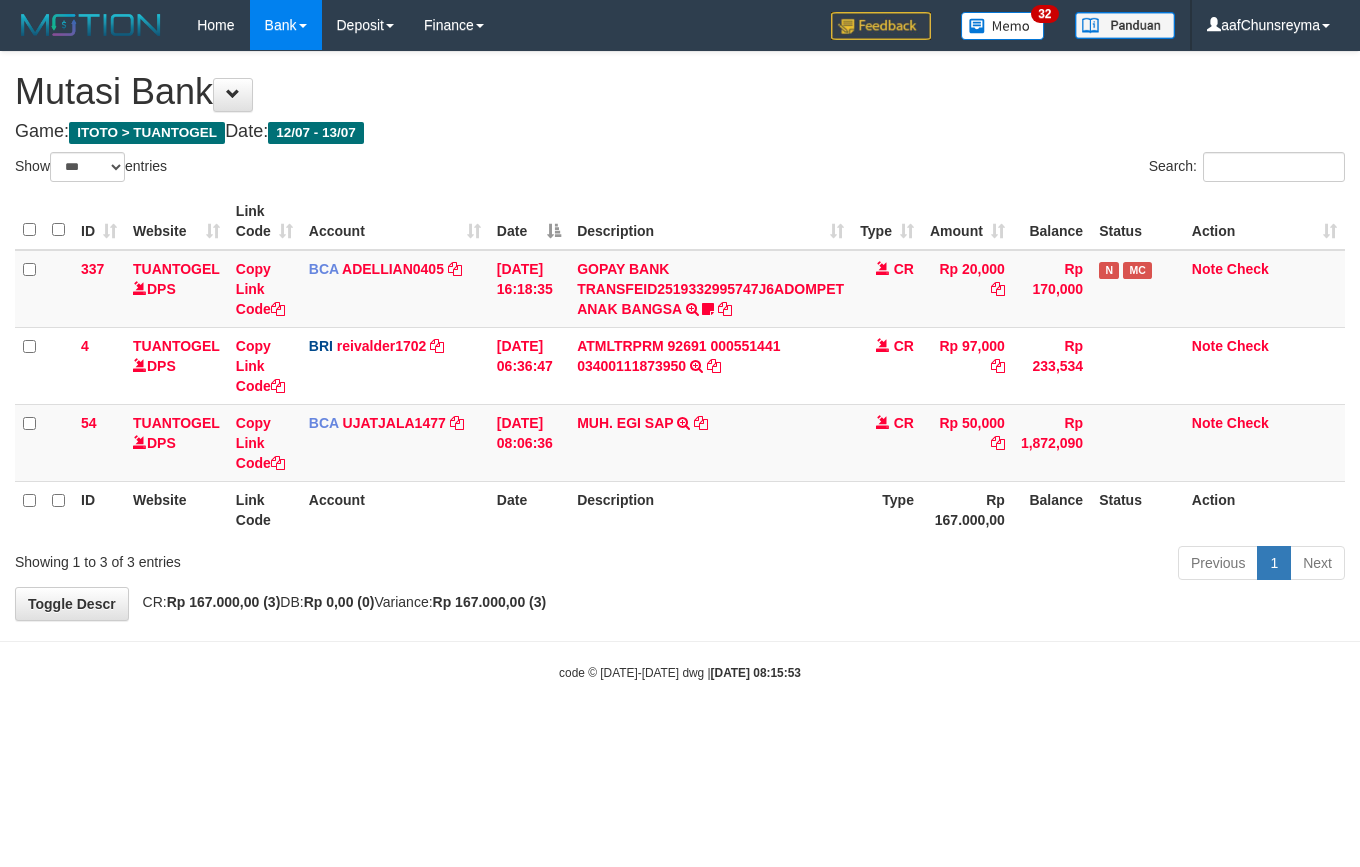 select on "***" 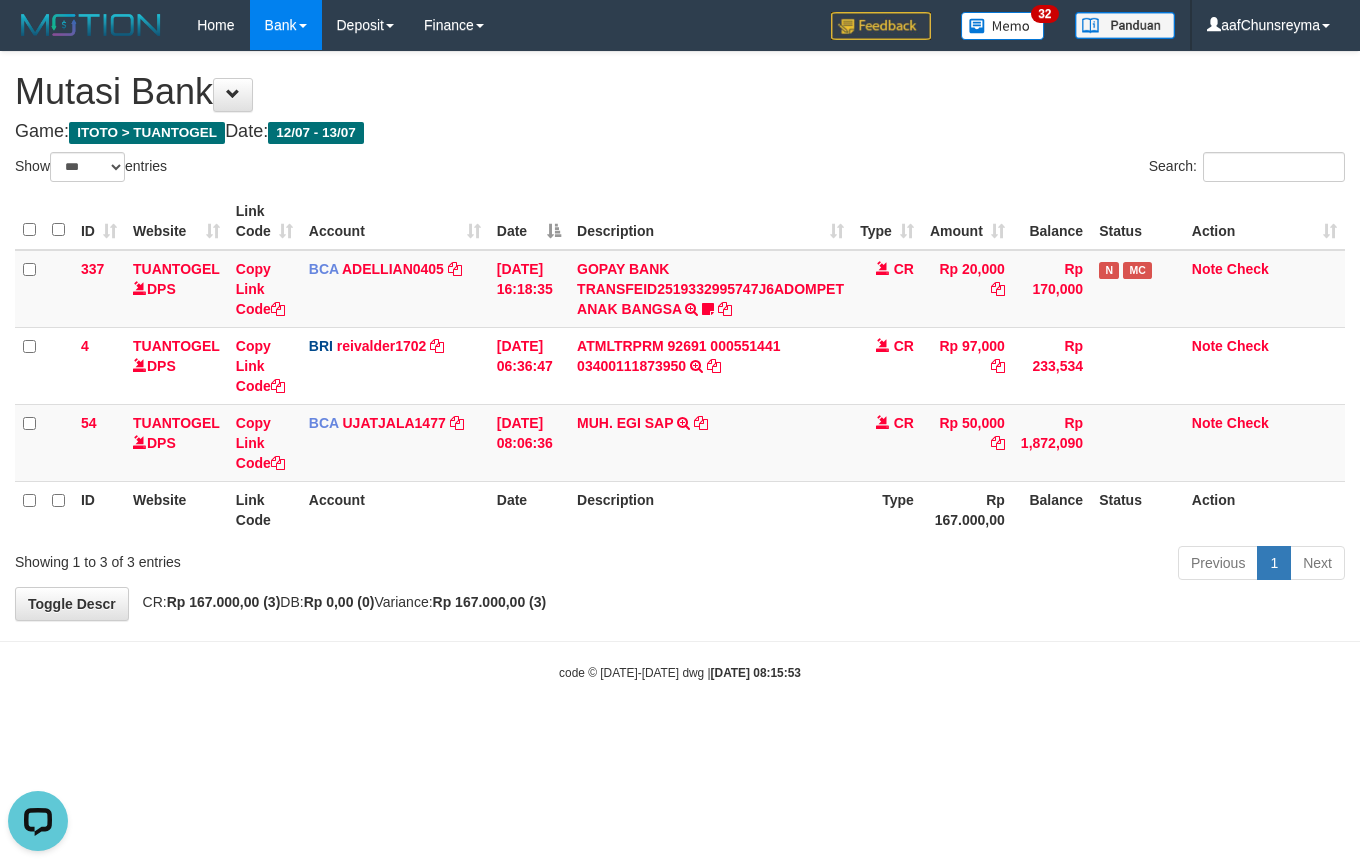 scroll, scrollTop: 0, scrollLeft: 0, axis: both 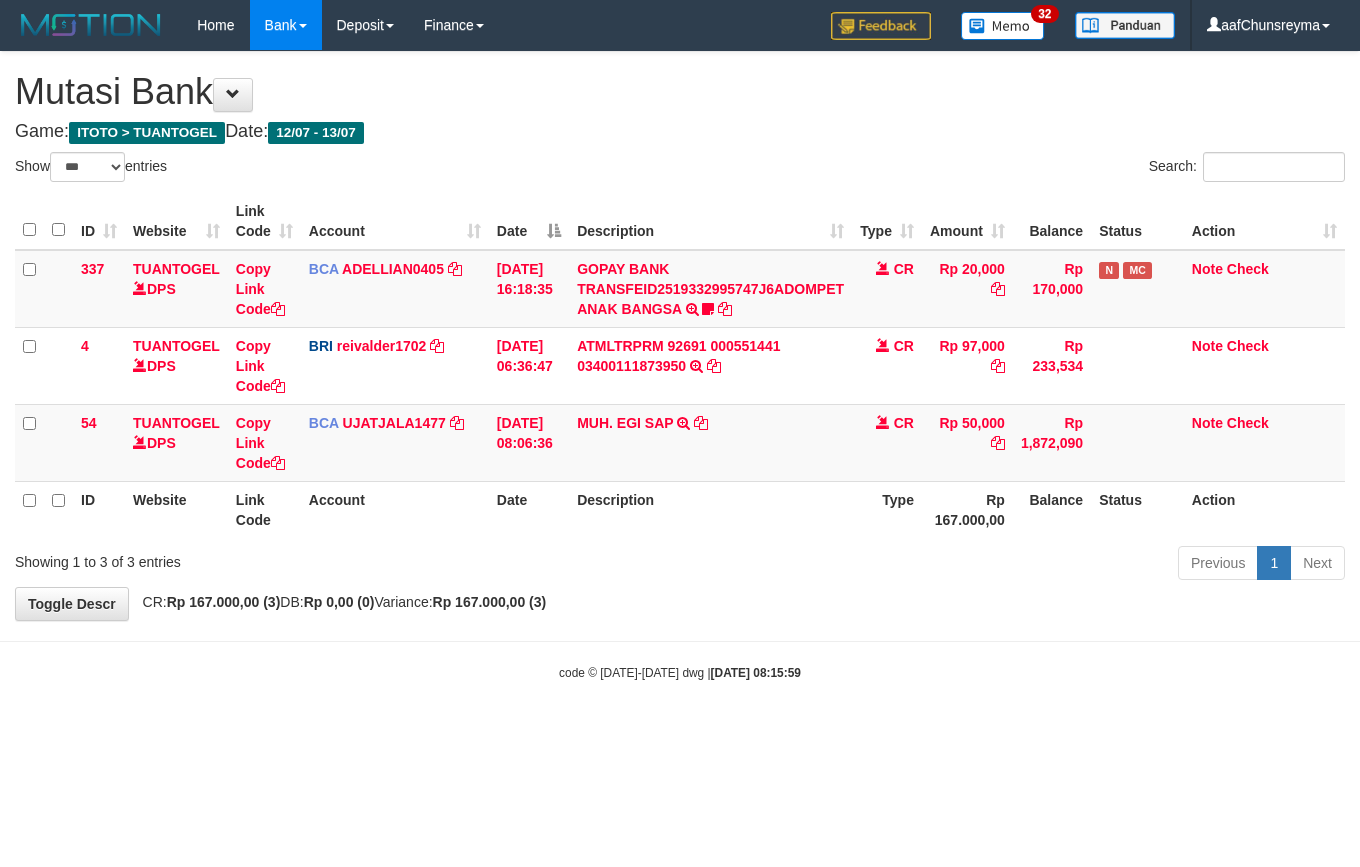 select on "***" 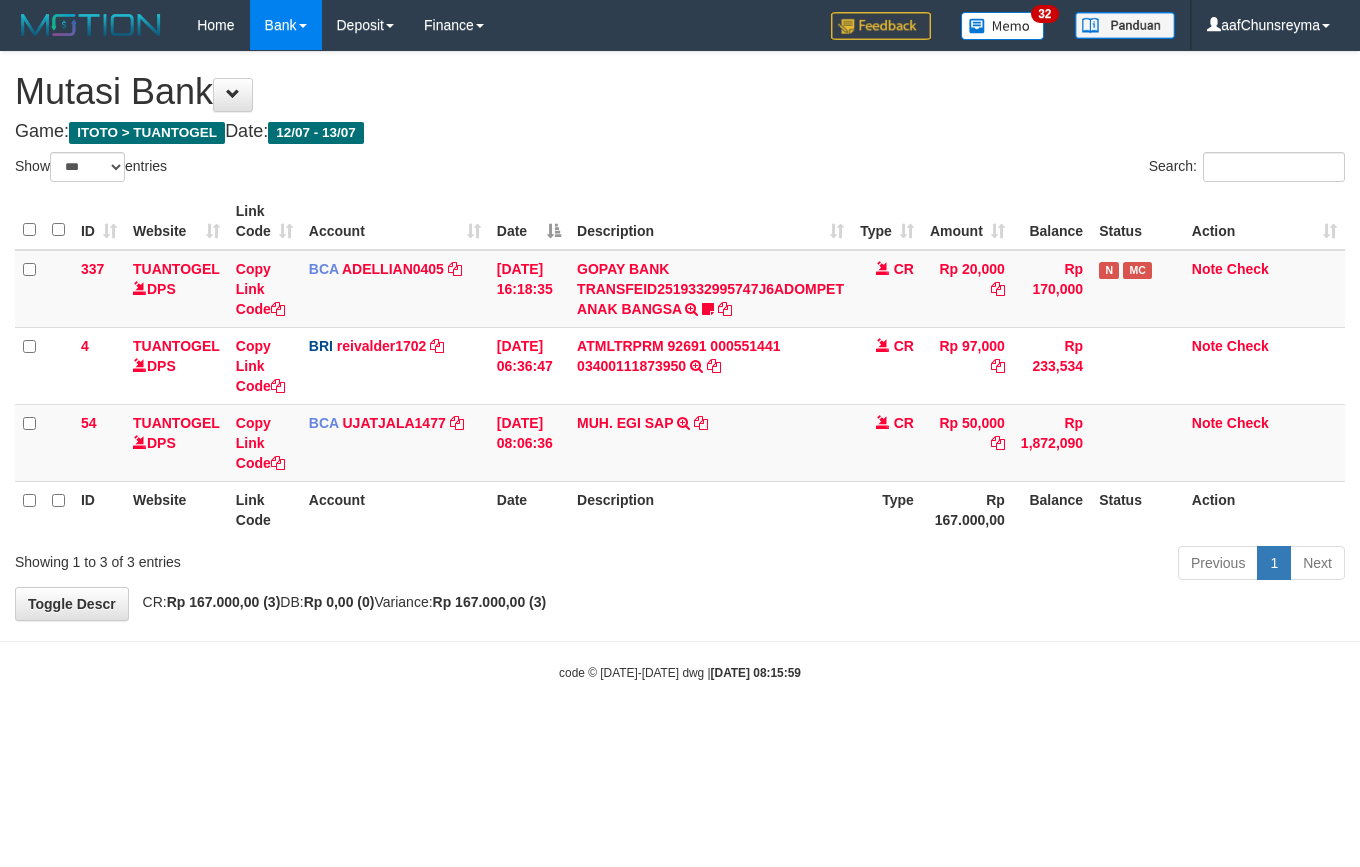 scroll, scrollTop: 0, scrollLeft: 0, axis: both 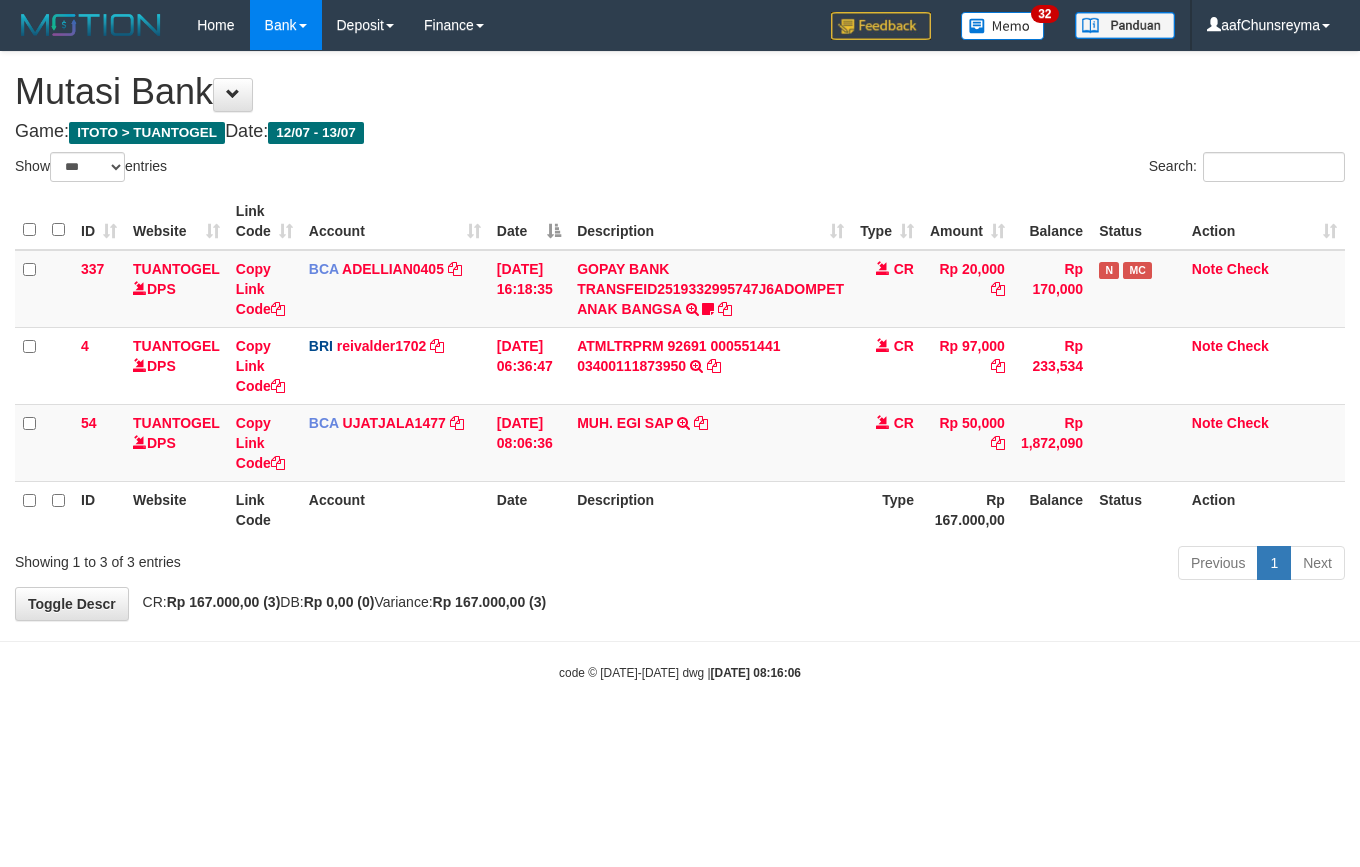 select on "***" 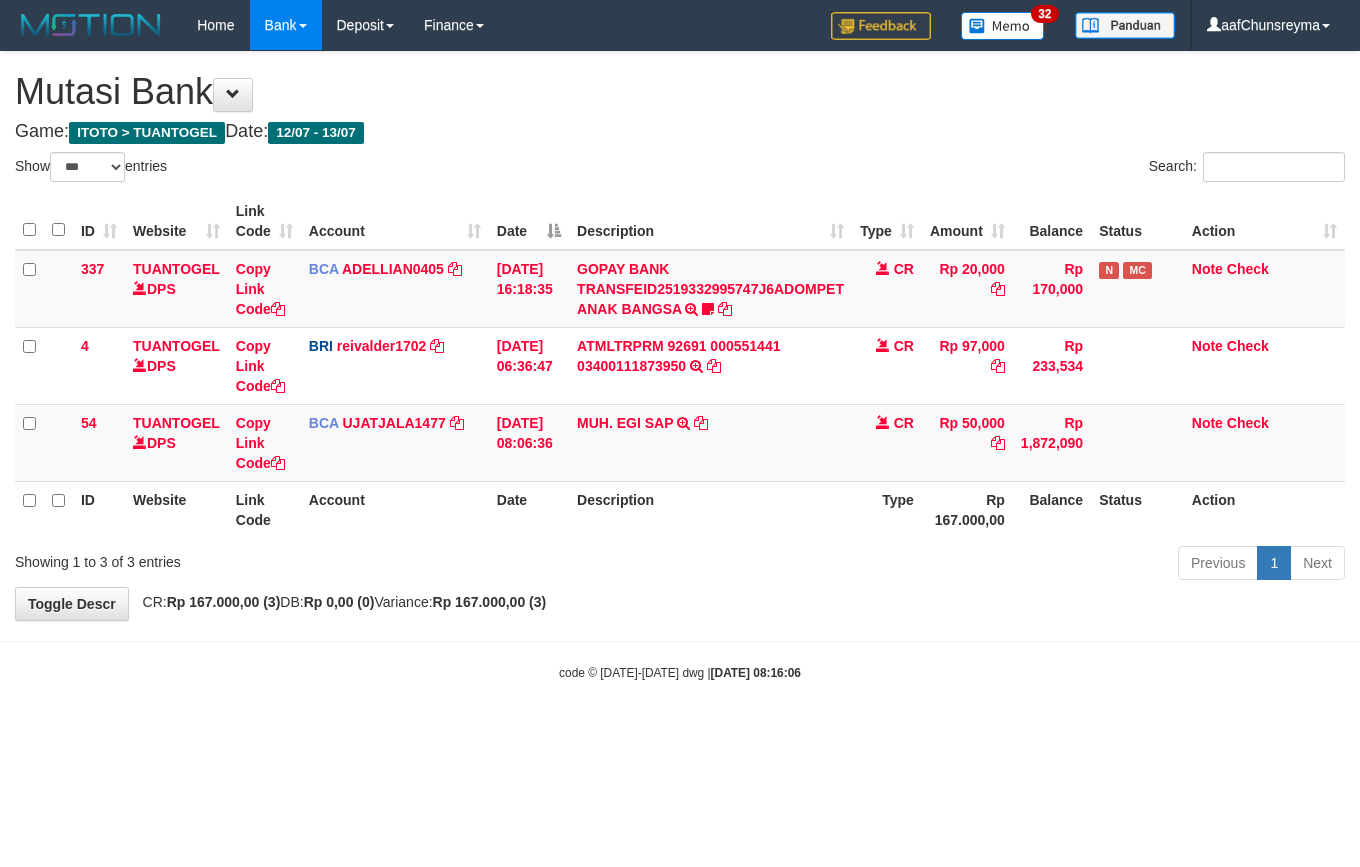 scroll, scrollTop: 0, scrollLeft: 0, axis: both 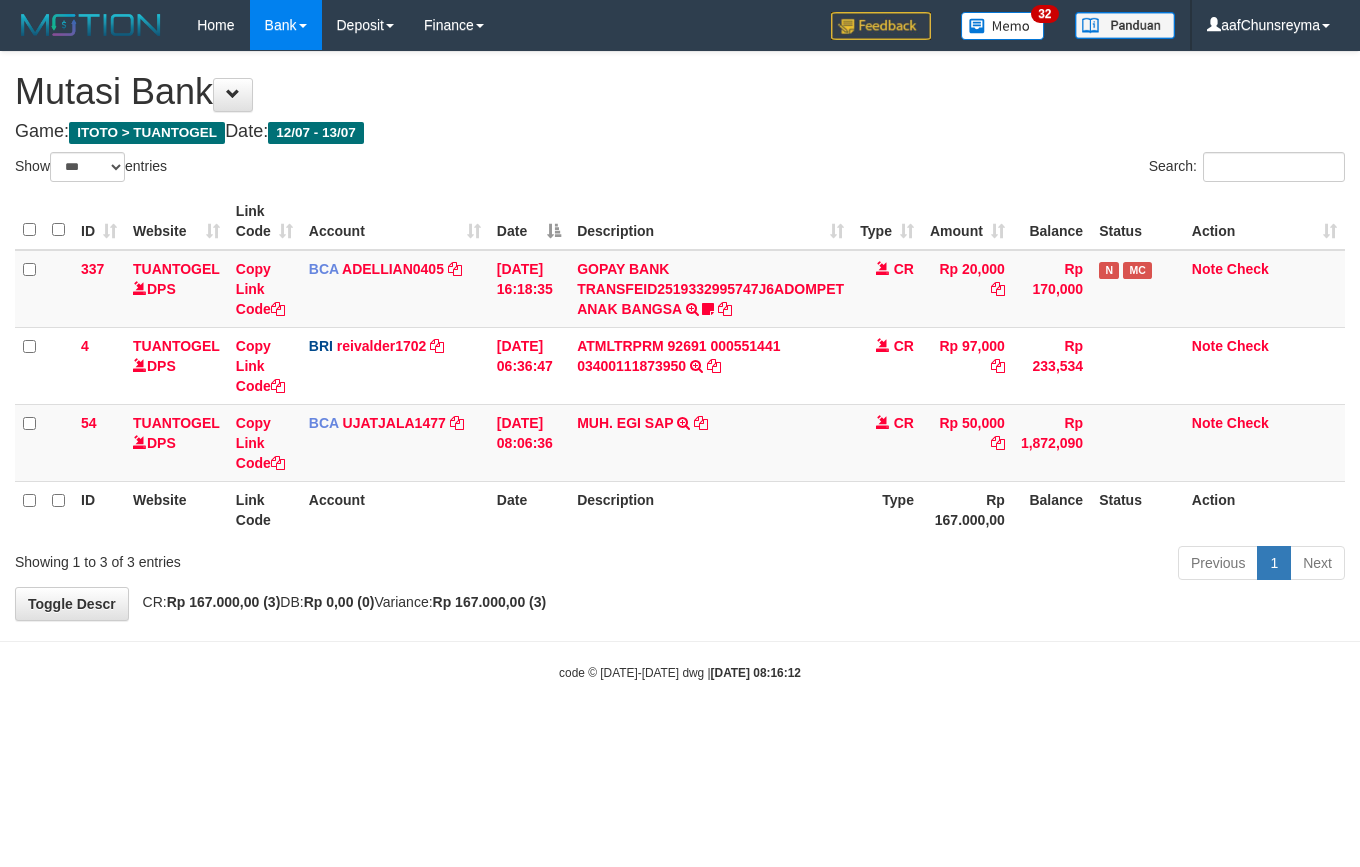 select on "***" 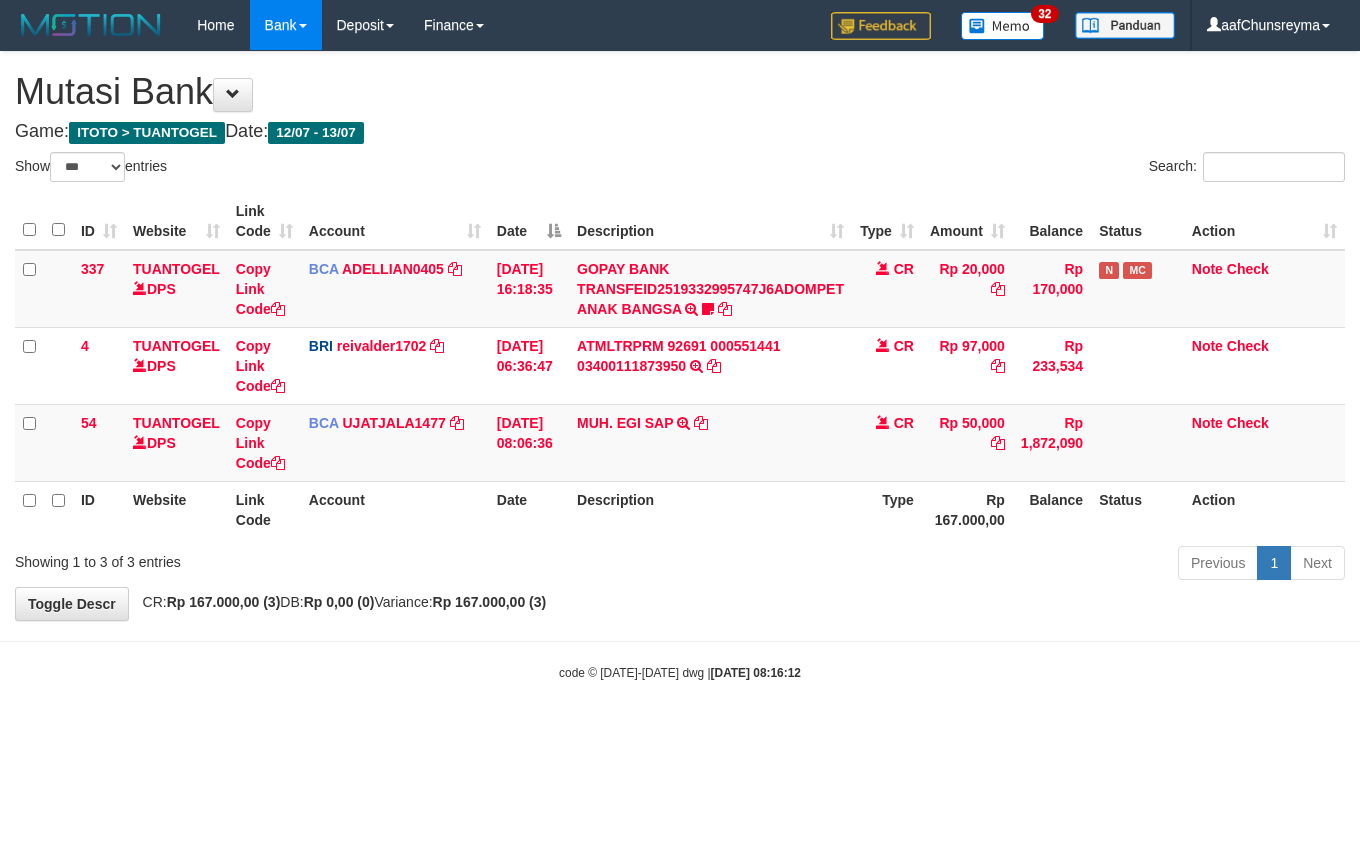 scroll, scrollTop: 0, scrollLeft: 0, axis: both 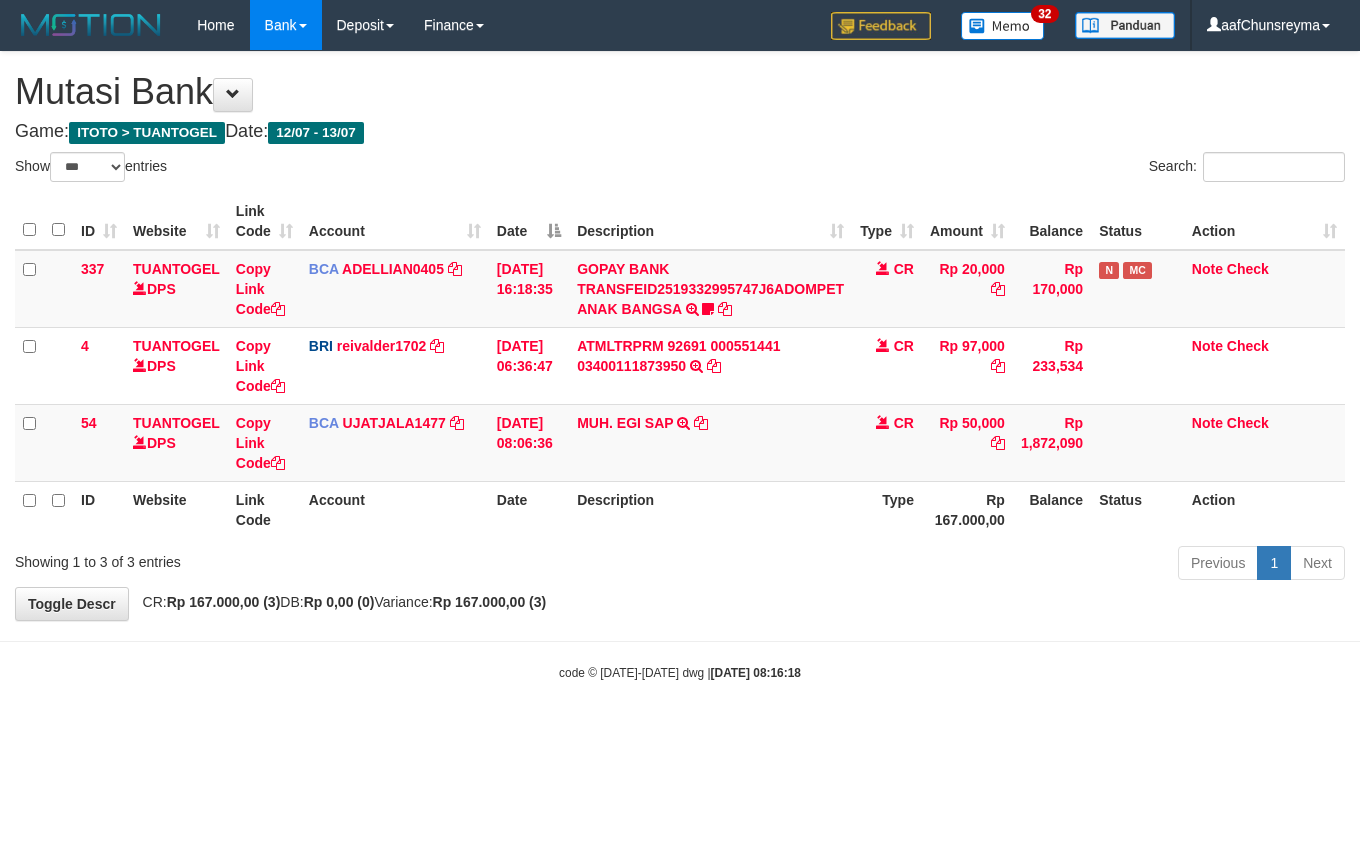 select on "***" 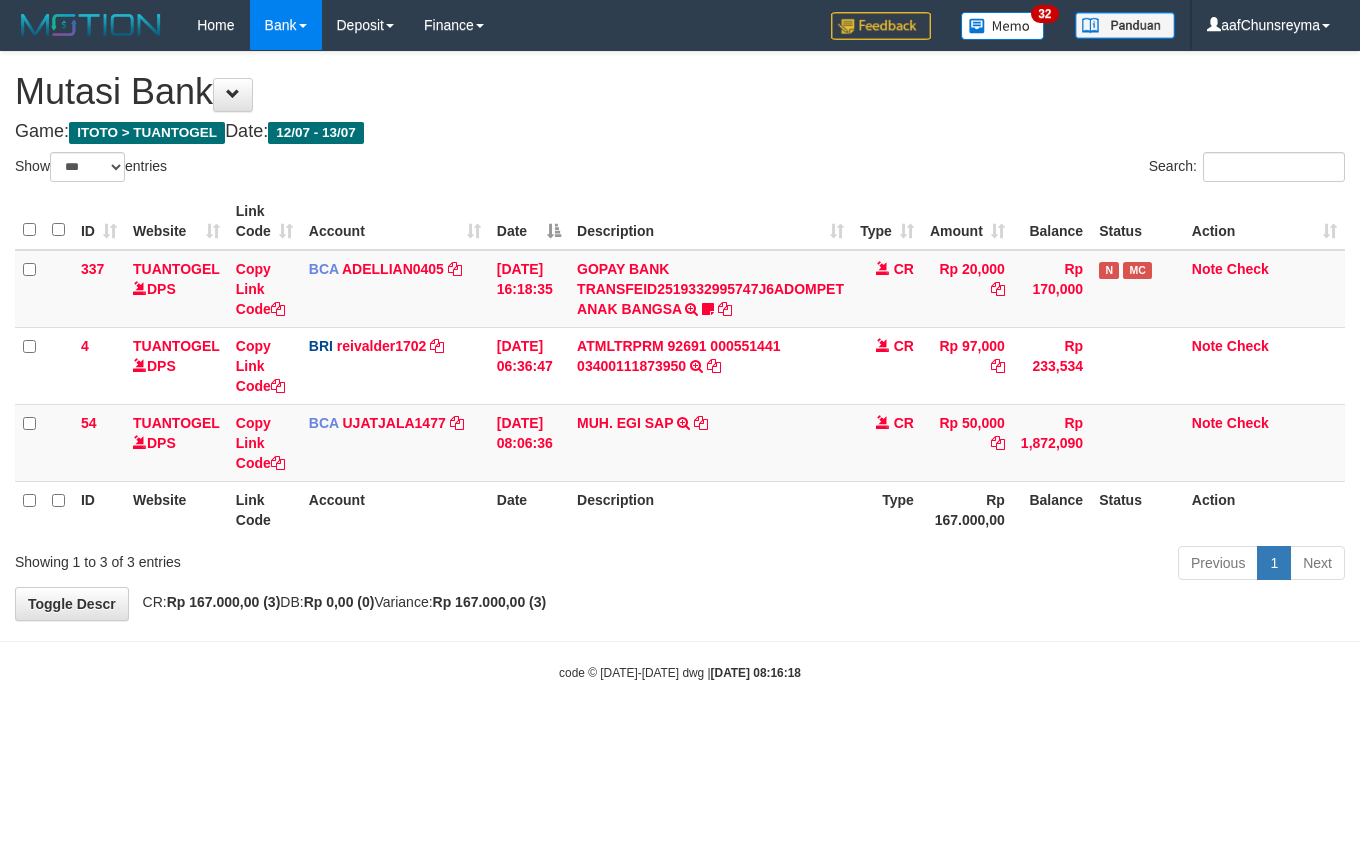 scroll, scrollTop: 0, scrollLeft: 0, axis: both 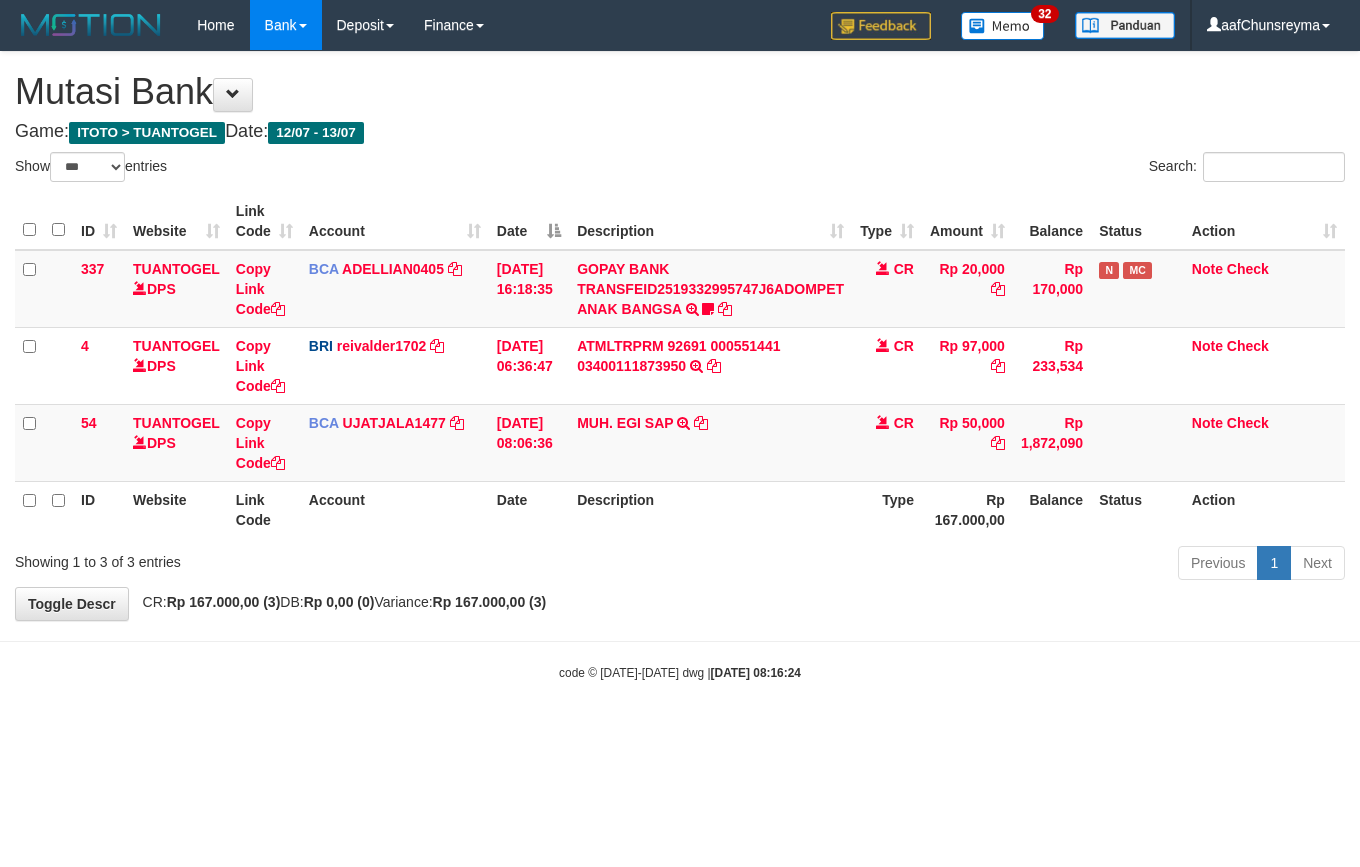 select on "***" 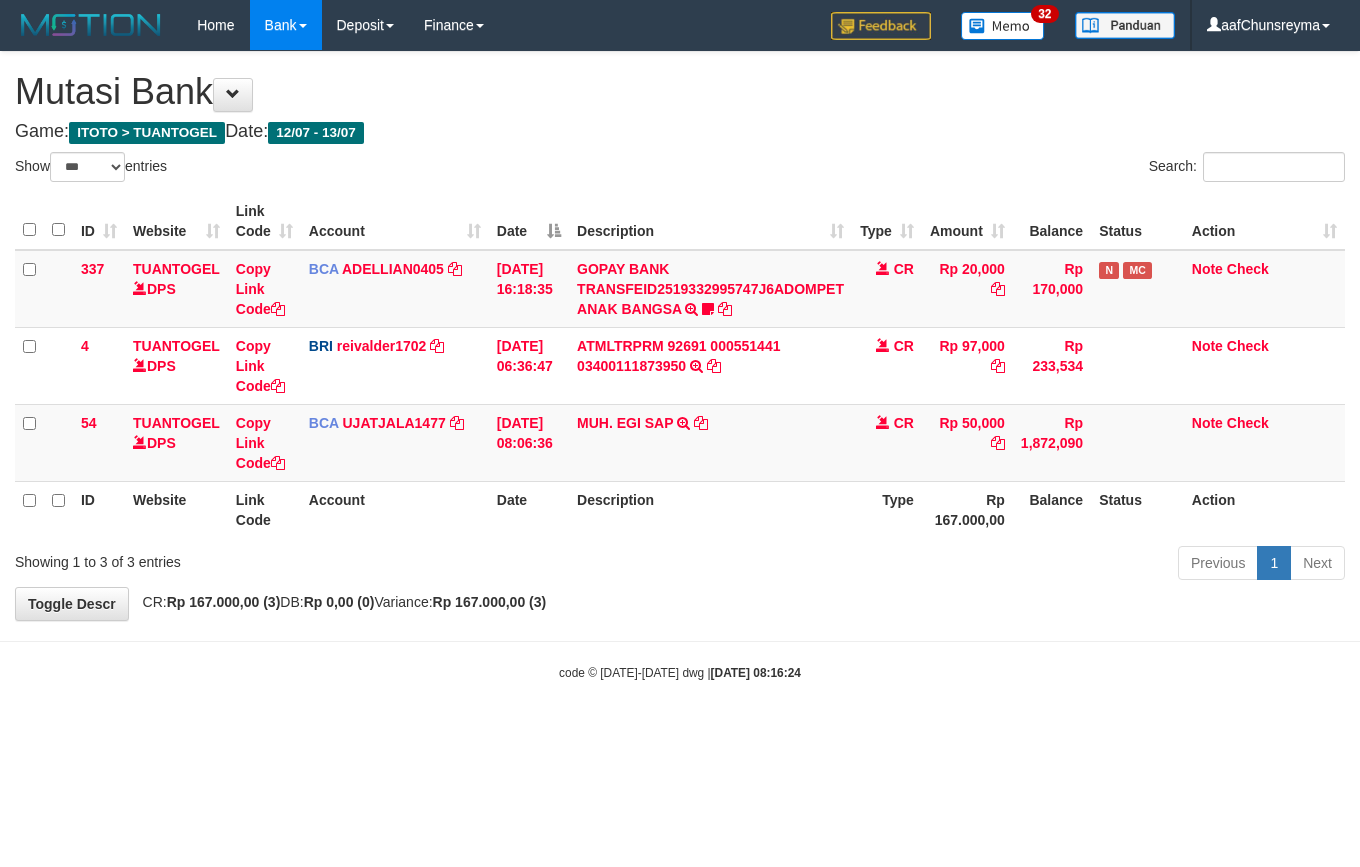 scroll, scrollTop: 0, scrollLeft: 0, axis: both 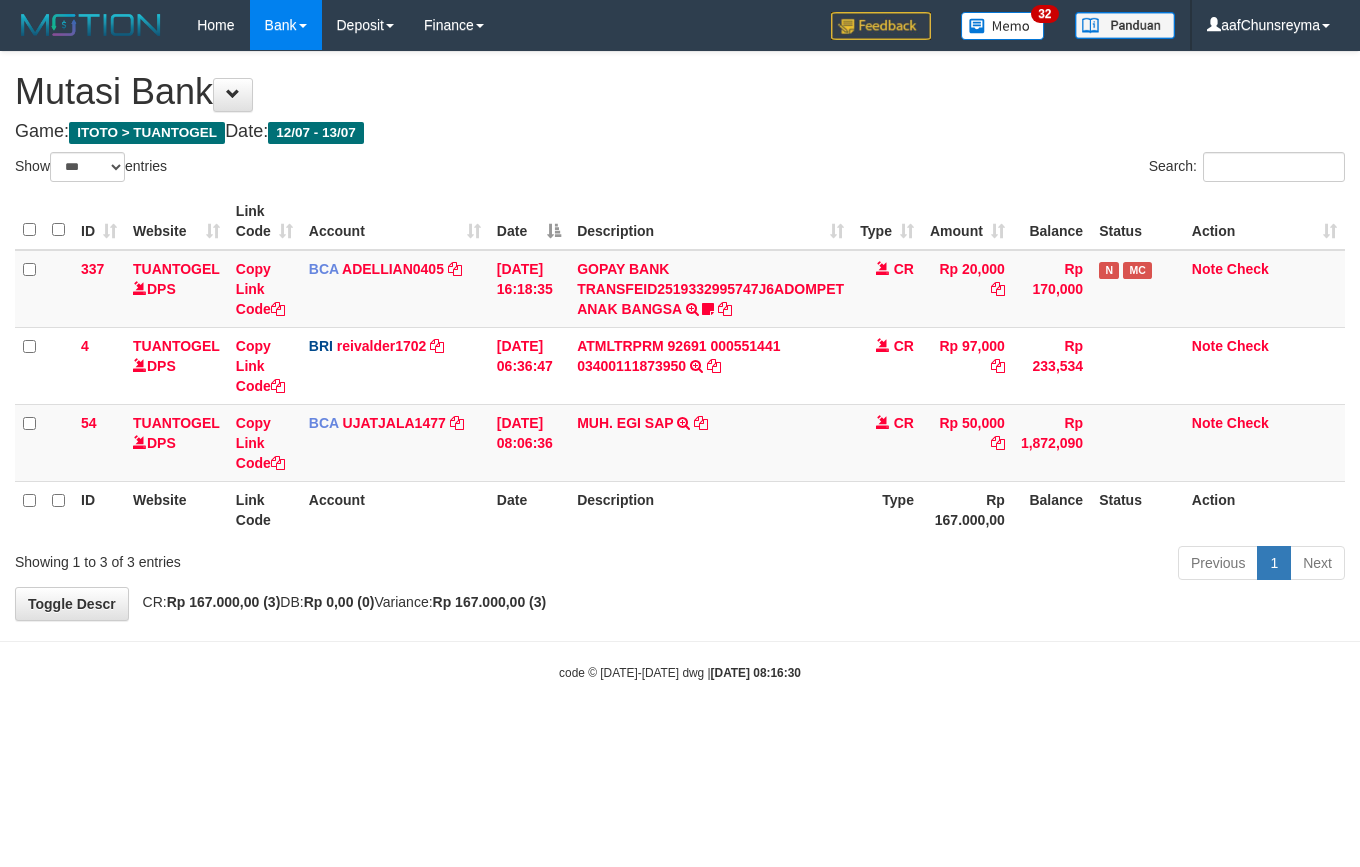 select on "***" 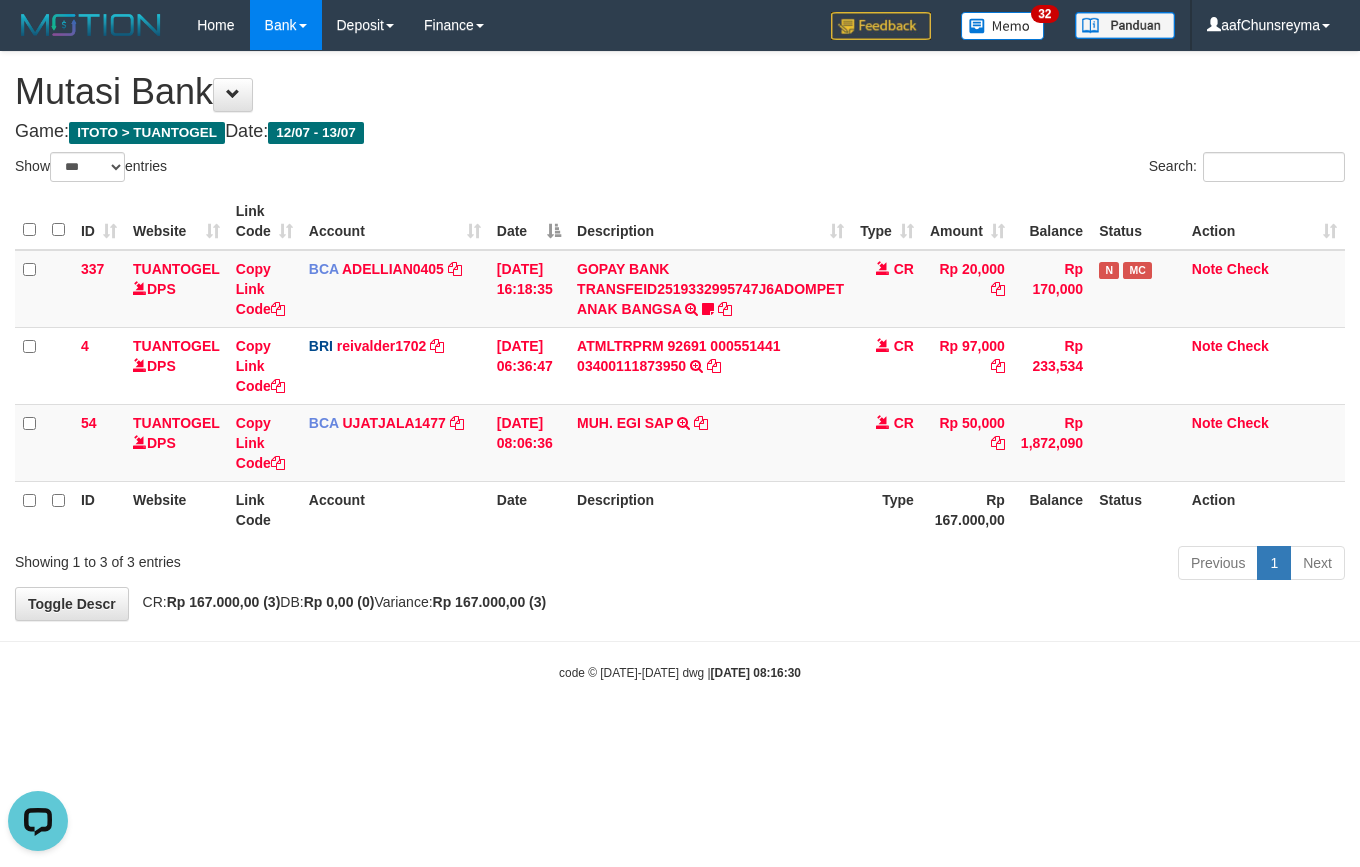 scroll, scrollTop: 0, scrollLeft: 0, axis: both 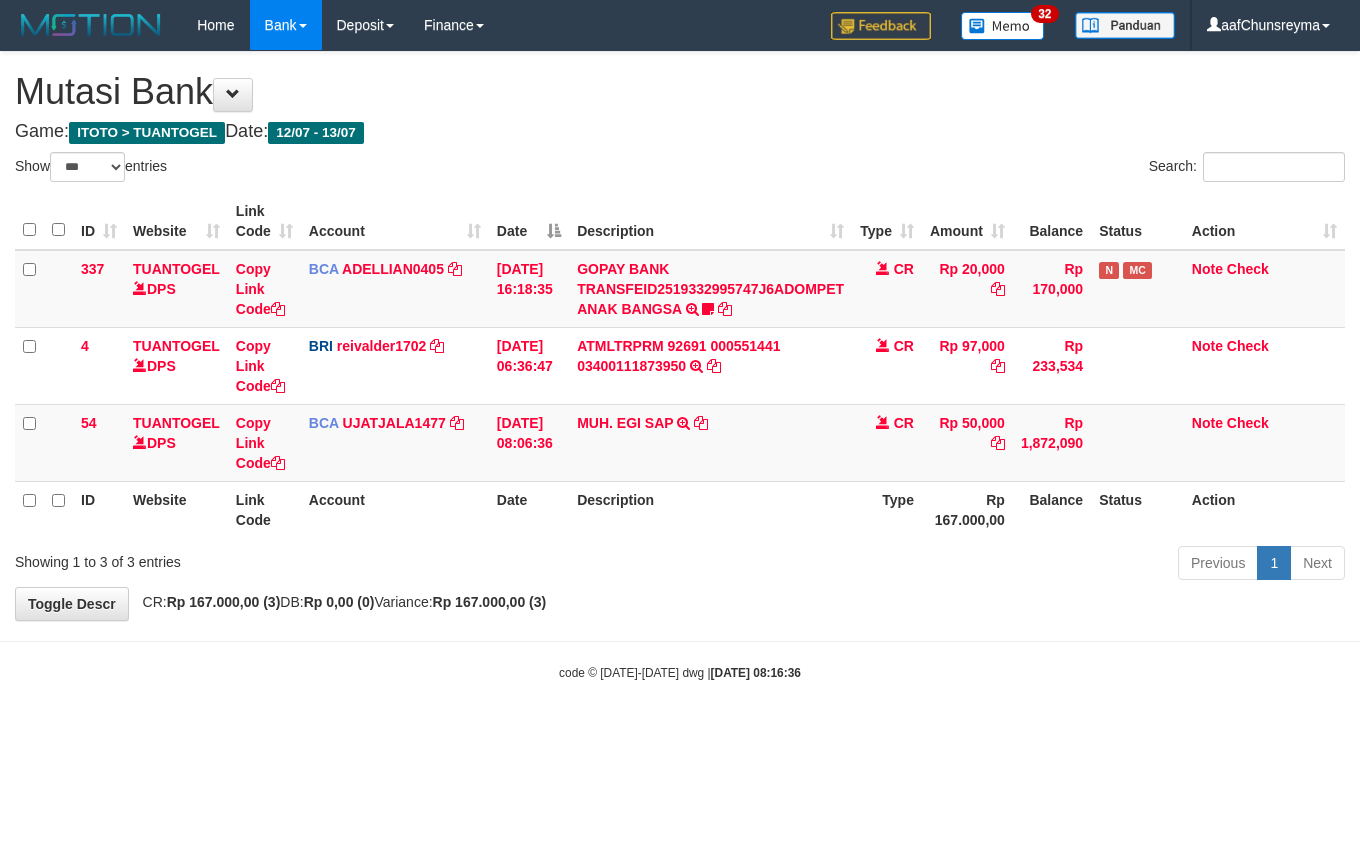 select on "***" 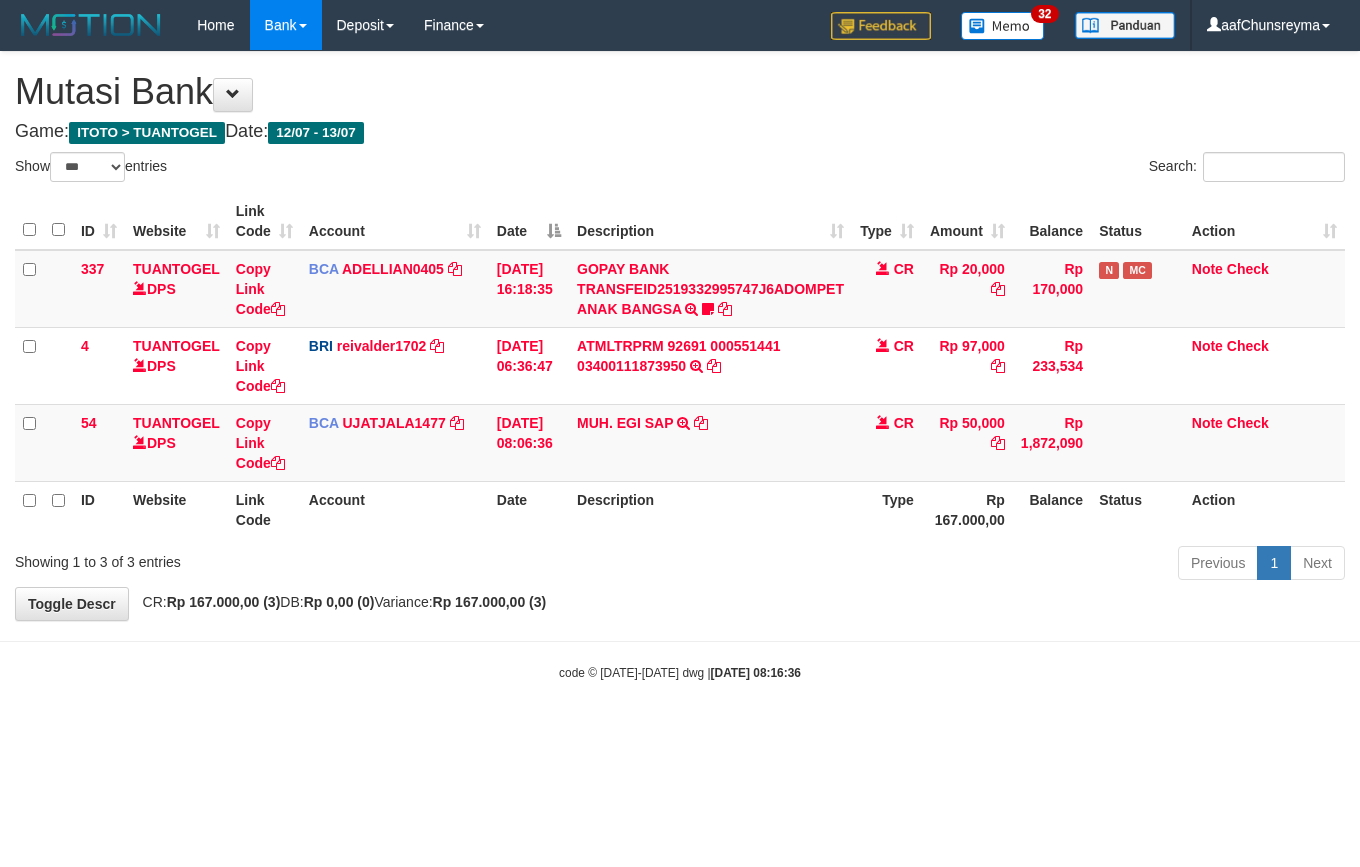 scroll, scrollTop: 0, scrollLeft: 0, axis: both 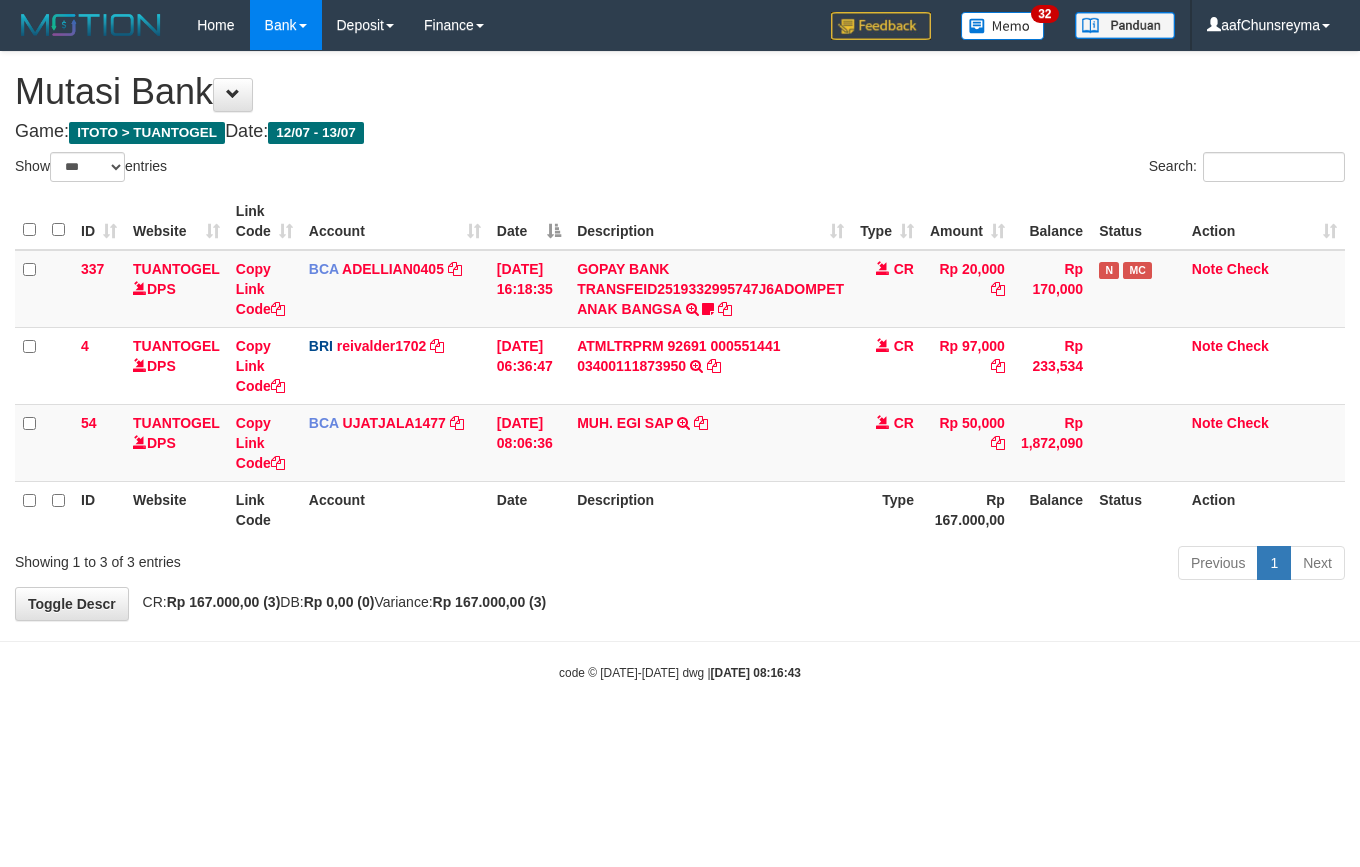 select on "***" 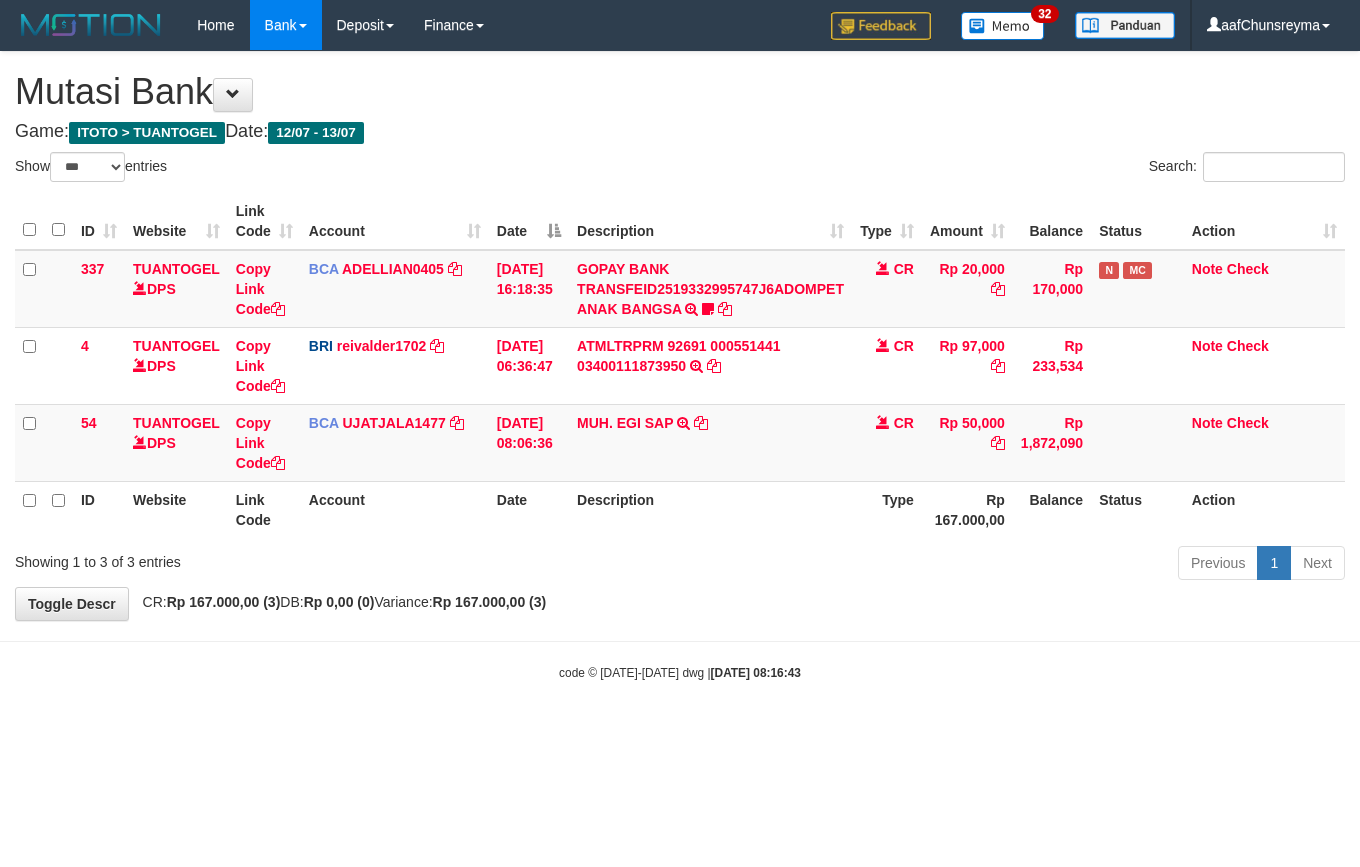 scroll, scrollTop: 0, scrollLeft: 0, axis: both 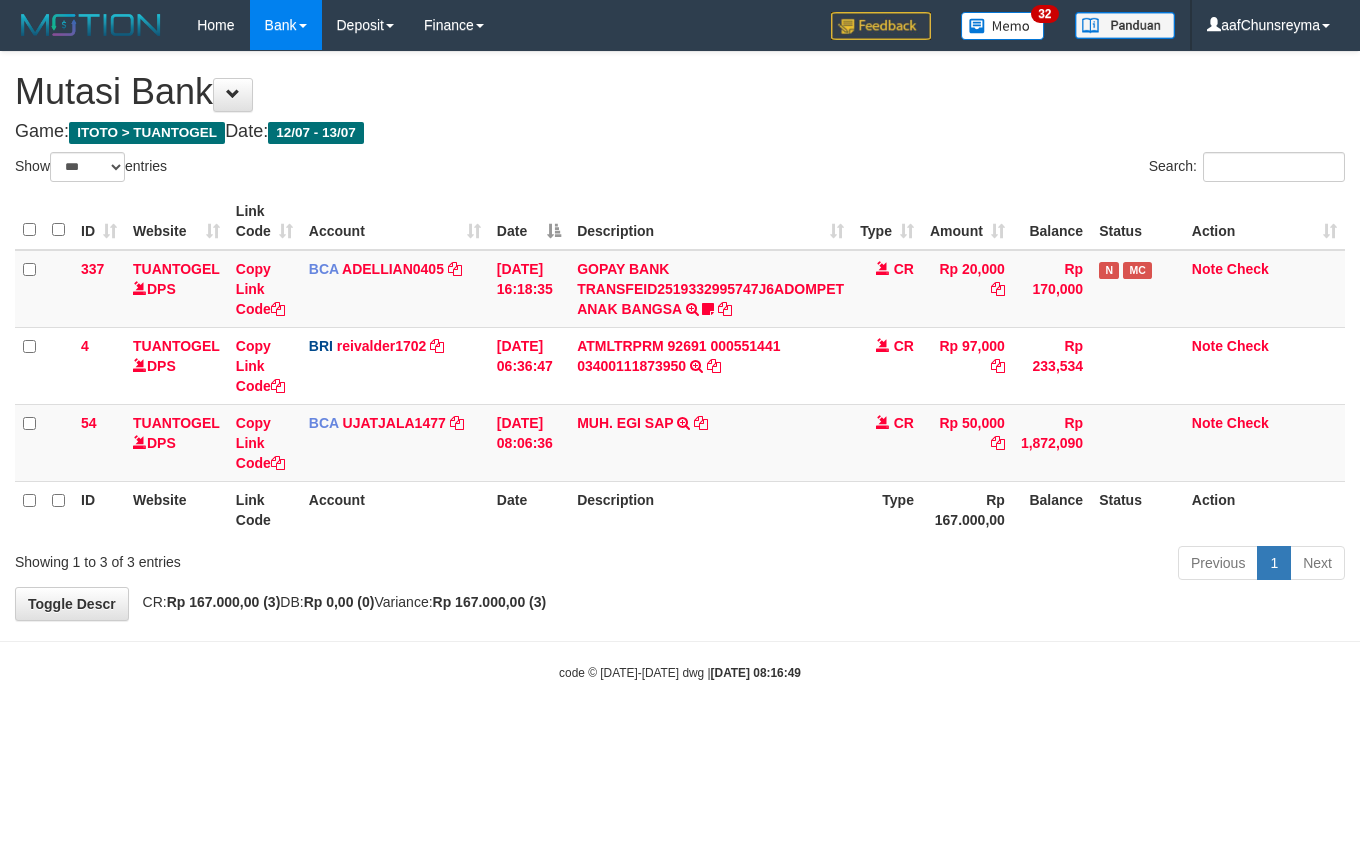 select on "***" 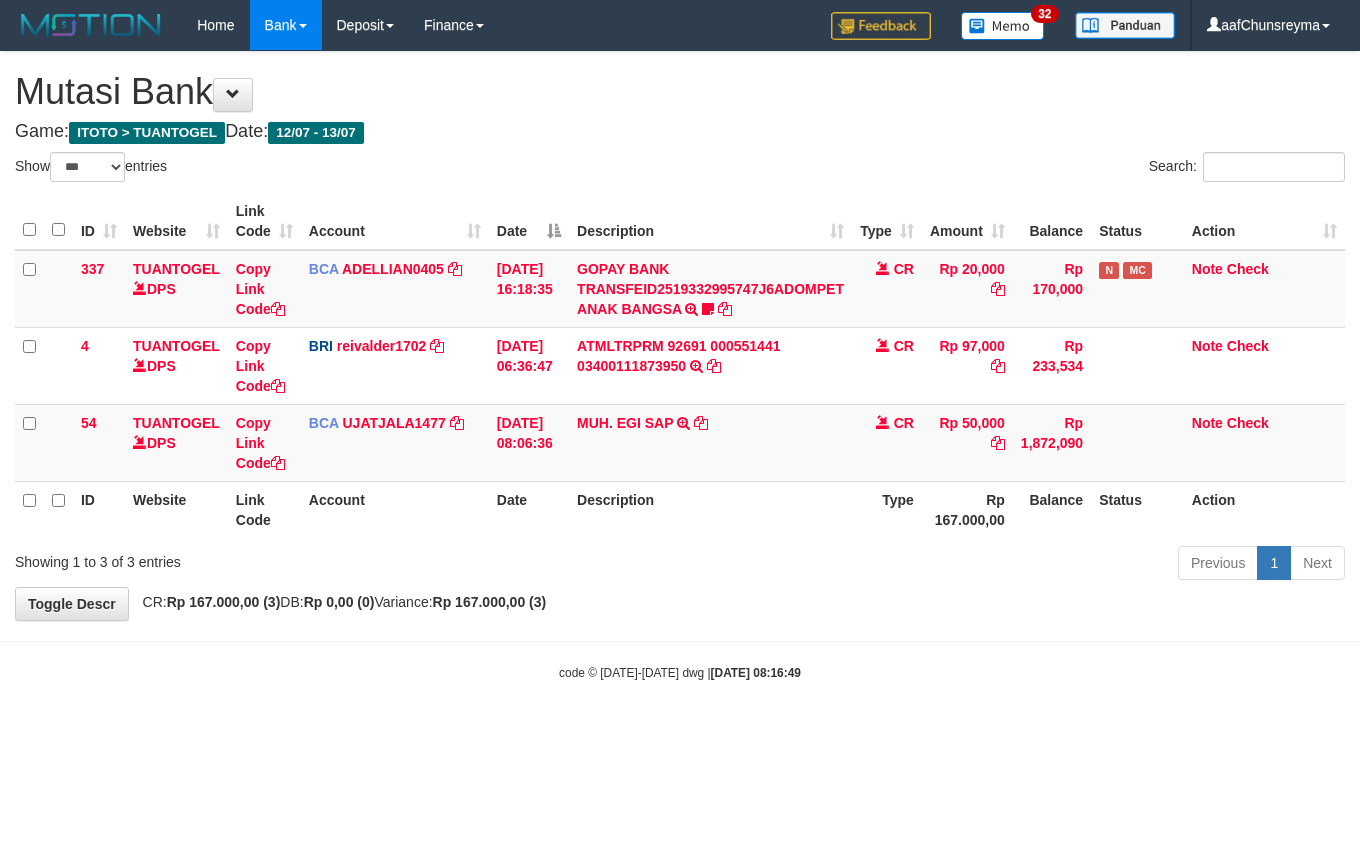 scroll, scrollTop: 0, scrollLeft: 0, axis: both 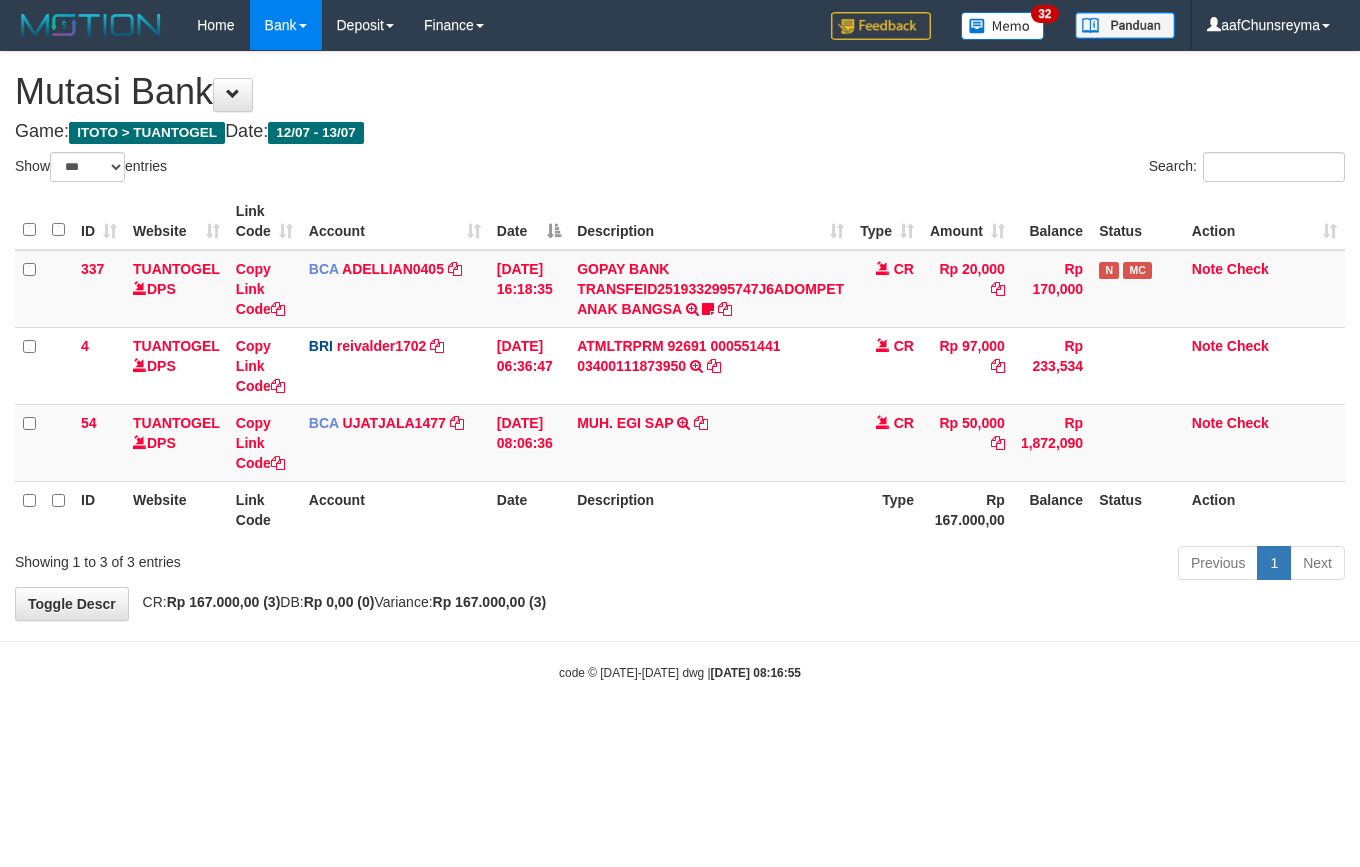 select on "***" 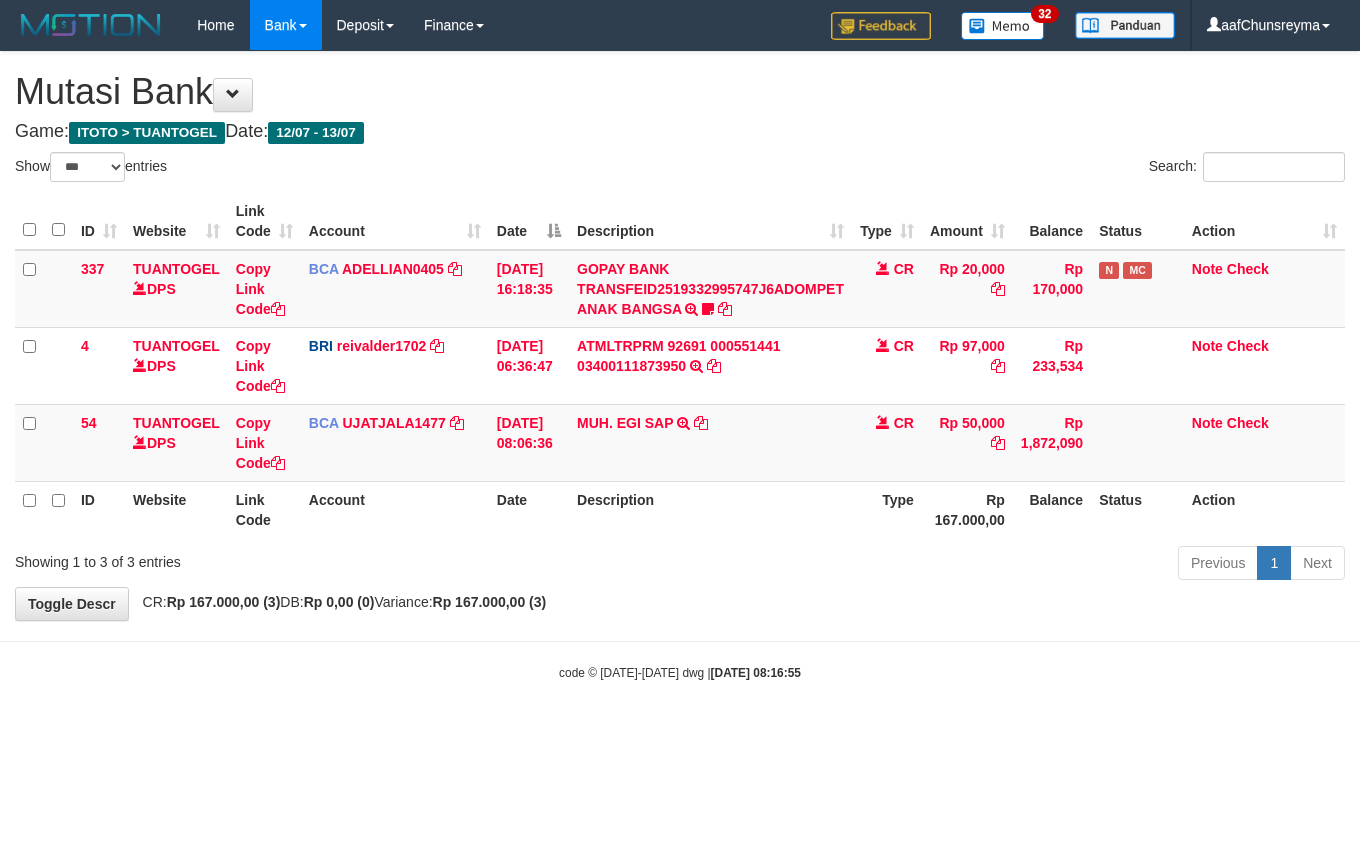 scroll, scrollTop: 0, scrollLeft: 0, axis: both 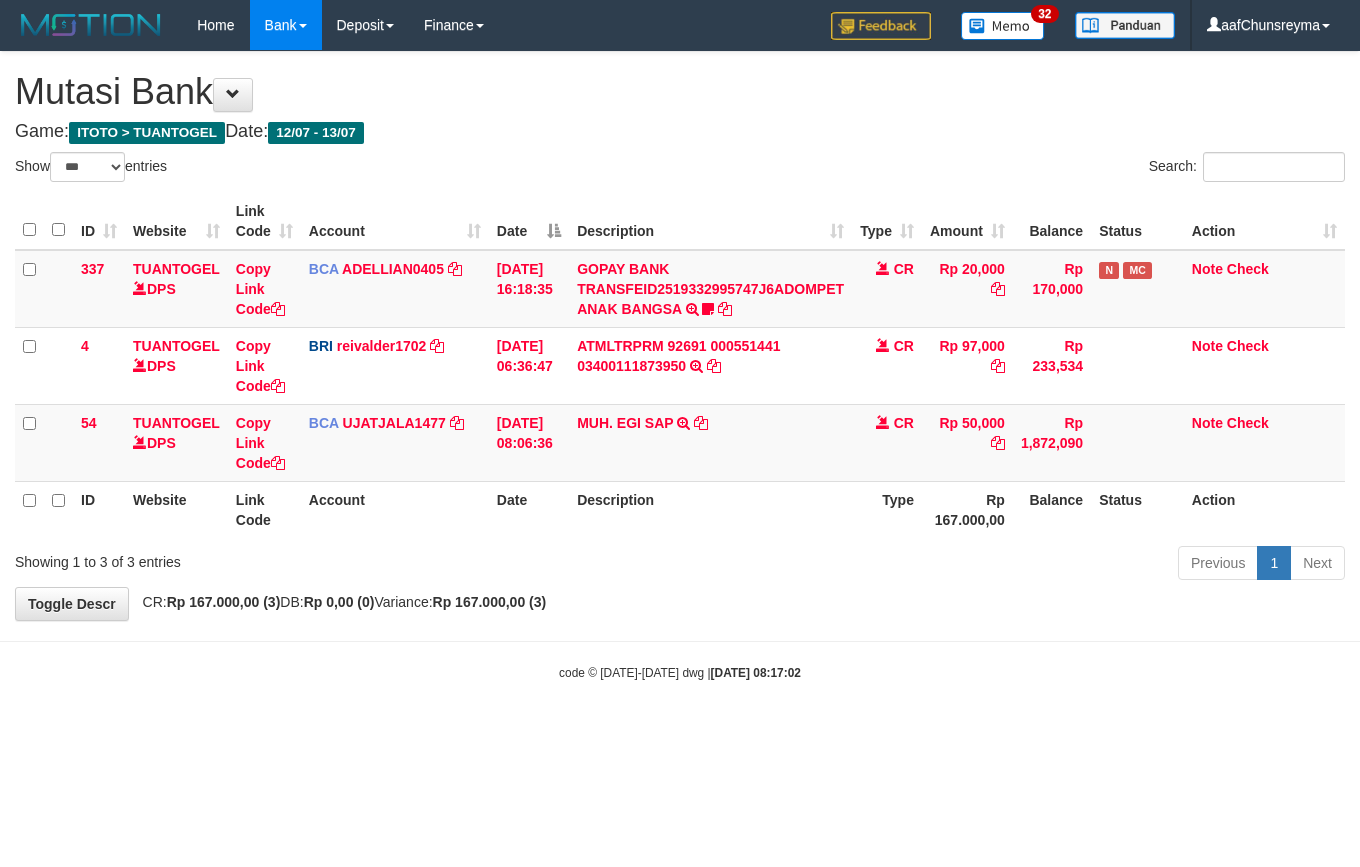 select on "***" 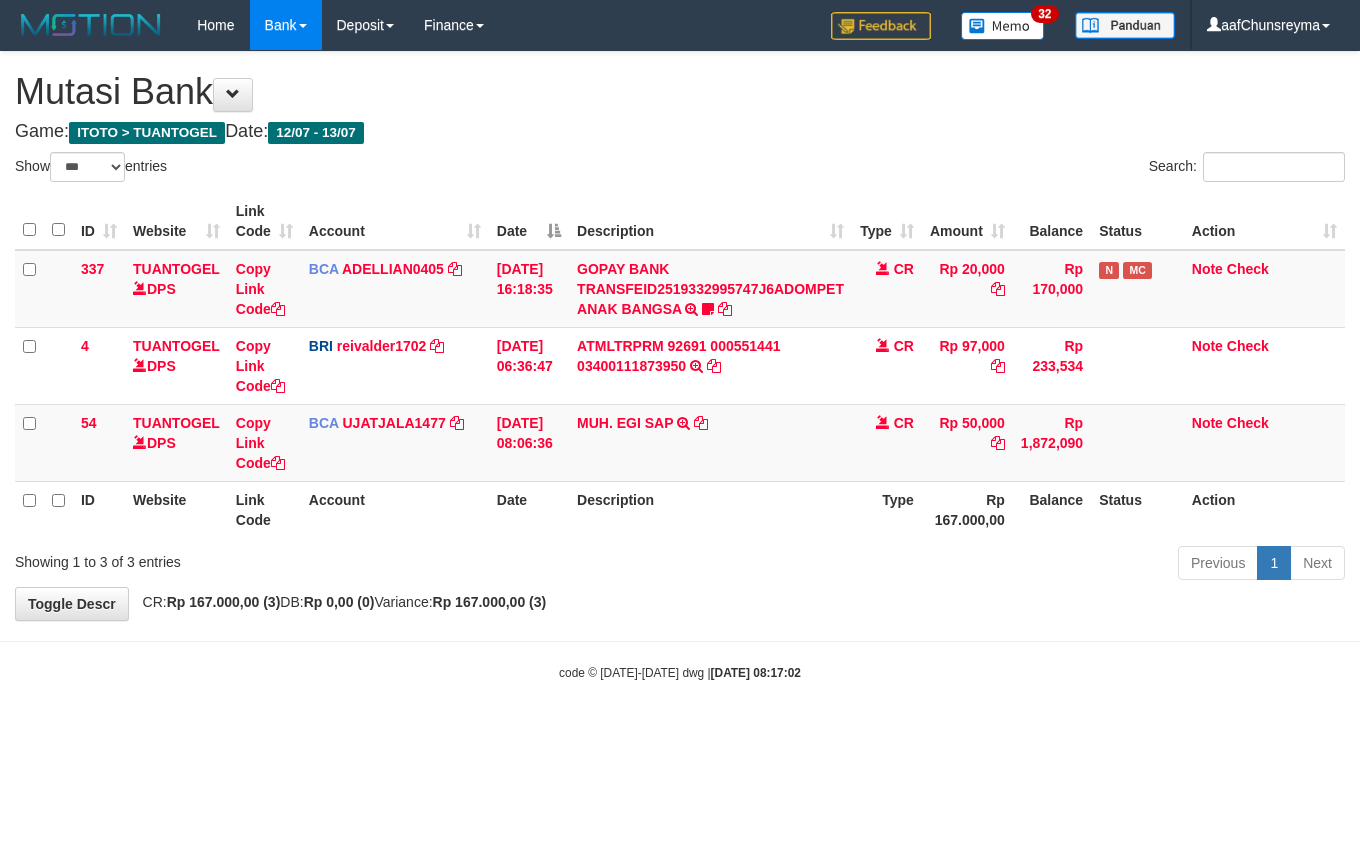 scroll, scrollTop: 0, scrollLeft: 0, axis: both 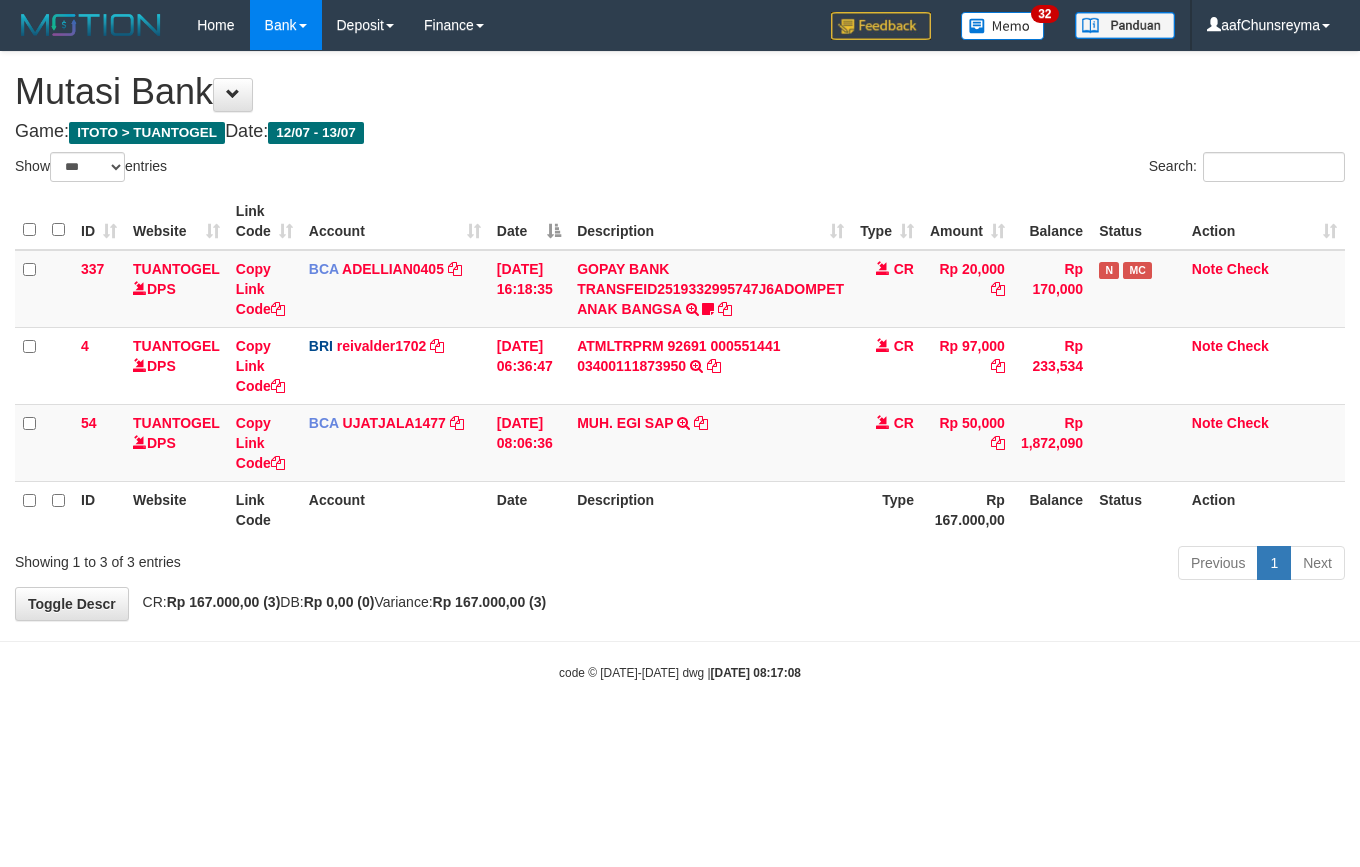 select on "***" 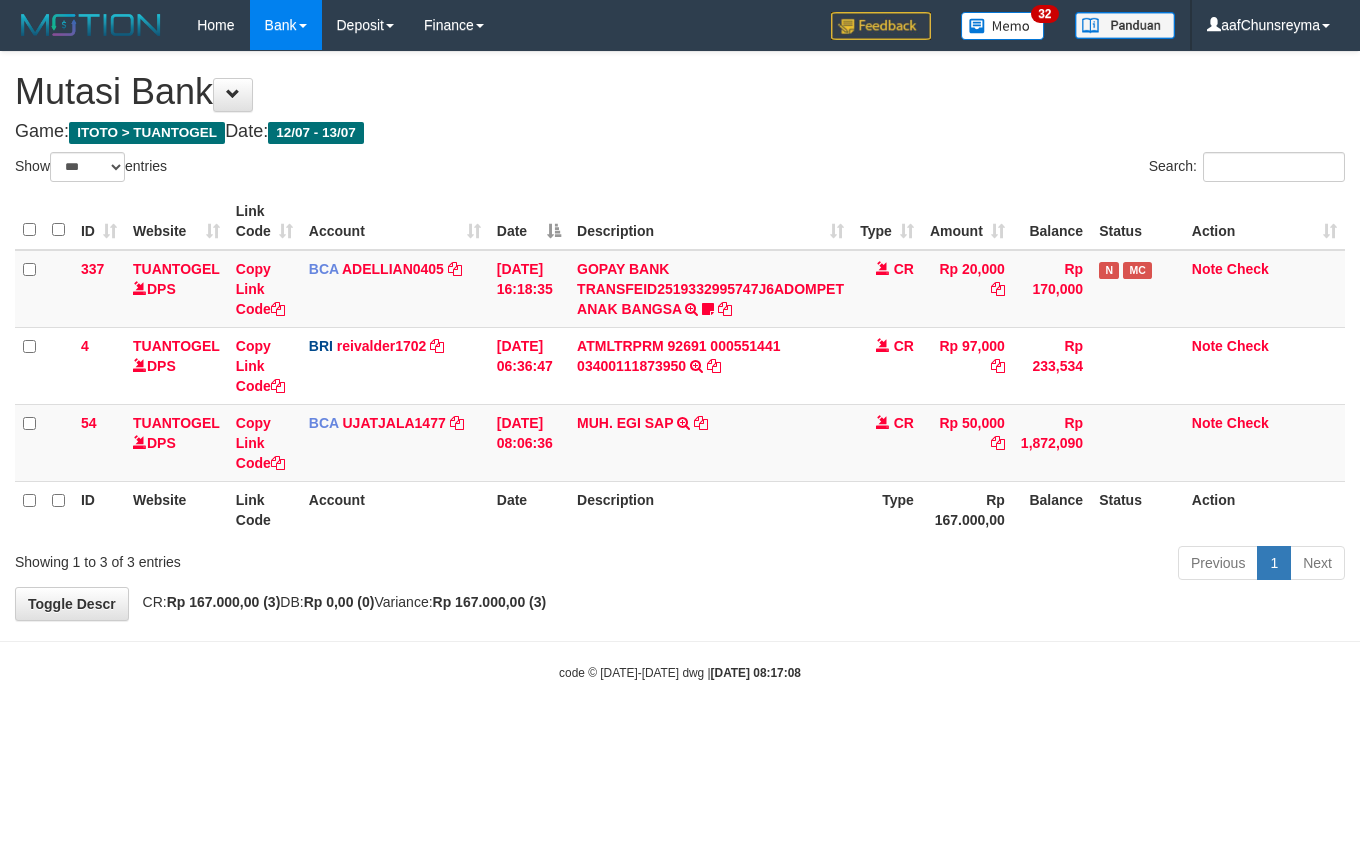 scroll, scrollTop: 0, scrollLeft: 0, axis: both 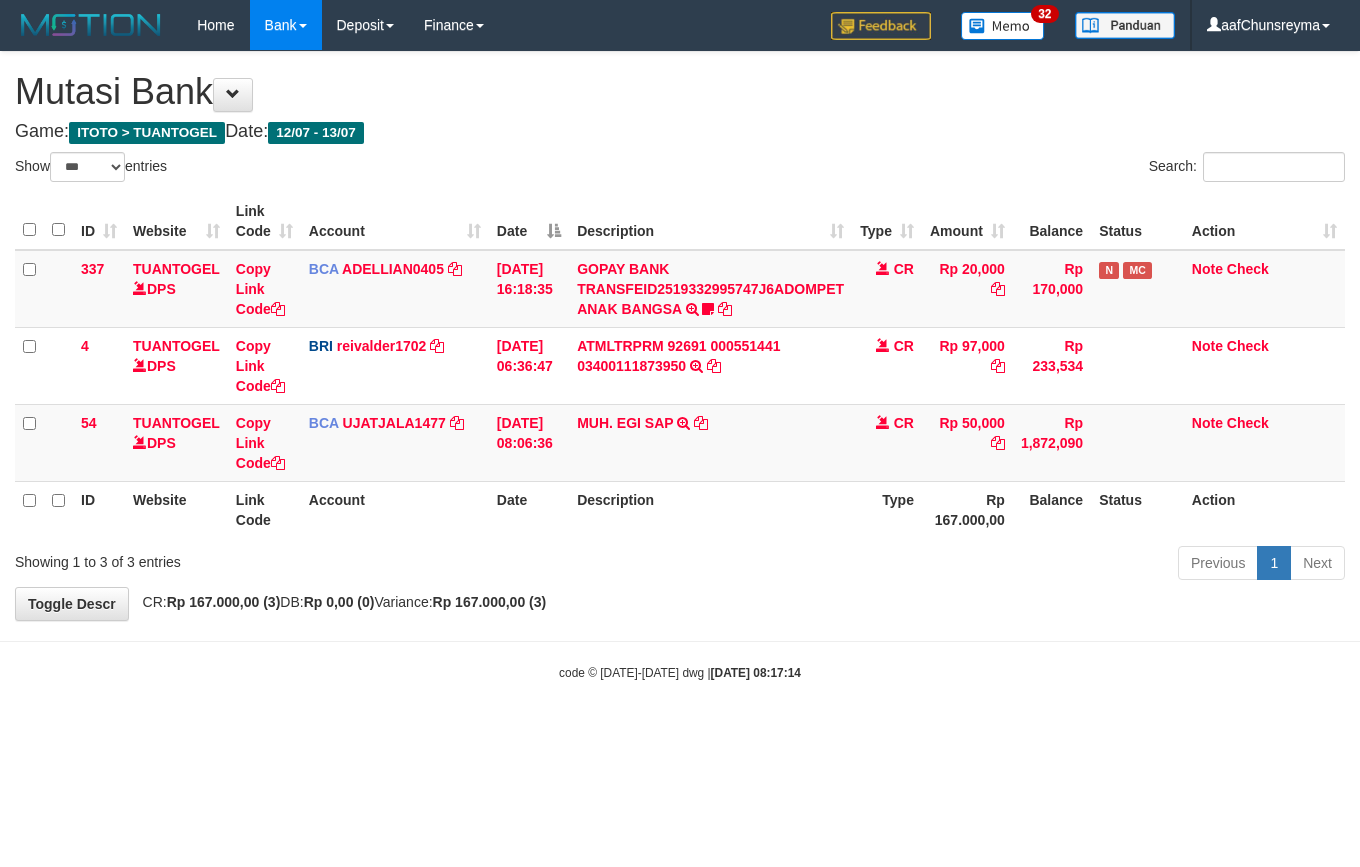 select on "***" 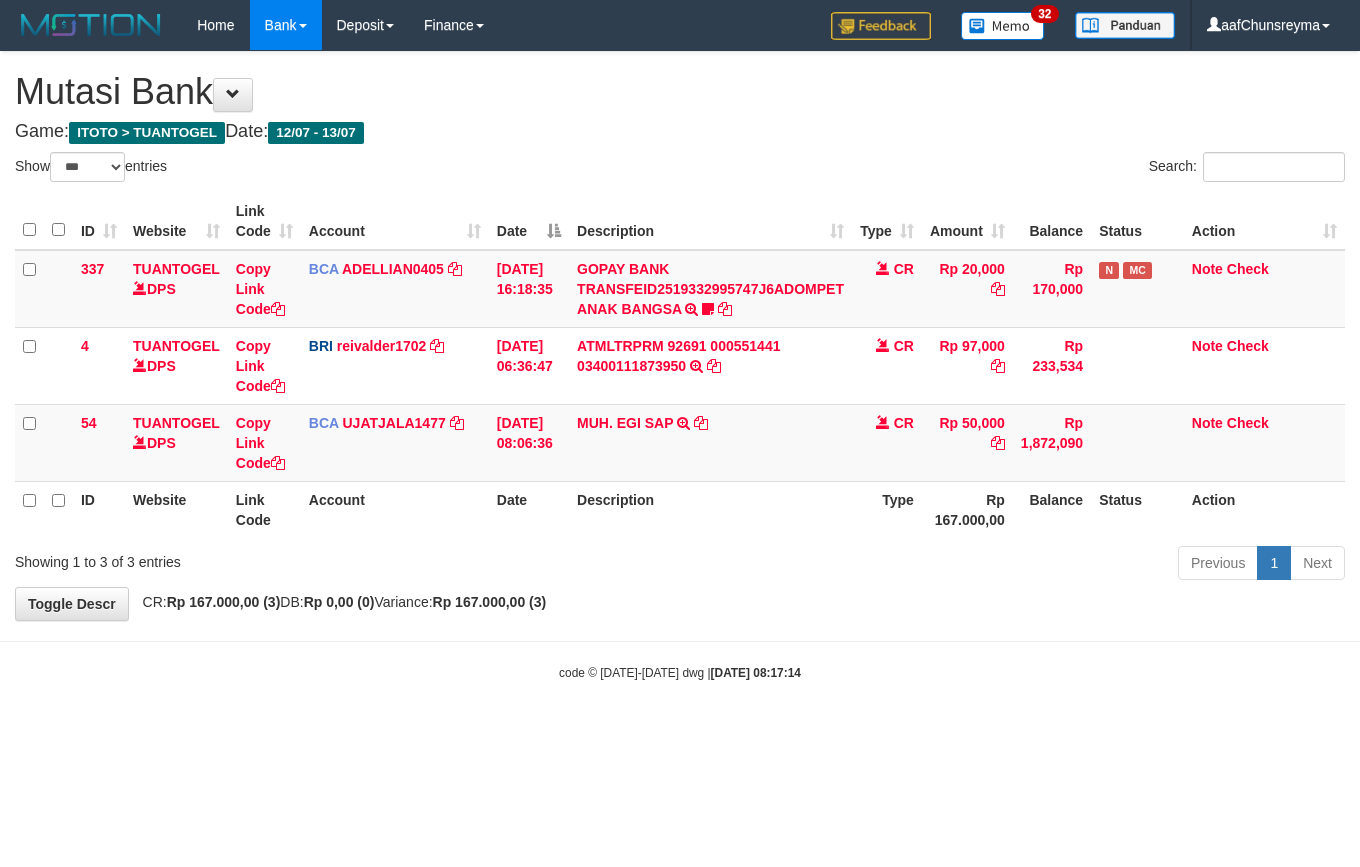 scroll, scrollTop: 0, scrollLeft: 0, axis: both 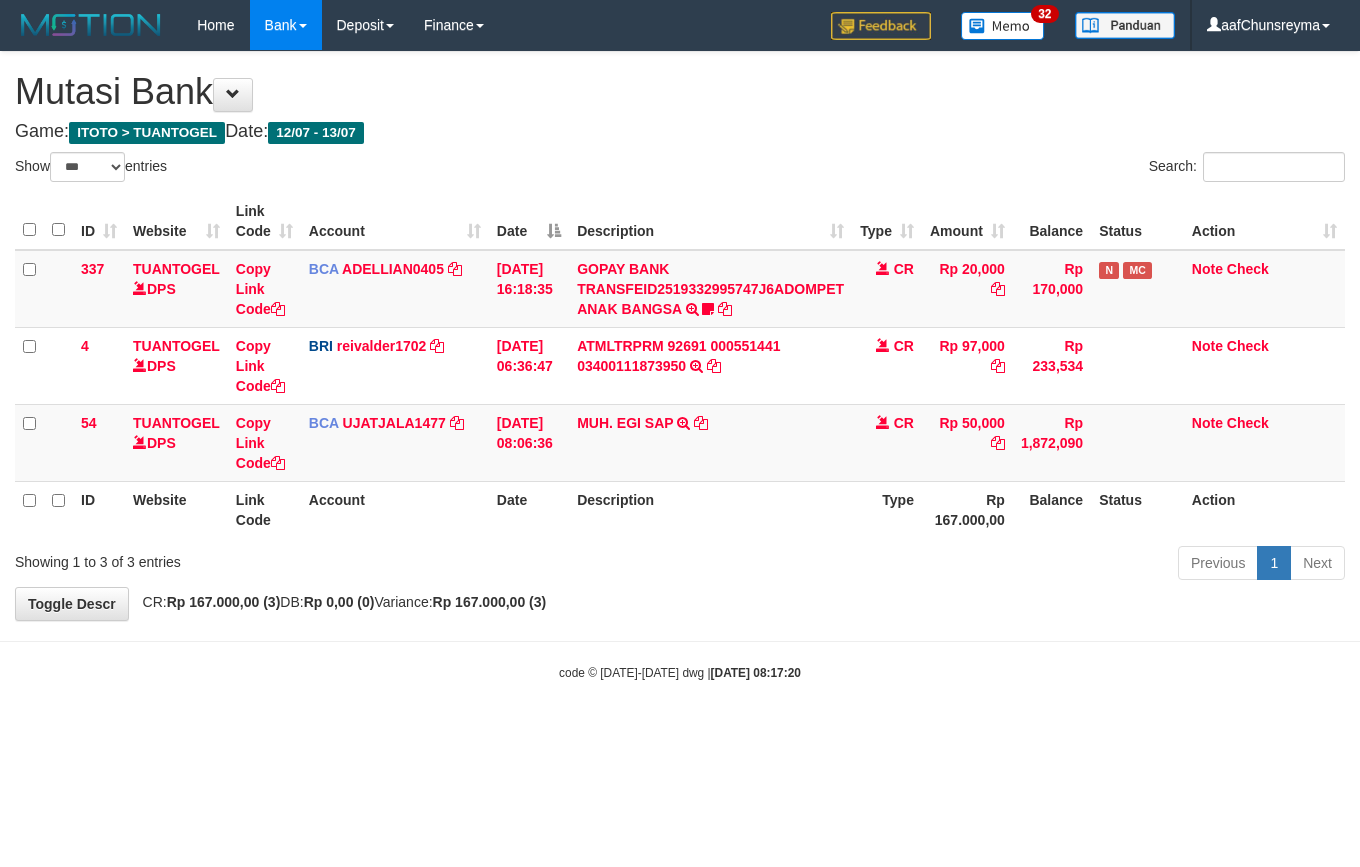 select on "***" 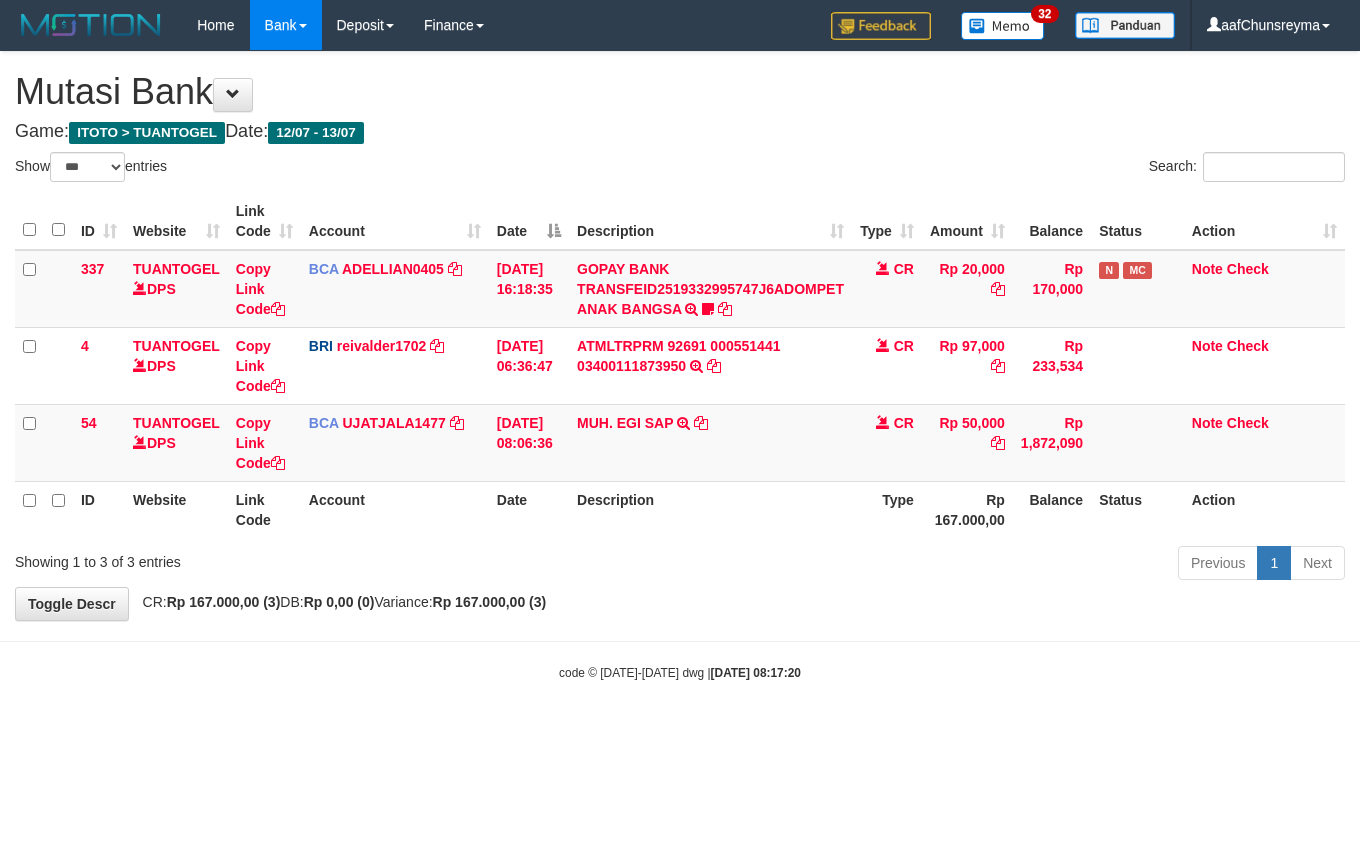 scroll, scrollTop: 0, scrollLeft: 0, axis: both 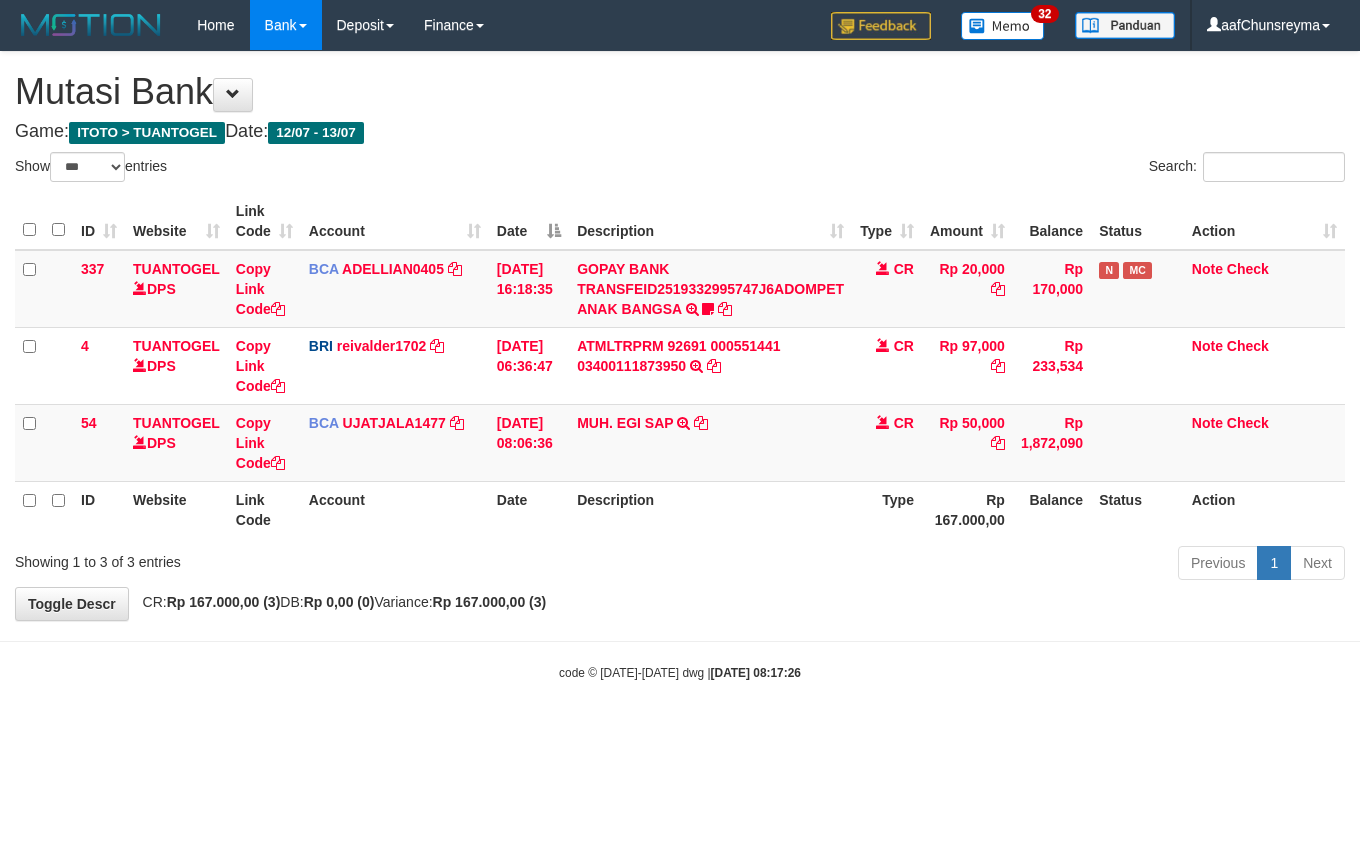 select on "***" 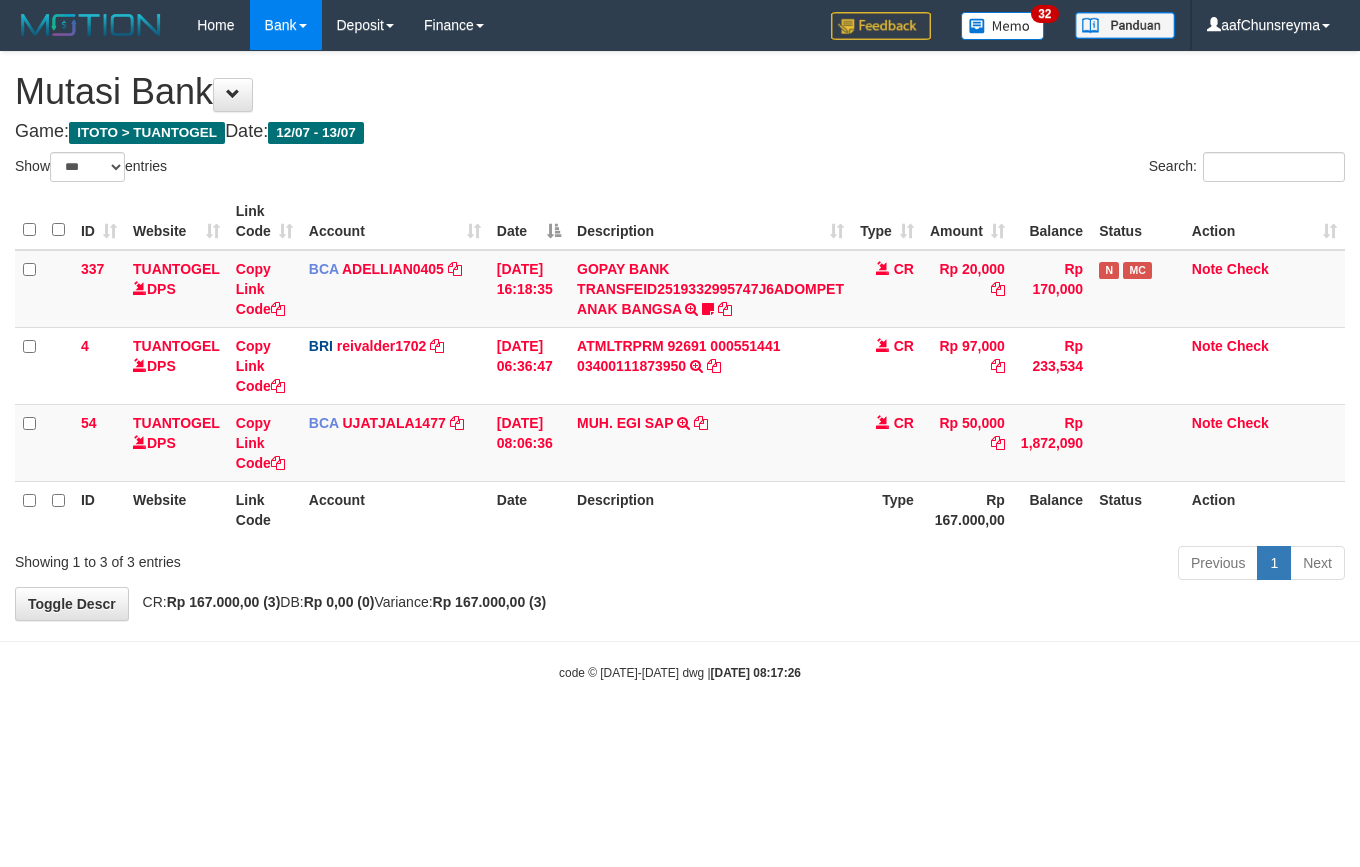 scroll, scrollTop: 0, scrollLeft: 0, axis: both 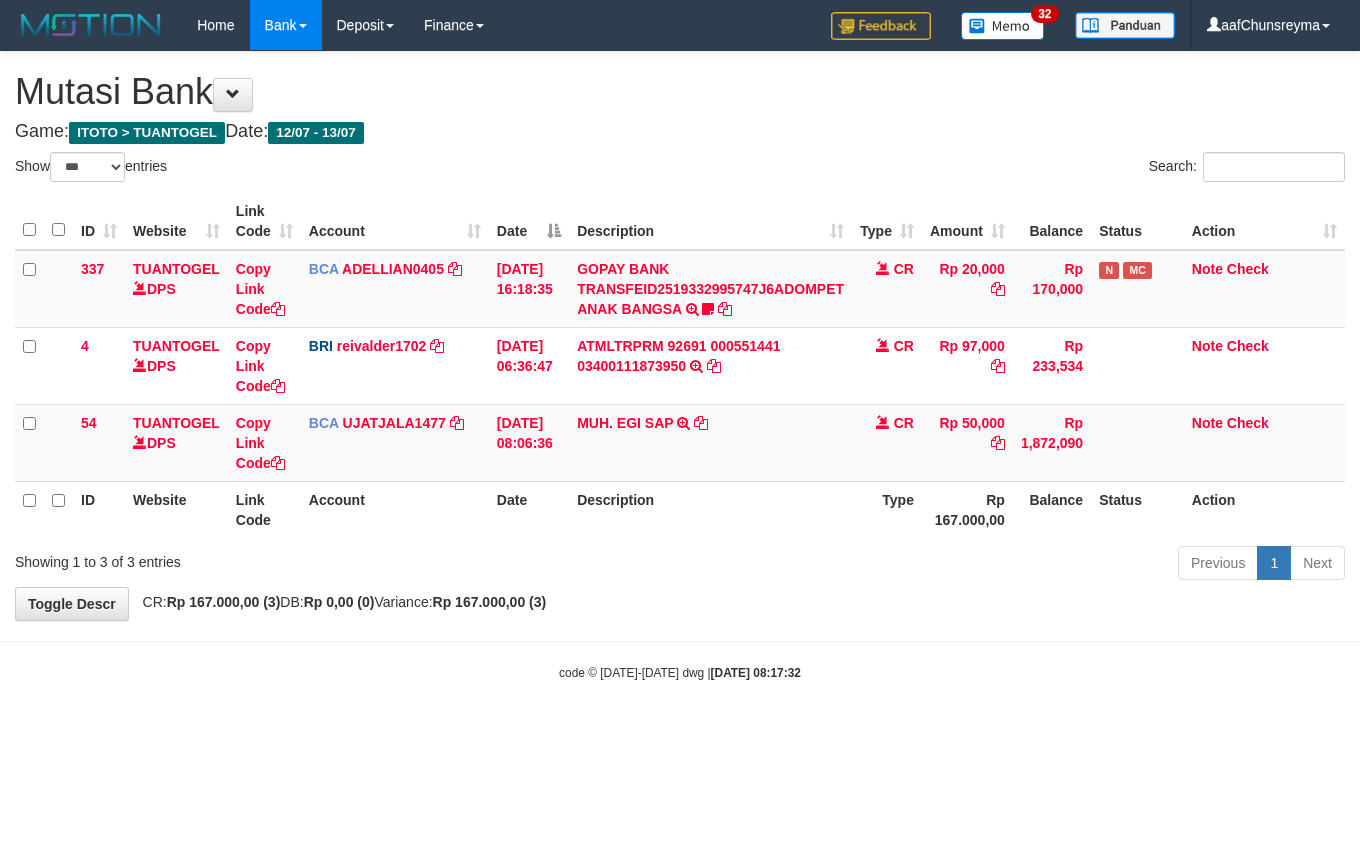 select on "***" 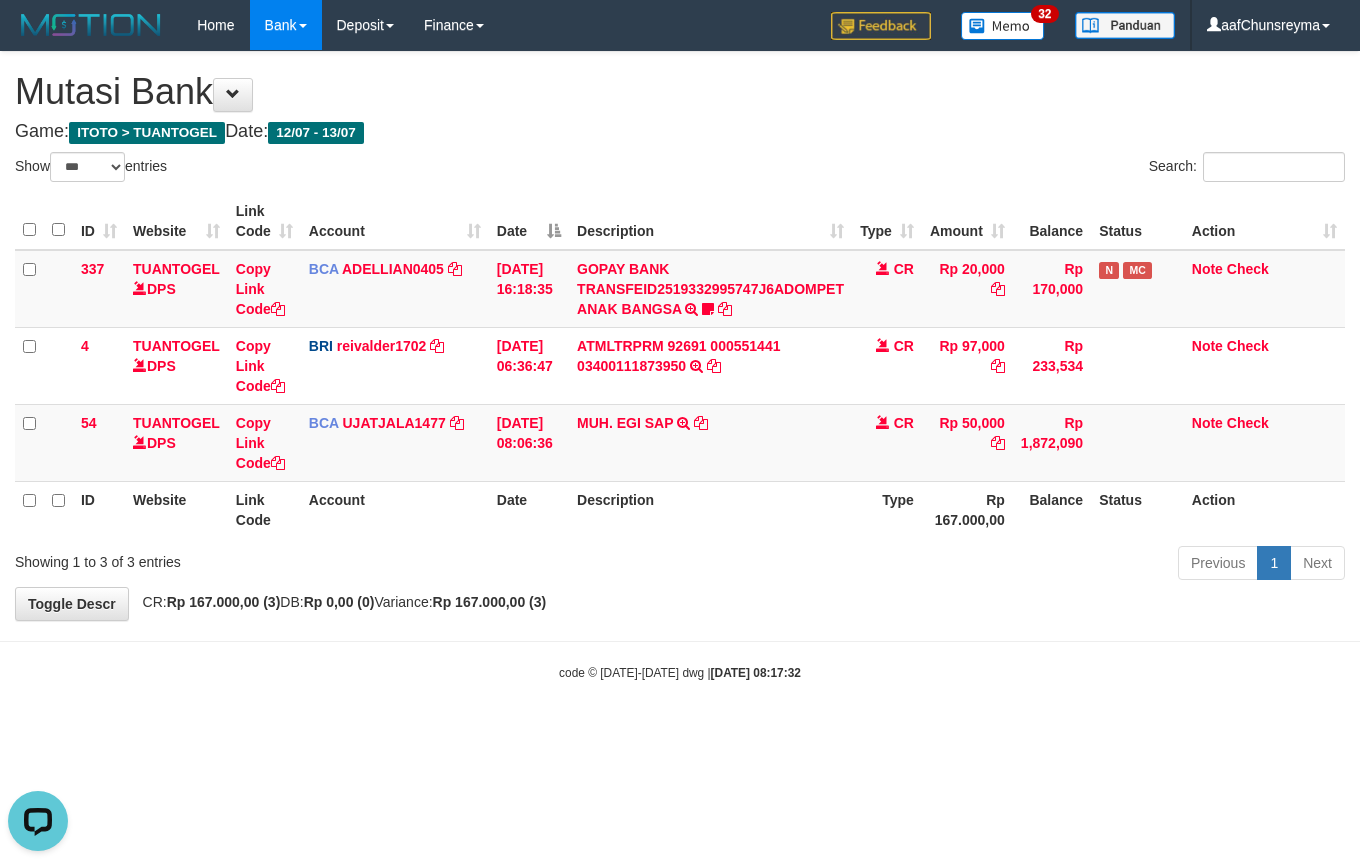 scroll, scrollTop: 0, scrollLeft: 0, axis: both 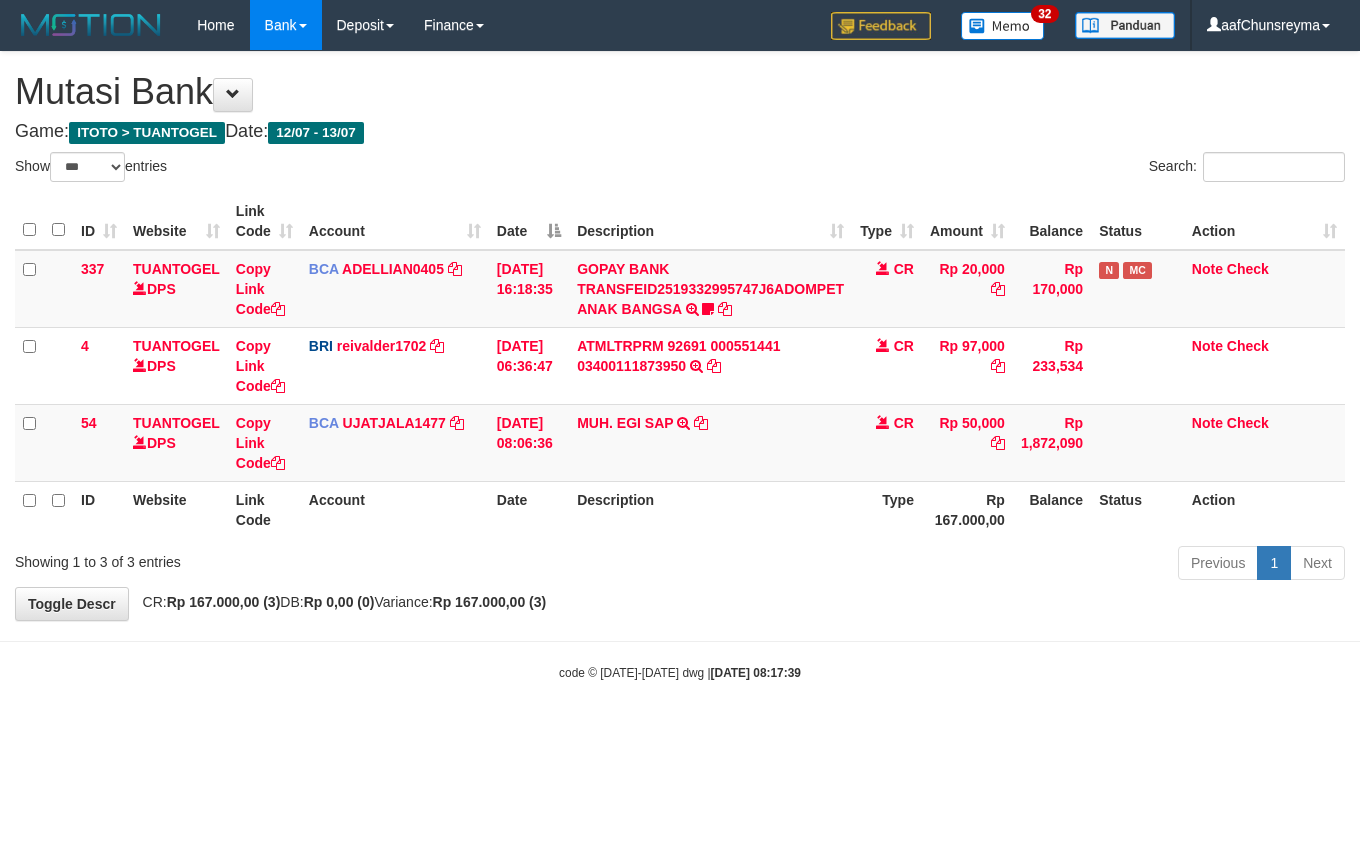 select on "***" 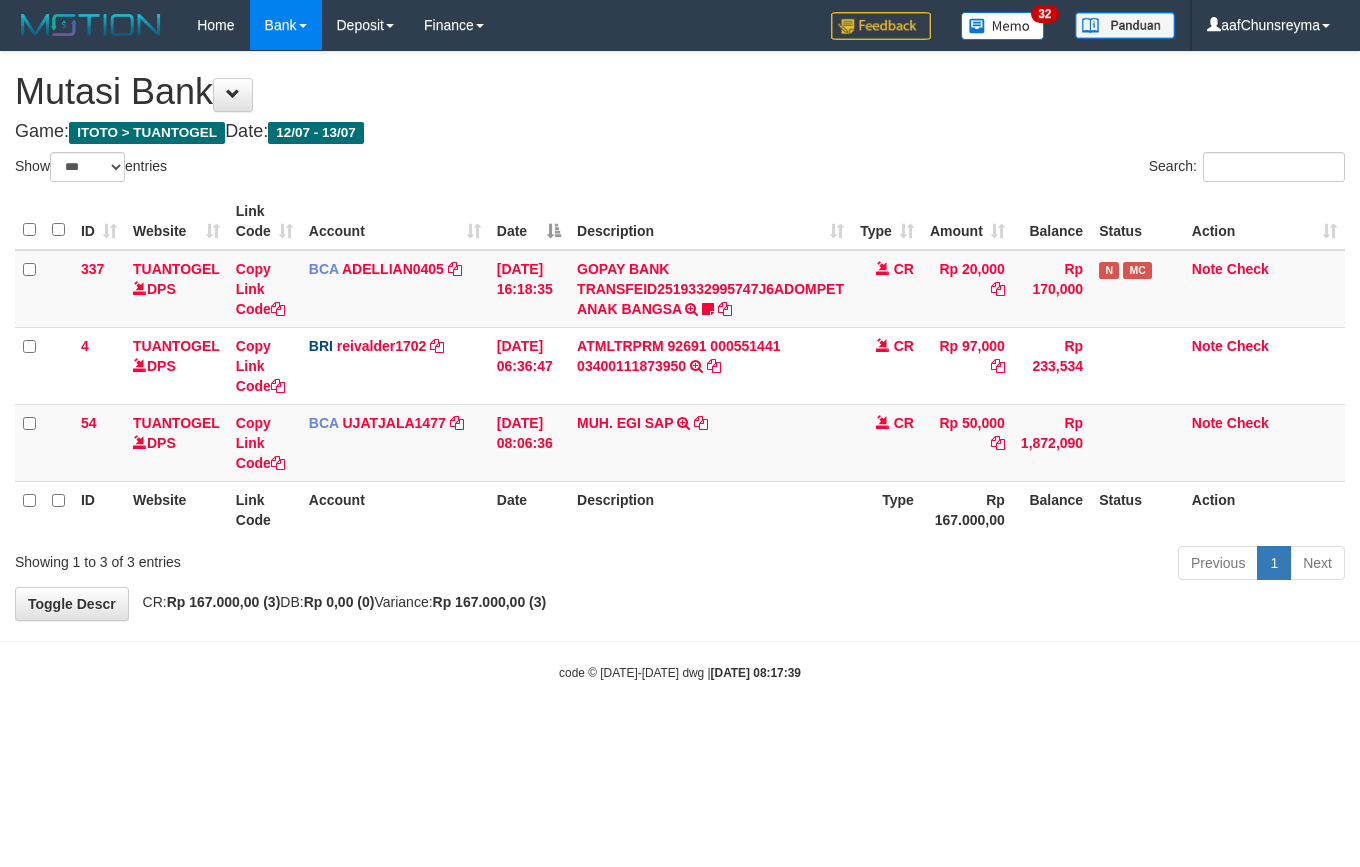 scroll, scrollTop: 0, scrollLeft: 0, axis: both 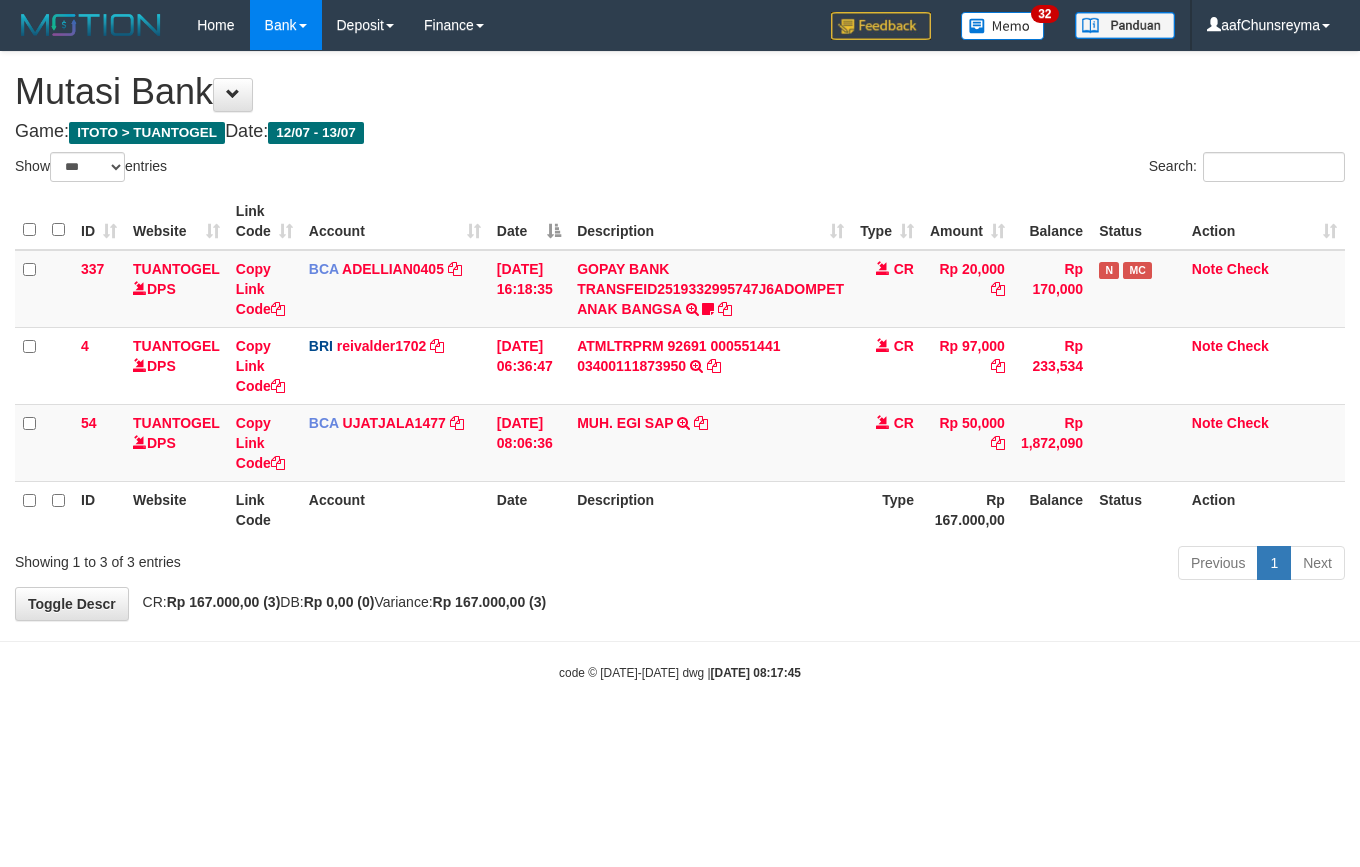 select on "***" 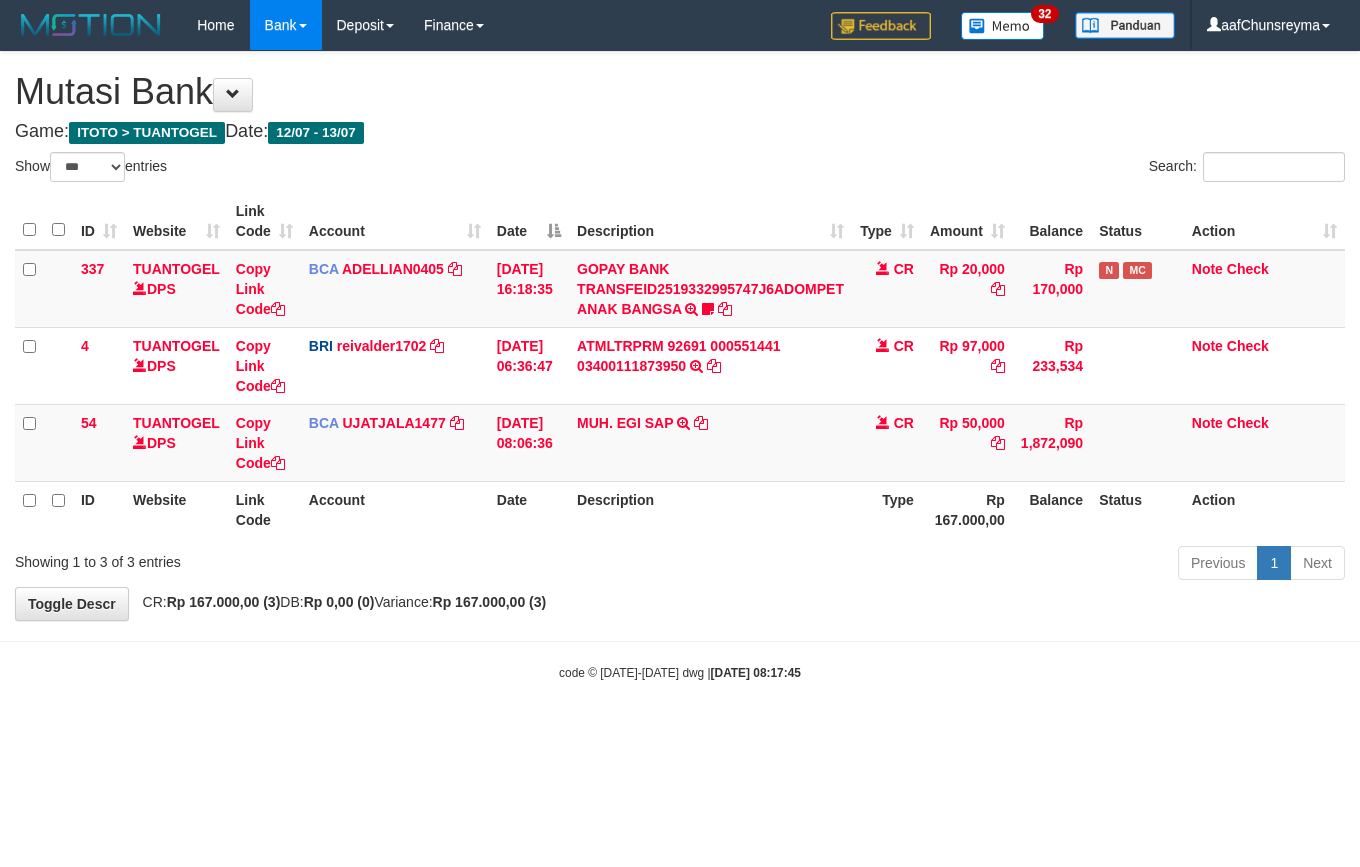 scroll, scrollTop: 0, scrollLeft: 0, axis: both 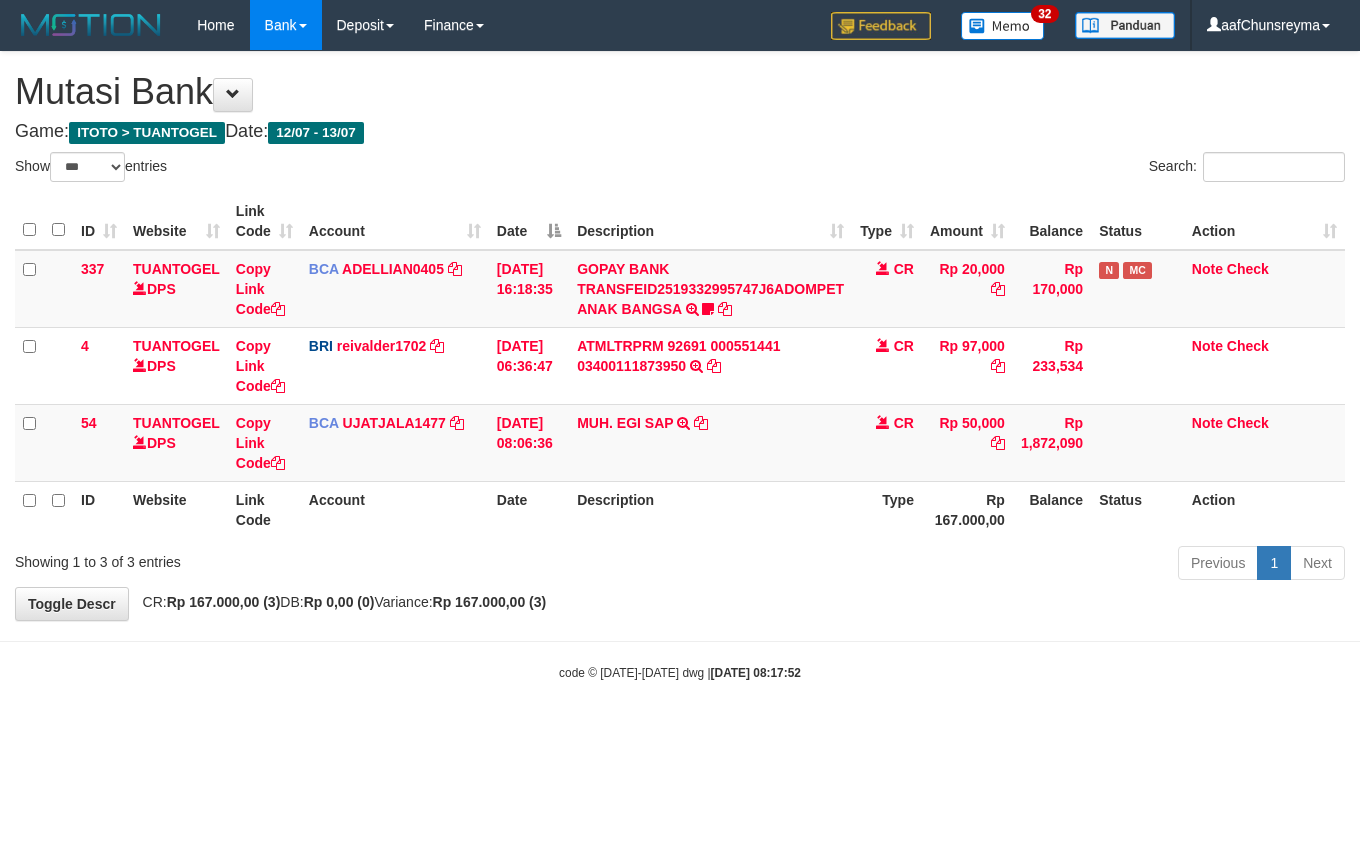 select on "***" 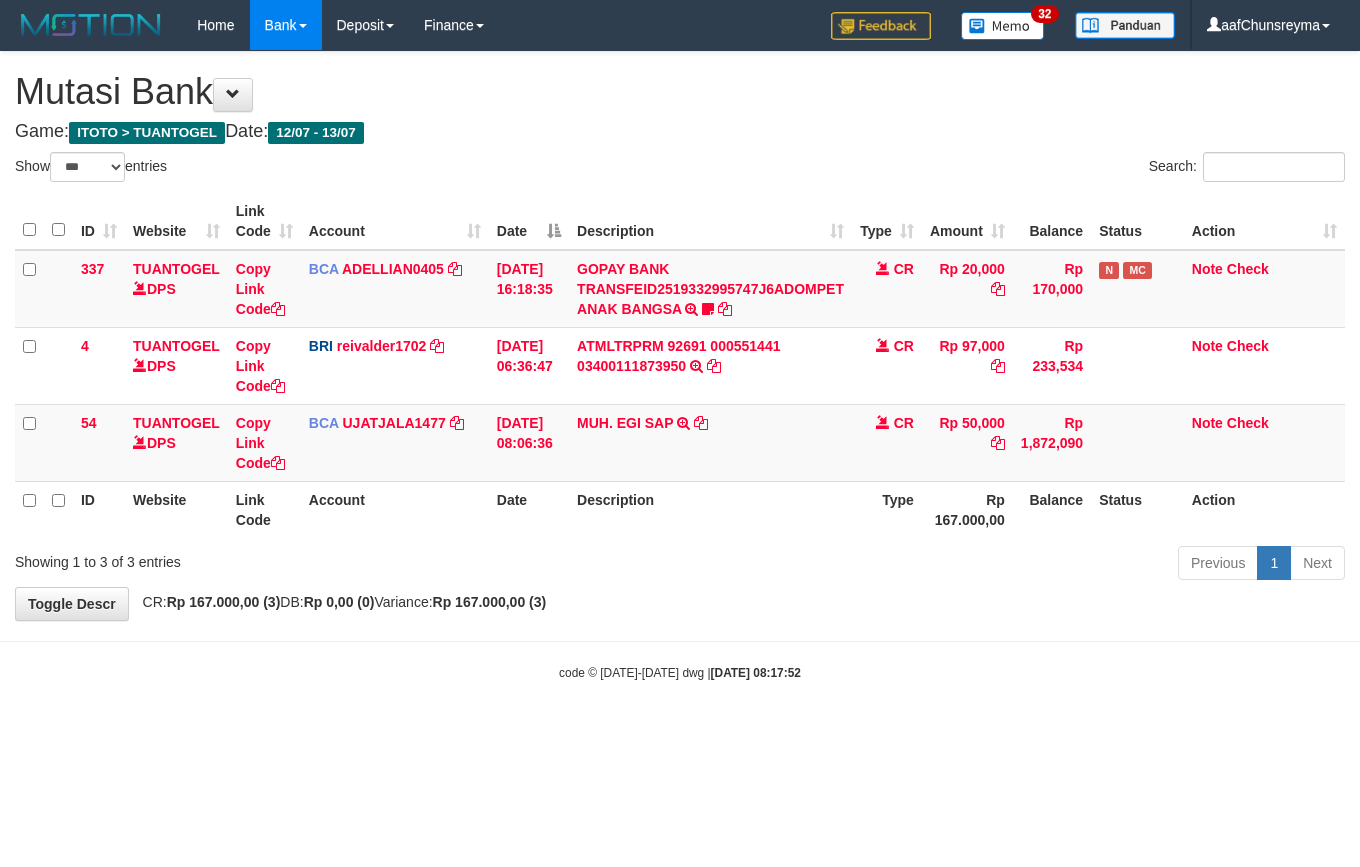 scroll, scrollTop: 0, scrollLeft: 0, axis: both 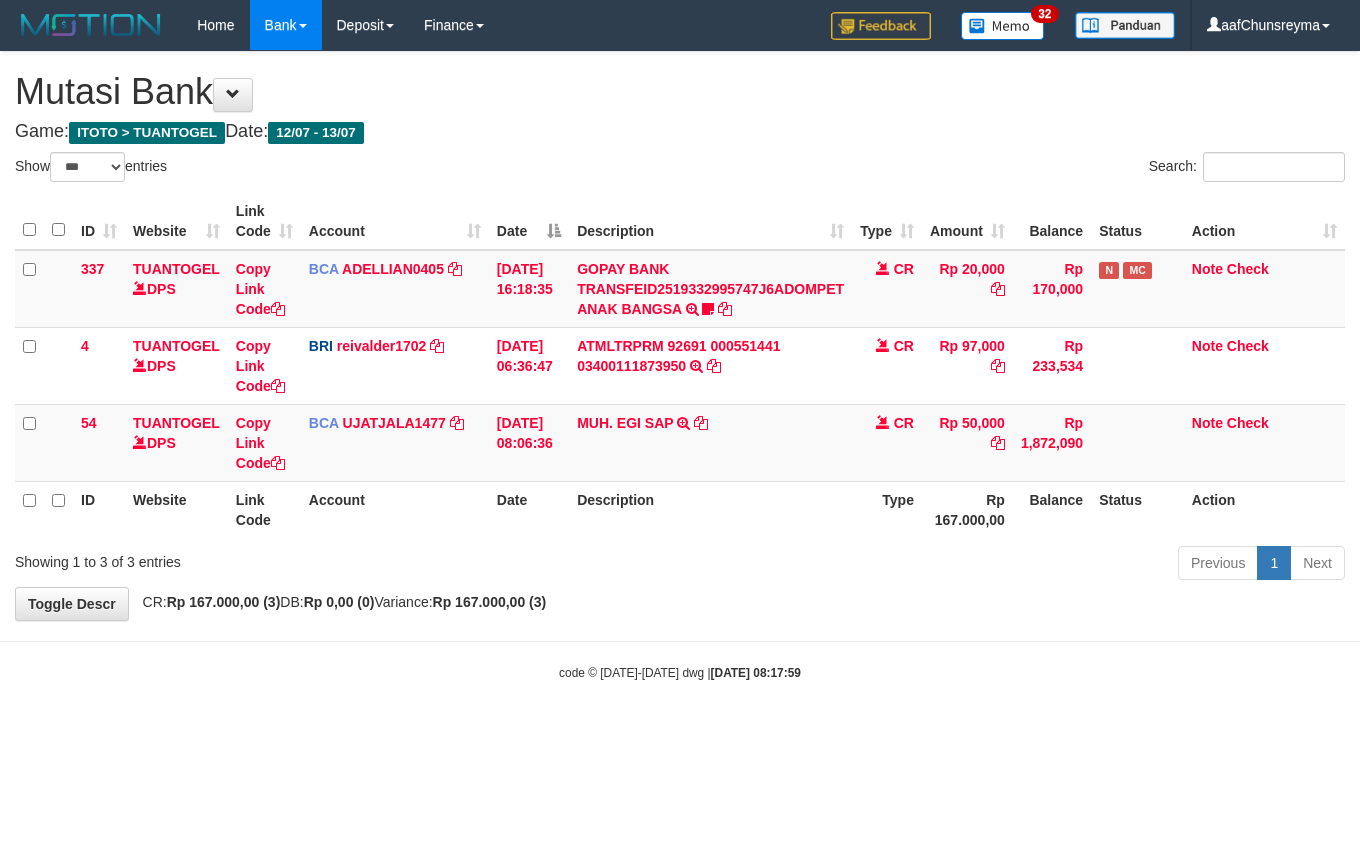 select on "***" 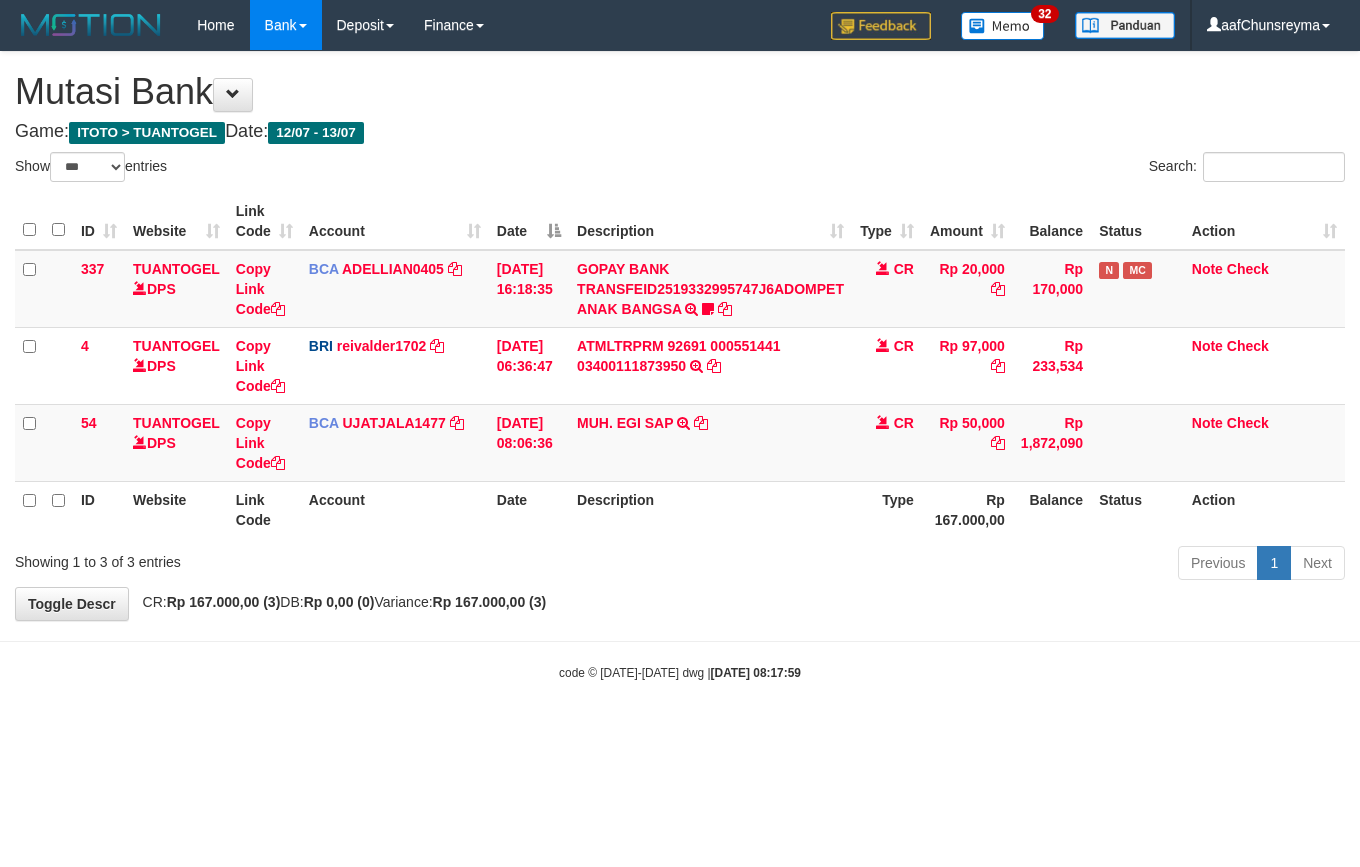 scroll, scrollTop: 0, scrollLeft: 0, axis: both 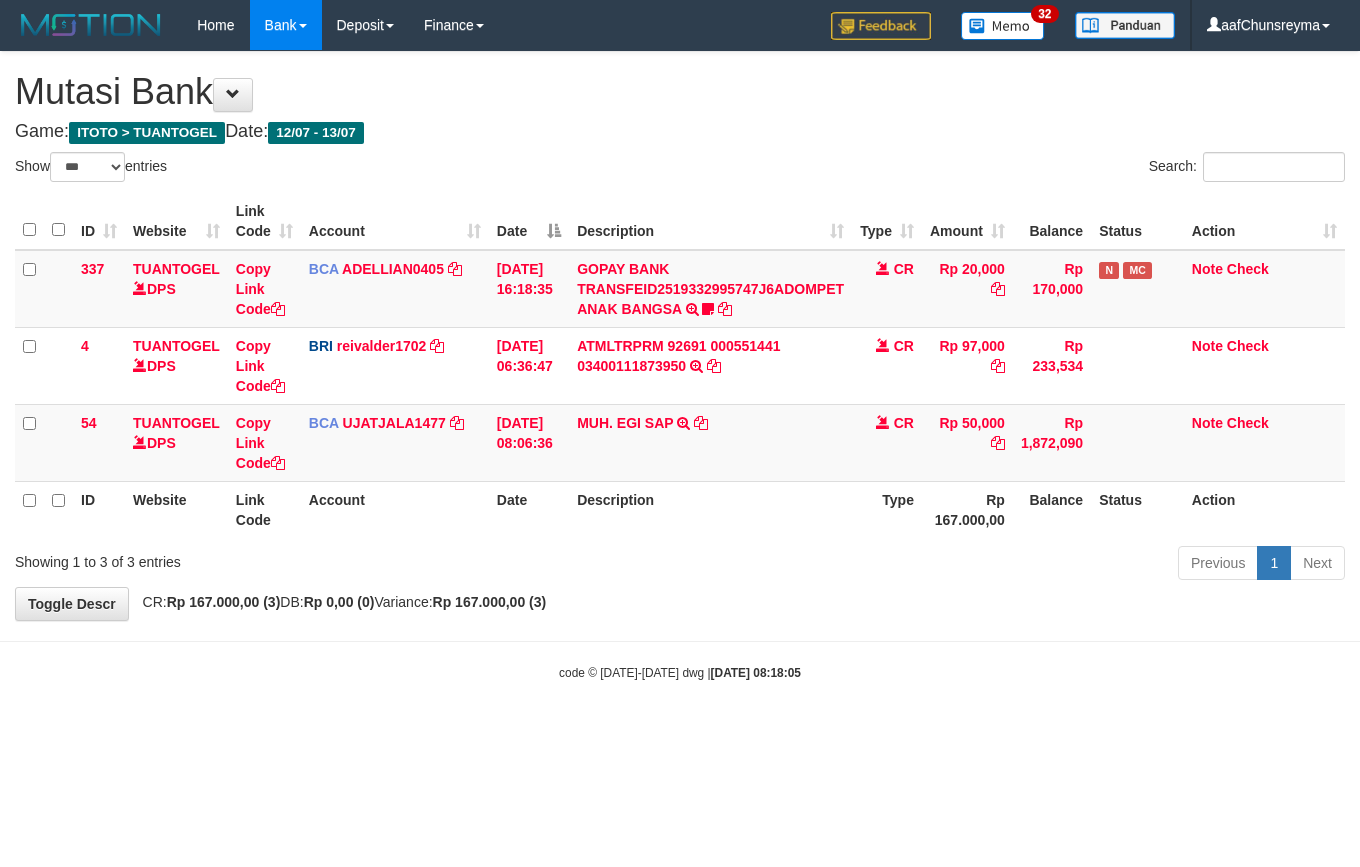 select on "***" 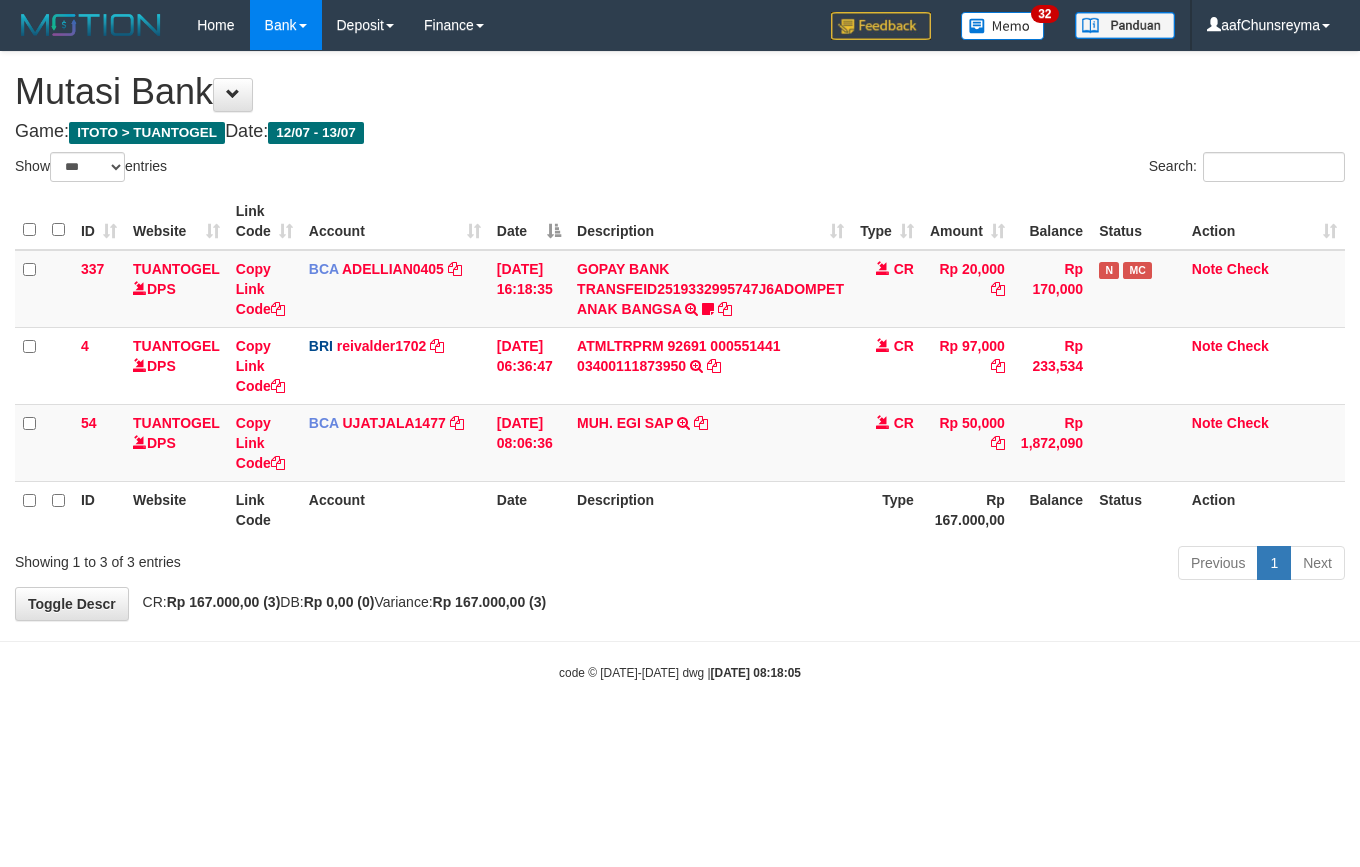 scroll, scrollTop: 0, scrollLeft: 0, axis: both 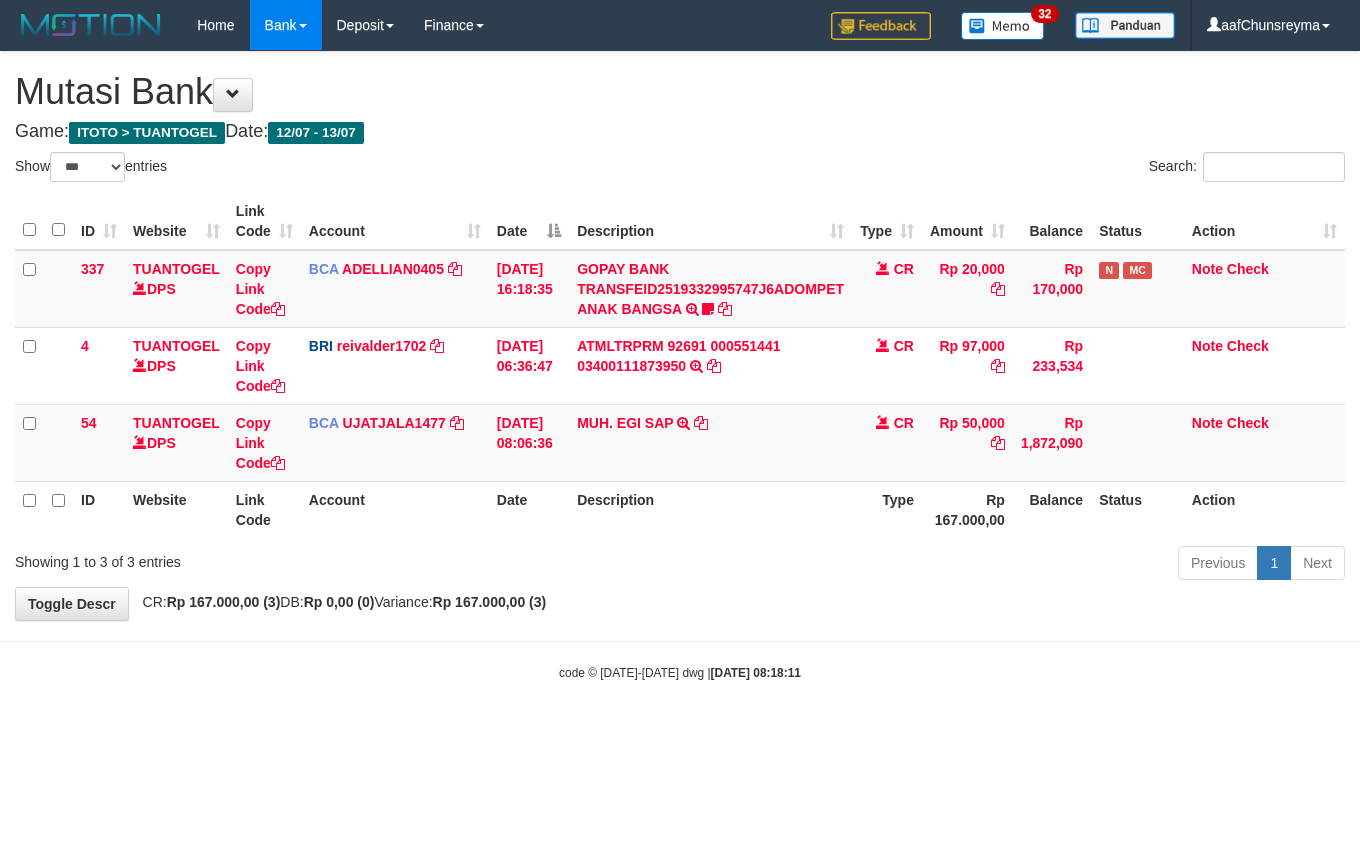 select on "***" 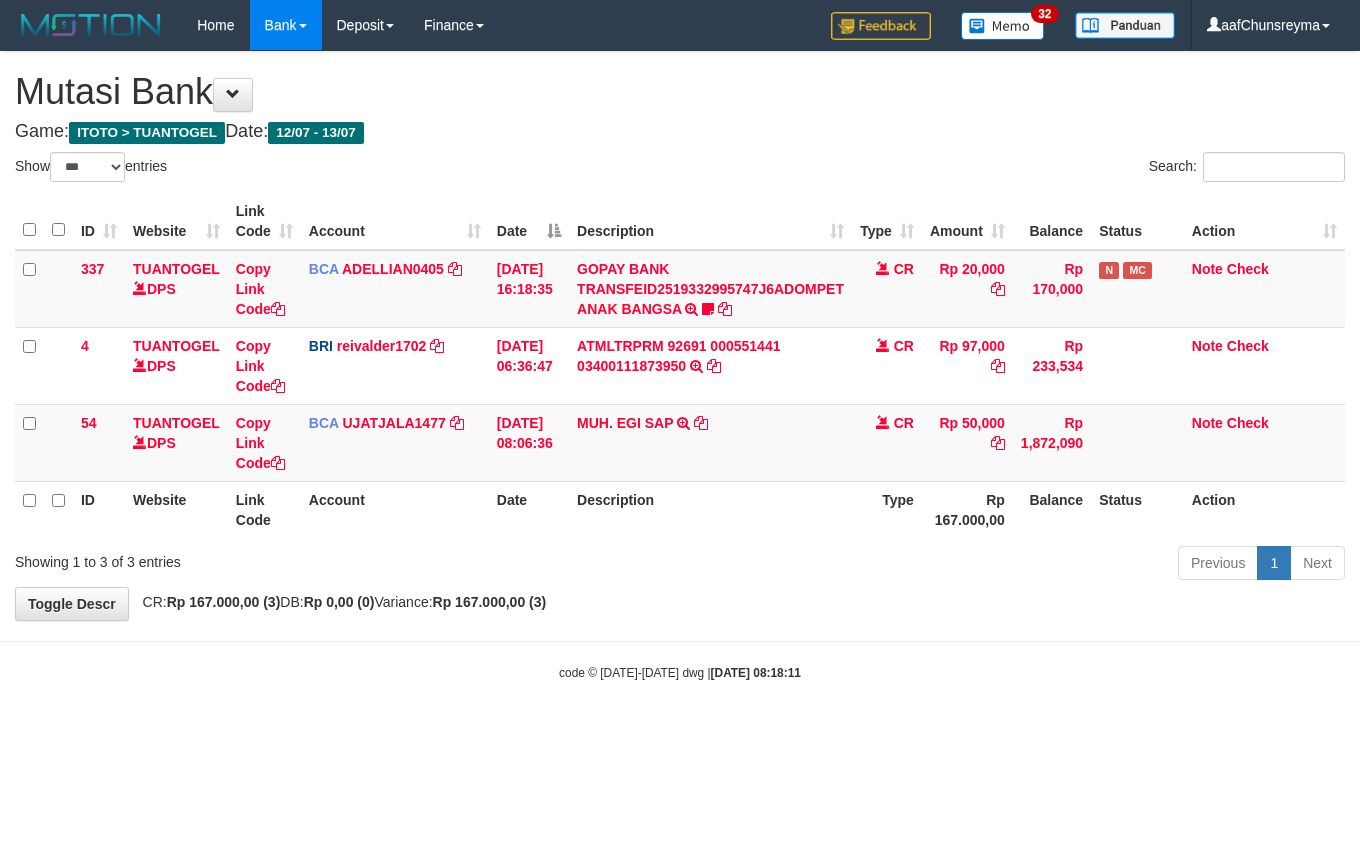 scroll, scrollTop: 0, scrollLeft: 0, axis: both 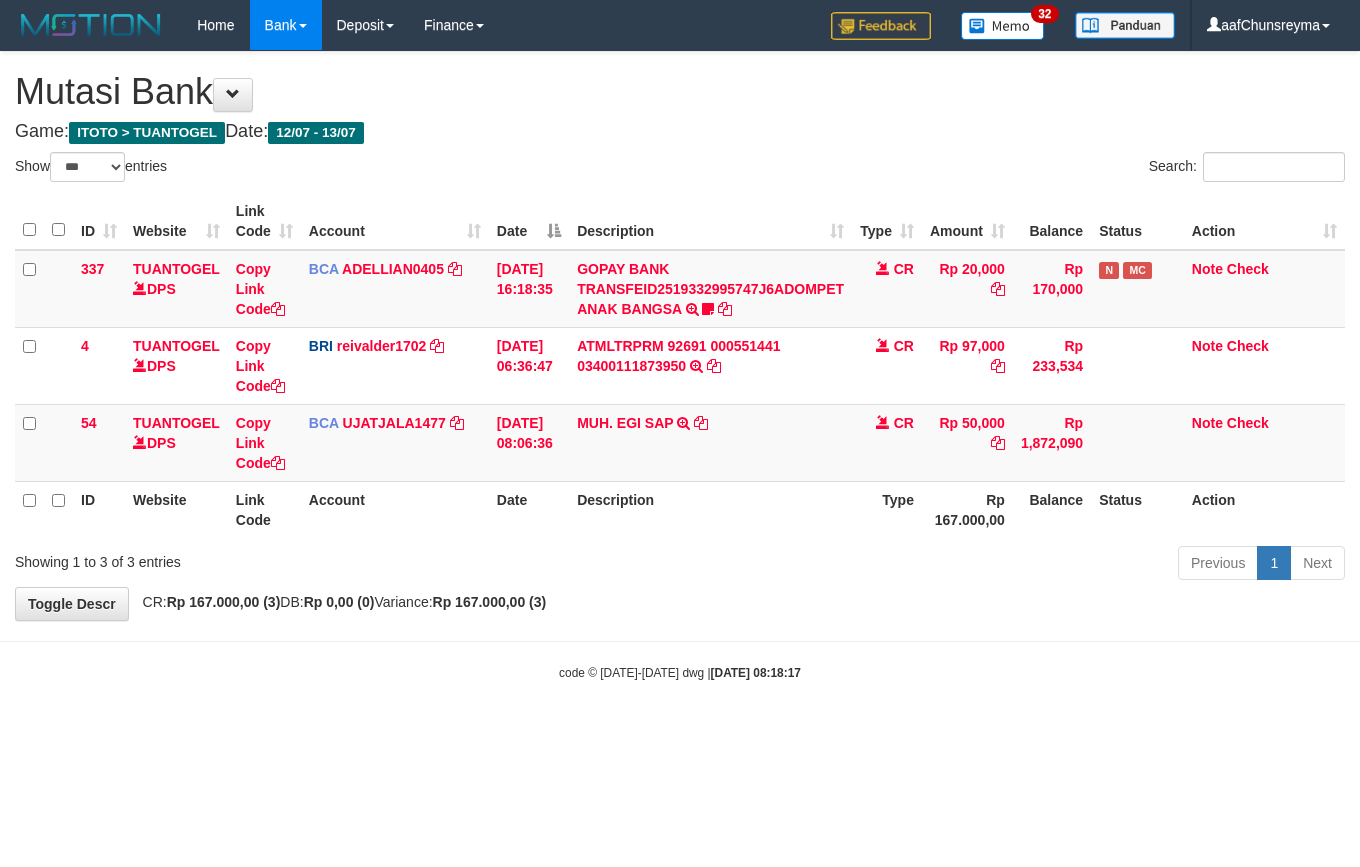 select on "***" 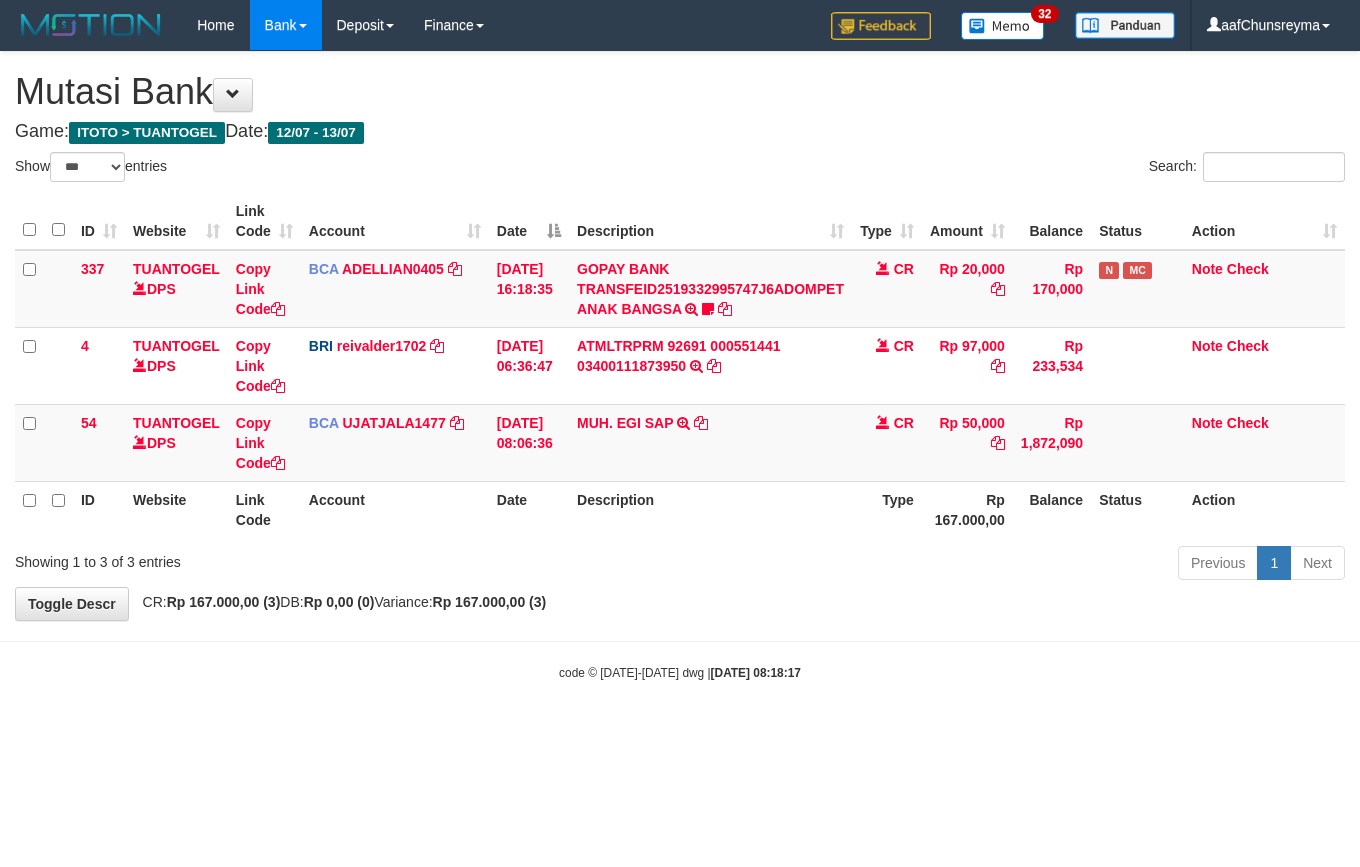 scroll, scrollTop: 0, scrollLeft: 0, axis: both 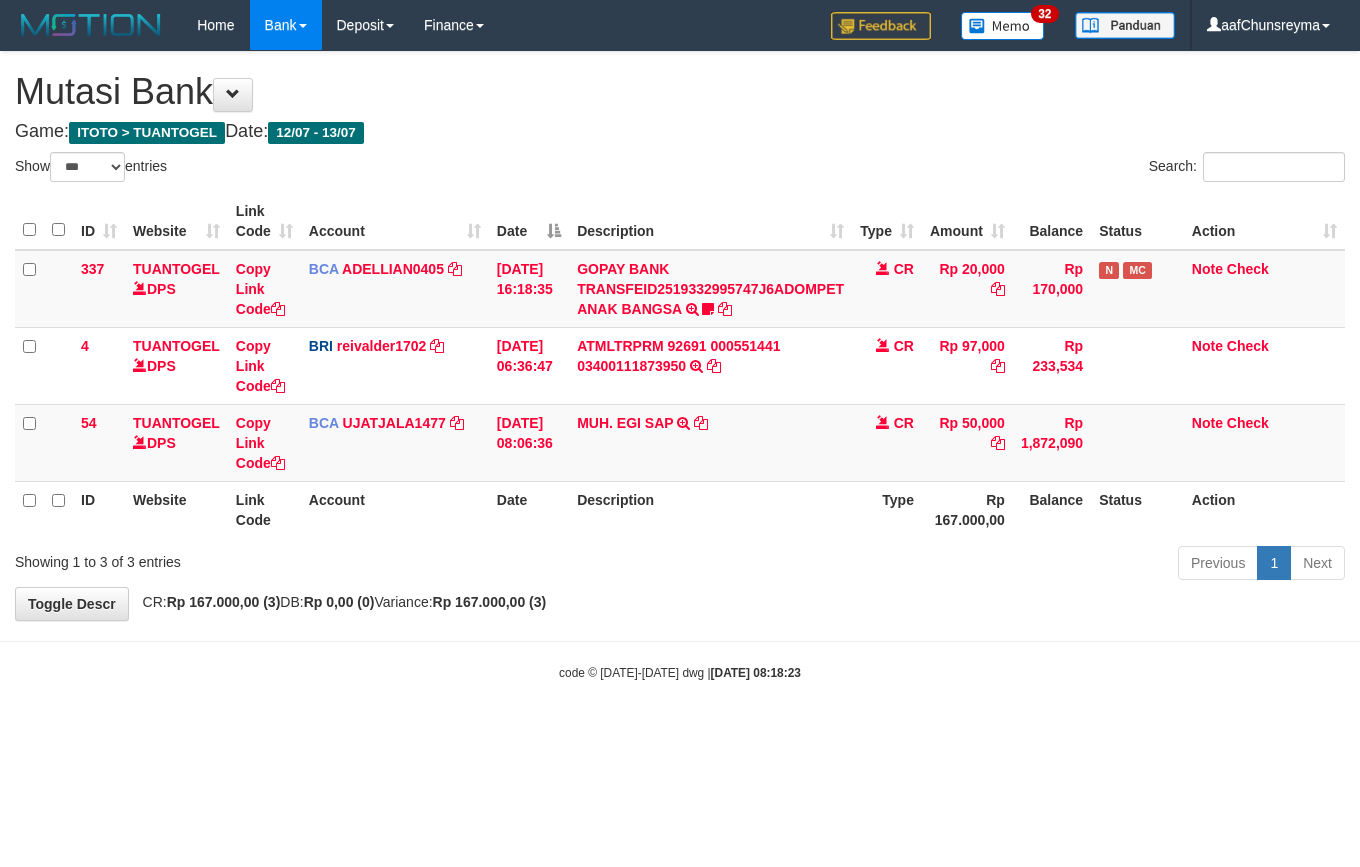 select on "***" 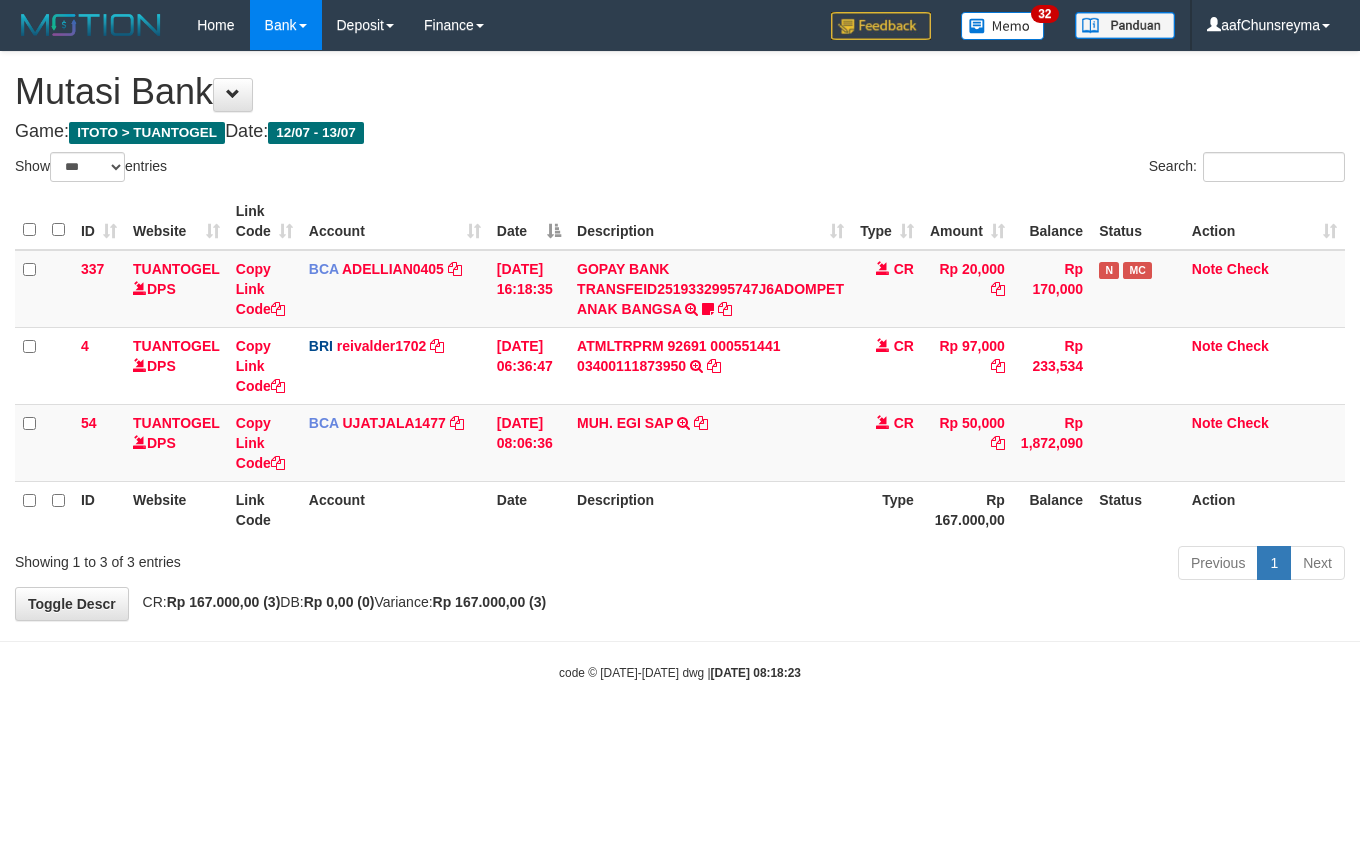 scroll, scrollTop: 0, scrollLeft: 0, axis: both 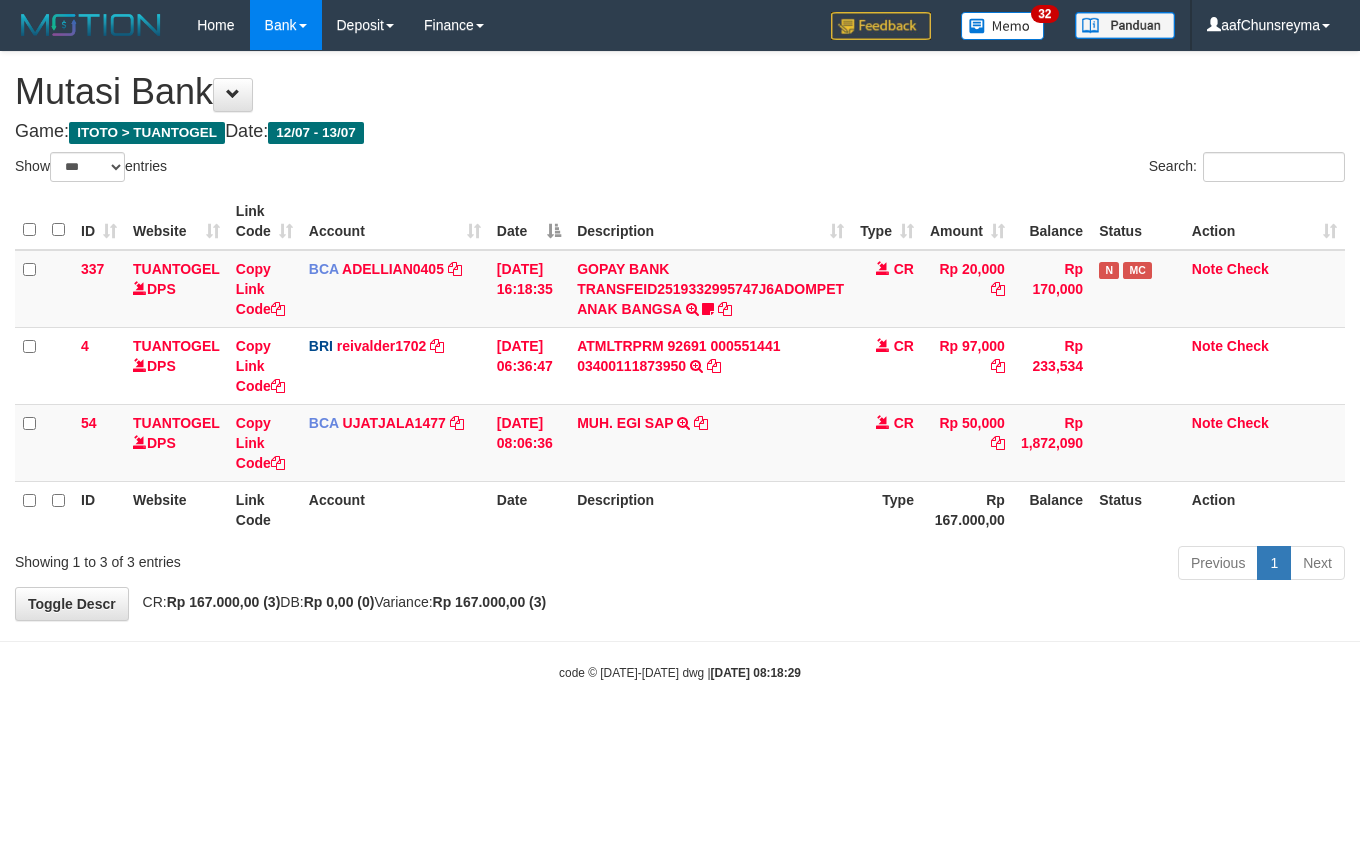select on "***" 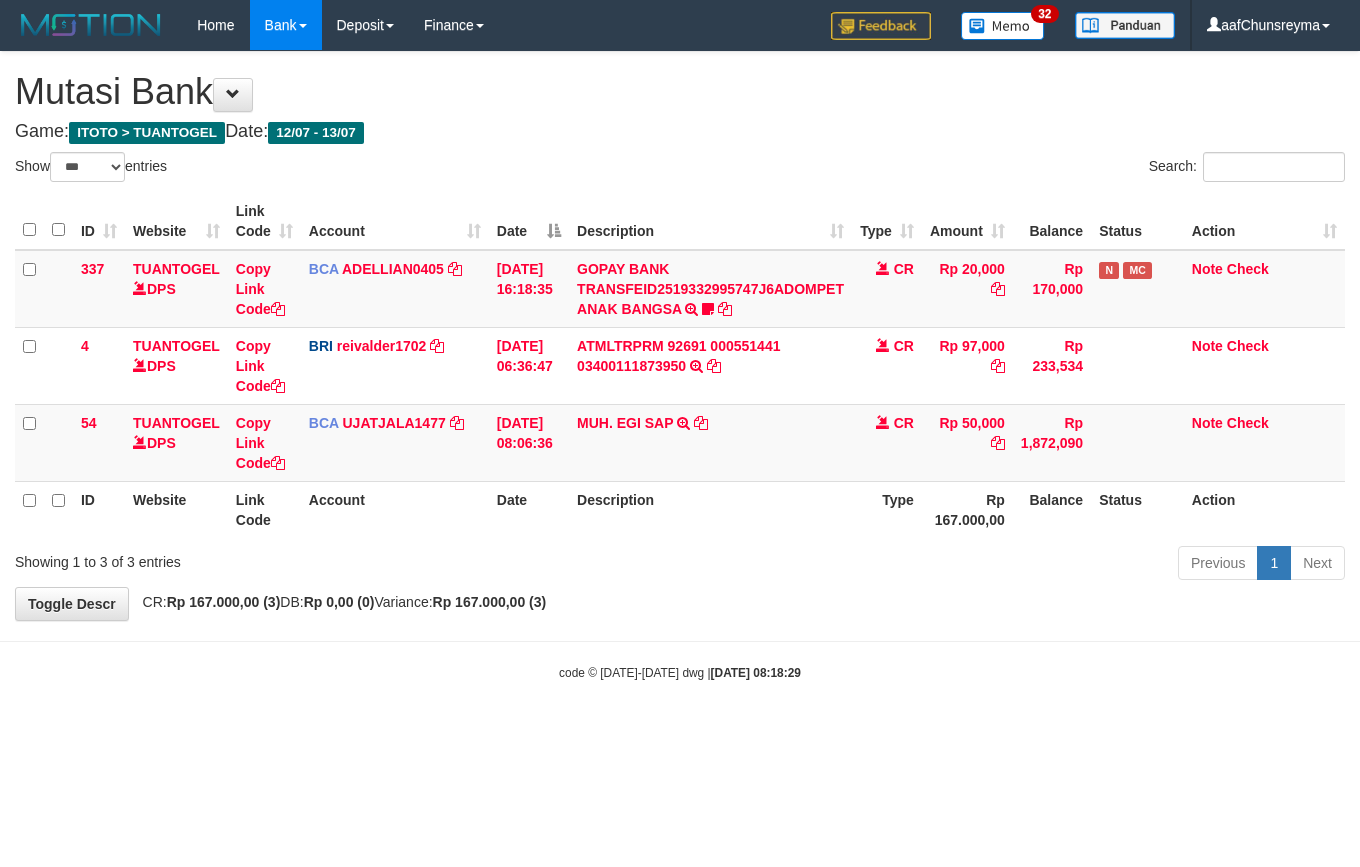 scroll, scrollTop: 0, scrollLeft: 0, axis: both 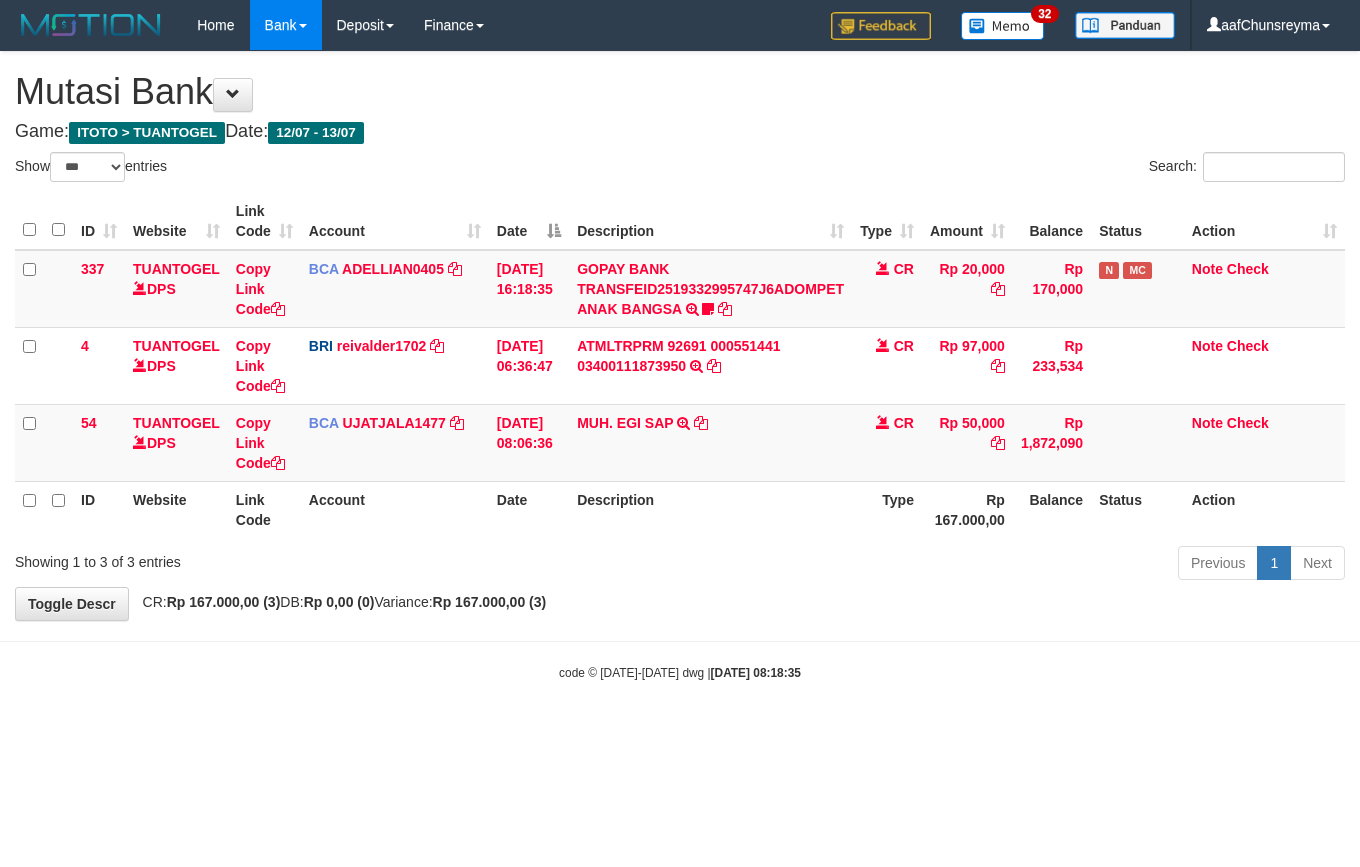 select on "***" 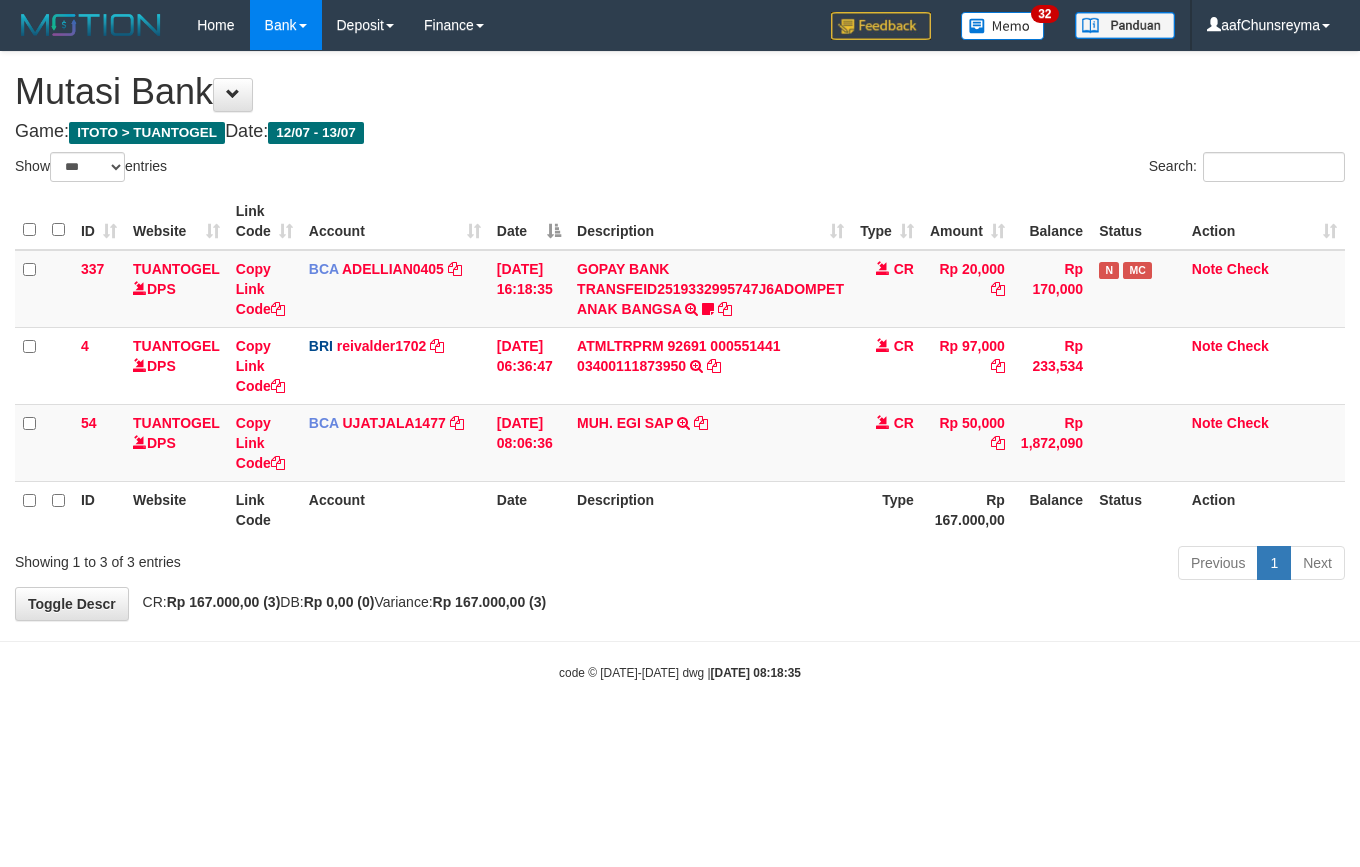 scroll, scrollTop: 0, scrollLeft: 0, axis: both 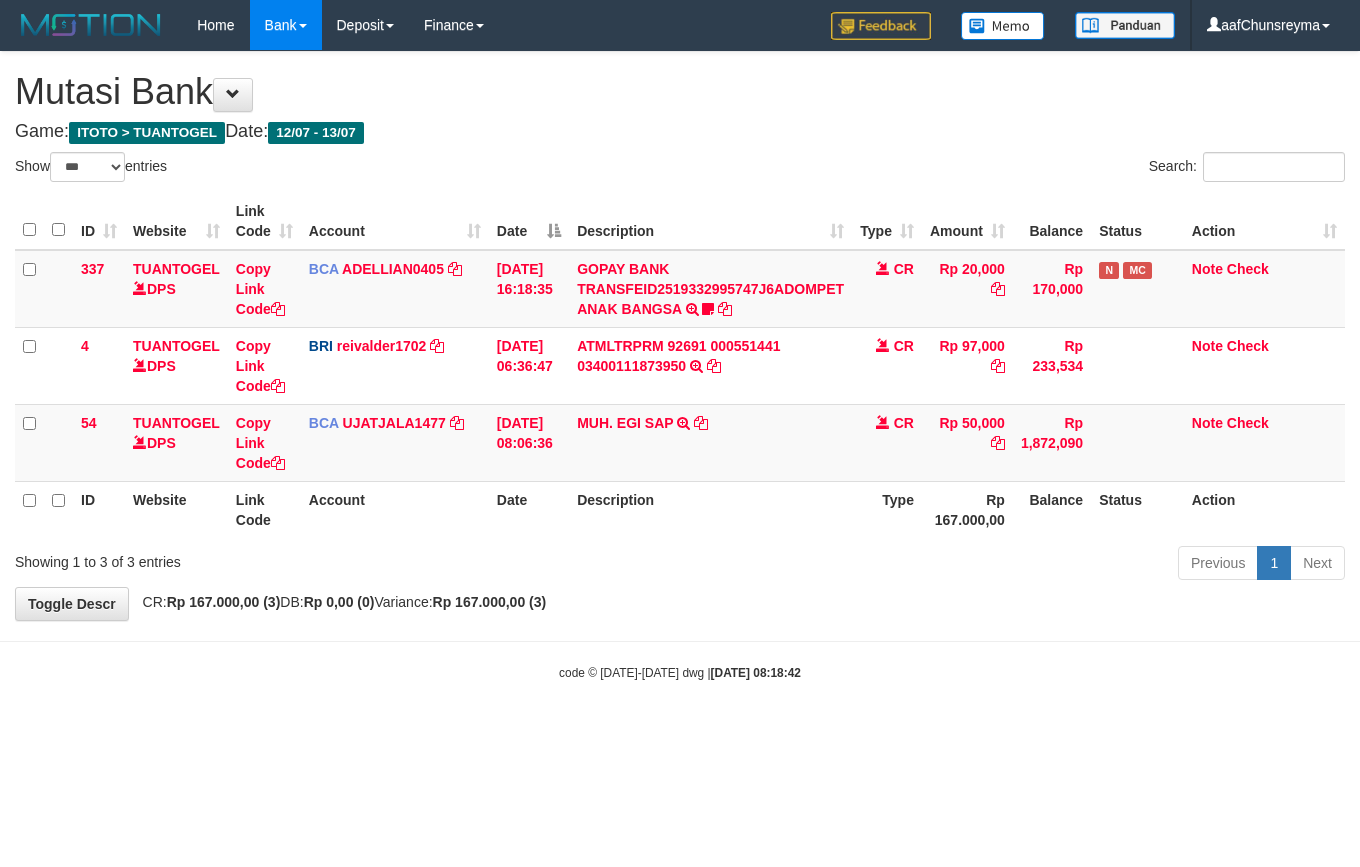 select on "***" 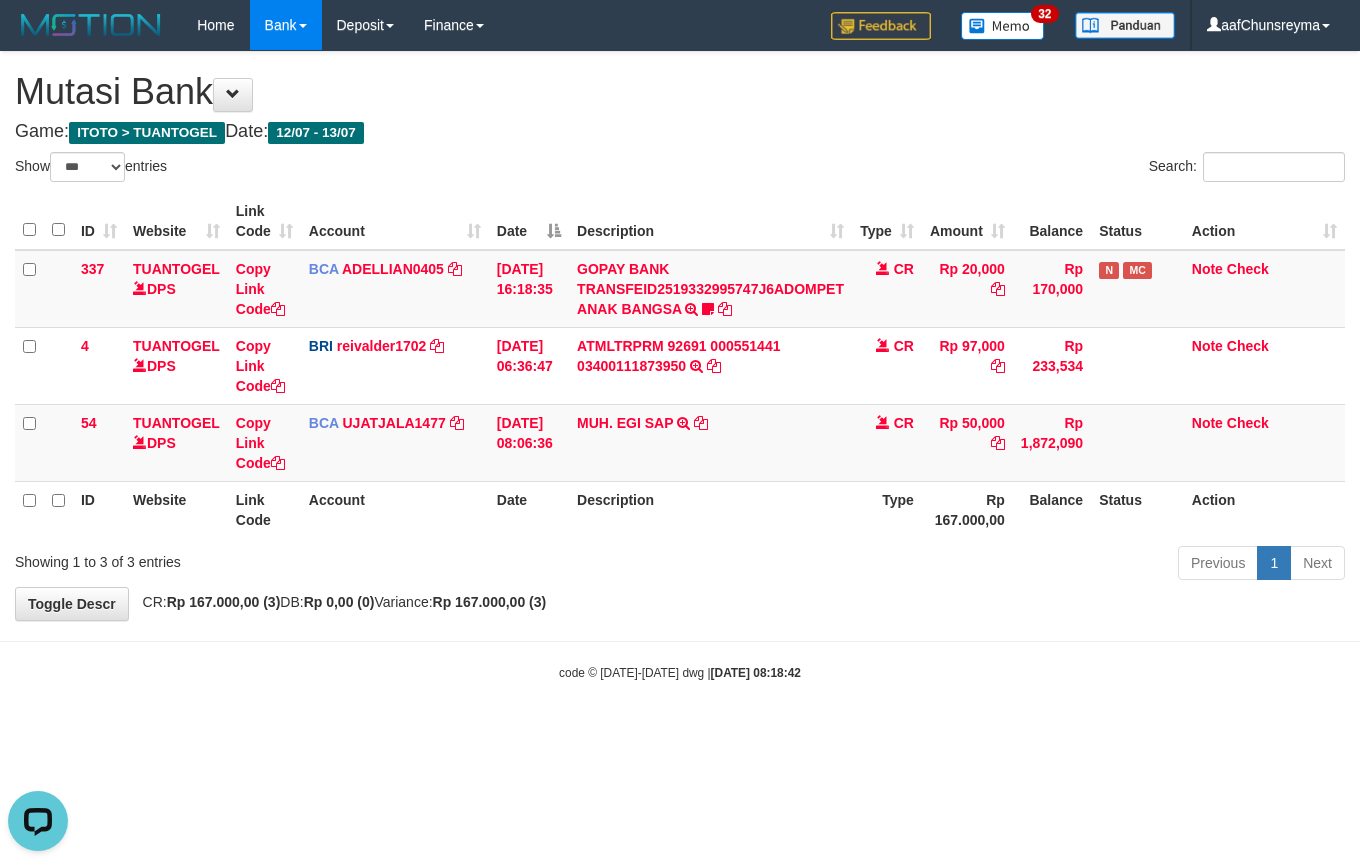 scroll, scrollTop: 0, scrollLeft: 0, axis: both 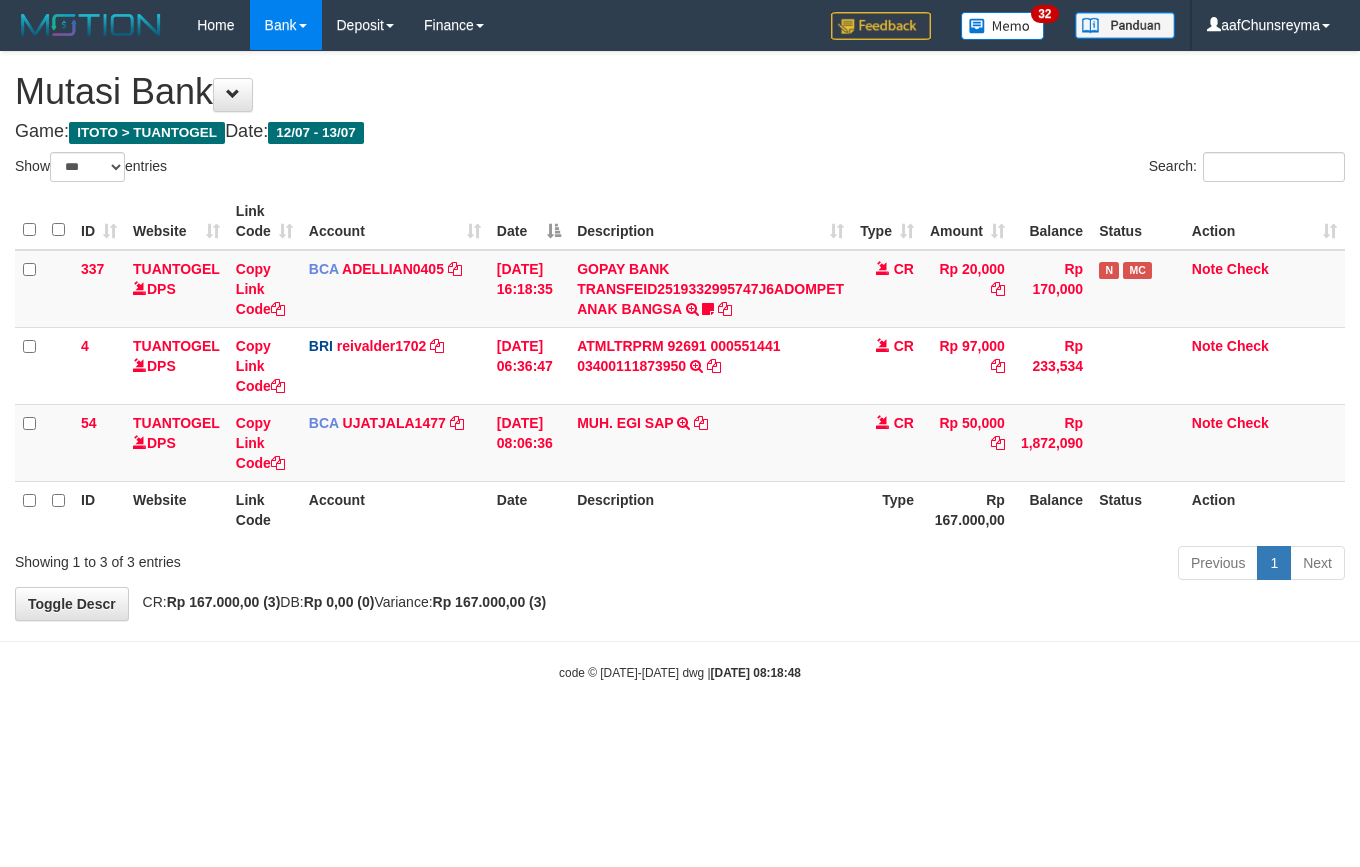 select on "***" 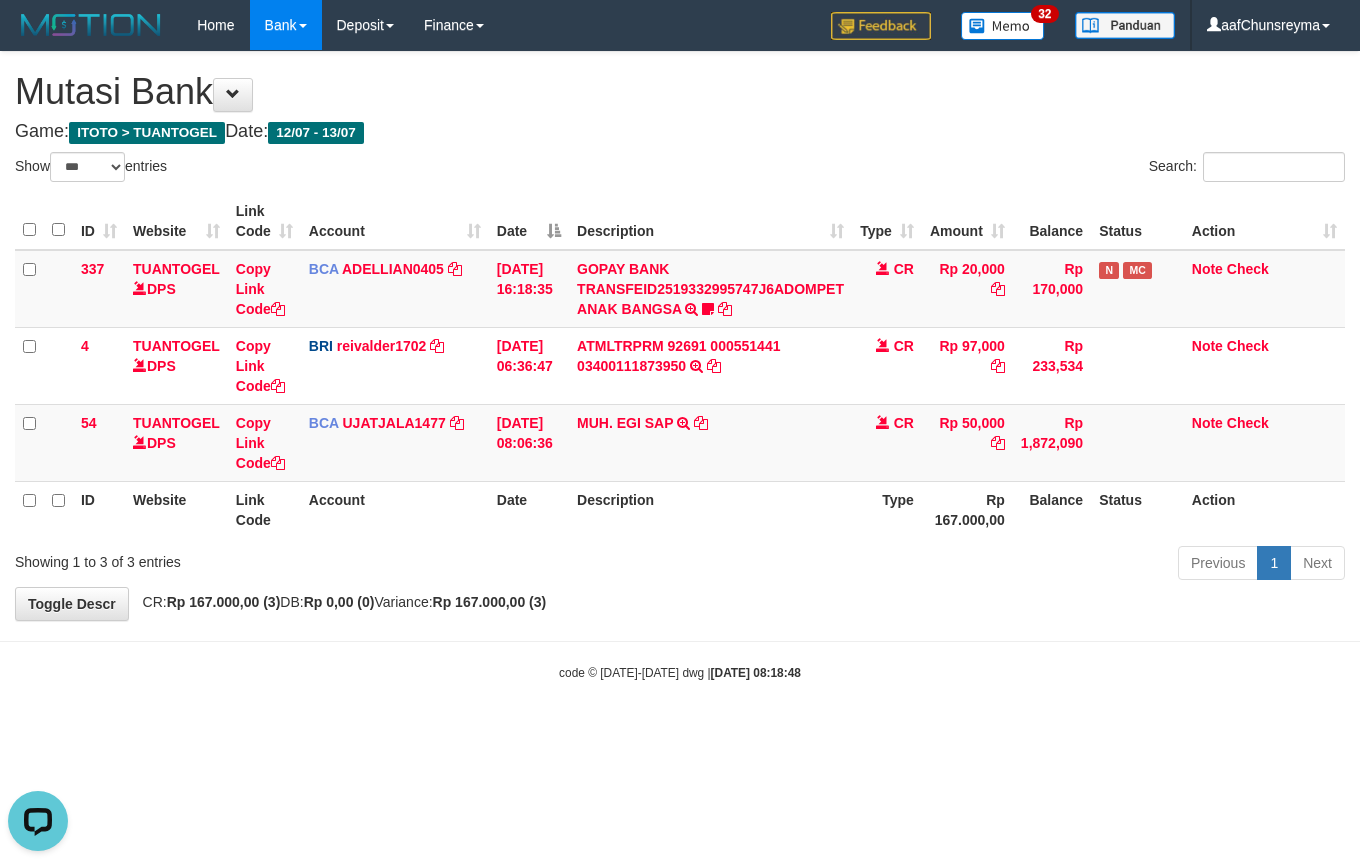 scroll, scrollTop: 0, scrollLeft: 0, axis: both 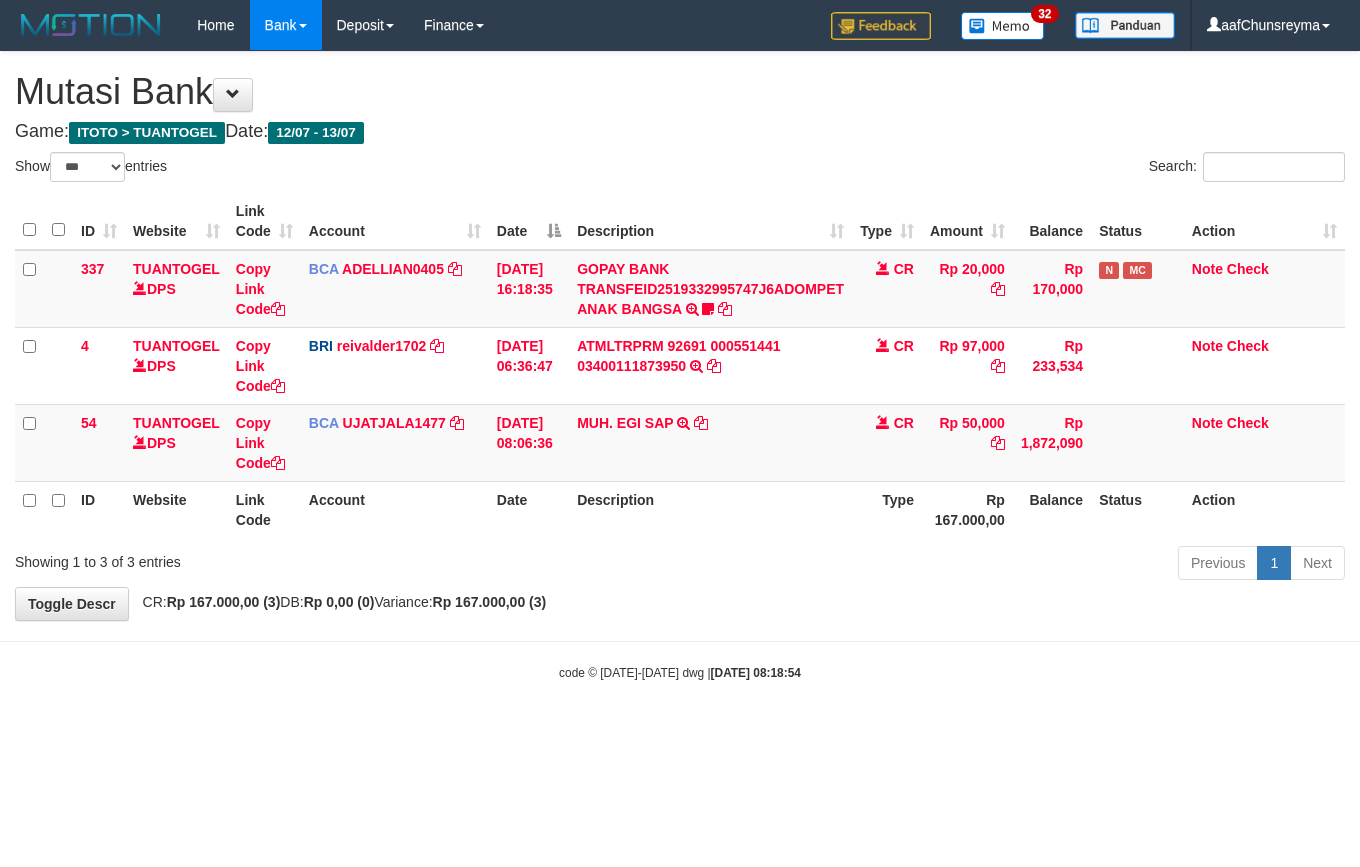 select on "***" 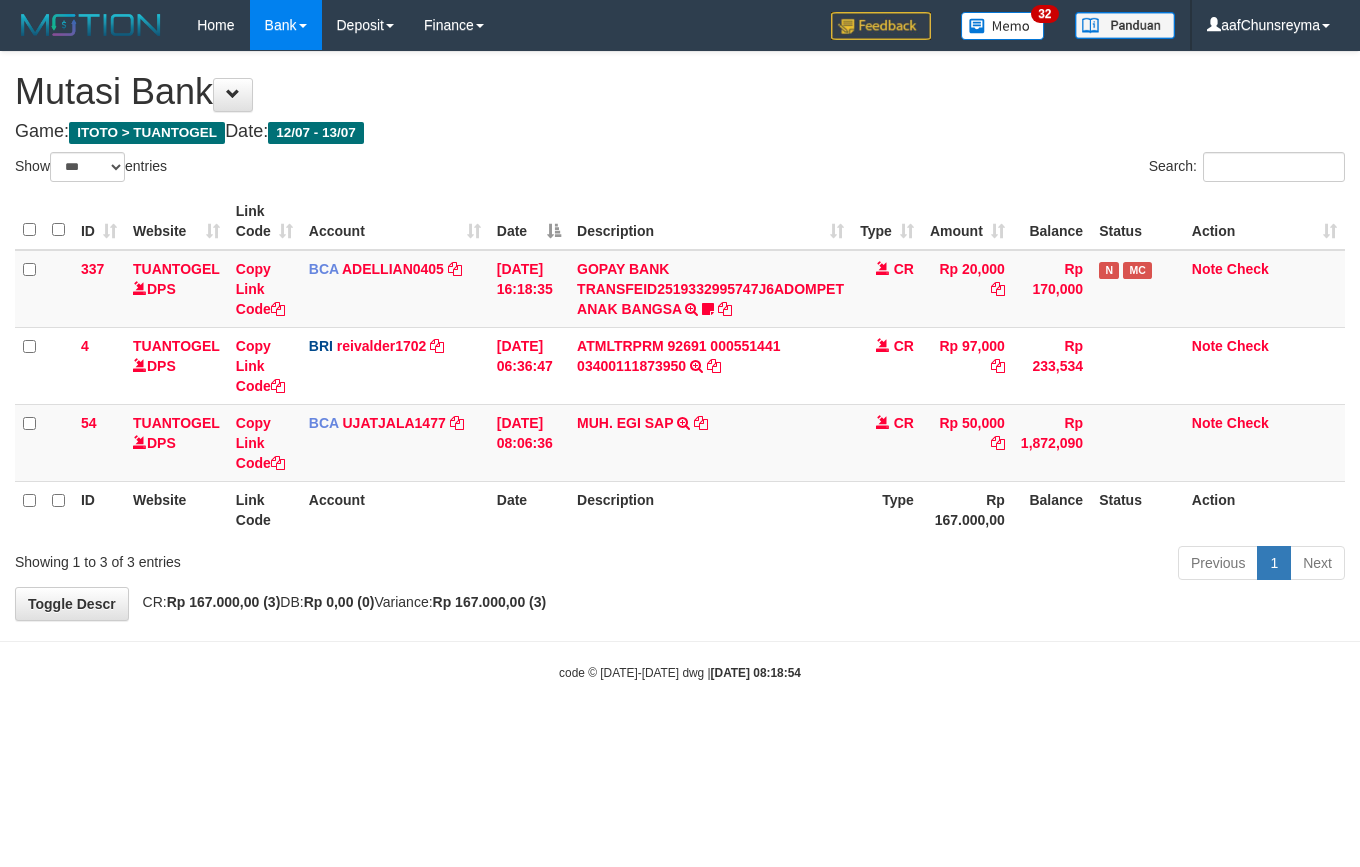 scroll, scrollTop: 0, scrollLeft: 0, axis: both 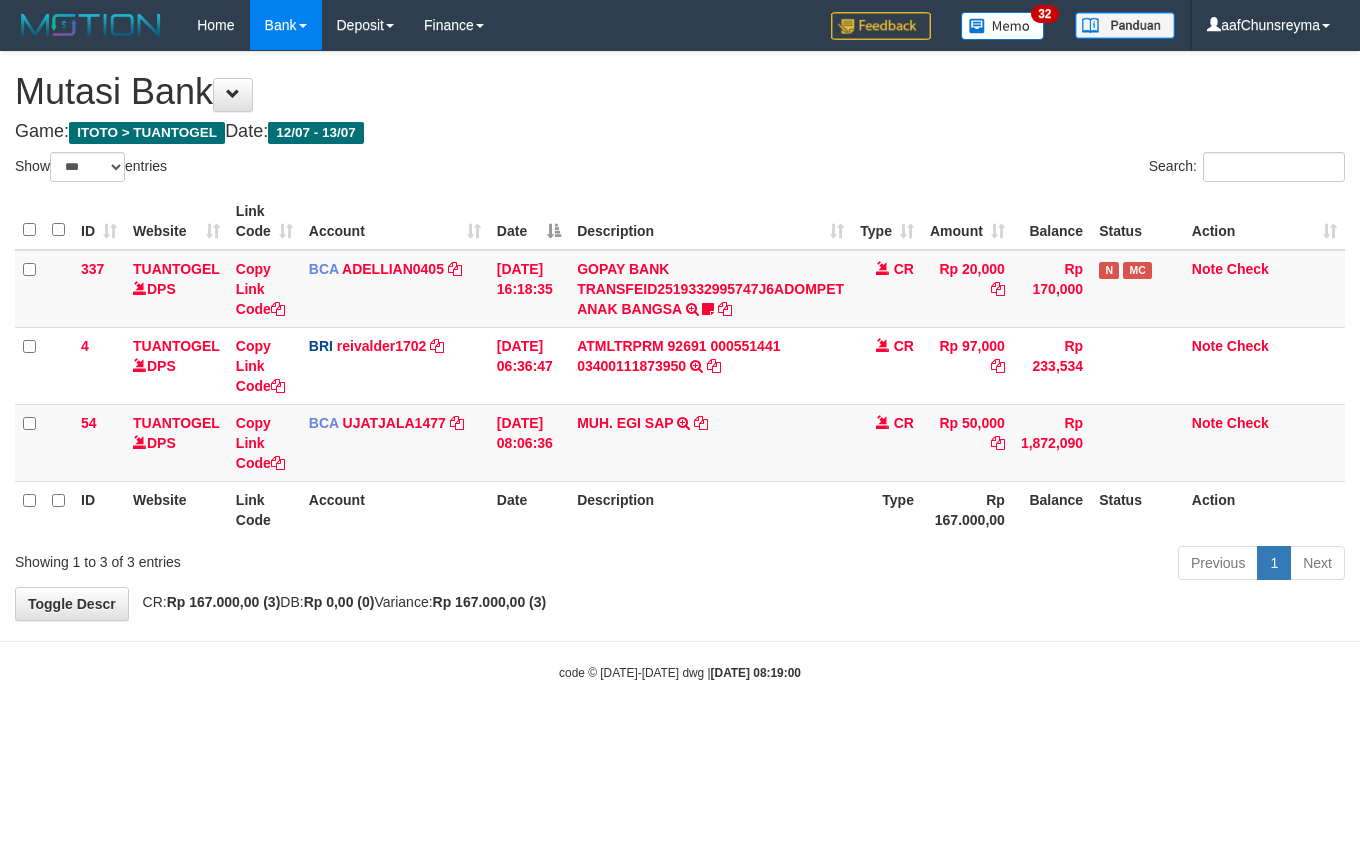 select on "***" 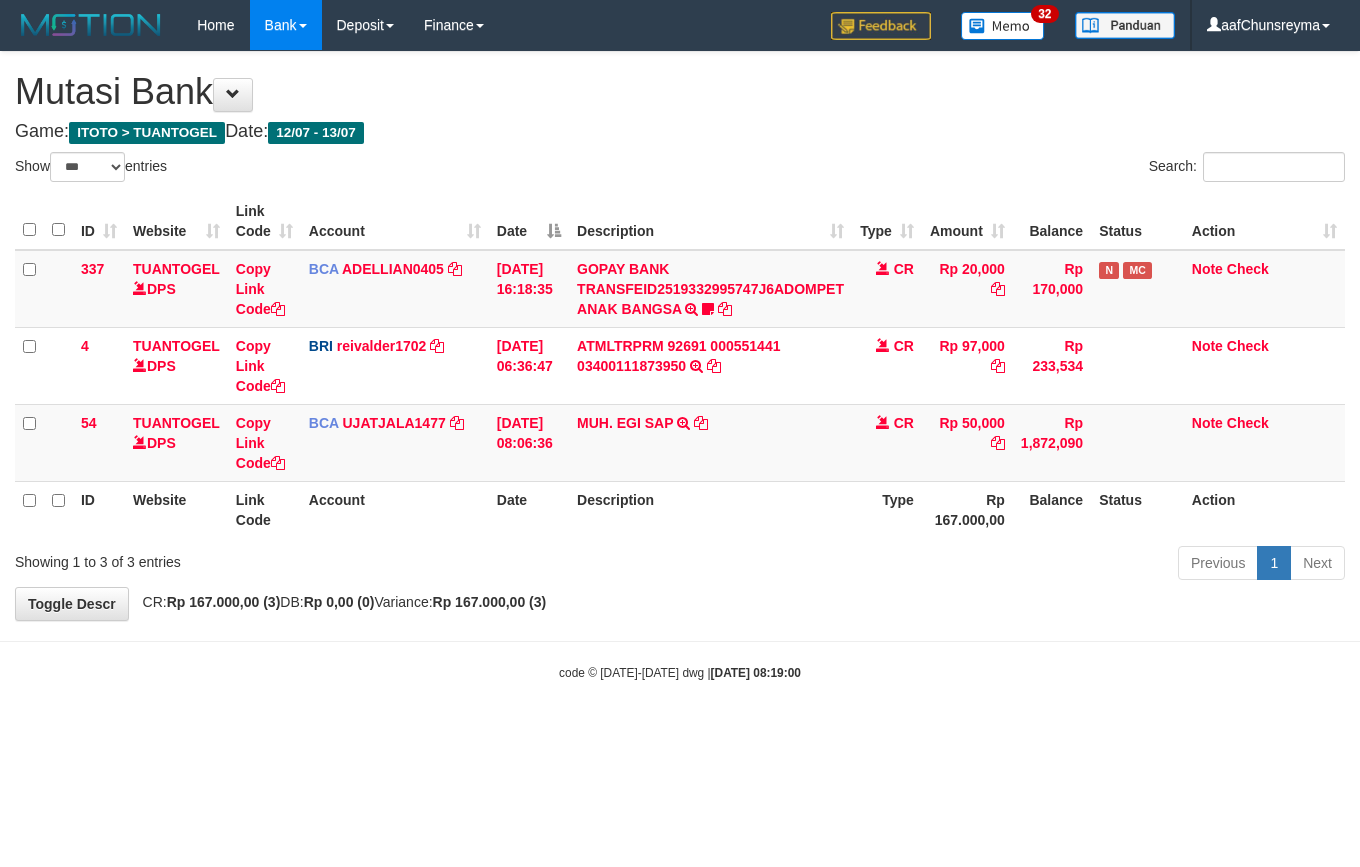 scroll, scrollTop: 0, scrollLeft: 0, axis: both 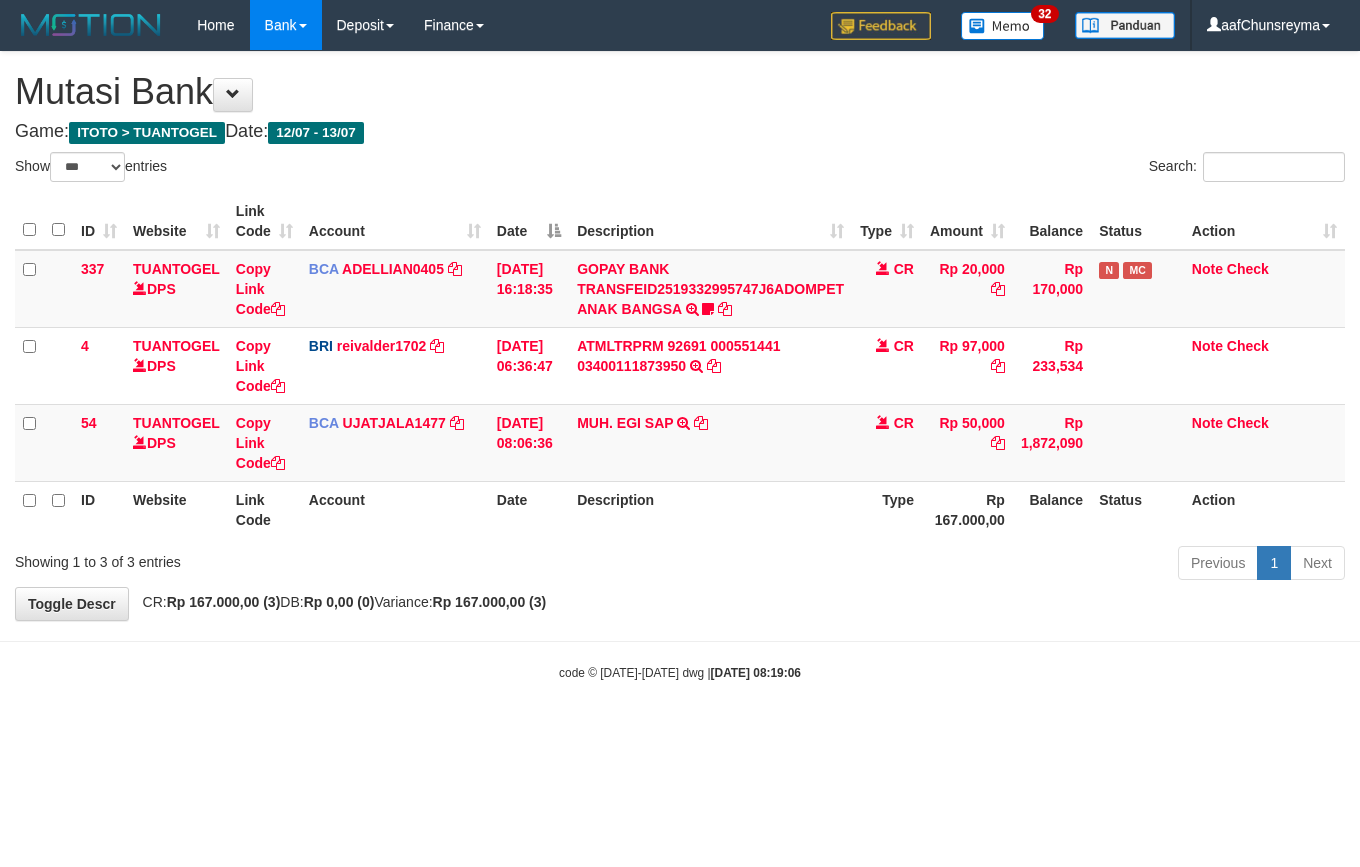 select on "***" 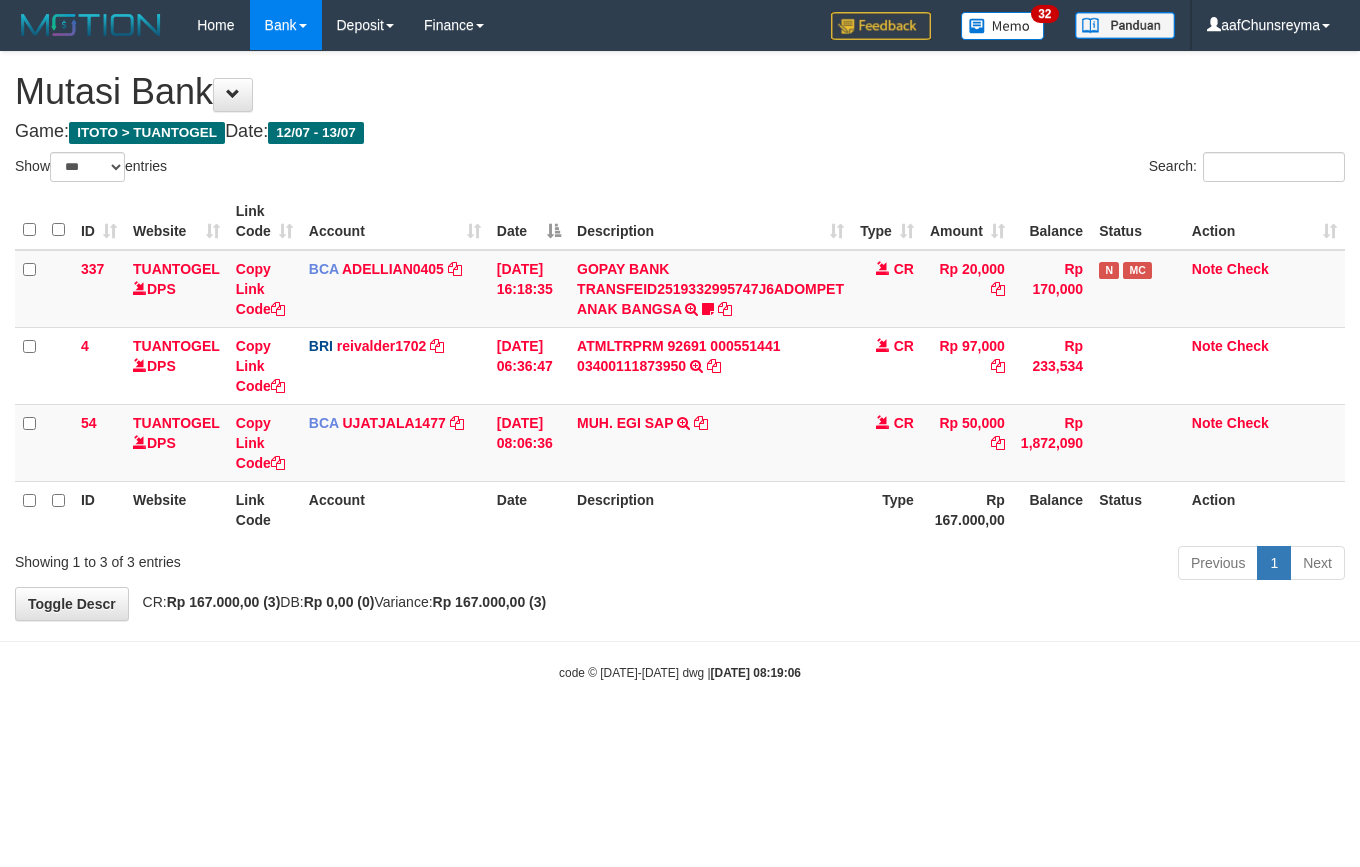 scroll, scrollTop: 0, scrollLeft: 0, axis: both 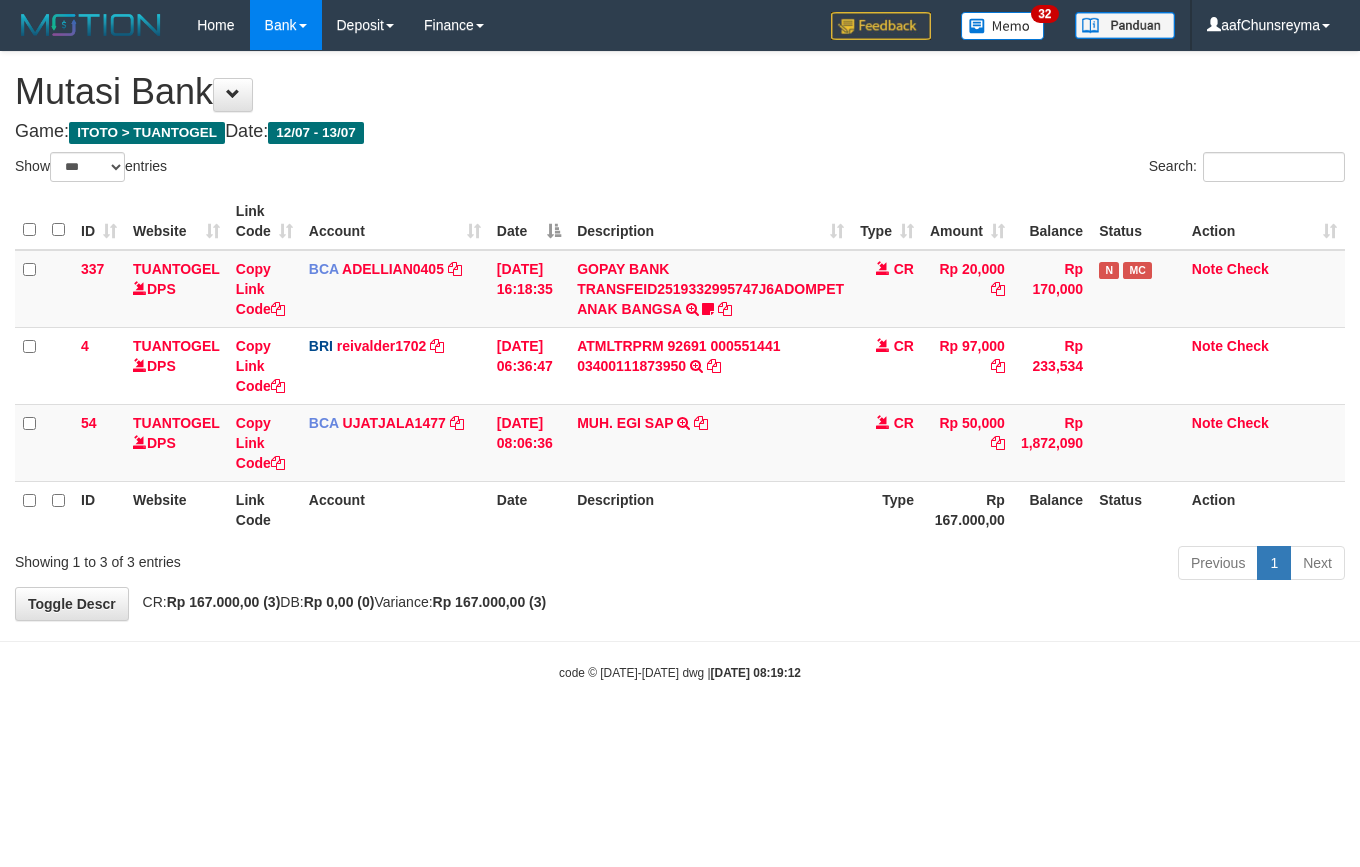 select on "***" 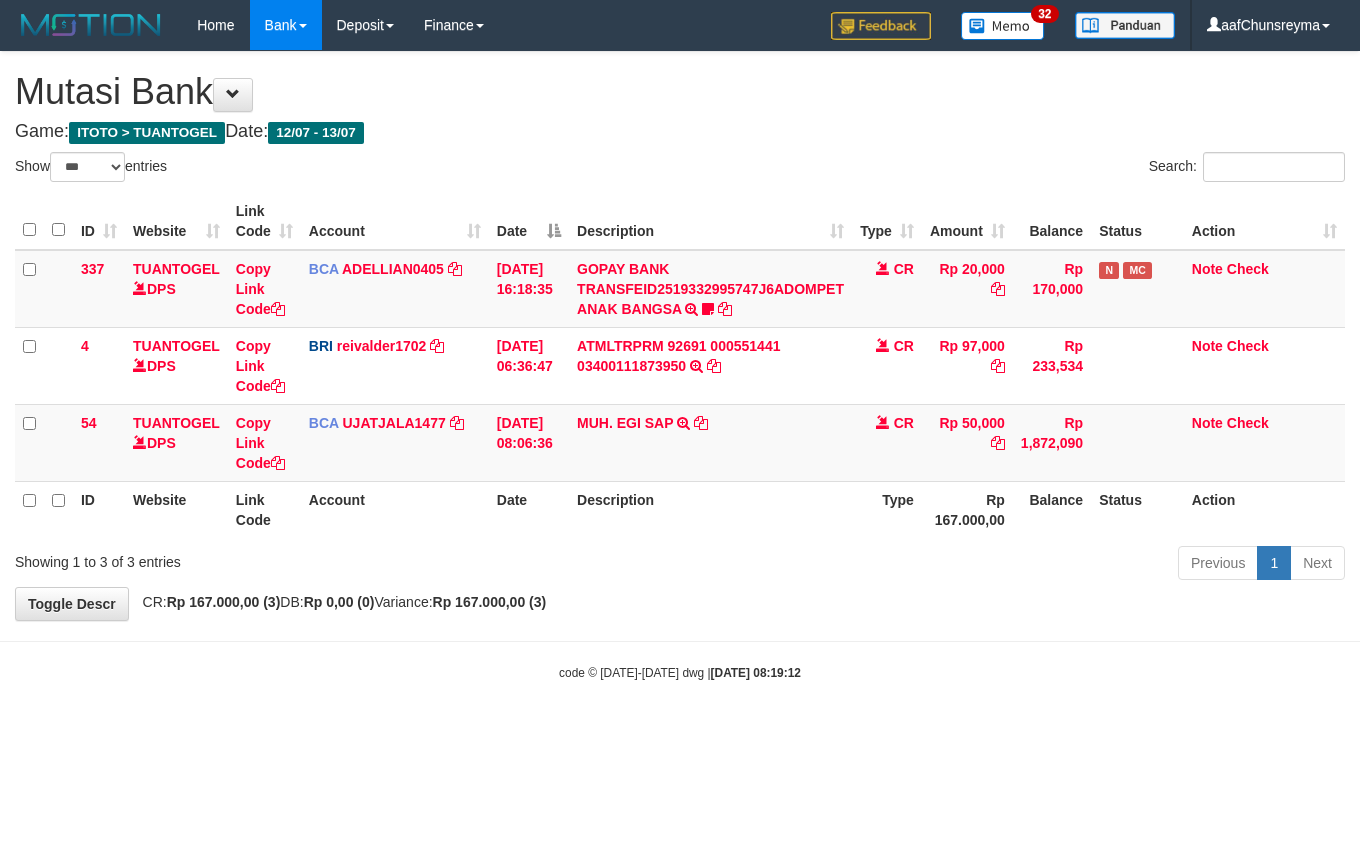 scroll, scrollTop: 0, scrollLeft: 0, axis: both 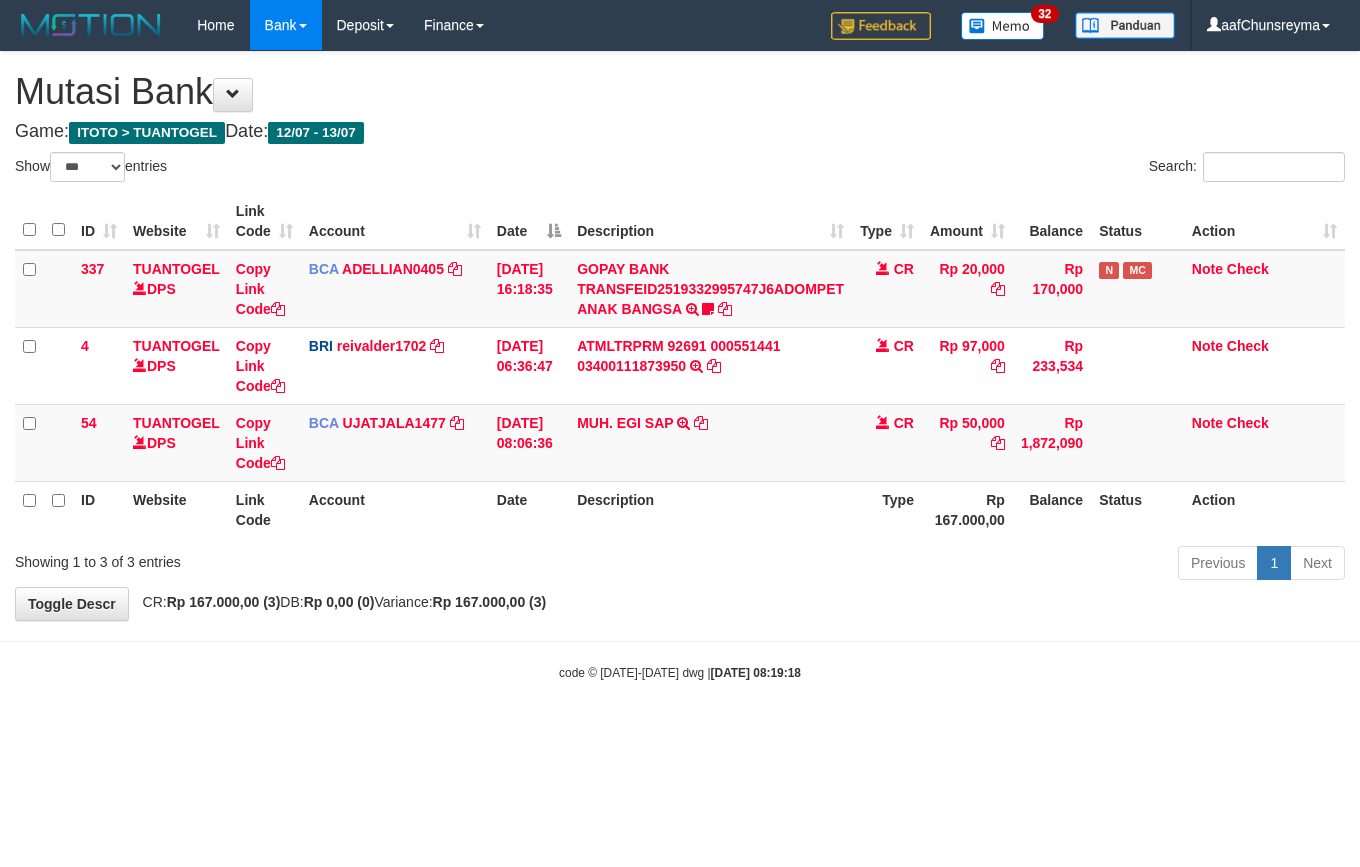 select on "***" 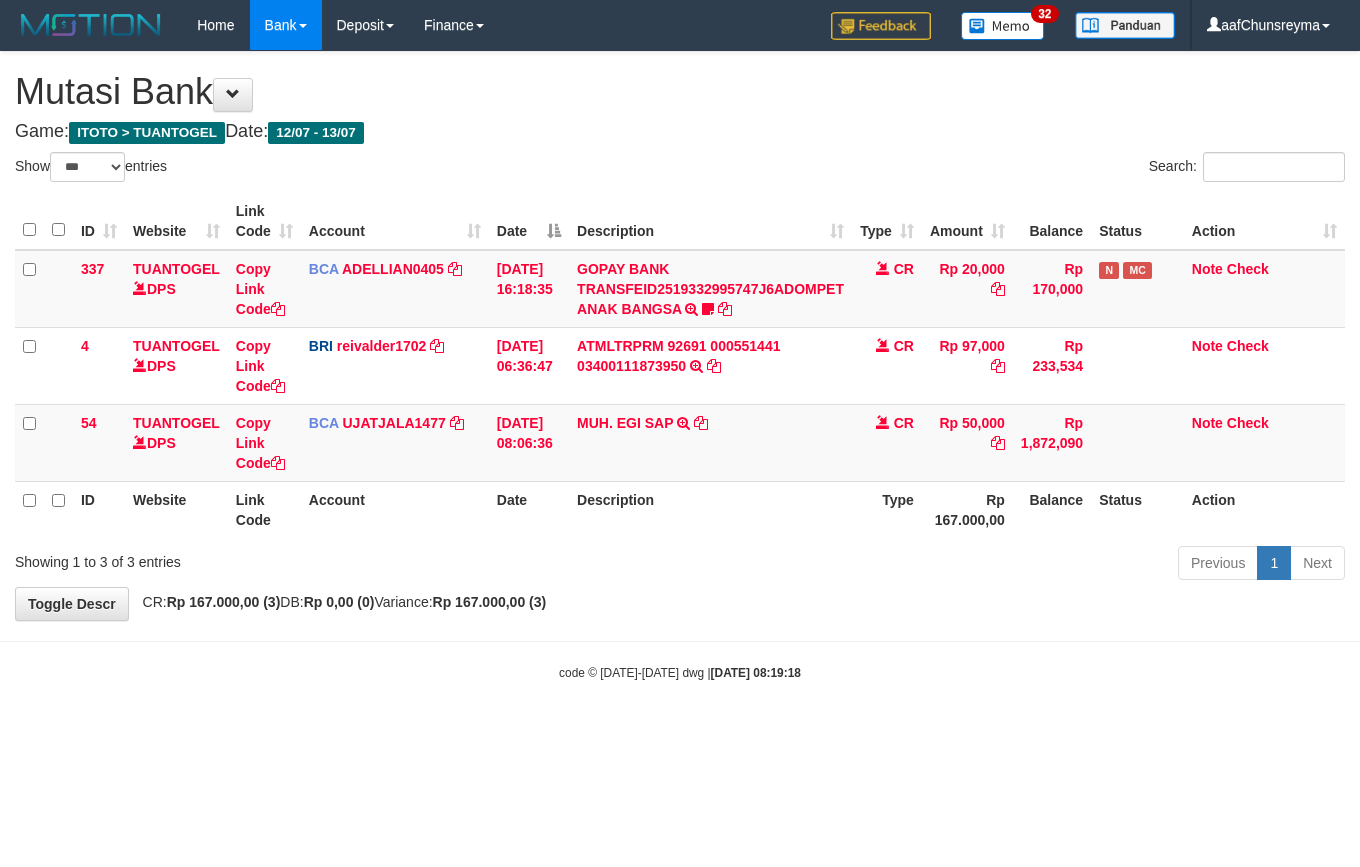 scroll, scrollTop: 0, scrollLeft: 0, axis: both 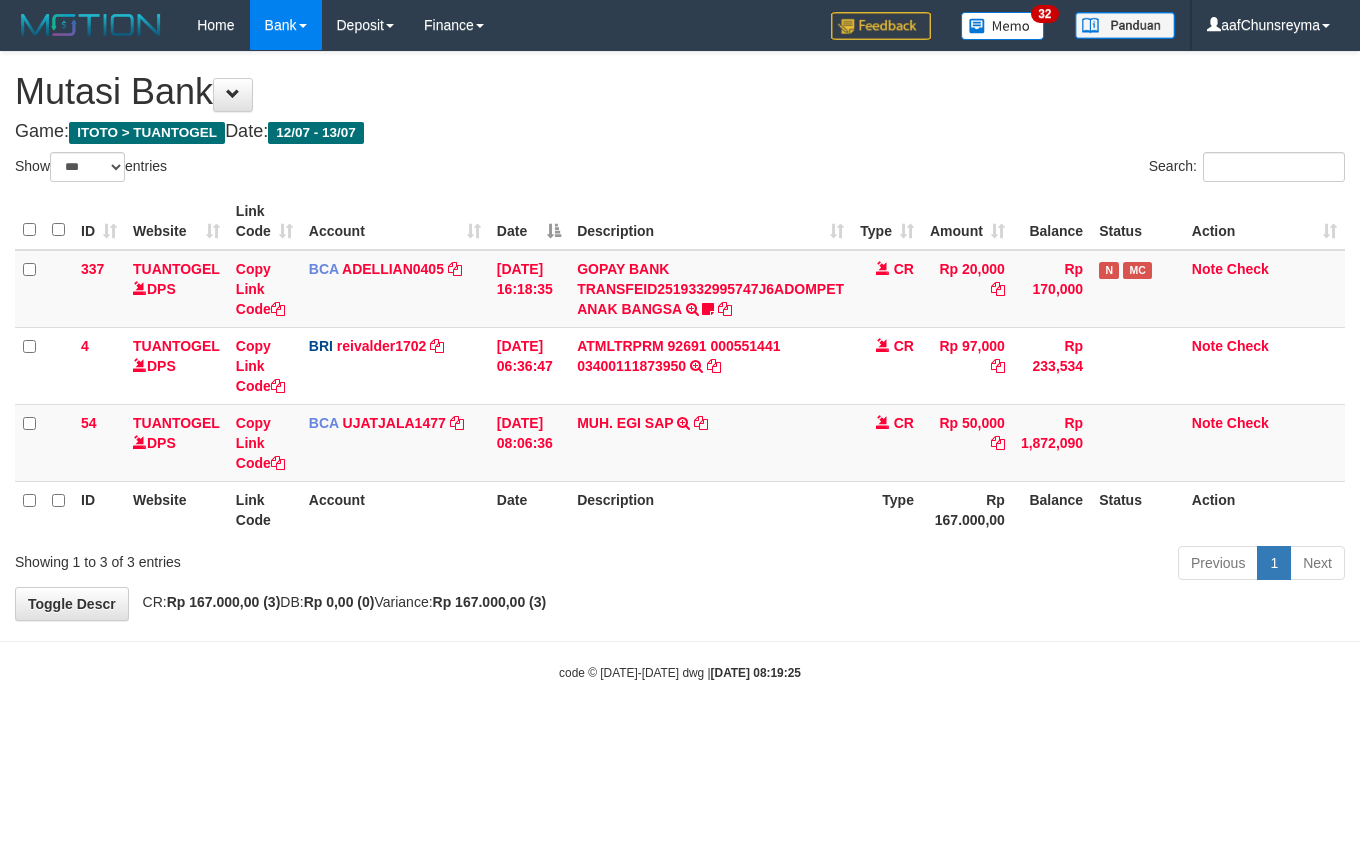 select on "***" 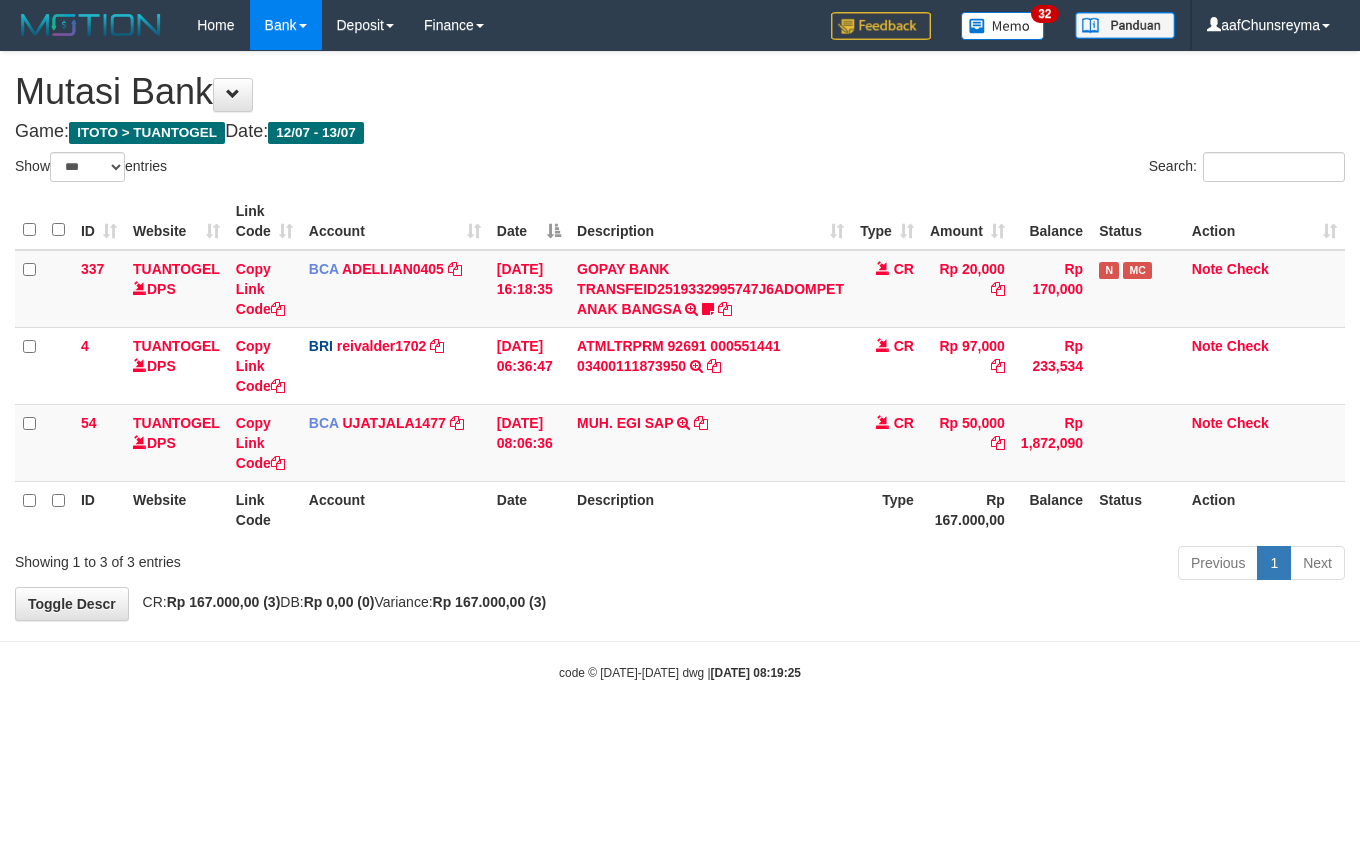 scroll, scrollTop: 0, scrollLeft: 0, axis: both 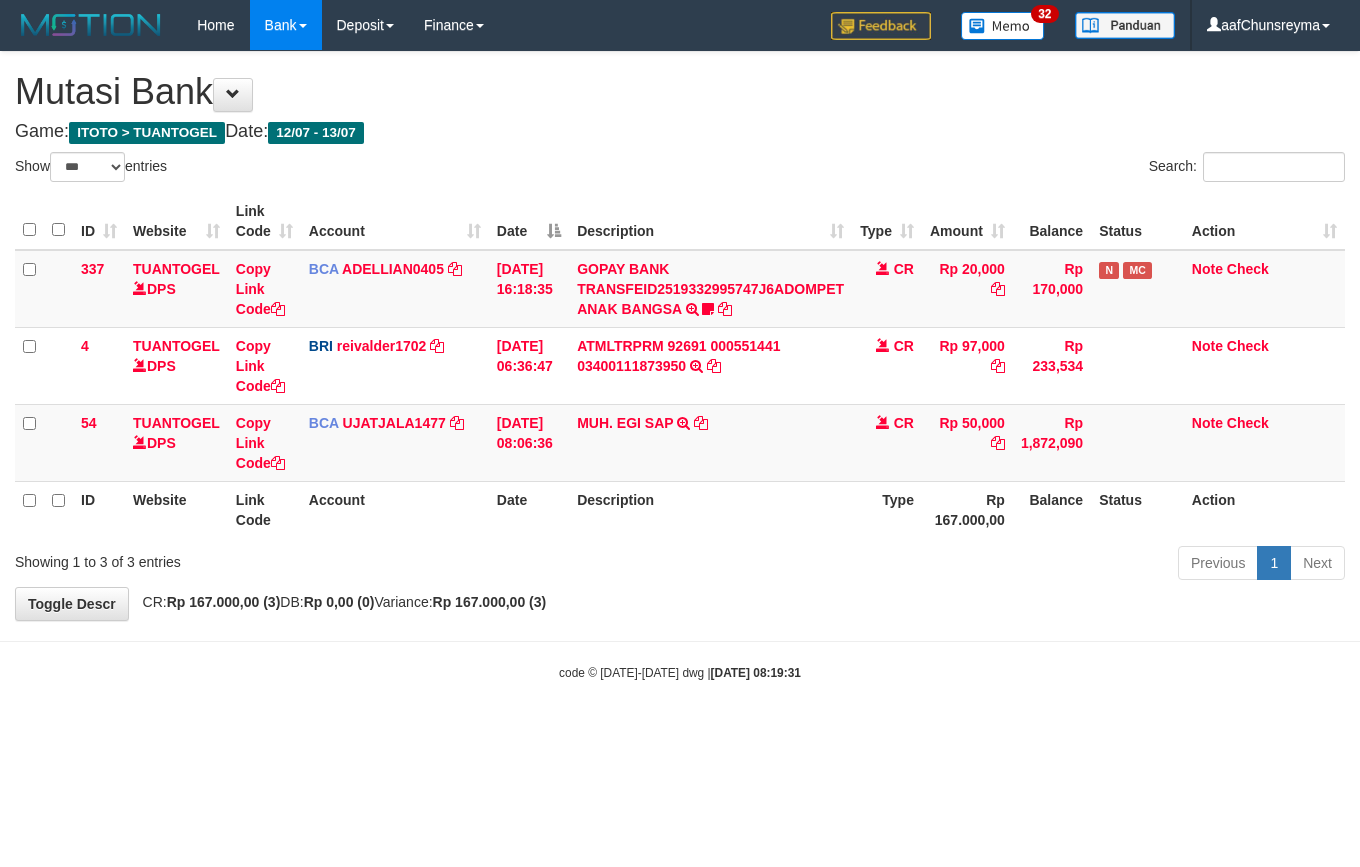 select on "***" 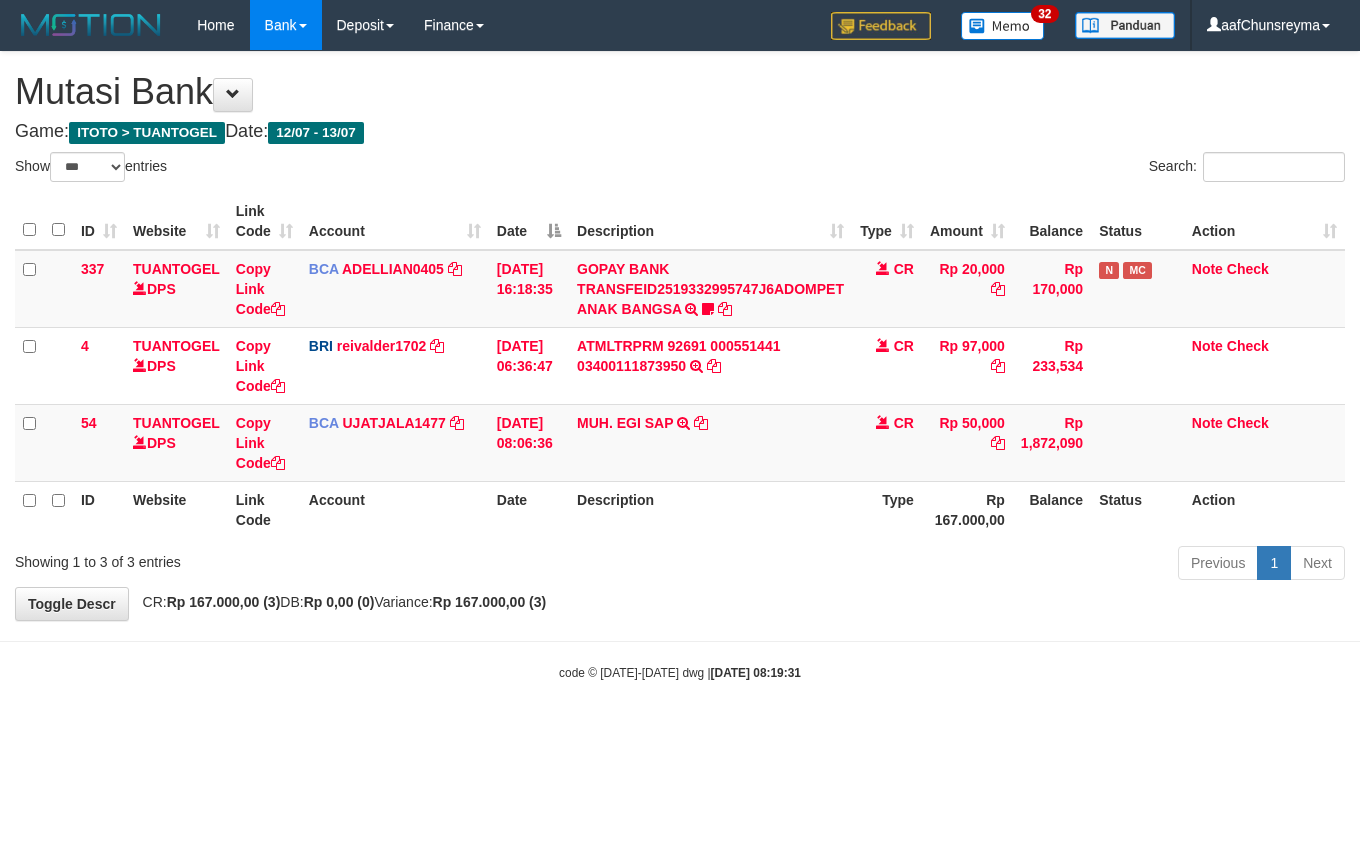 scroll, scrollTop: 0, scrollLeft: 0, axis: both 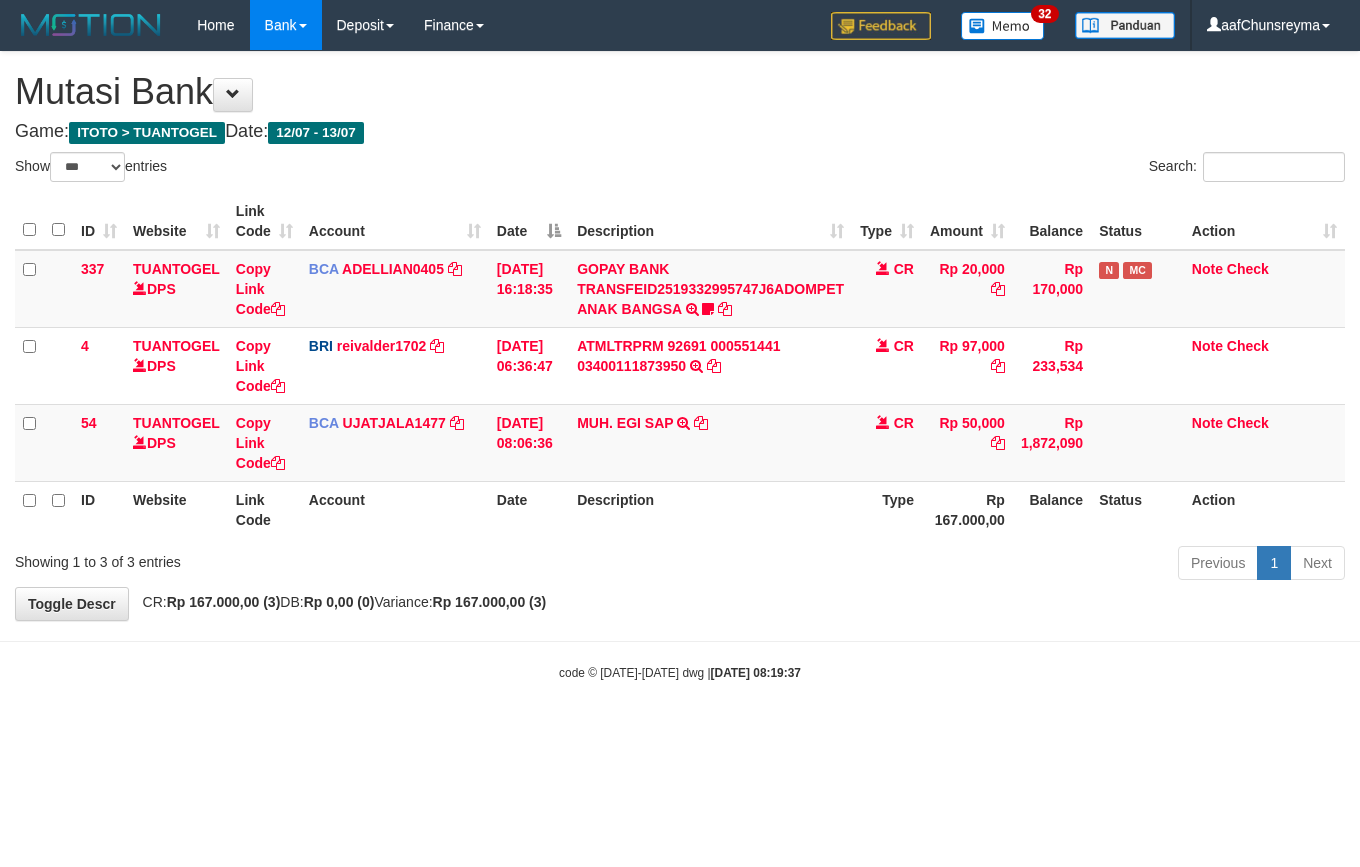 select on "***" 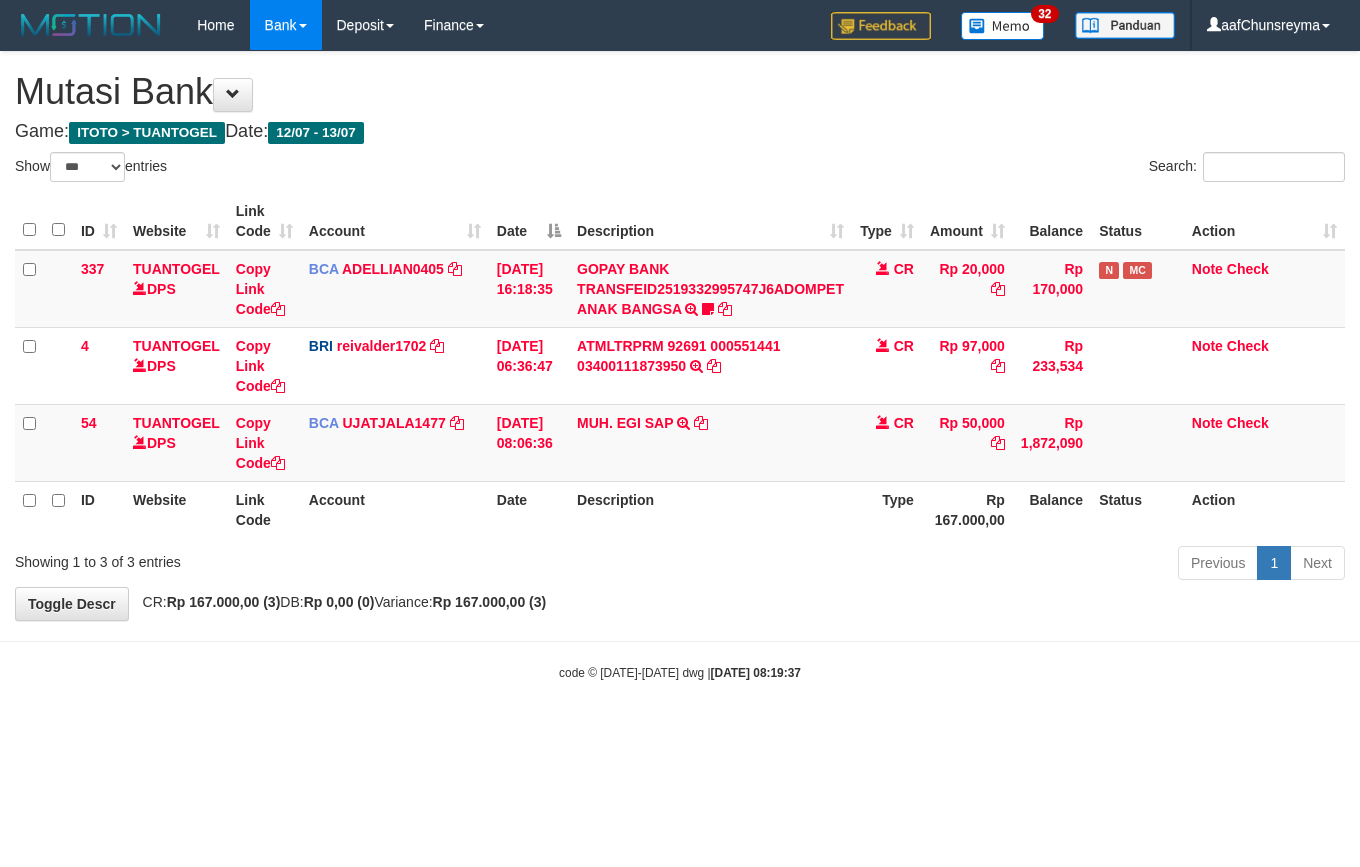 scroll, scrollTop: 0, scrollLeft: 0, axis: both 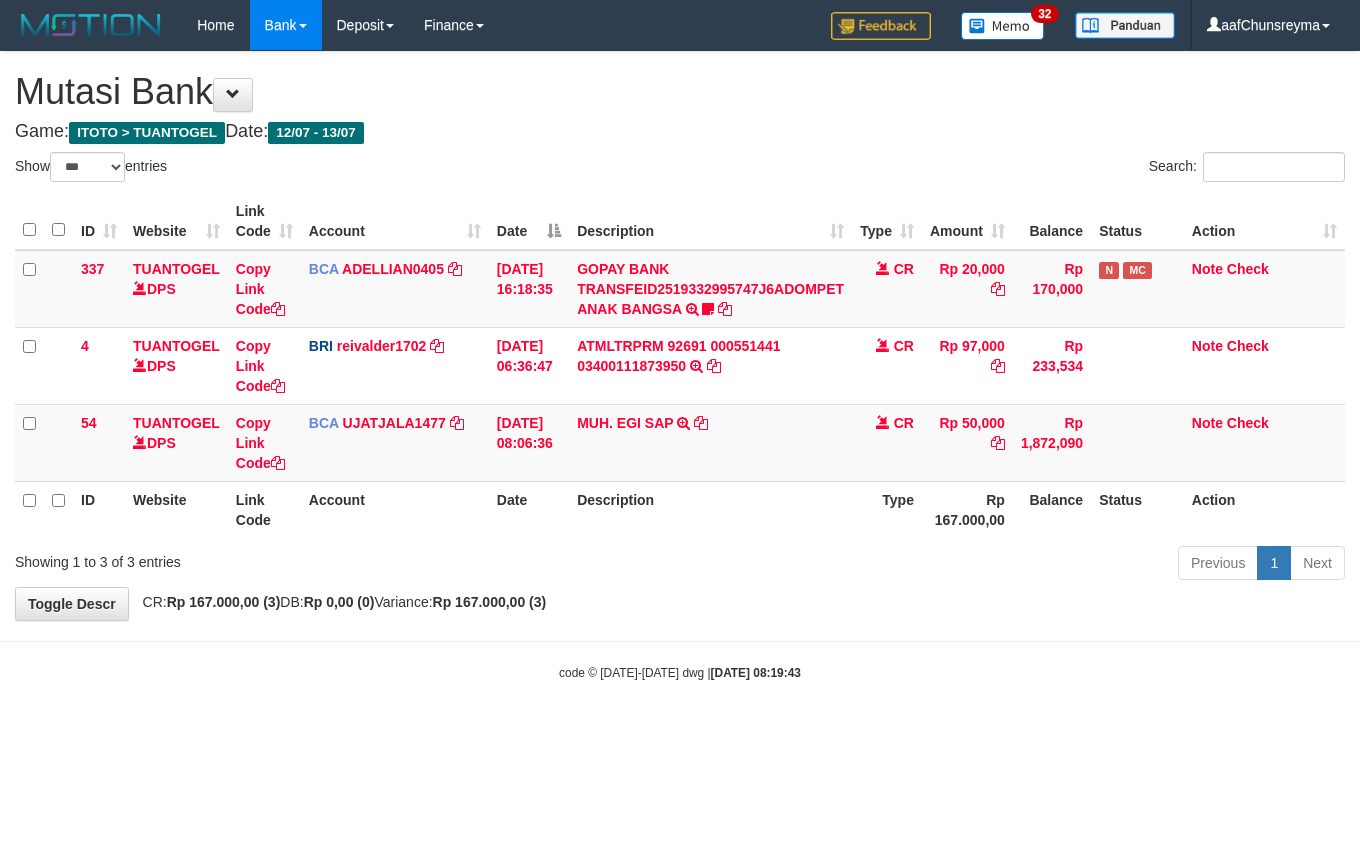 select on "***" 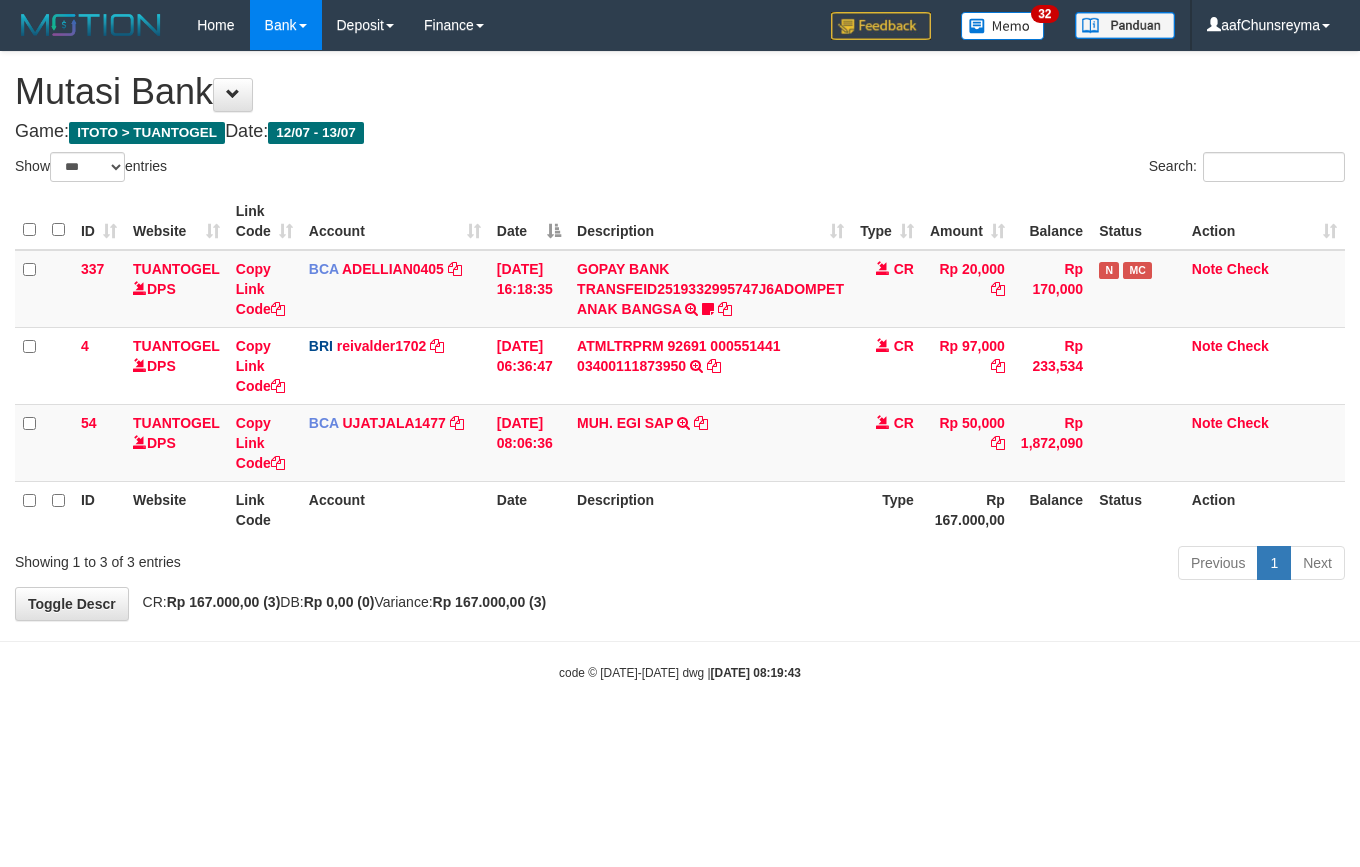 scroll, scrollTop: 0, scrollLeft: 0, axis: both 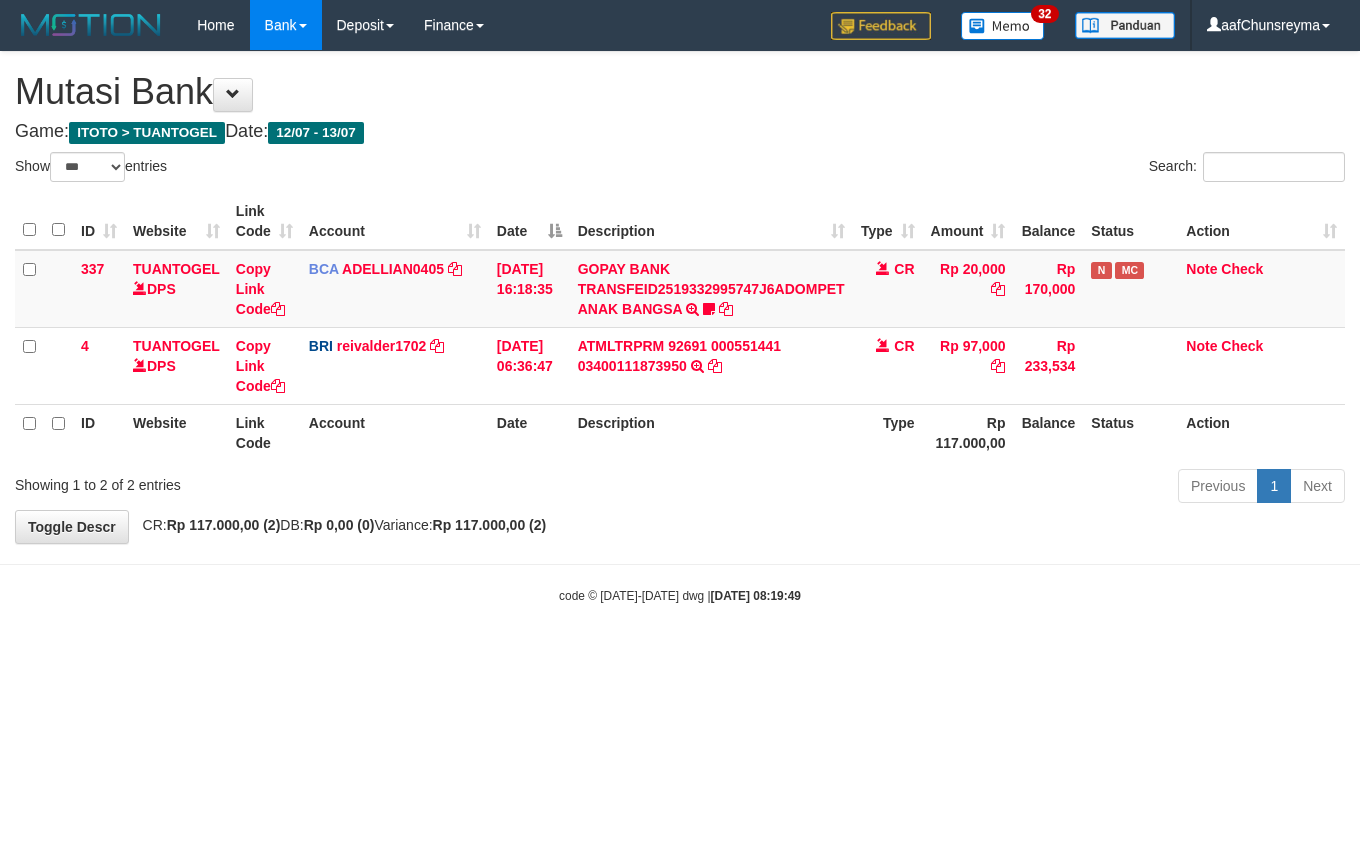 select on "***" 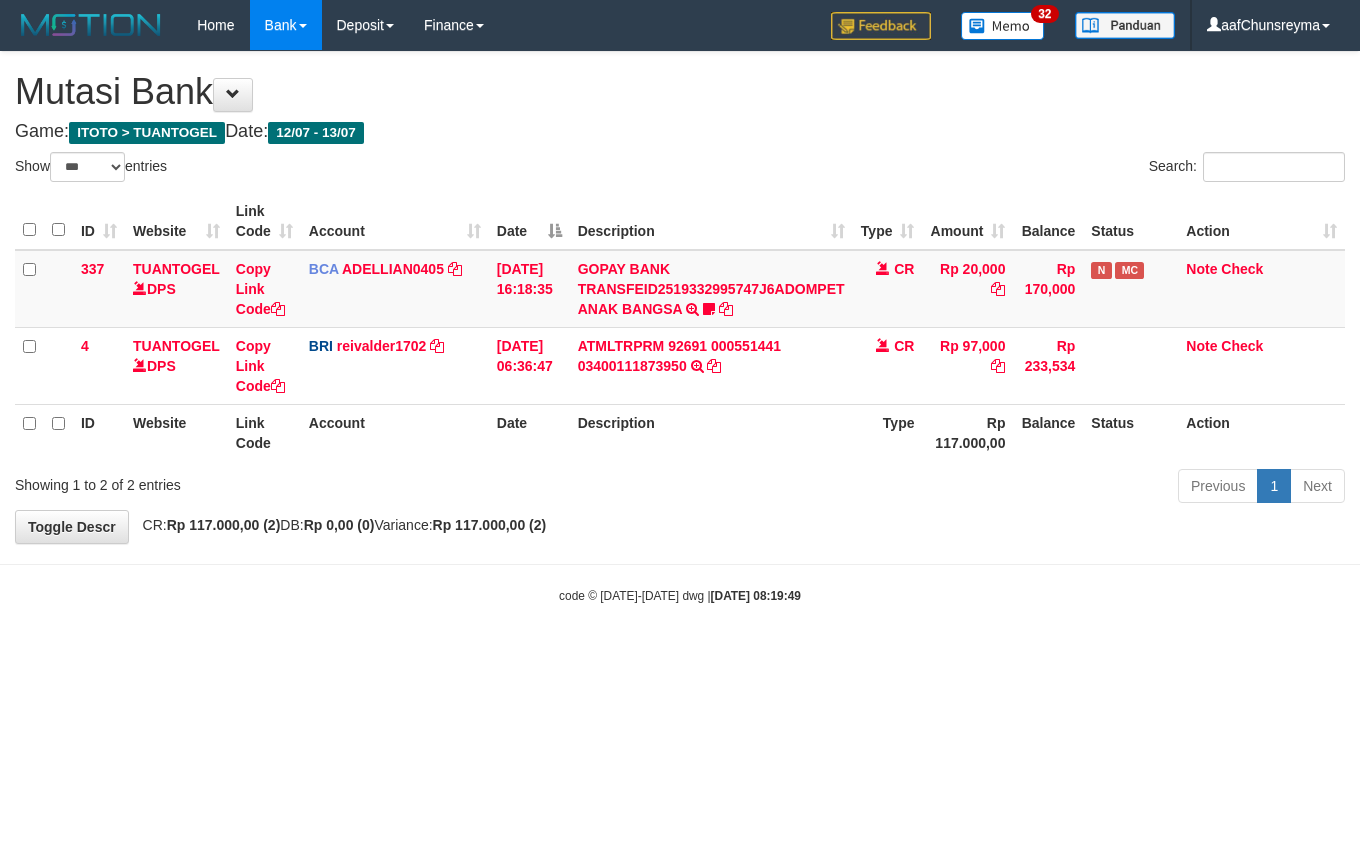 scroll, scrollTop: 0, scrollLeft: 0, axis: both 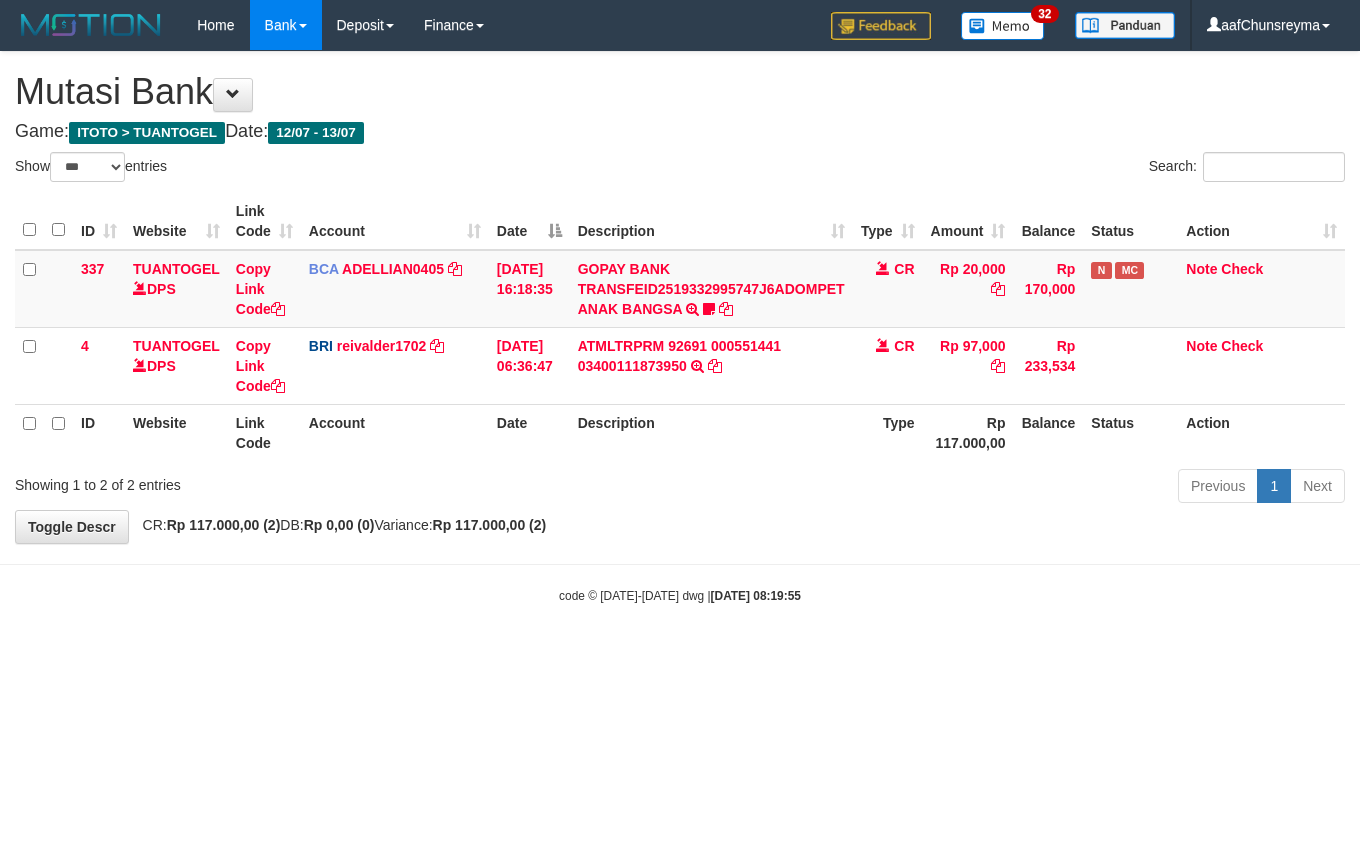 select on "***" 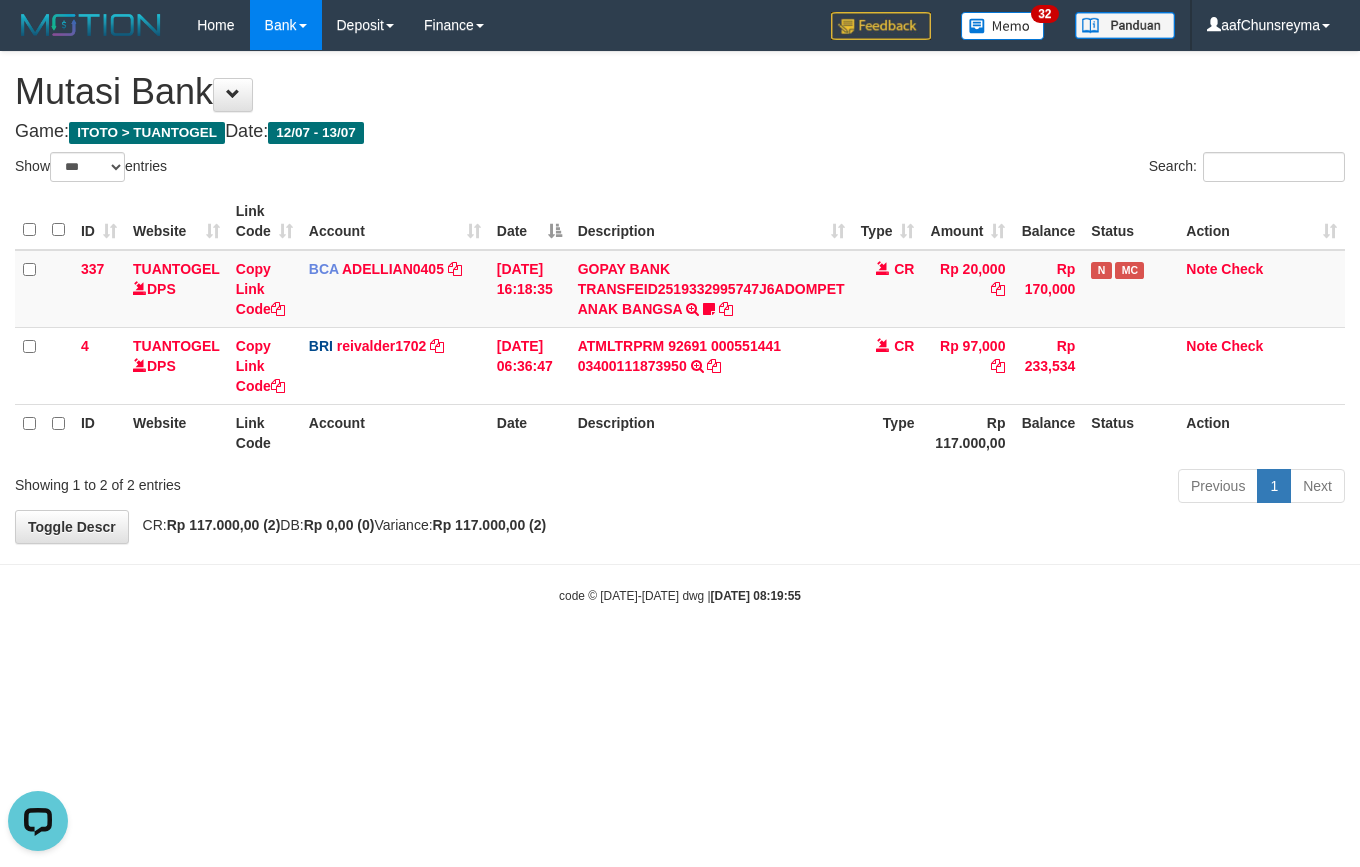 scroll, scrollTop: 0, scrollLeft: 0, axis: both 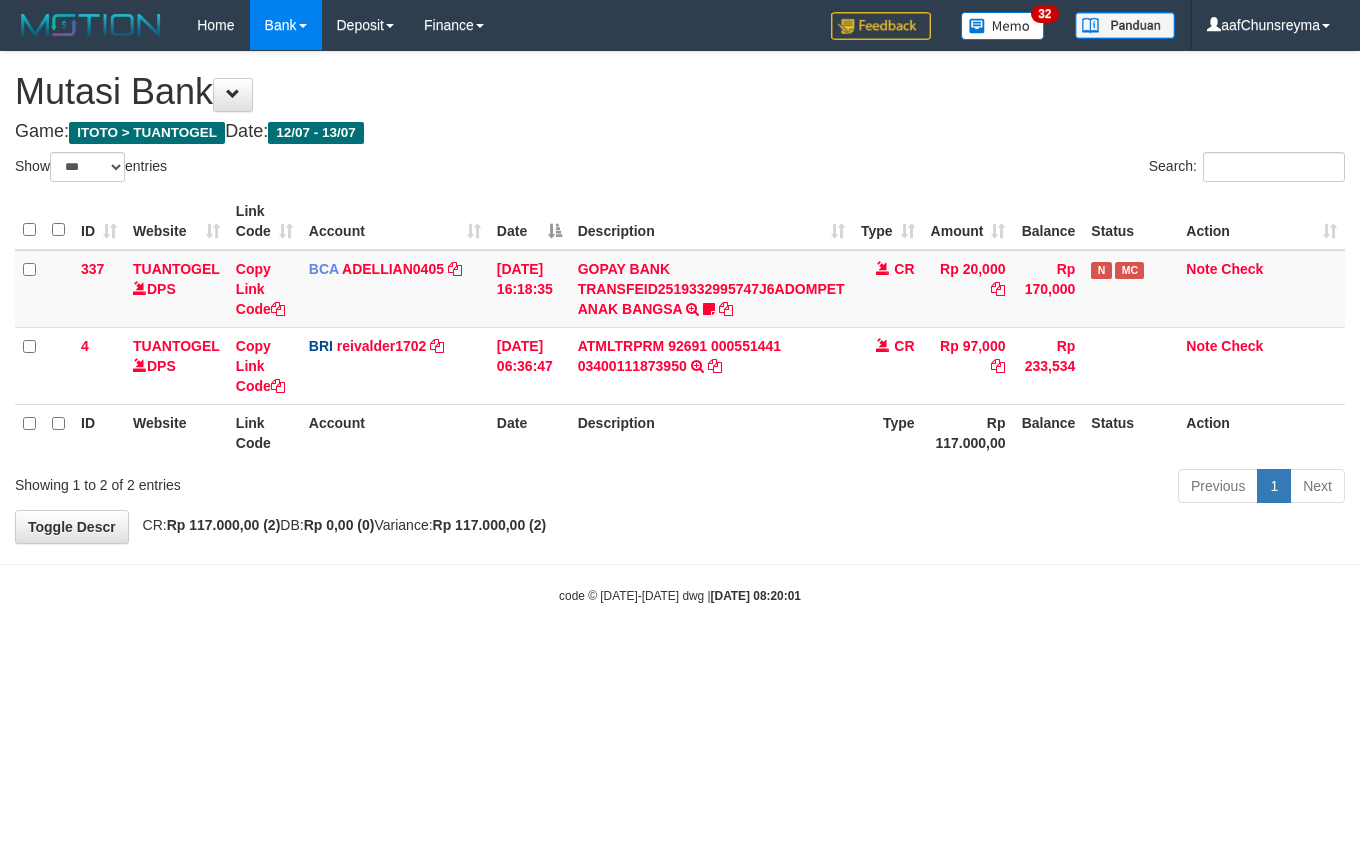 select on "***" 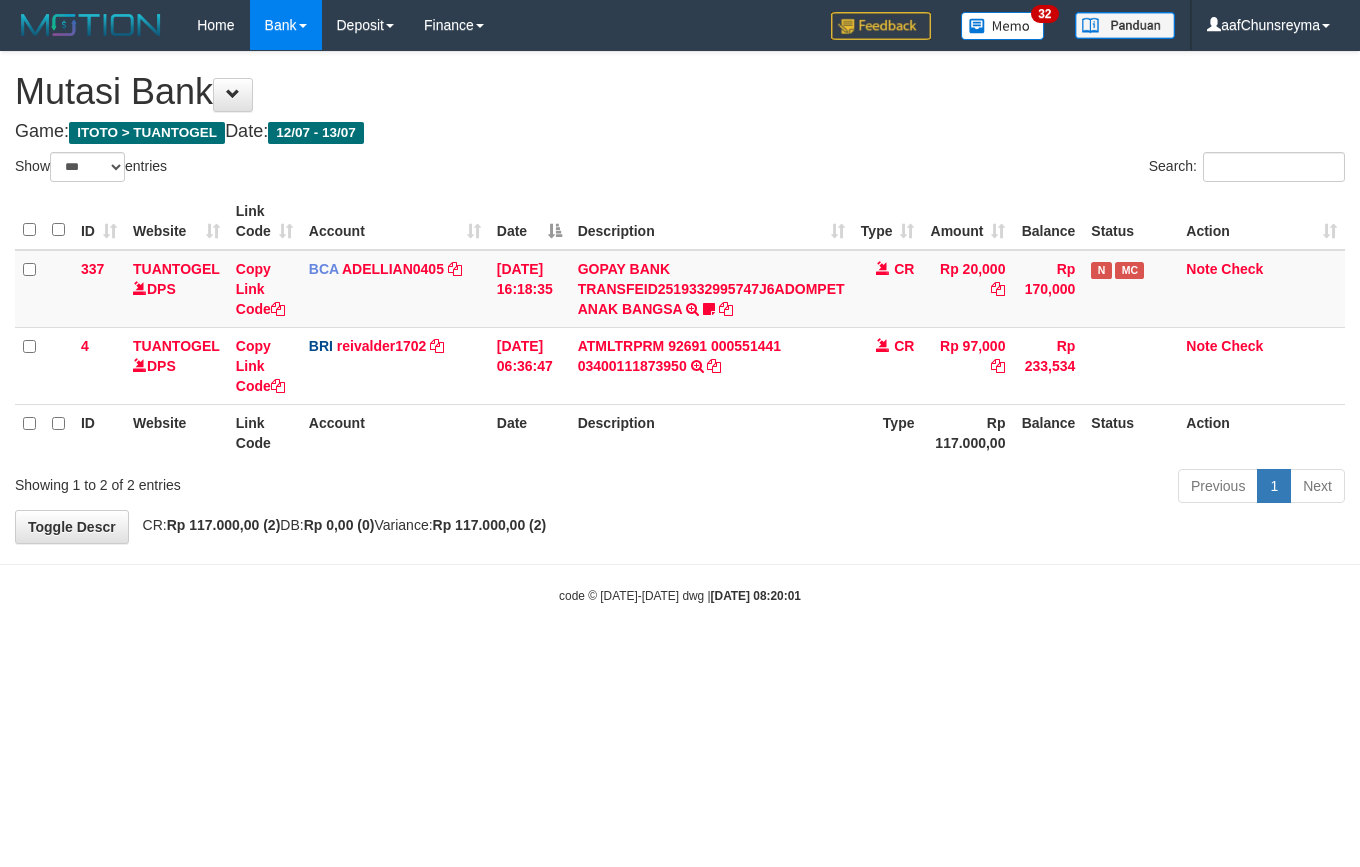 scroll, scrollTop: 0, scrollLeft: 0, axis: both 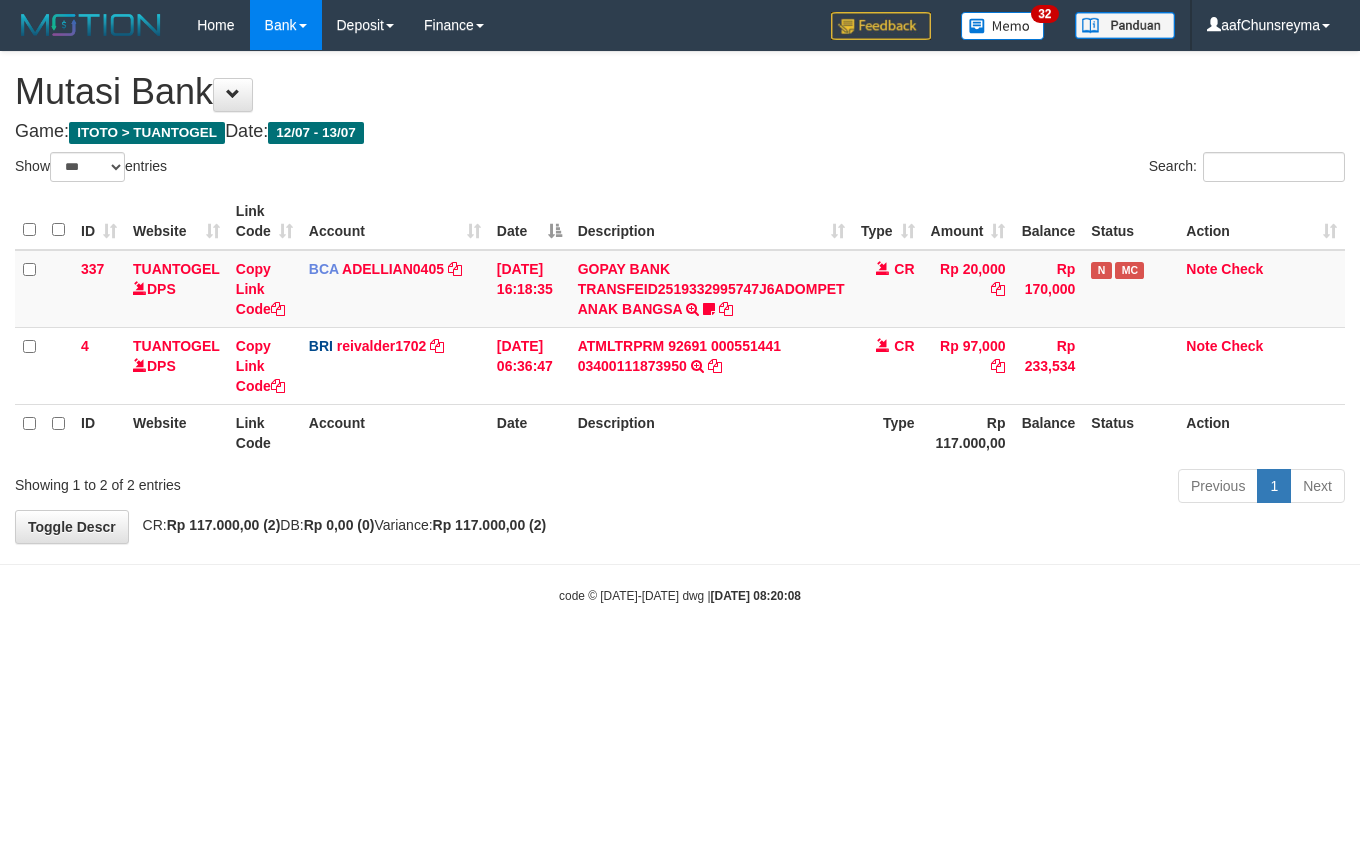 select on "***" 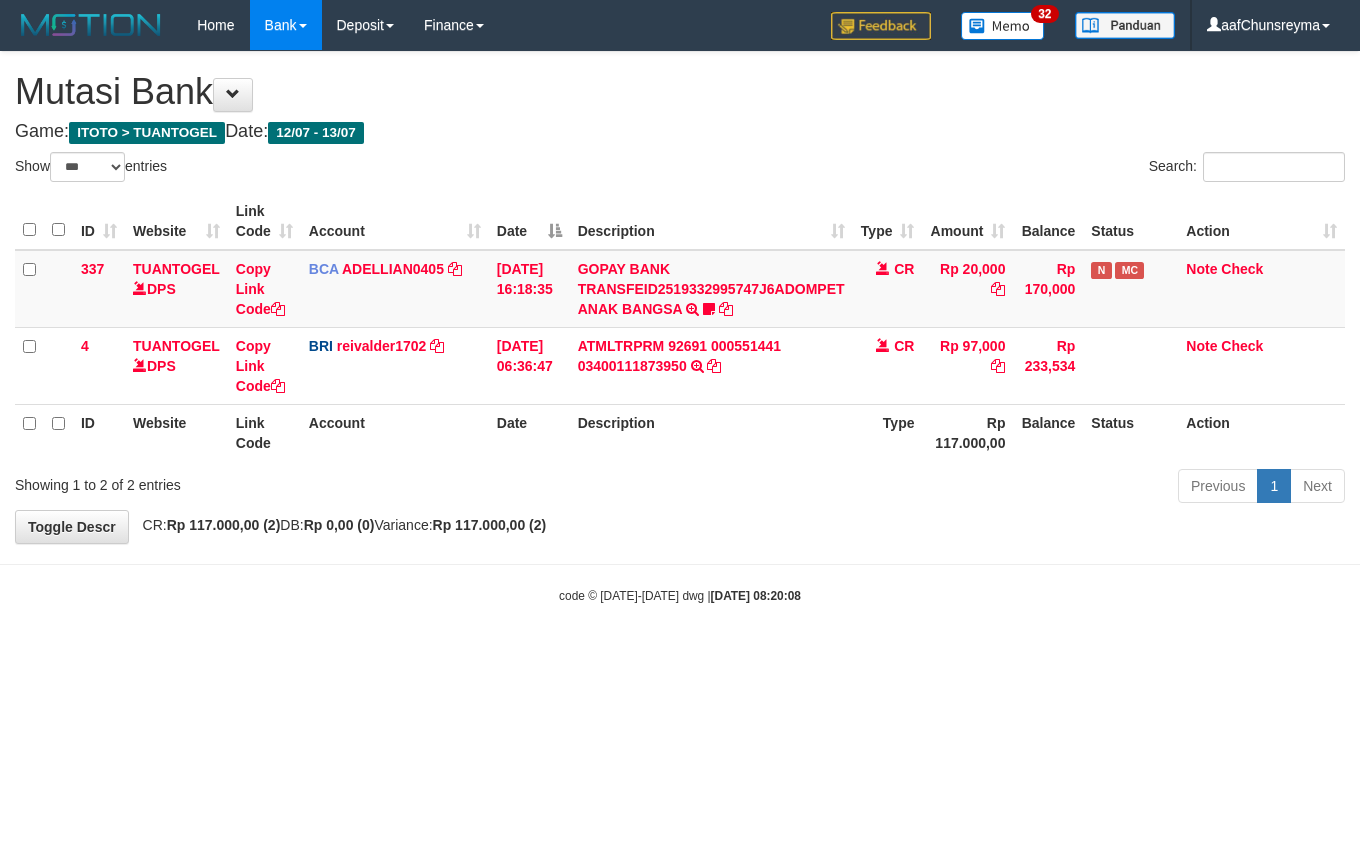 scroll, scrollTop: 0, scrollLeft: 0, axis: both 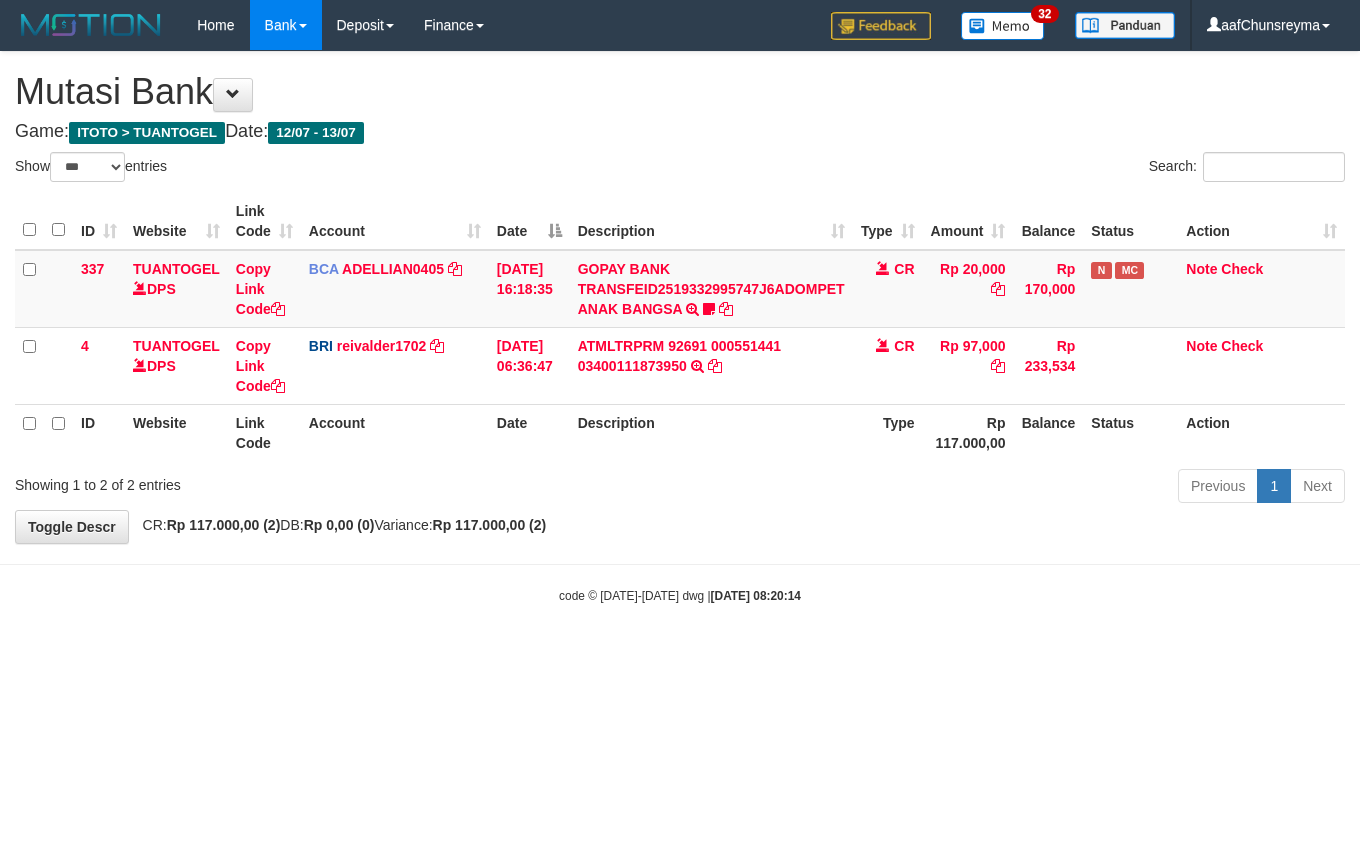 select on "***" 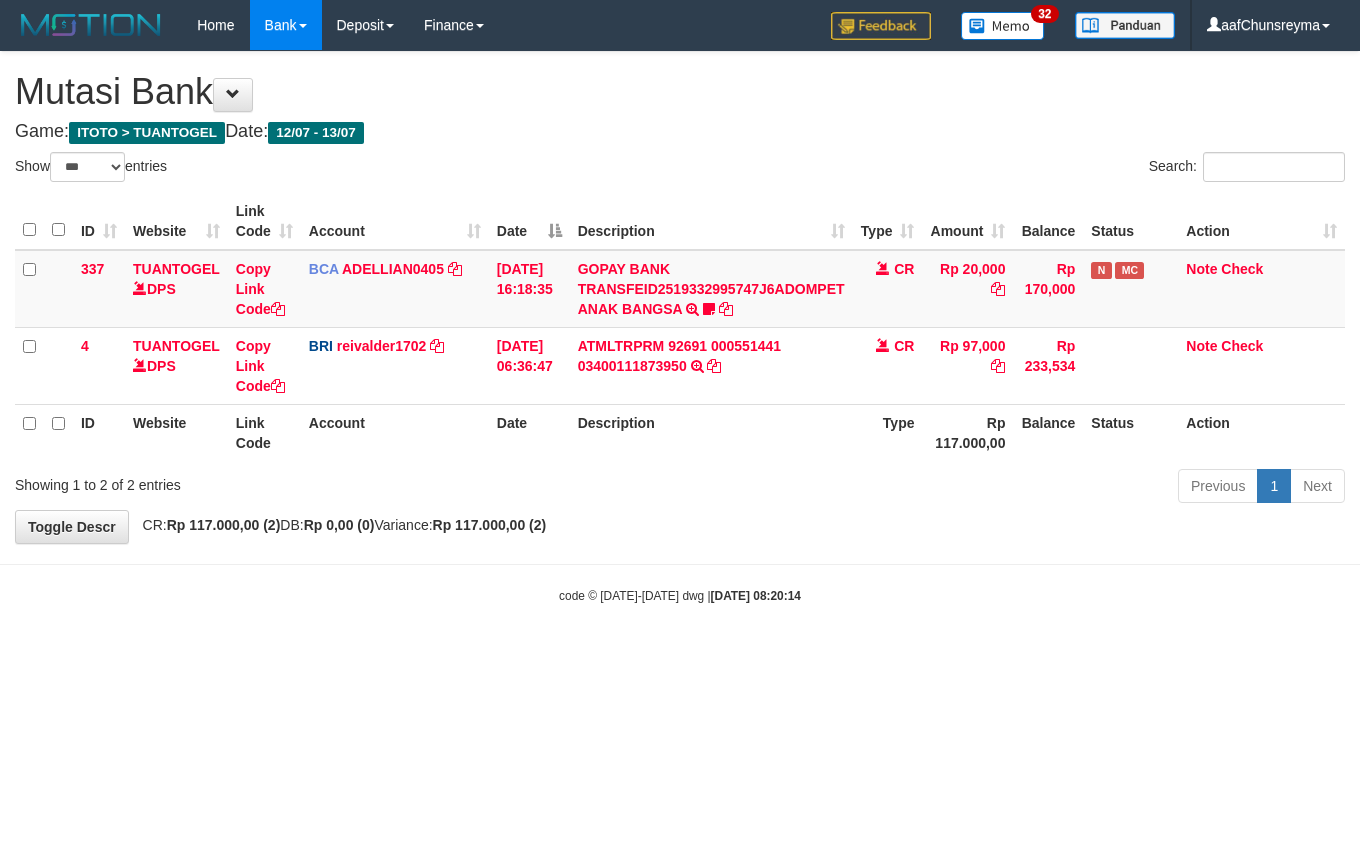 scroll, scrollTop: 0, scrollLeft: 0, axis: both 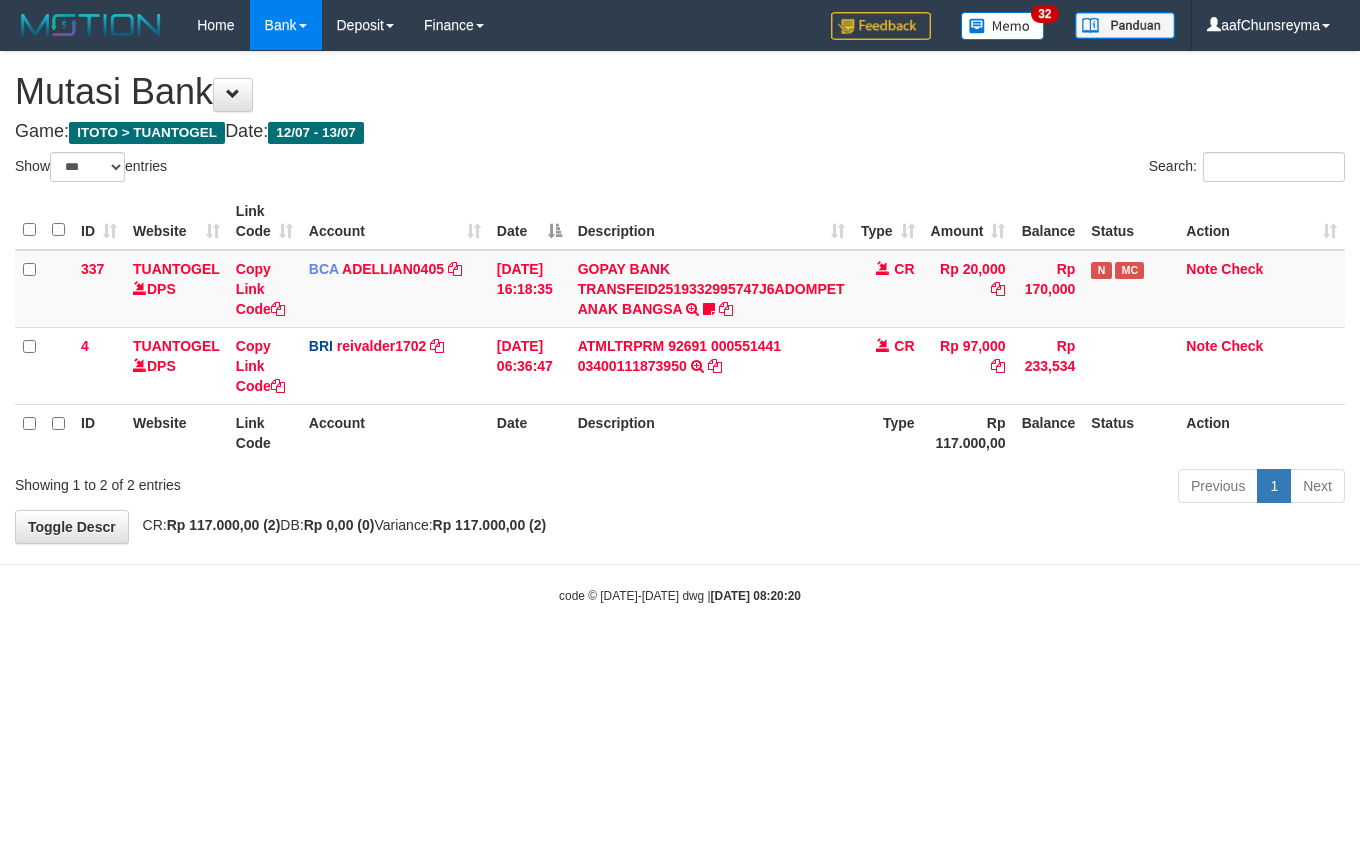select on "***" 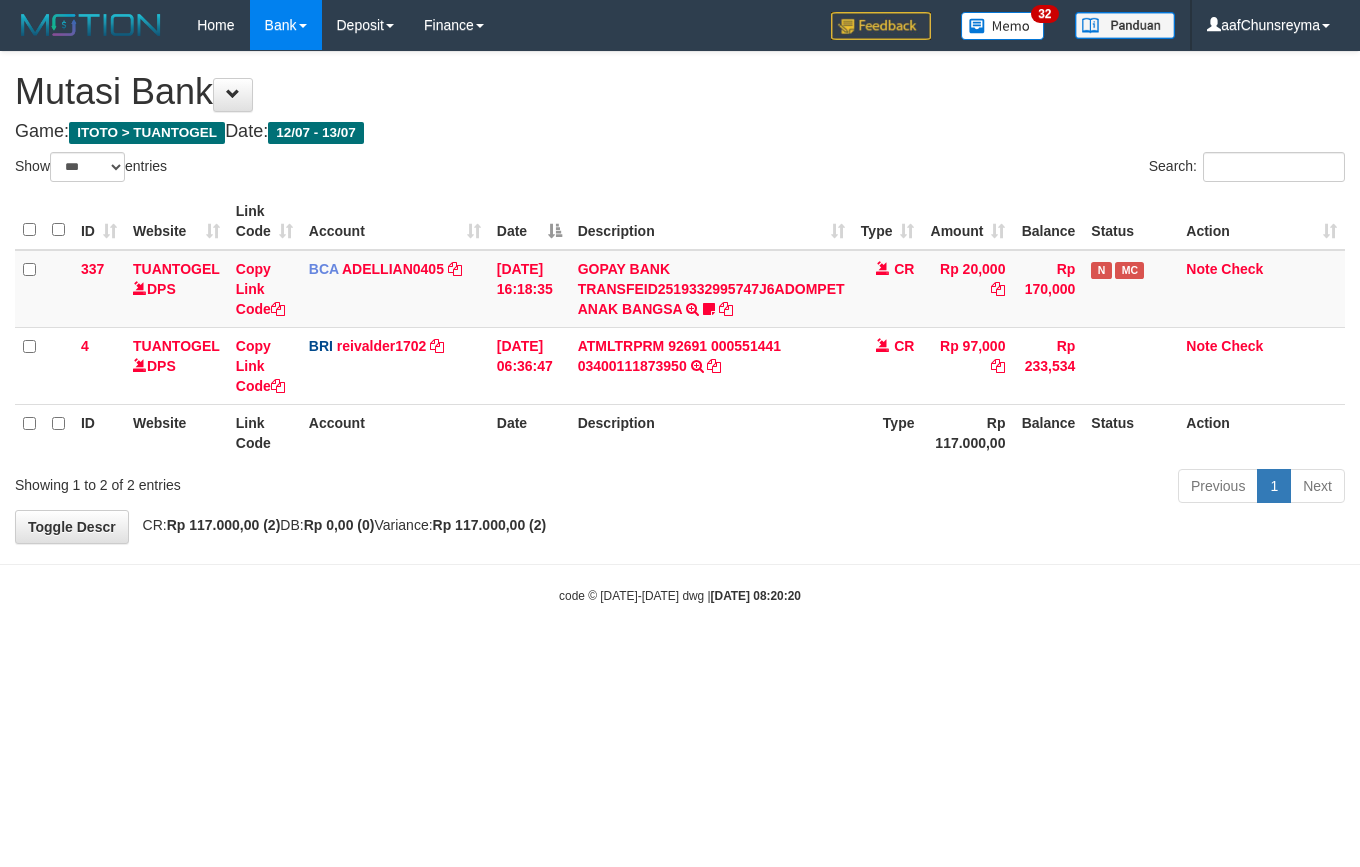 scroll, scrollTop: 0, scrollLeft: 0, axis: both 